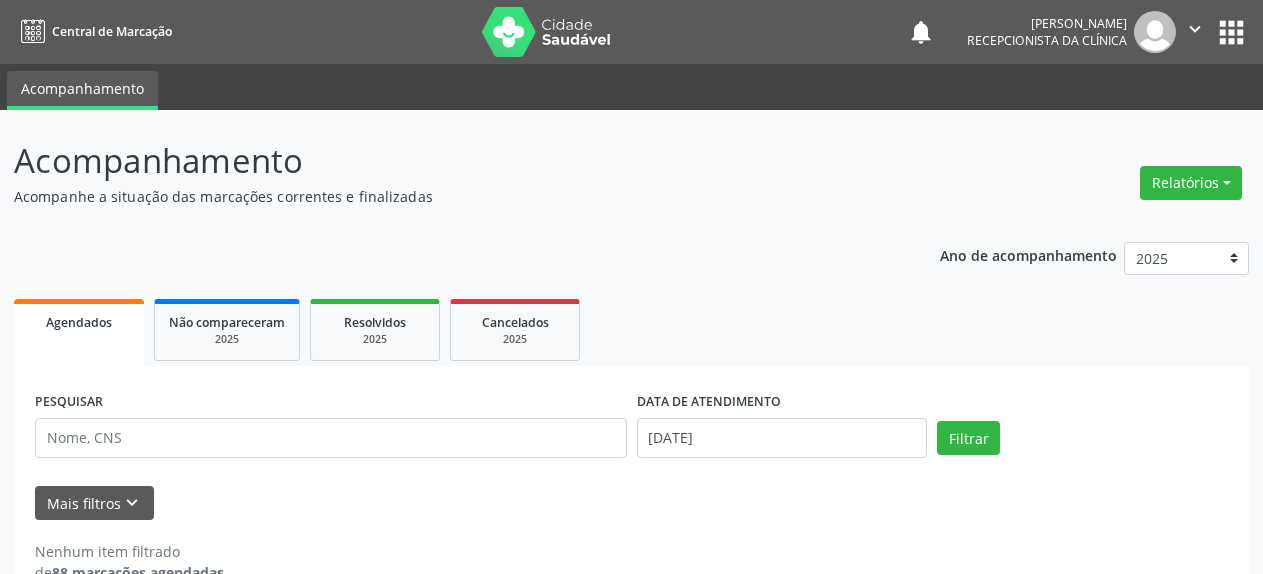 scroll, scrollTop: 0, scrollLeft: 0, axis: both 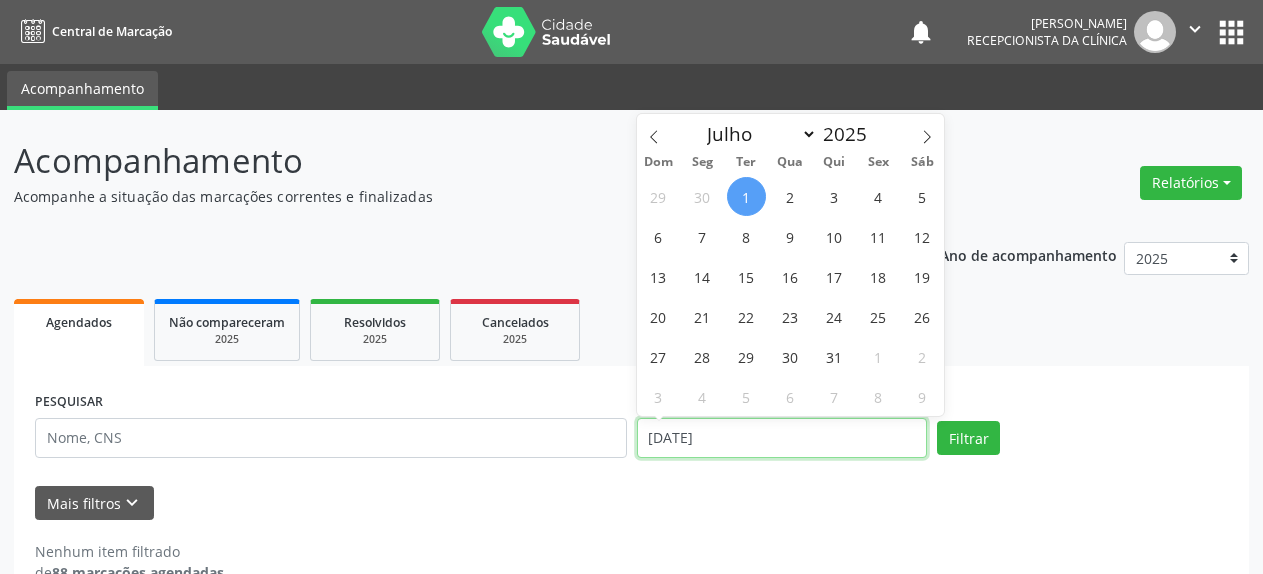 click on "[DATE]" at bounding box center [782, 438] 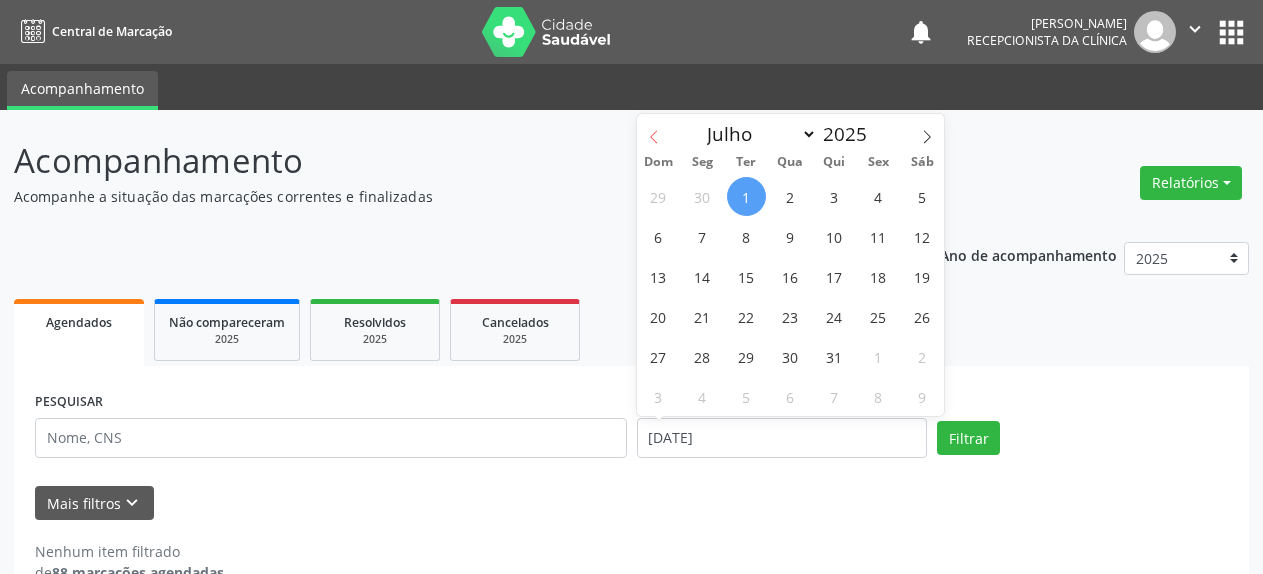click 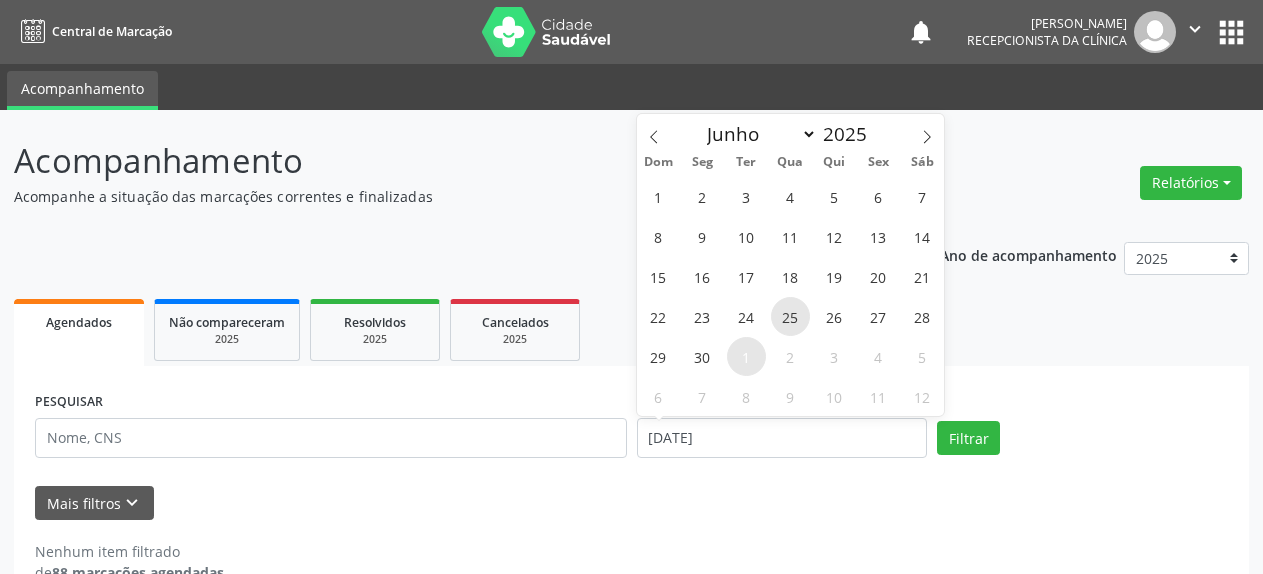 click on "25" at bounding box center (790, 316) 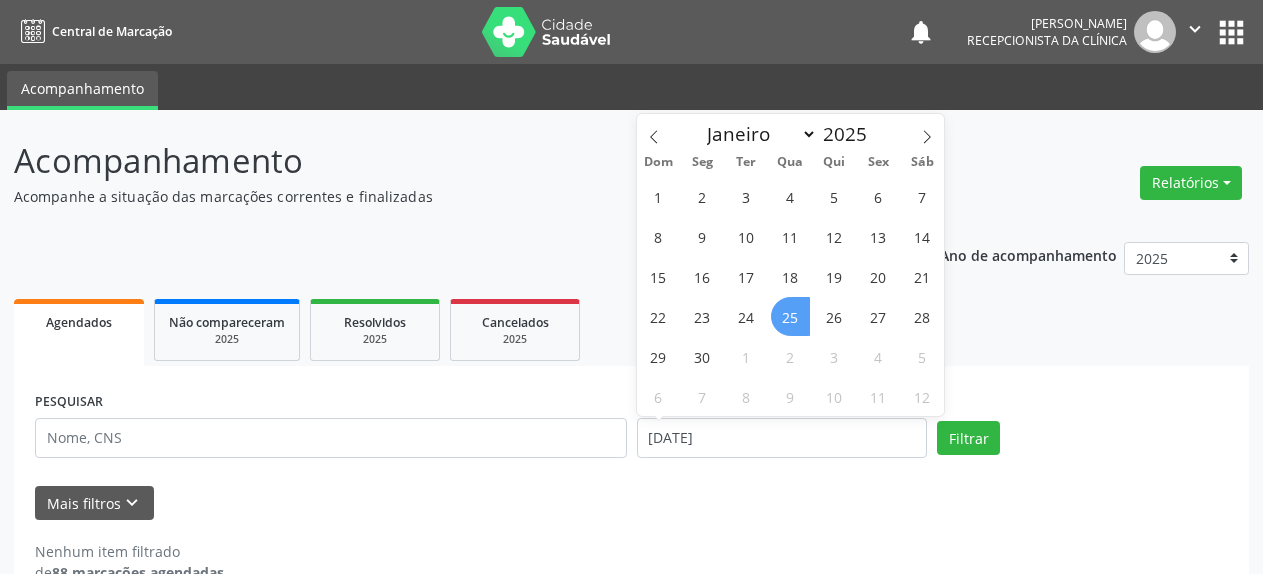 click on "25" at bounding box center [790, 316] 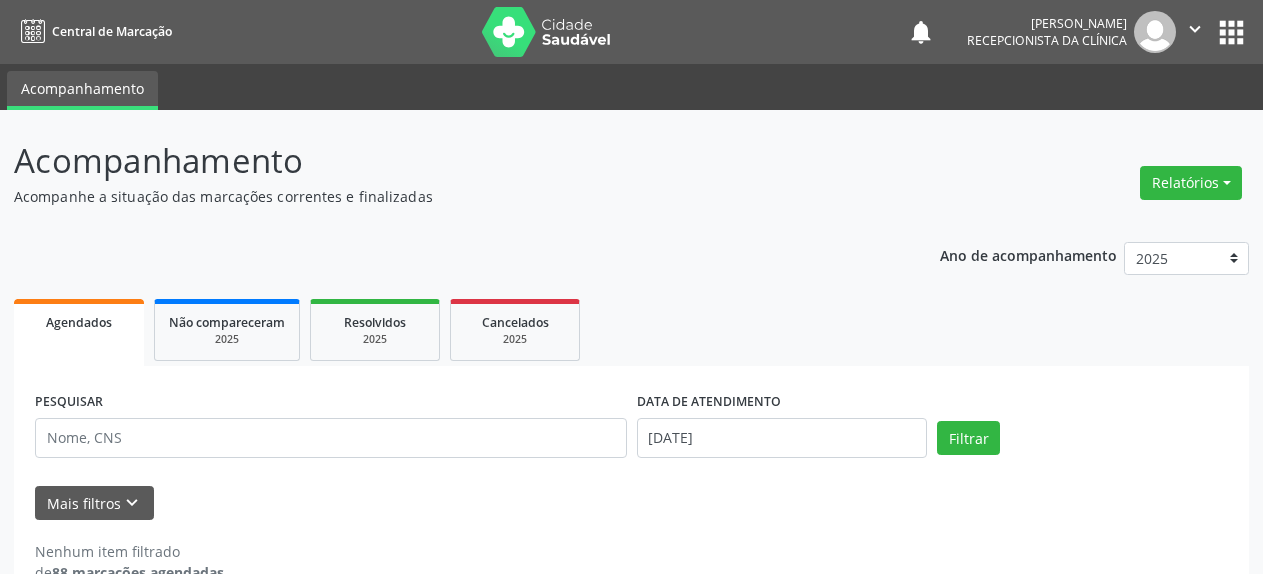 click on "Agendados   Não compareceram
2025
Resolvidos
2025
Cancelados
2025" at bounding box center [631, 330] 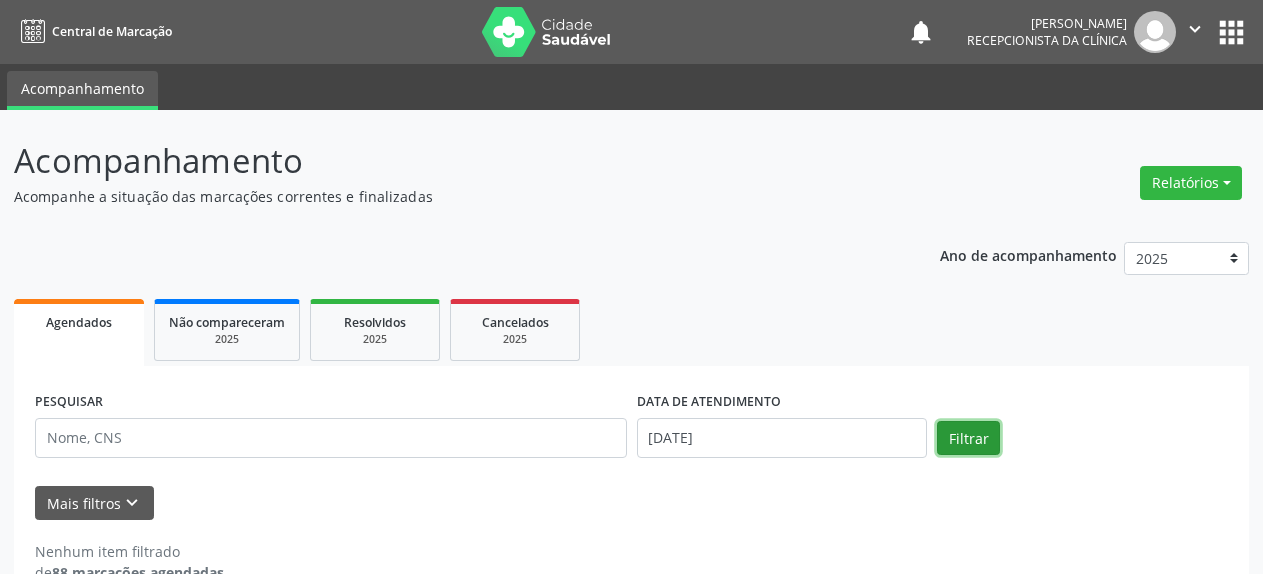 click on "Filtrar" at bounding box center [968, 438] 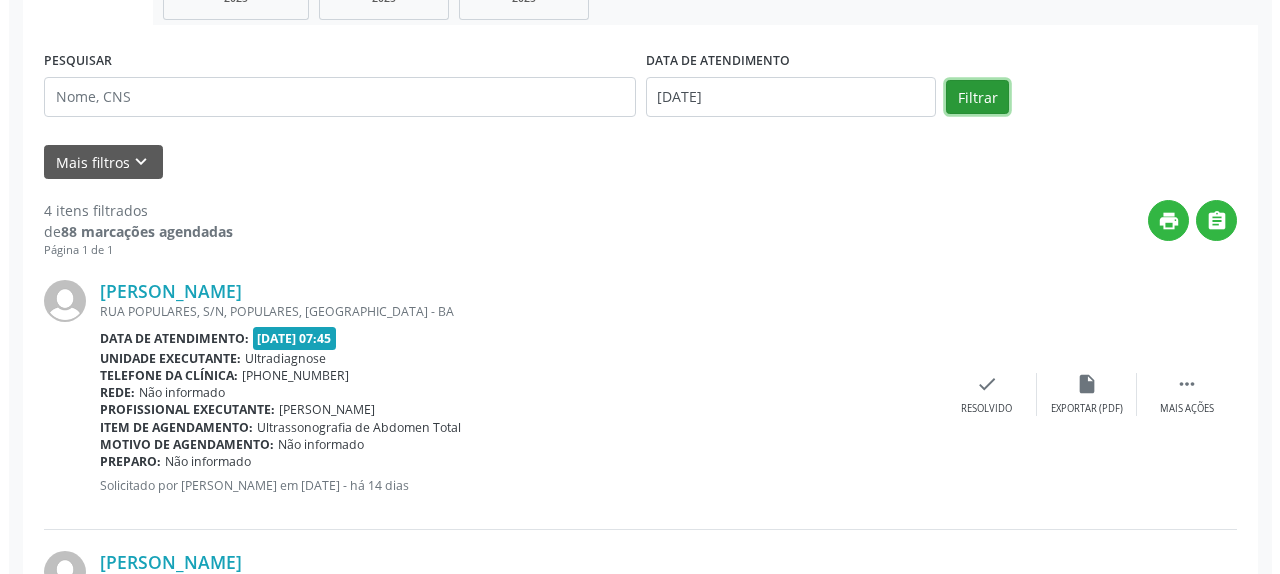scroll, scrollTop: 408, scrollLeft: 0, axis: vertical 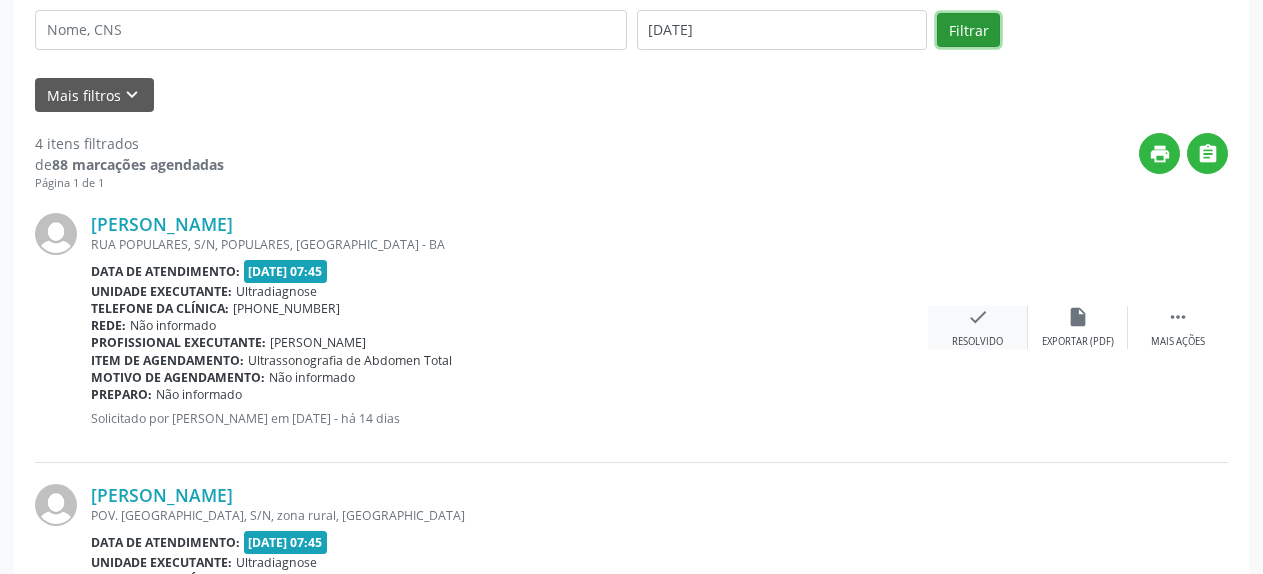 click on "check" at bounding box center [978, 317] 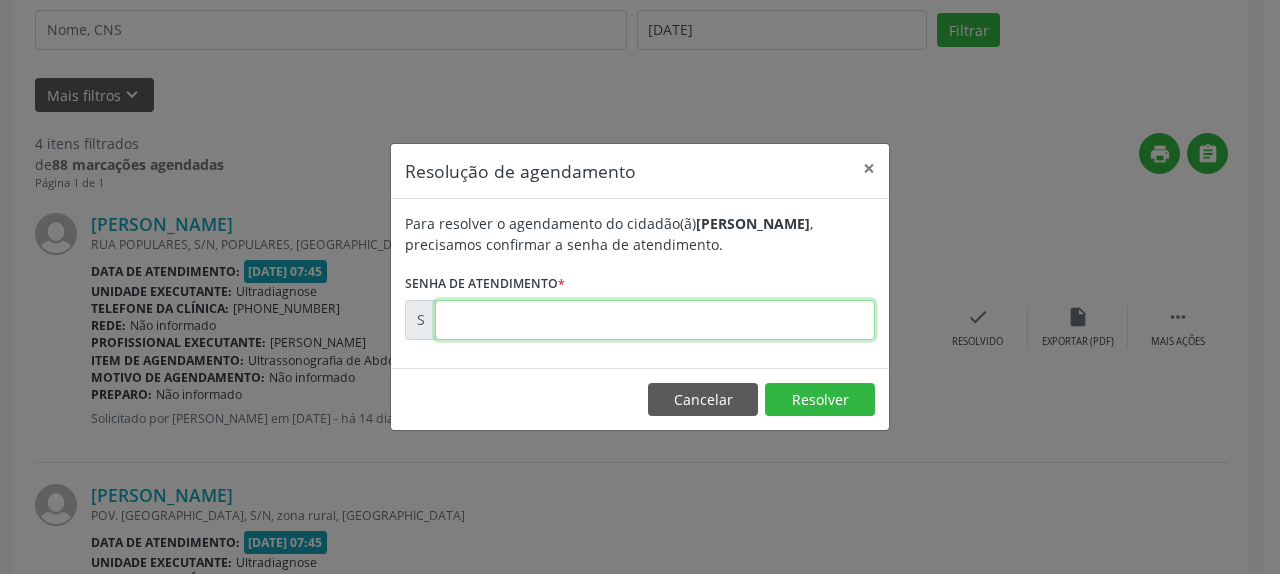 click at bounding box center (655, 320) 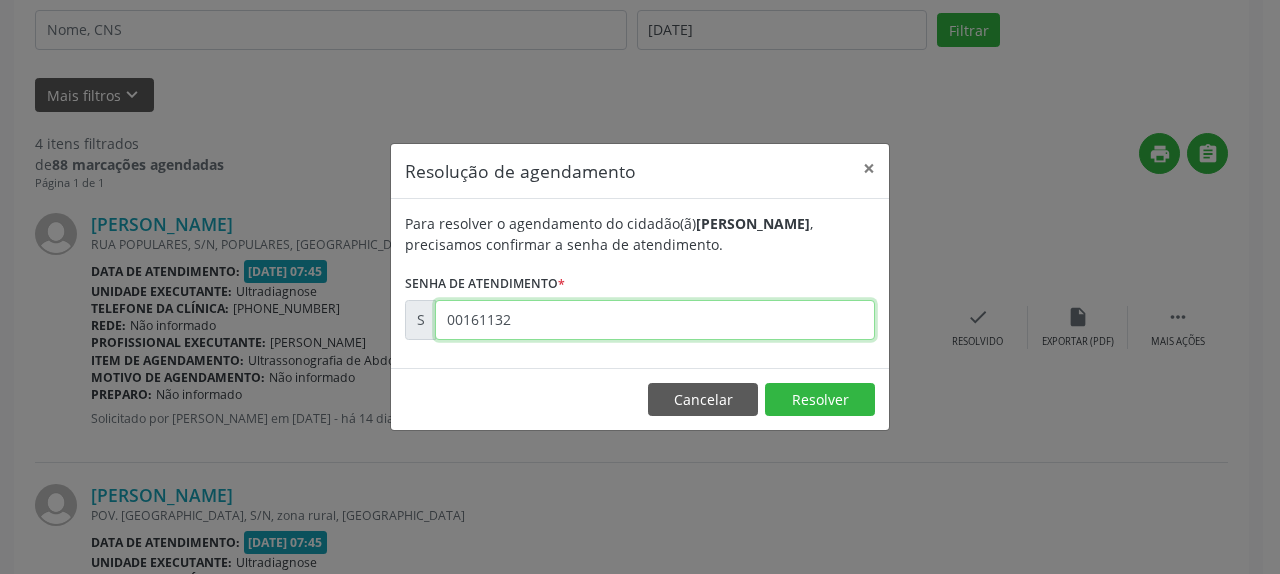 type on "00161132" 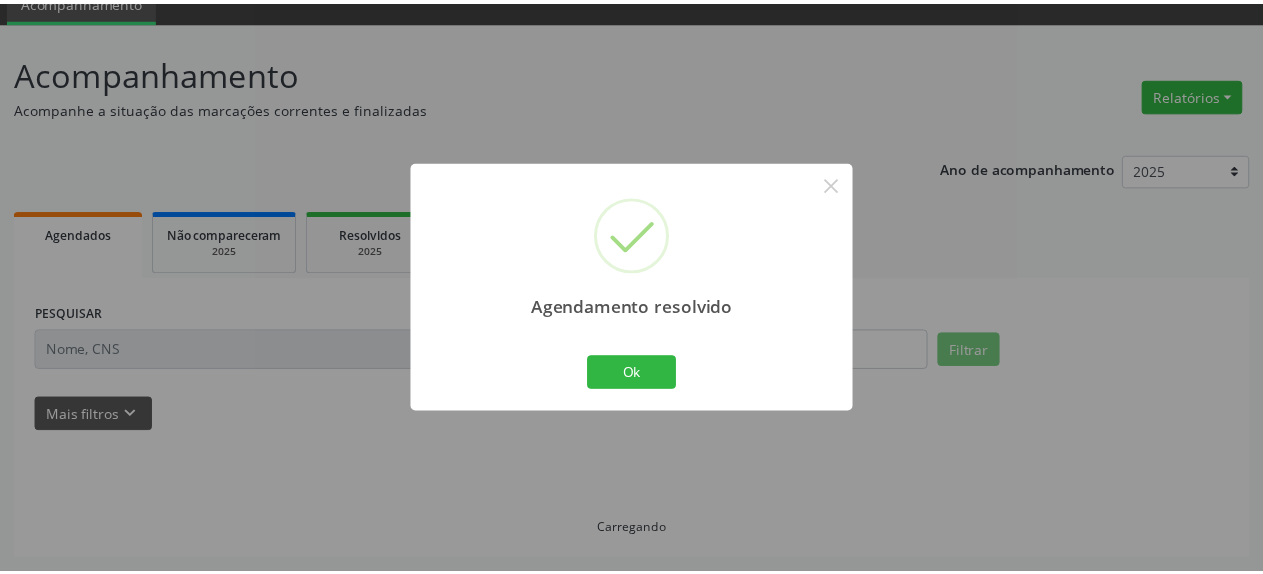scroll, scrollTop: 88, scrollLeft: 0, axis: vertical 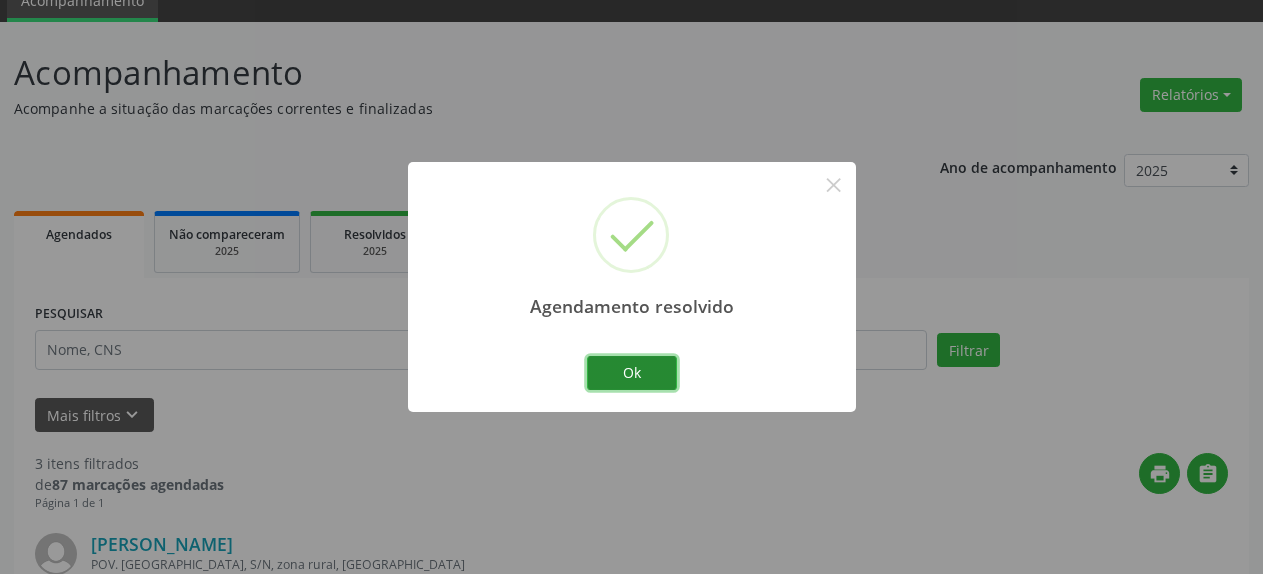 click on "Ok" at bounding box center (632, 373) 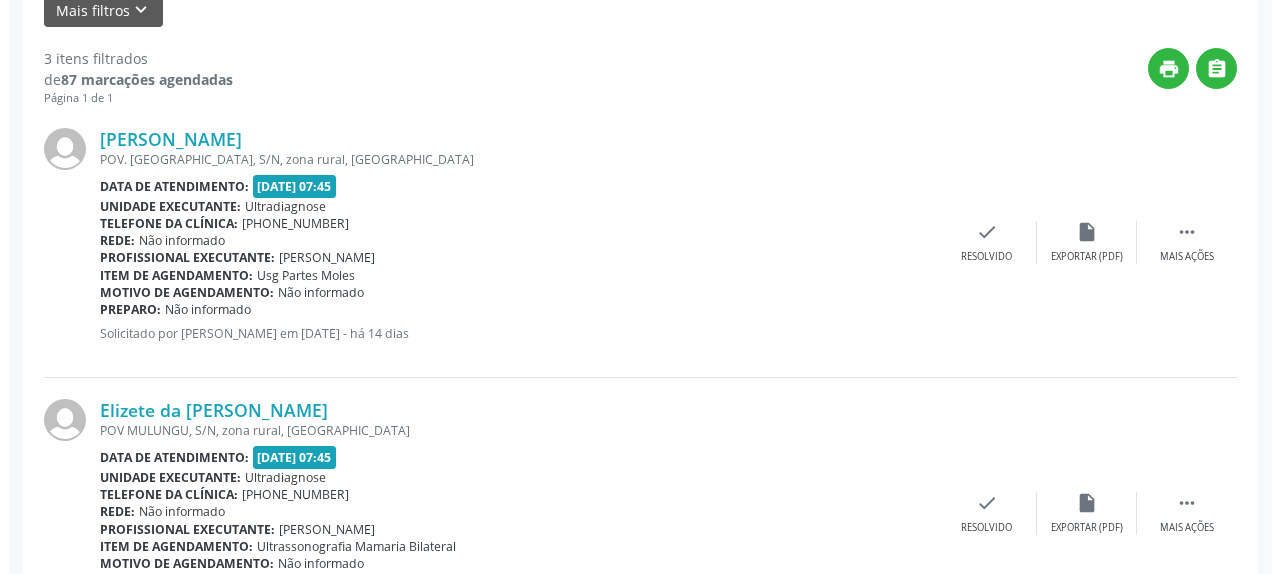 scroll, scrollTop: 496, scrollLeft: 0, axis: vertical 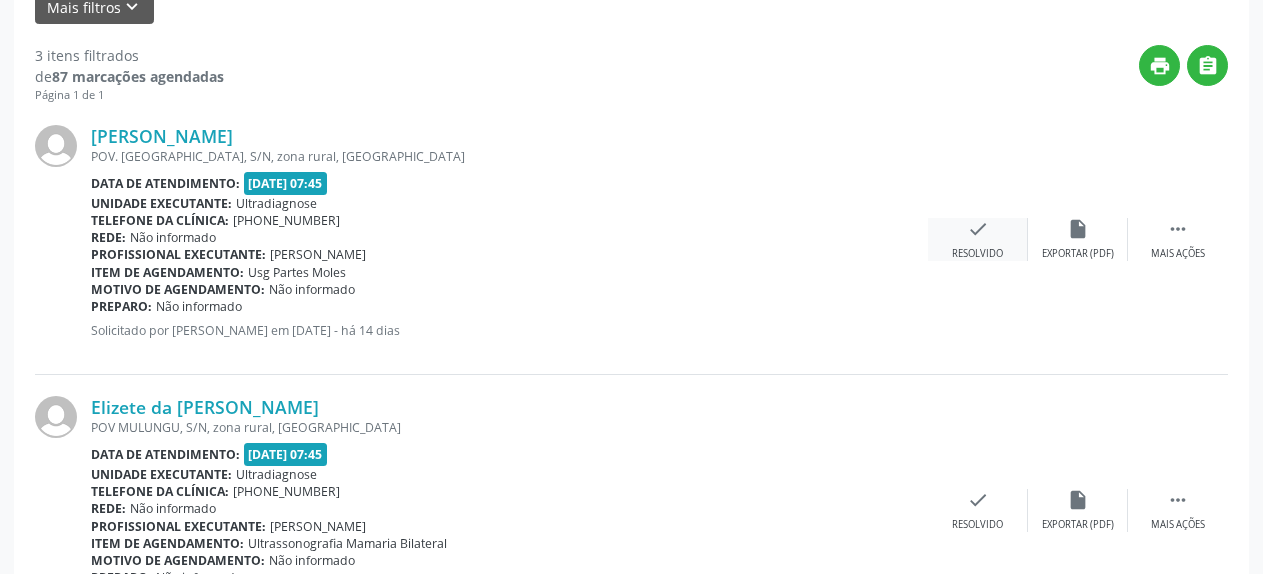 click on "check" at bounding box center (978, 229) 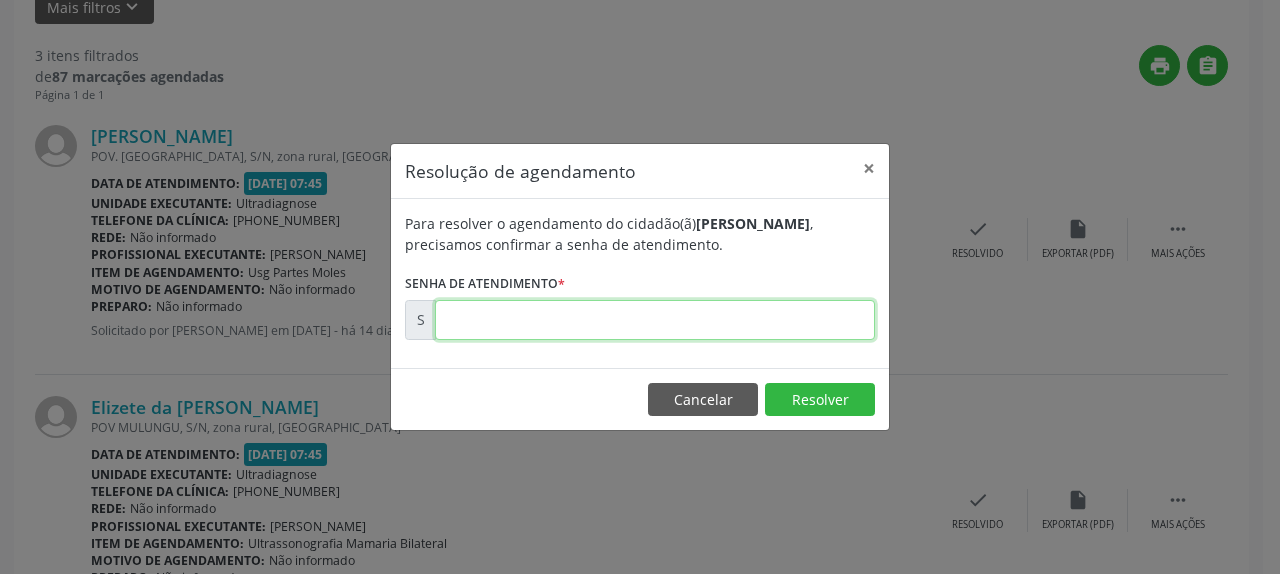 click at bounding box center (655, 320) 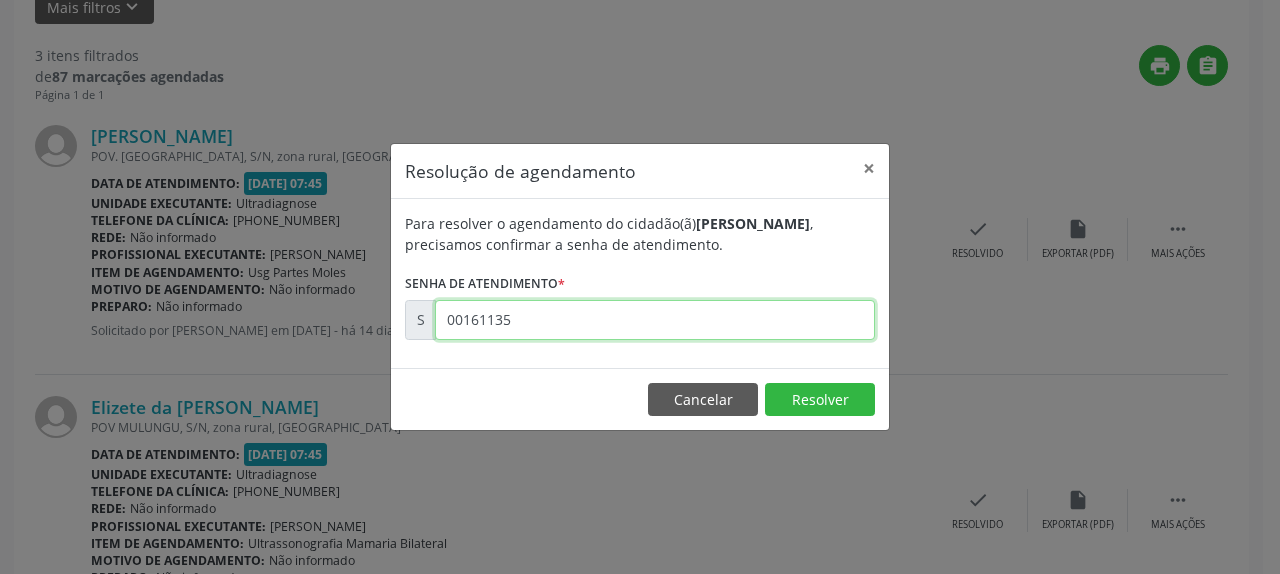 type on "00161135" 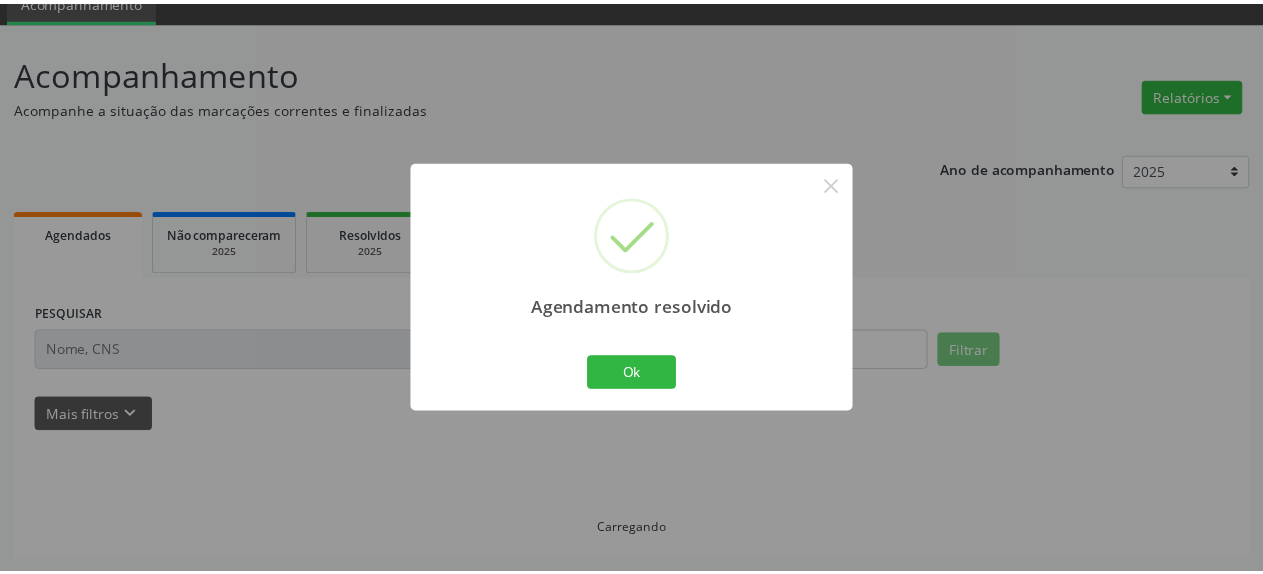 scroll, scrollTop: 88, scrollLeft: 0, axis: vertical 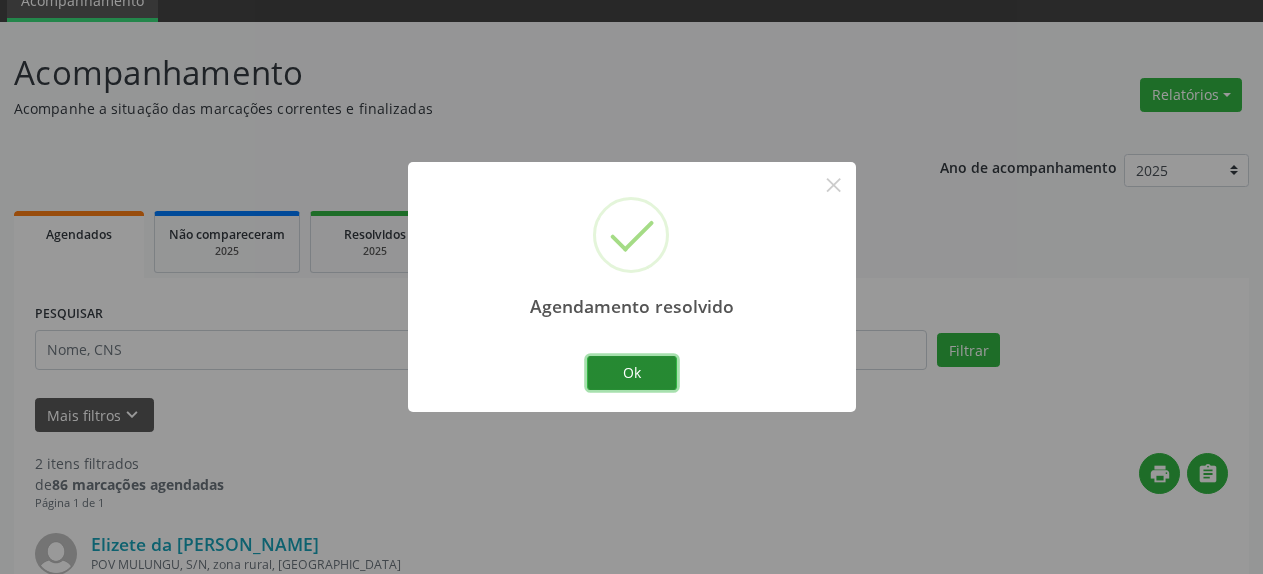 click on "Ok" at bounding box center (632, 373) 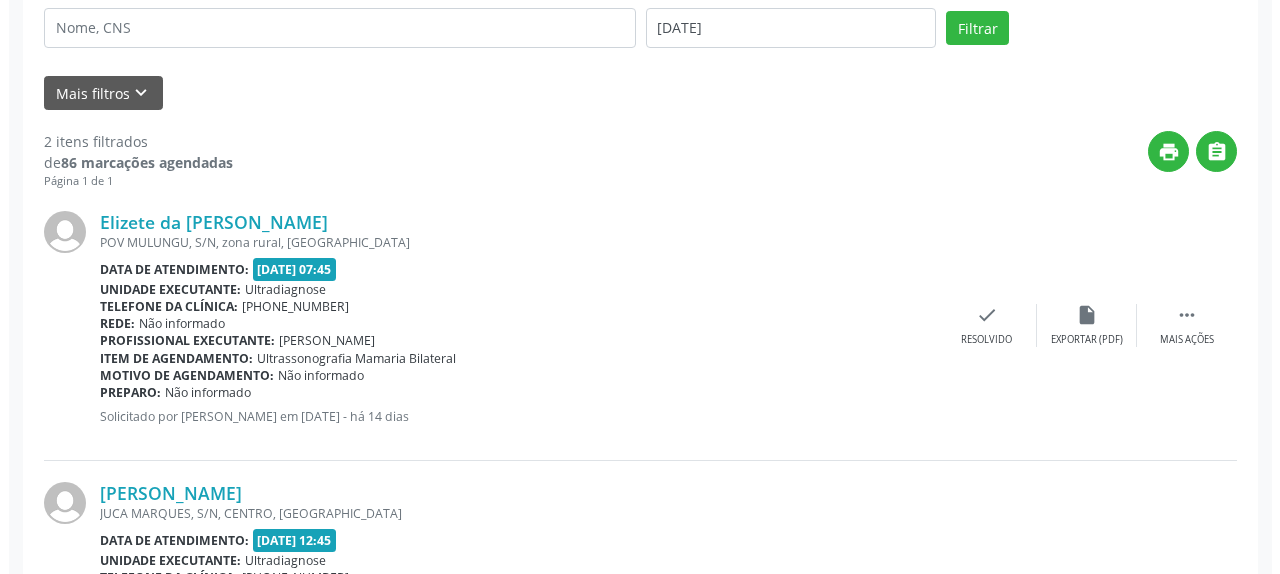 scroll, scrollTop: 496, scrollLeft: 0, axis: vertical 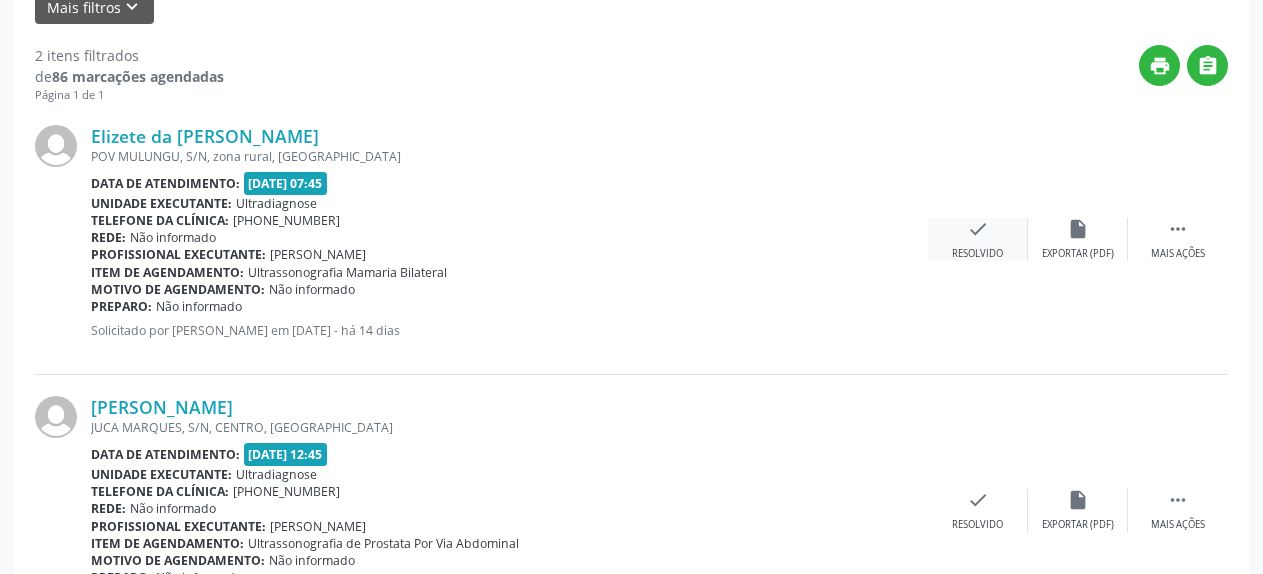 click on "check" at bounding box center [978, 229] 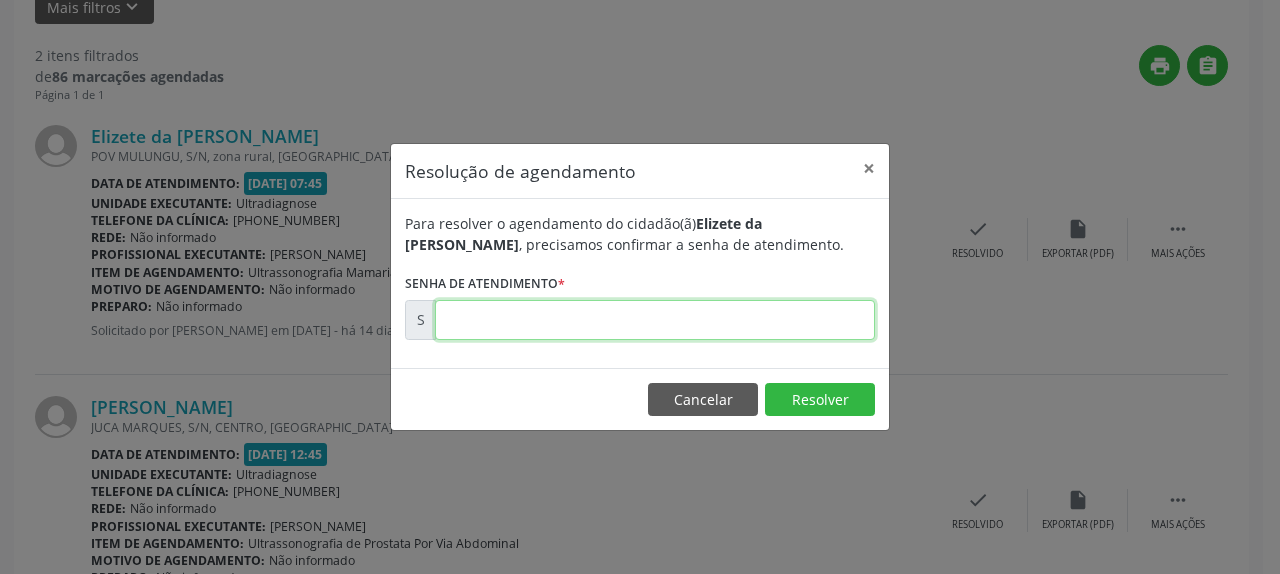 click at bounding box center (655, 320) 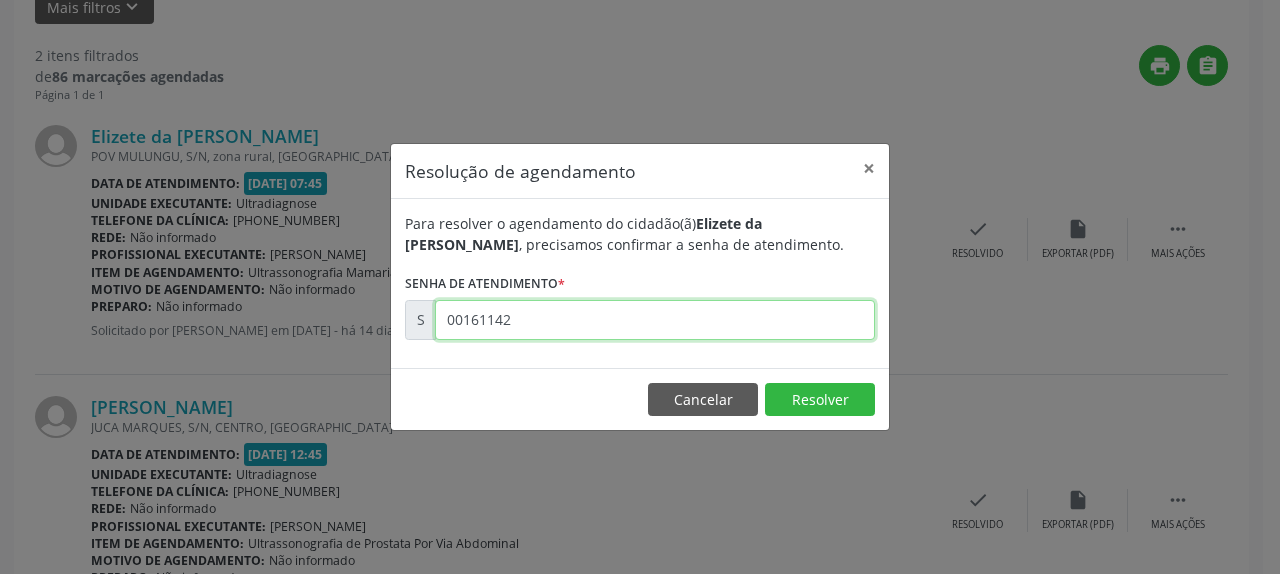 type on "00161142" 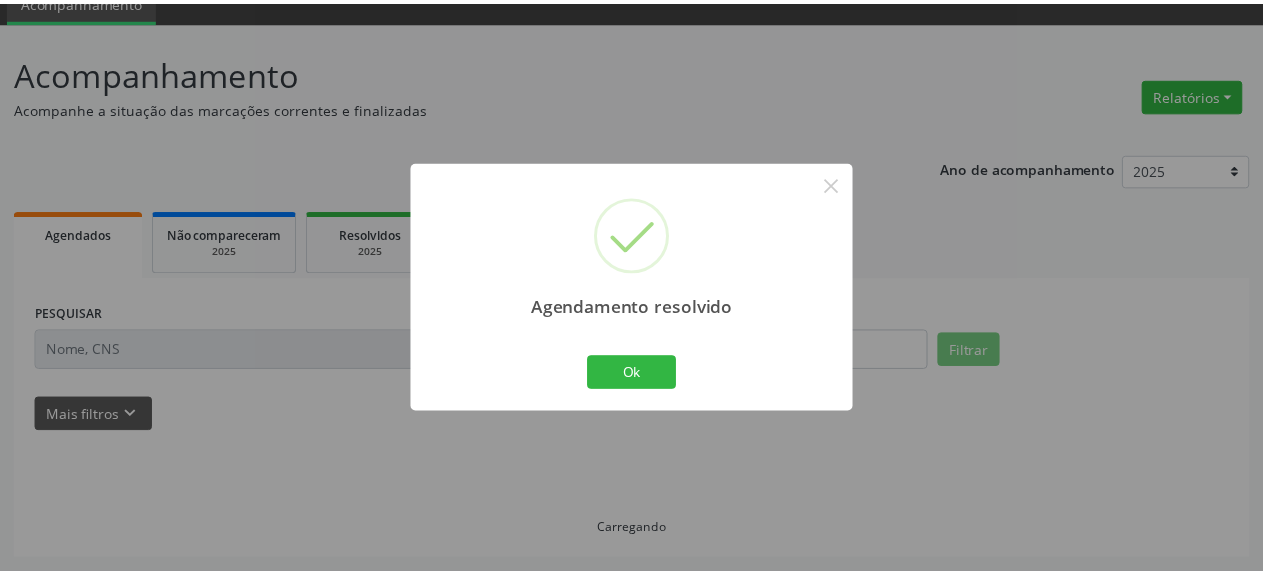 scroll, scrollTop: 88, scrollLeft: 0, axis: vertical 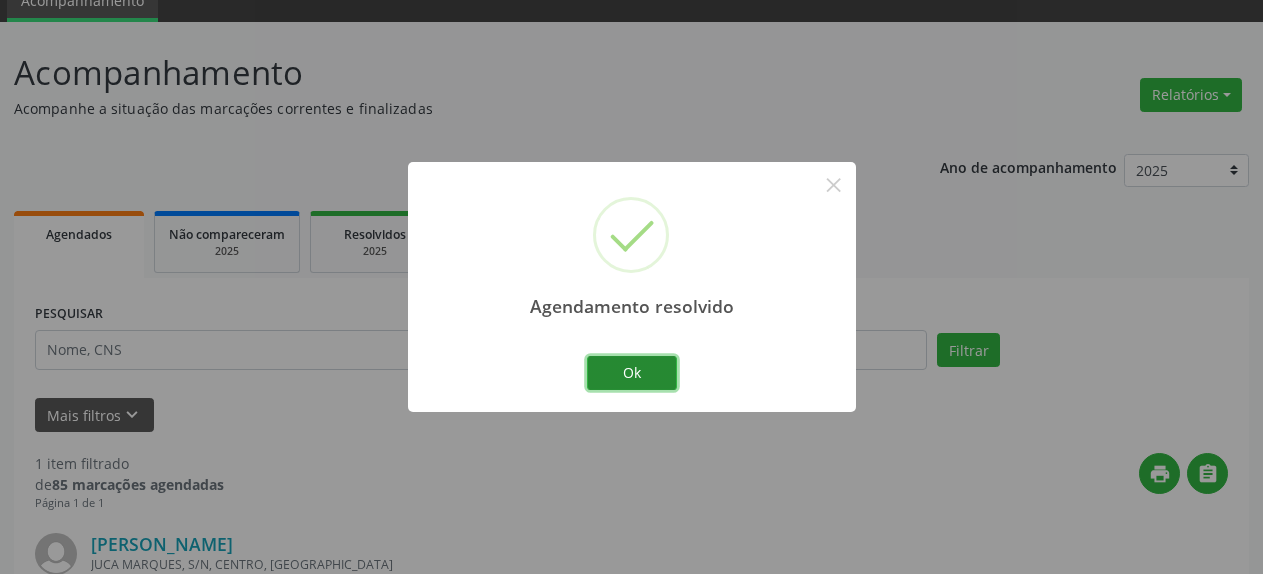 click on "Ok" at bounding box center (632, 373) 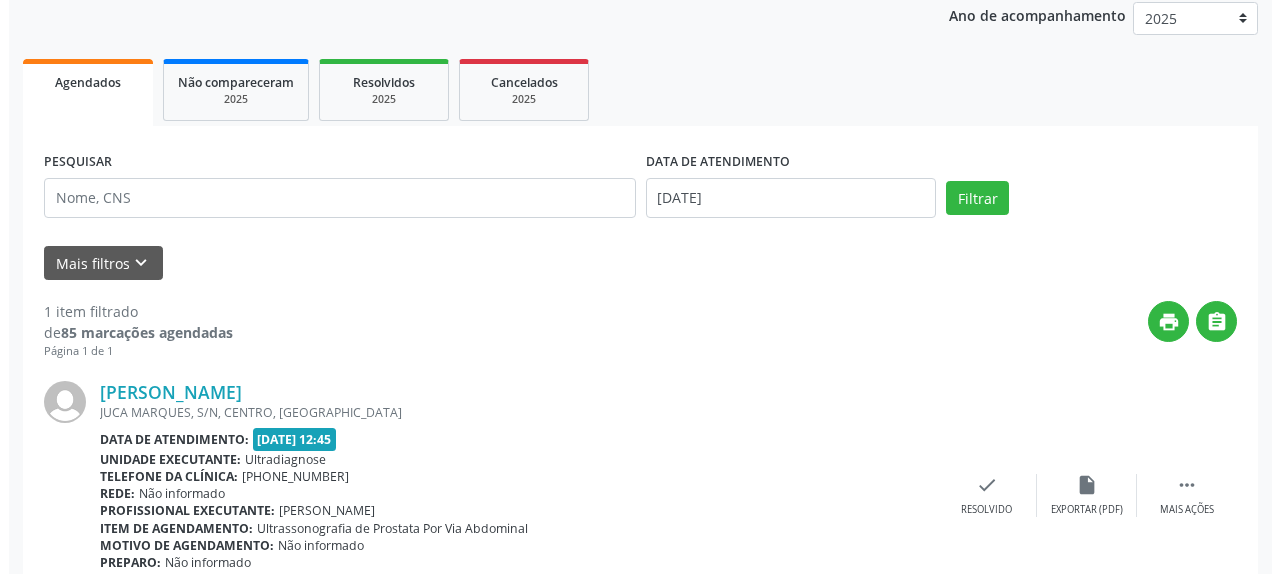 scroll, scrollTop: 331, scrollLeft: 0, axis: vertical 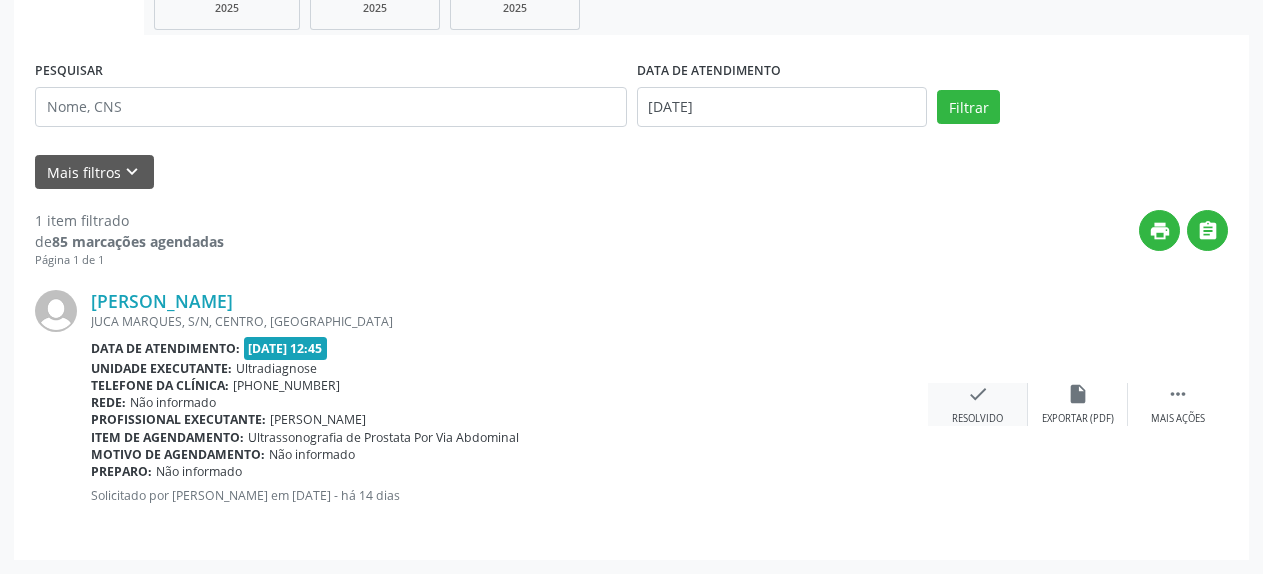 click on "check" at bounding box center (978, 394) 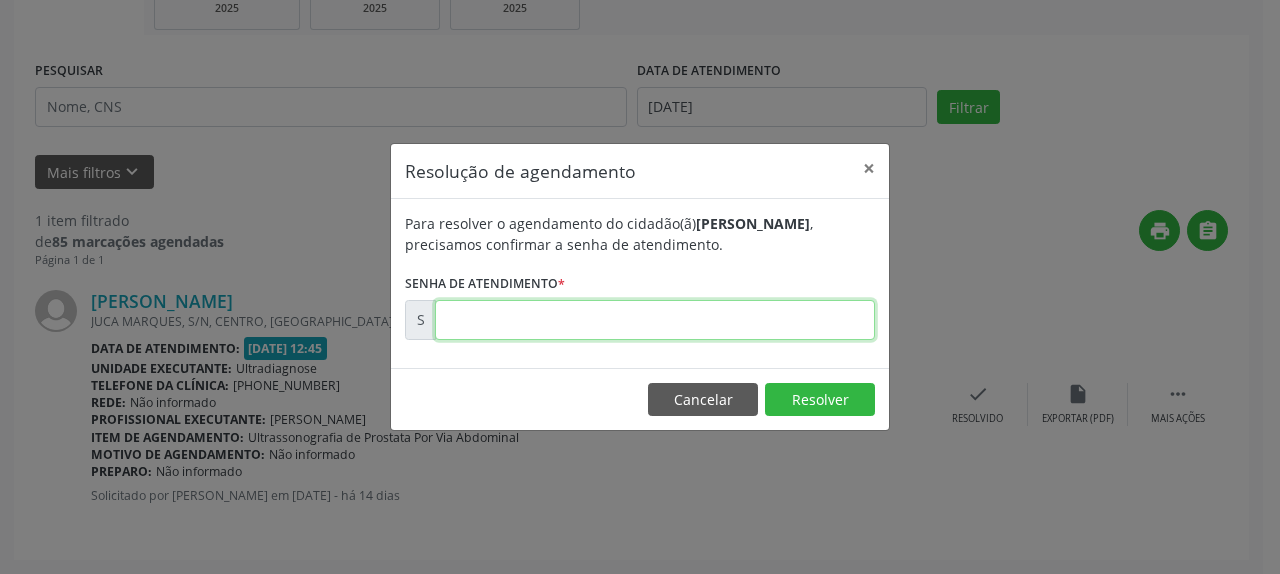 click at bounding box center (655, 320) 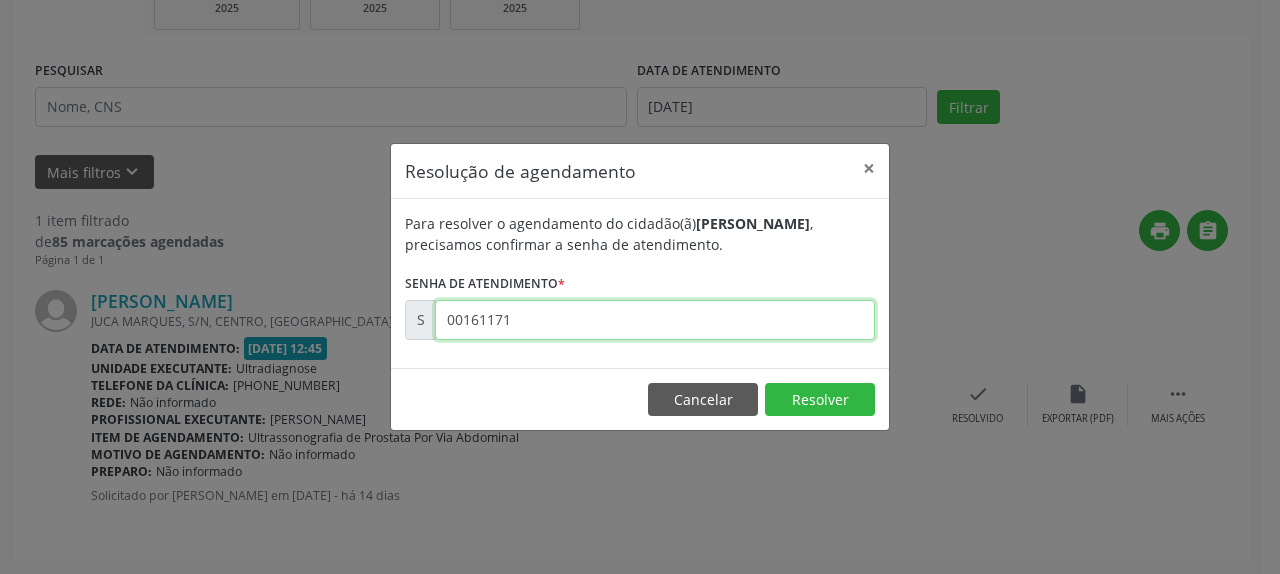 type on "00161171" 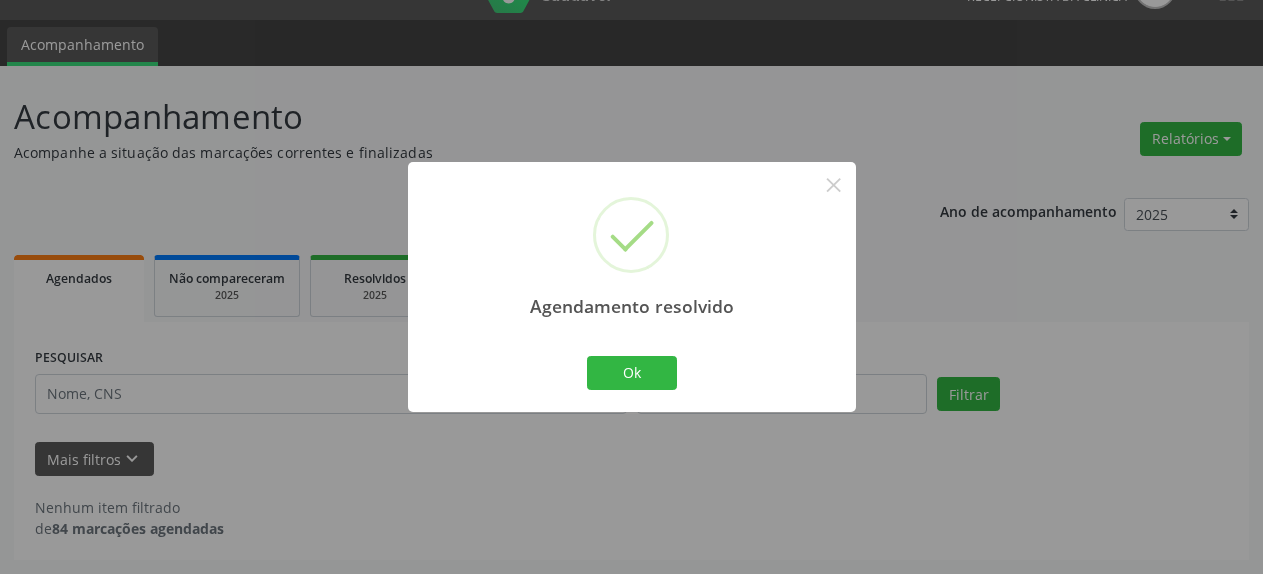 scroll, scrollTop: 44, scrollLeft: 0, axis: vertical 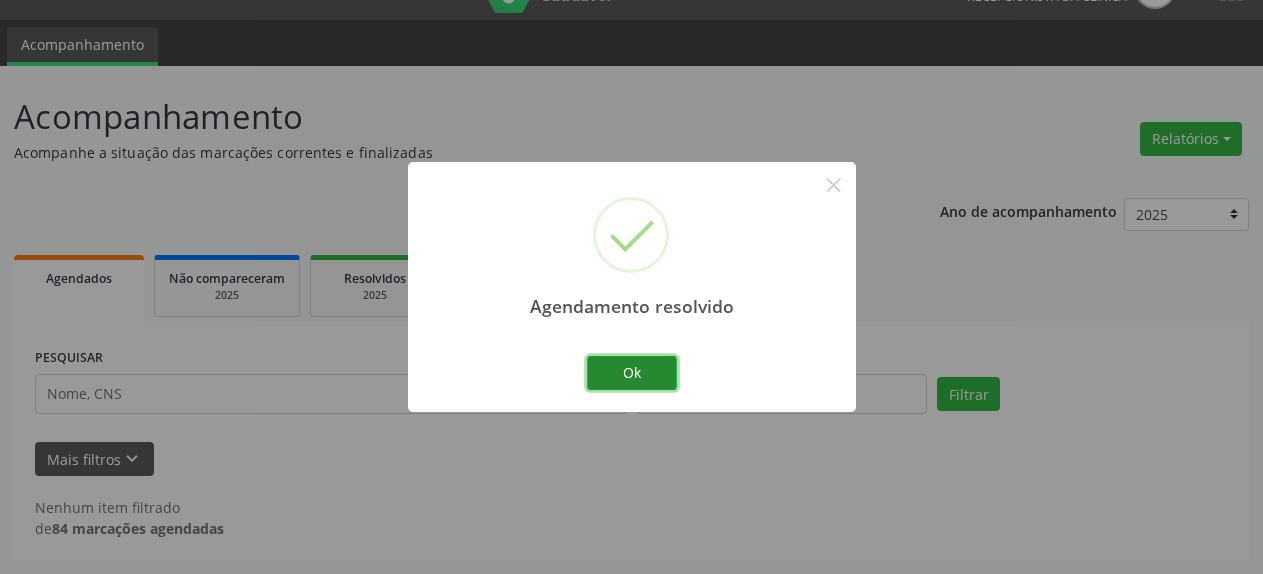 click on "Ok" at bounding box center [632, 373] 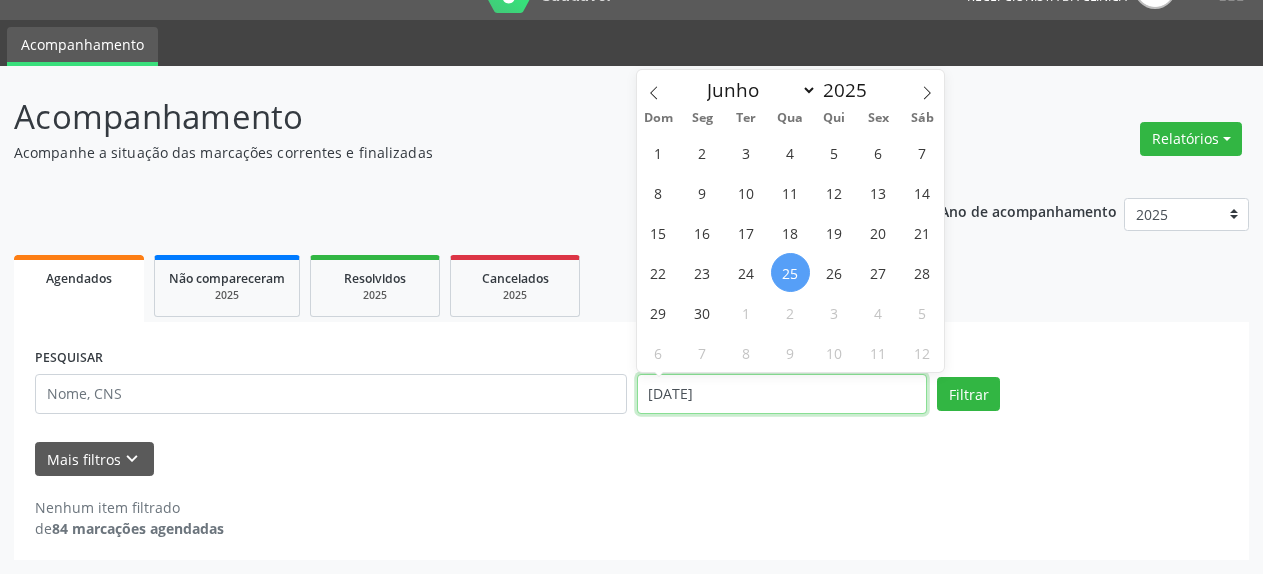 click on "[DATE]" at bounding box center (782, 394) 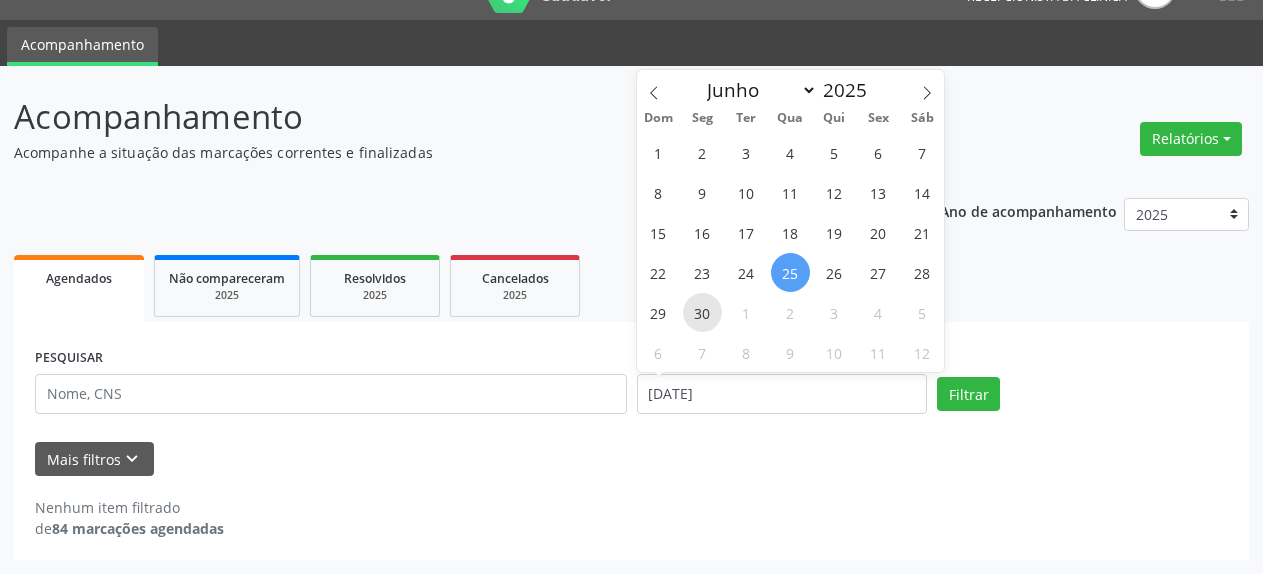 click on "30" at bounding box center (702, 312) 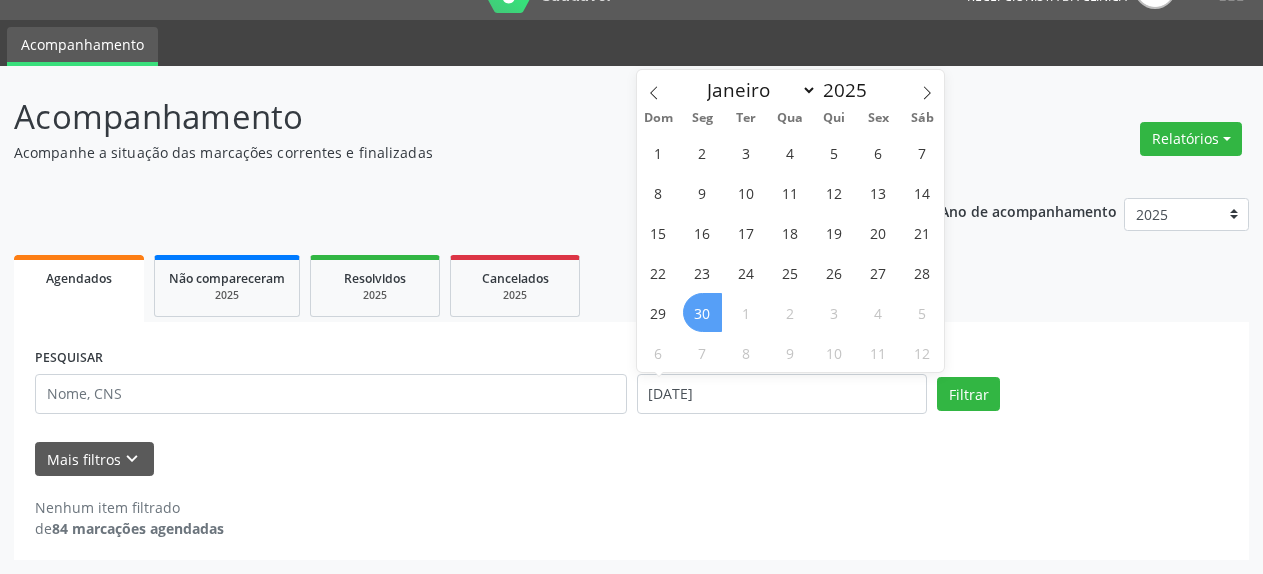 click on "30" at bounding box center (702, 312) 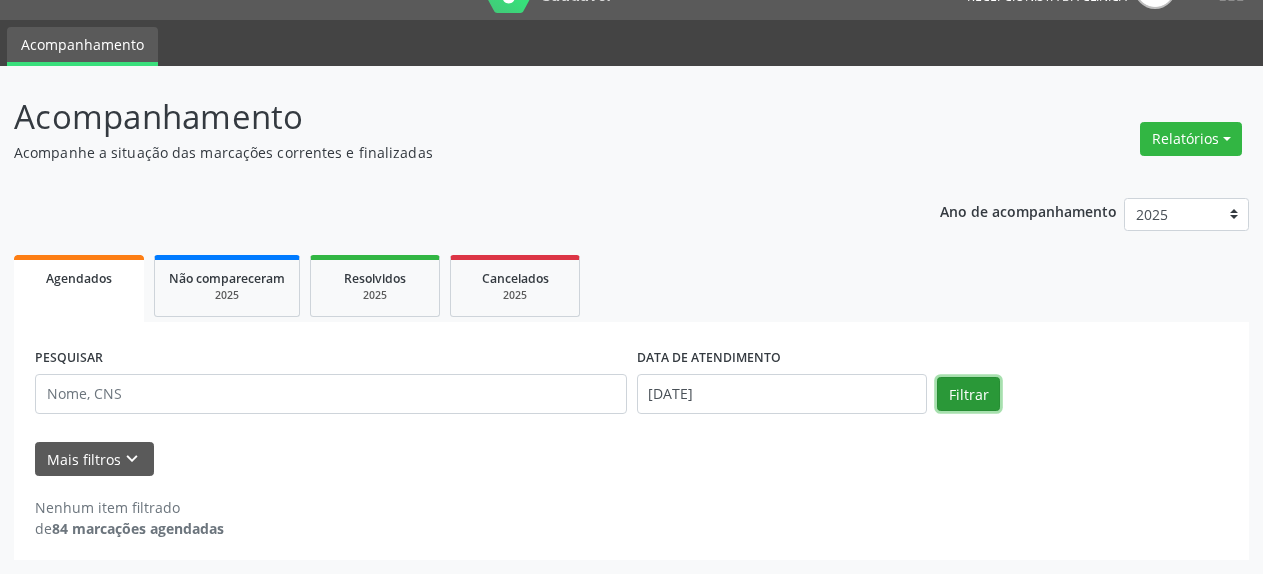 click on "Filtrar" at bounding box center [968, 394] 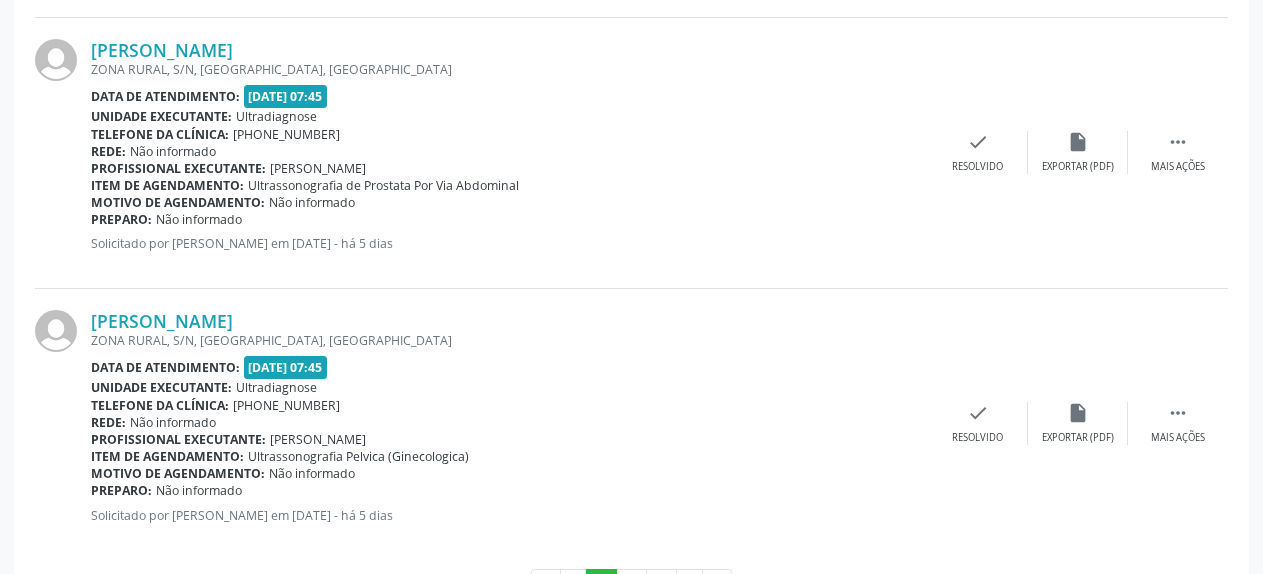 scroll, scrollTop: 4200, scrollLeft: 0, axis: vertical 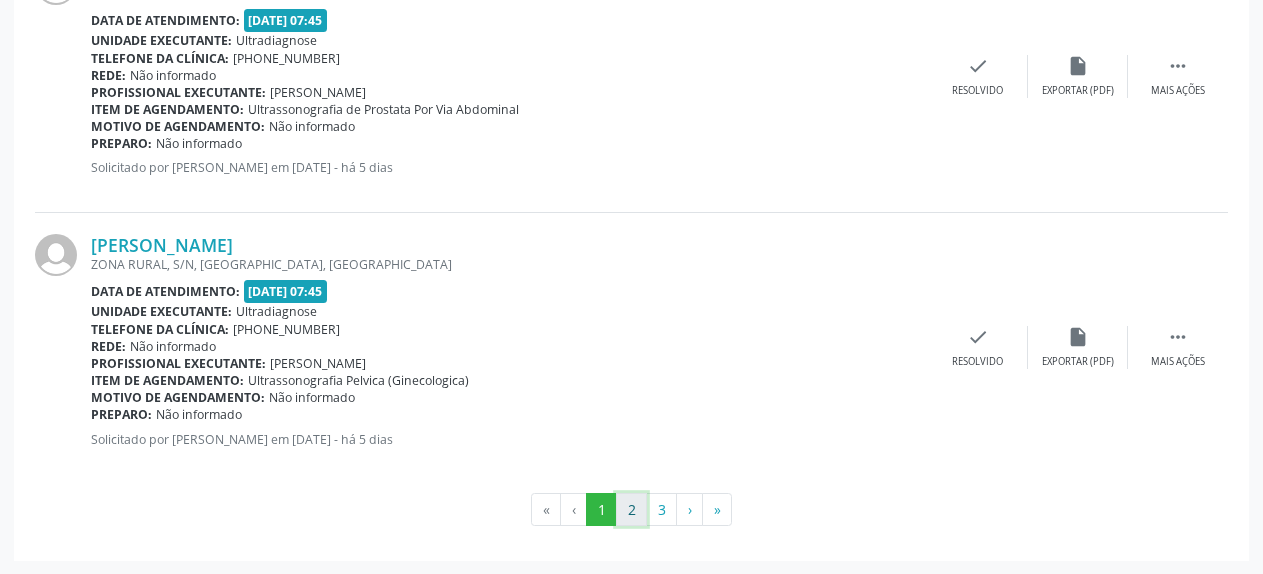 click on "2" at bounding box center (631, 510) 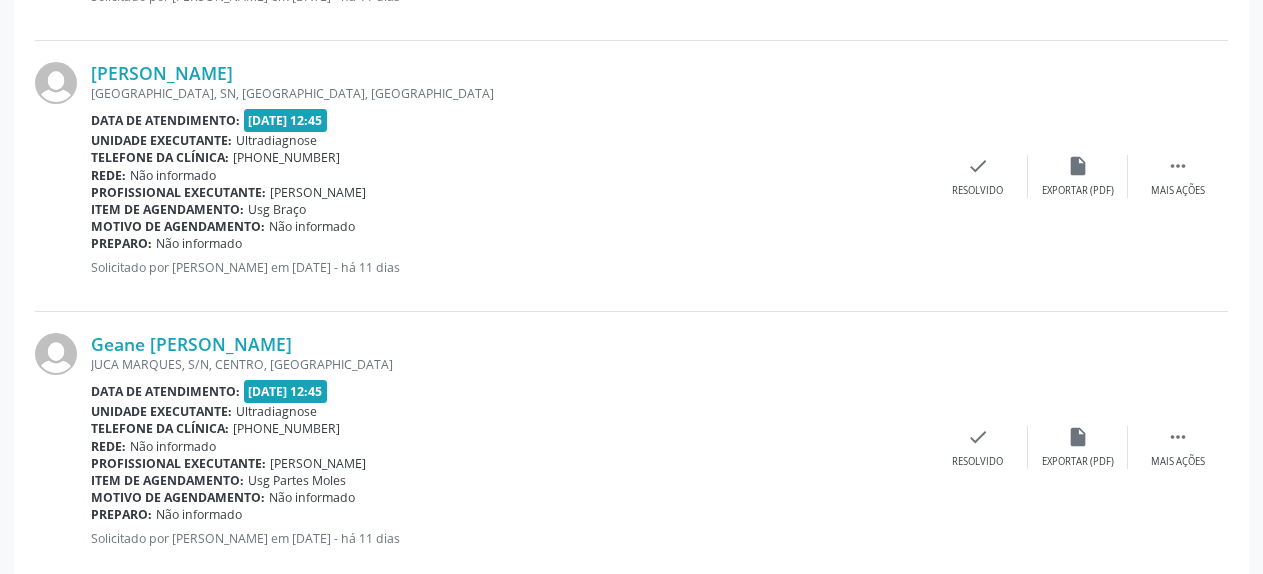 scroll, scrollTop: 4183, scrollLeft: 0, axis: vertical 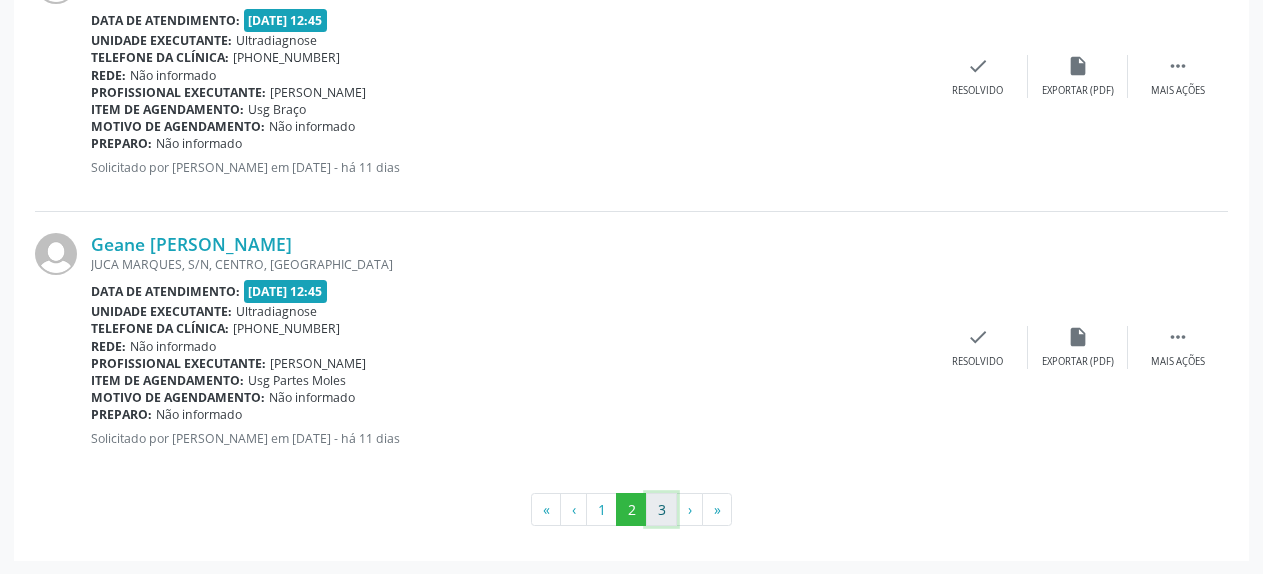 click on "3" at bounding box center [661, 510] 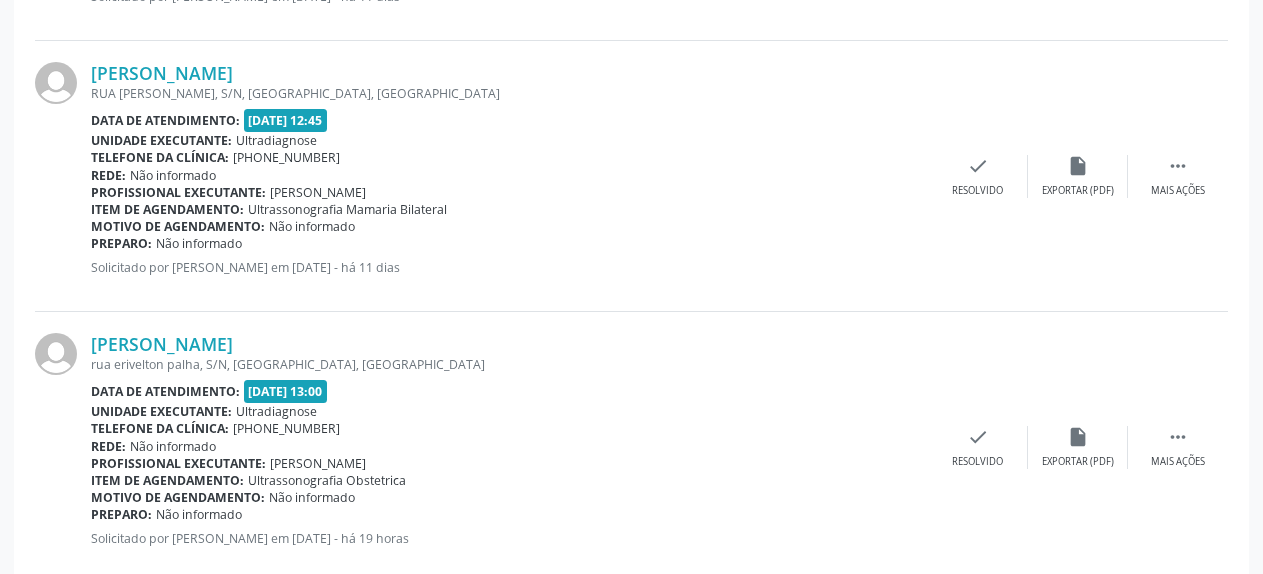 scroll, scrollTop: 1202, scrollLeft: 0, axis: vertical 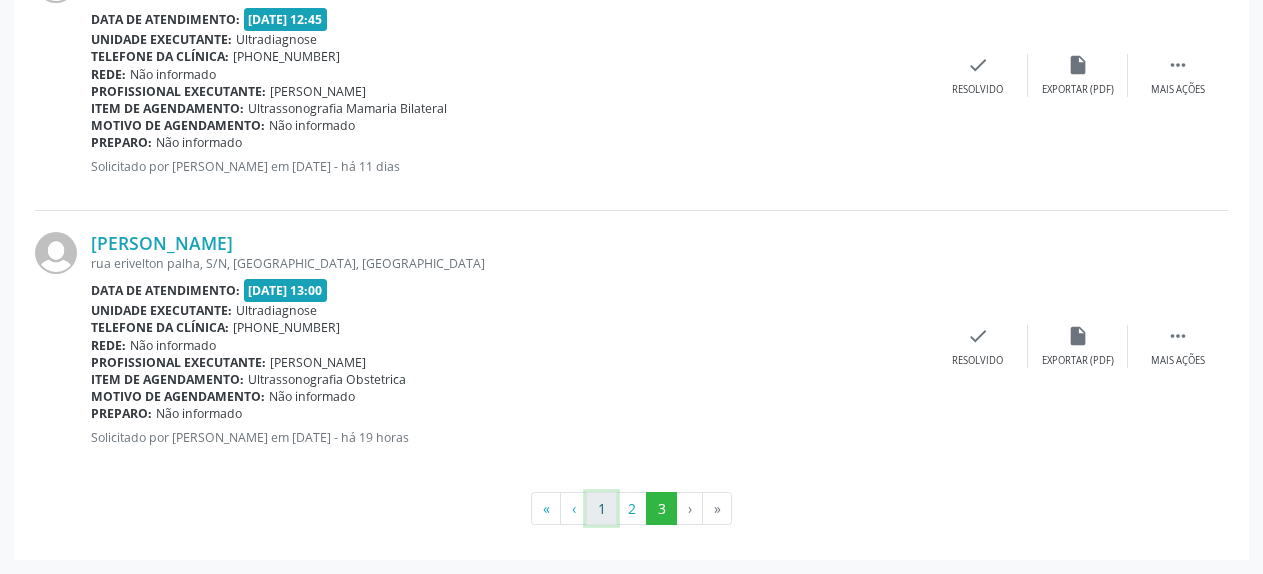 click on "1" at bounding box center [601, 509] 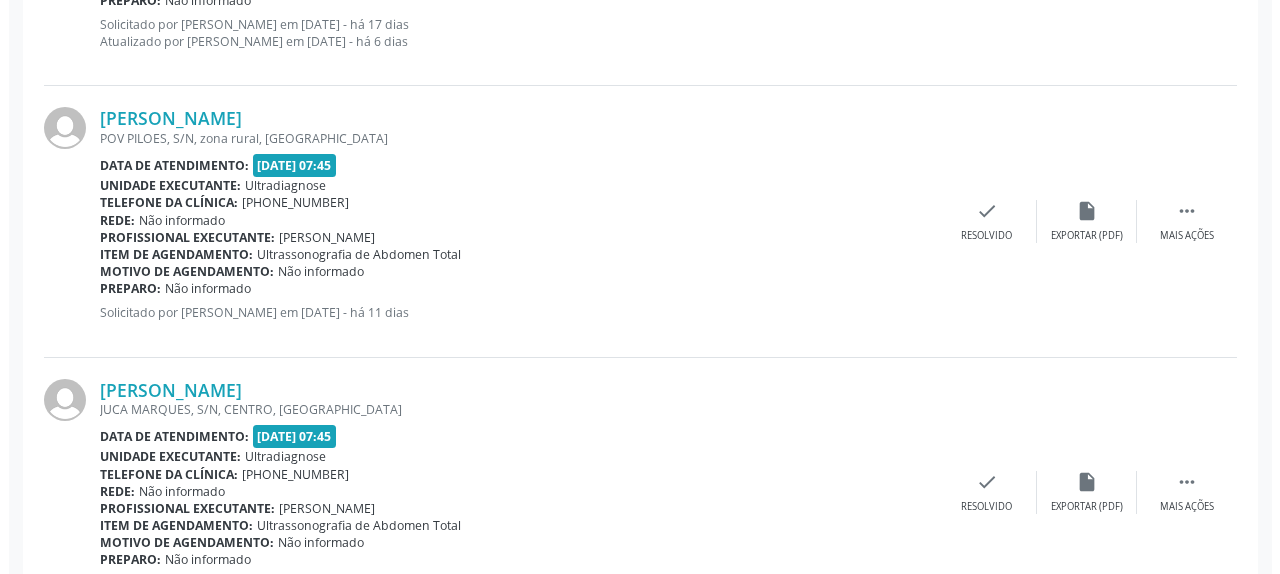 scroll, scrollTop: 823, scrollLeft: 0, axis: vertical 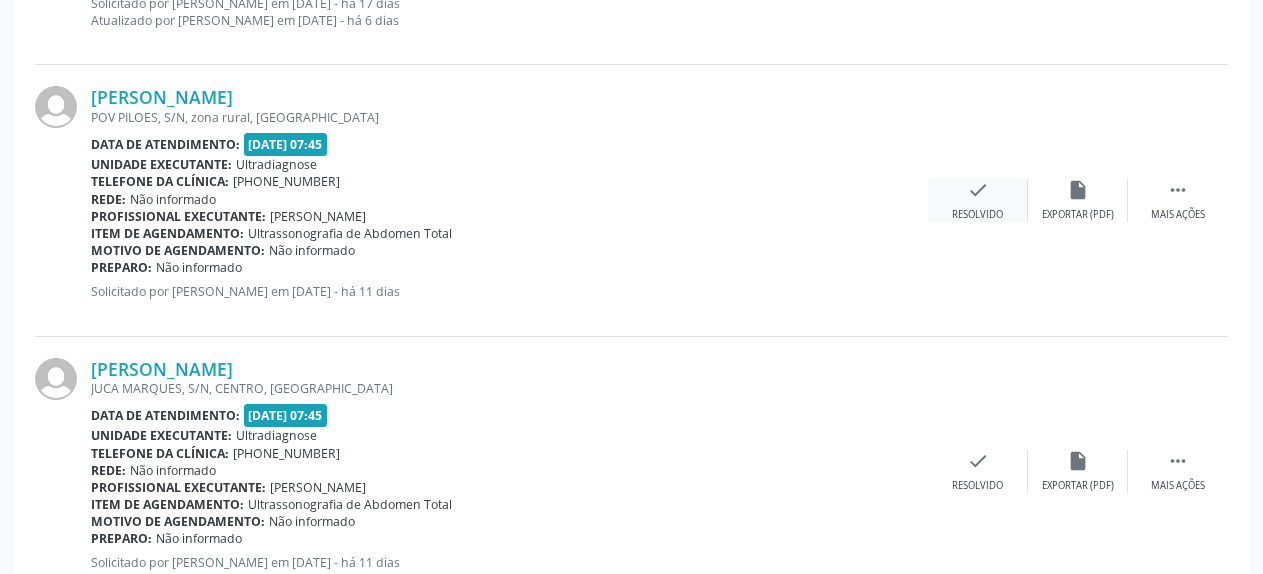click on "check" at bounding box center [978, 190] 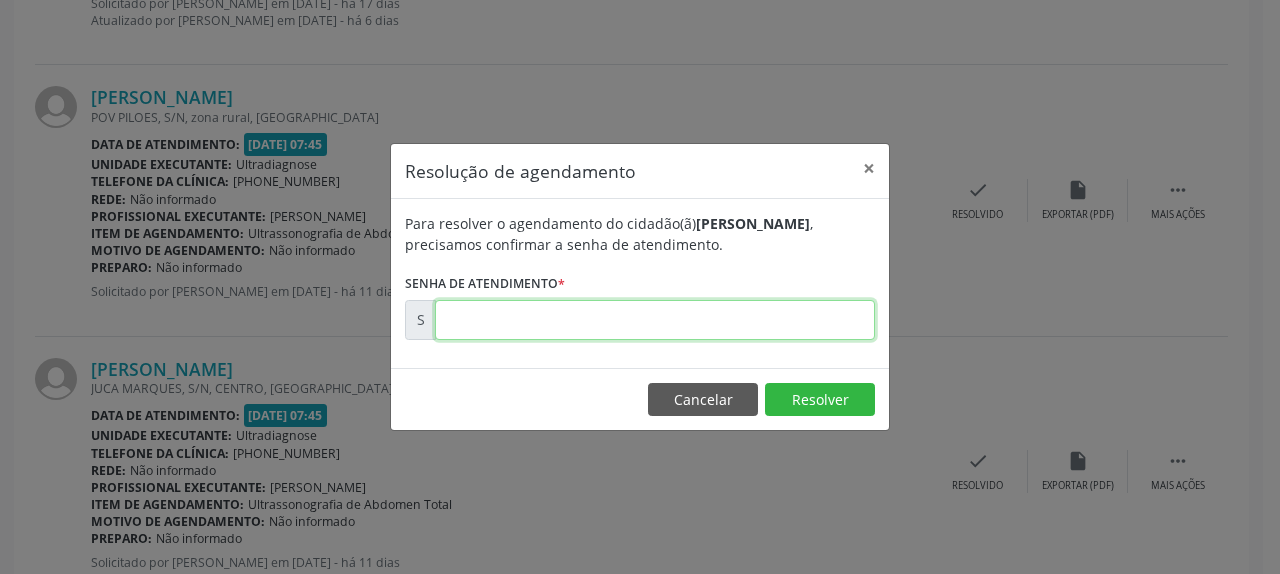 click at bounding box center (655, 320) 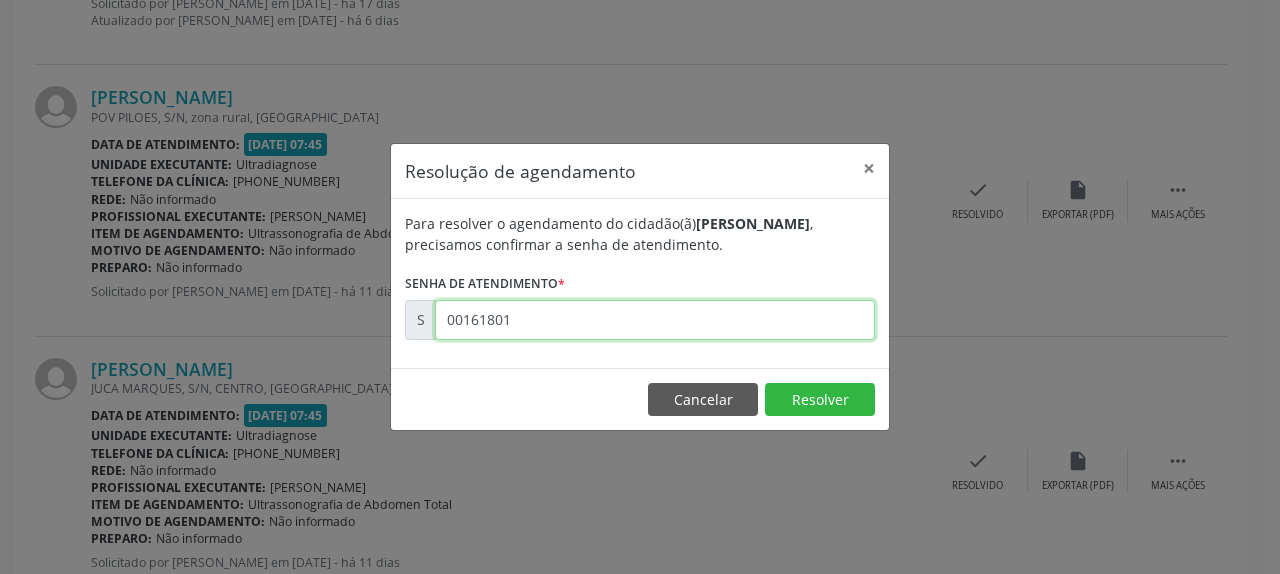 type on "00161801" 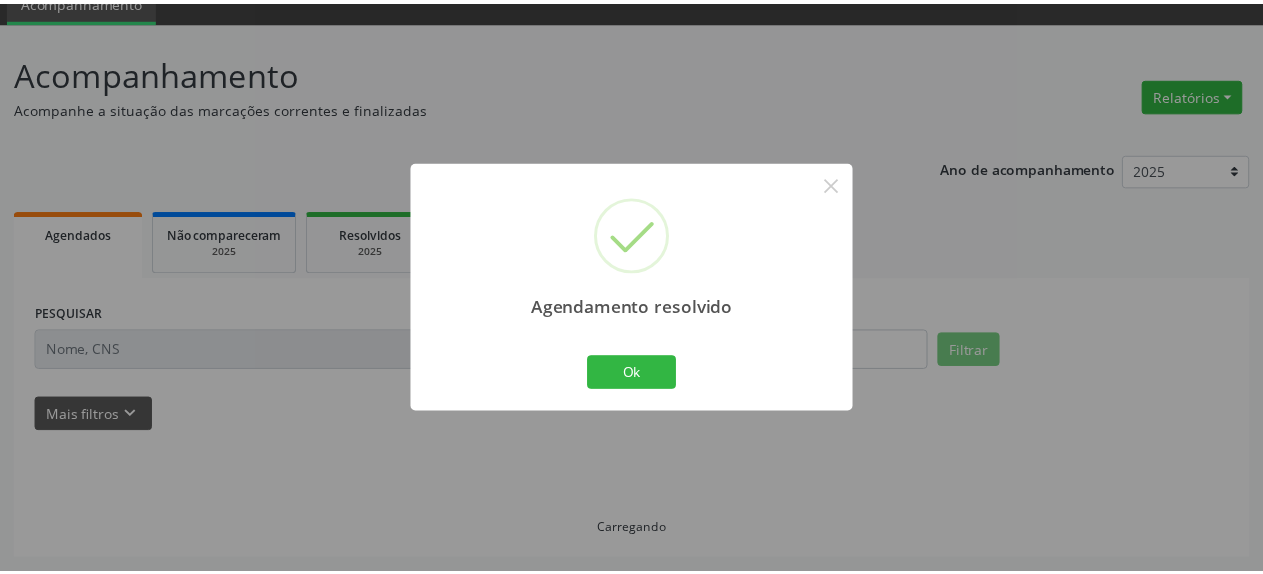 scroll, scrollTop: 88, scrollLeft: 0, axis: vertical 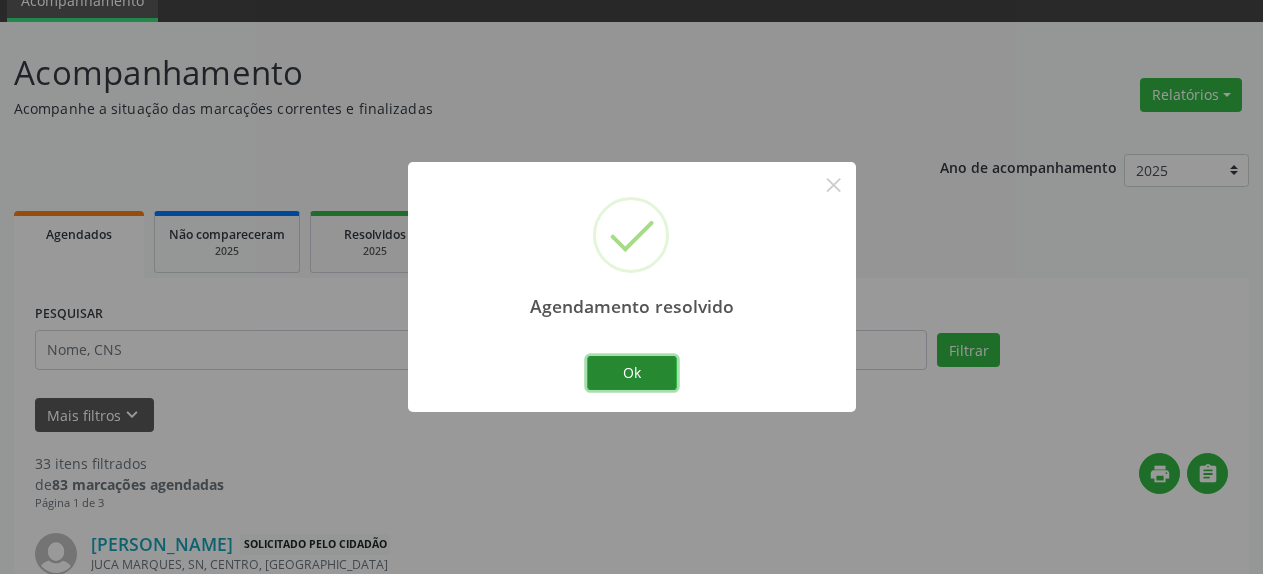click on "Ok" at bounding box center [632, 373] 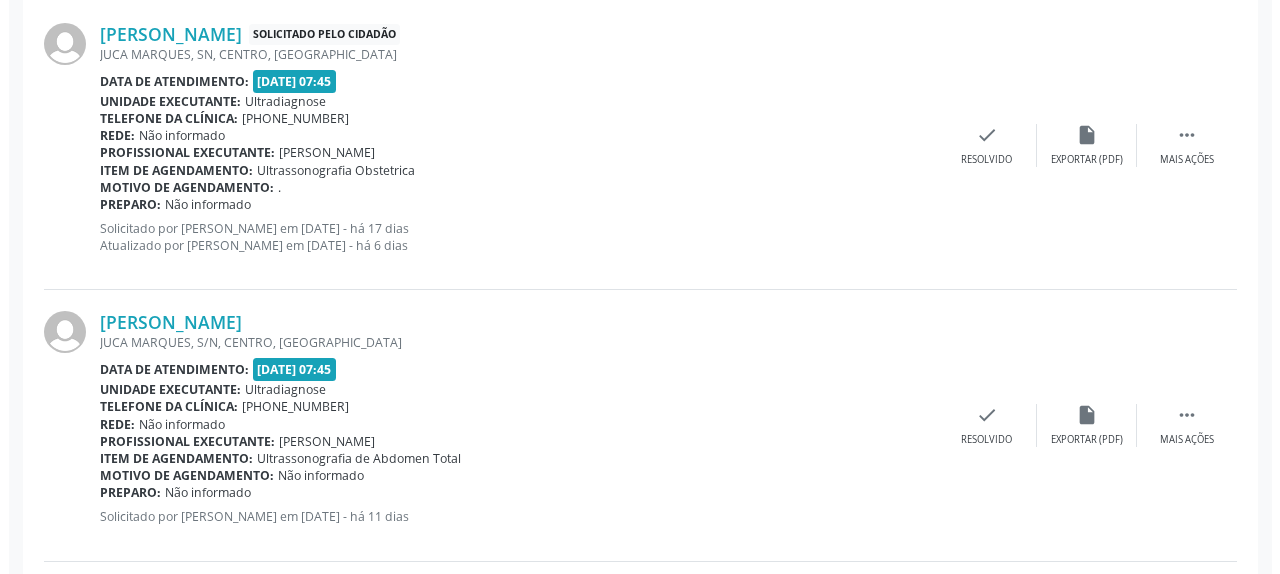 scroll, scrollTop: 802, scrollLeft: 0, axis: vertical 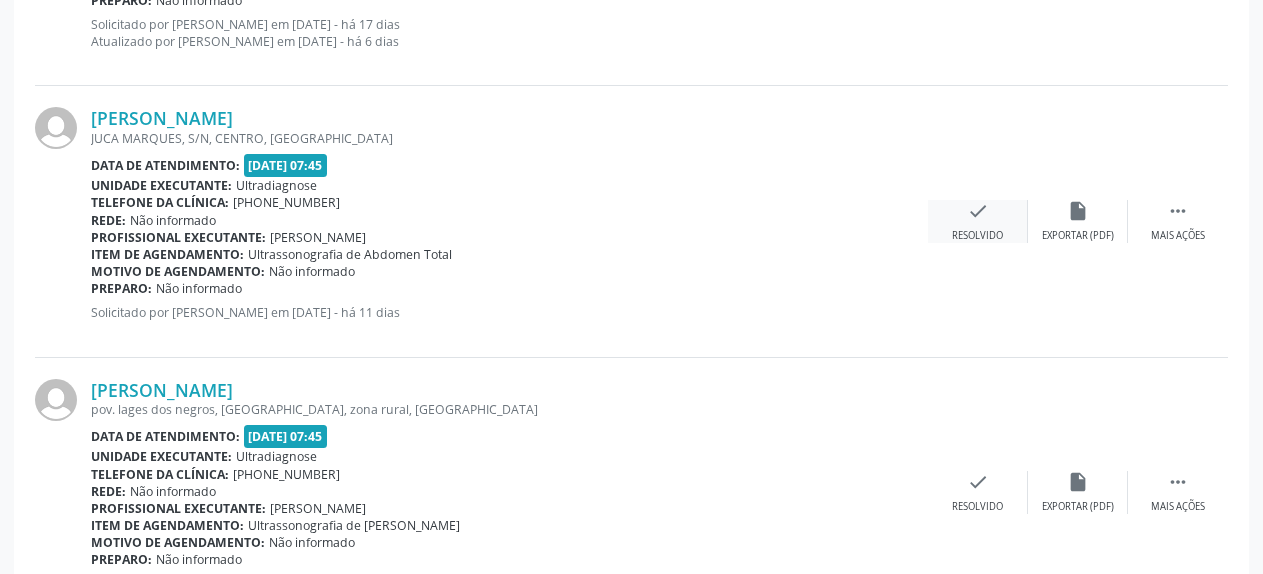 click on "check
Resolvido" at bounding box center [978, 221] 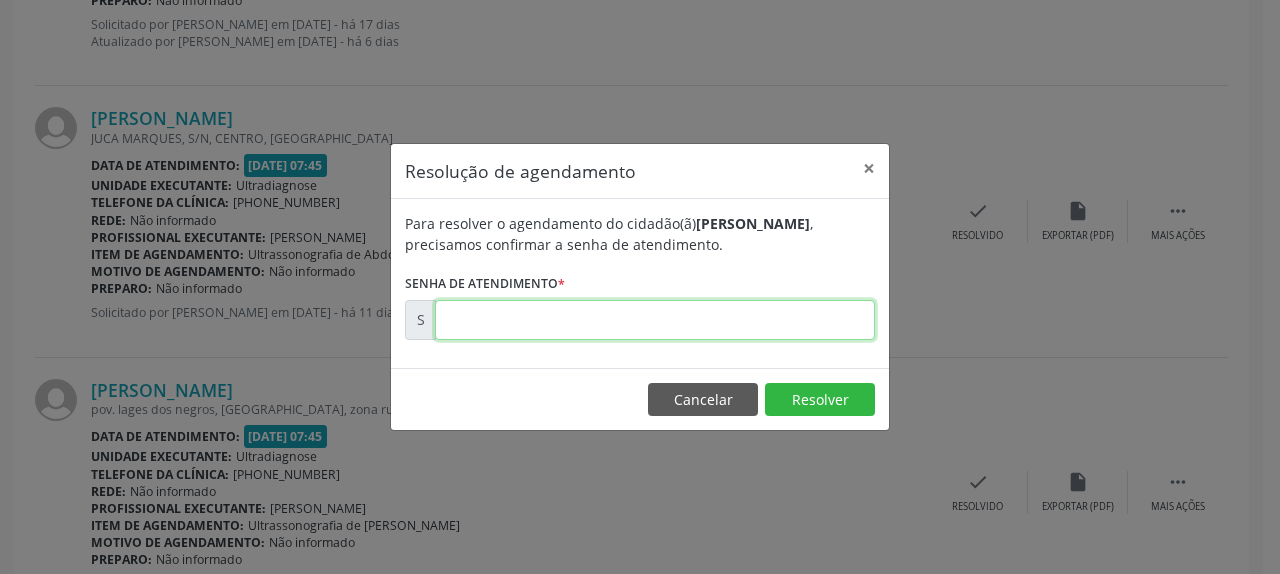 click at bounding box center [655, 320] 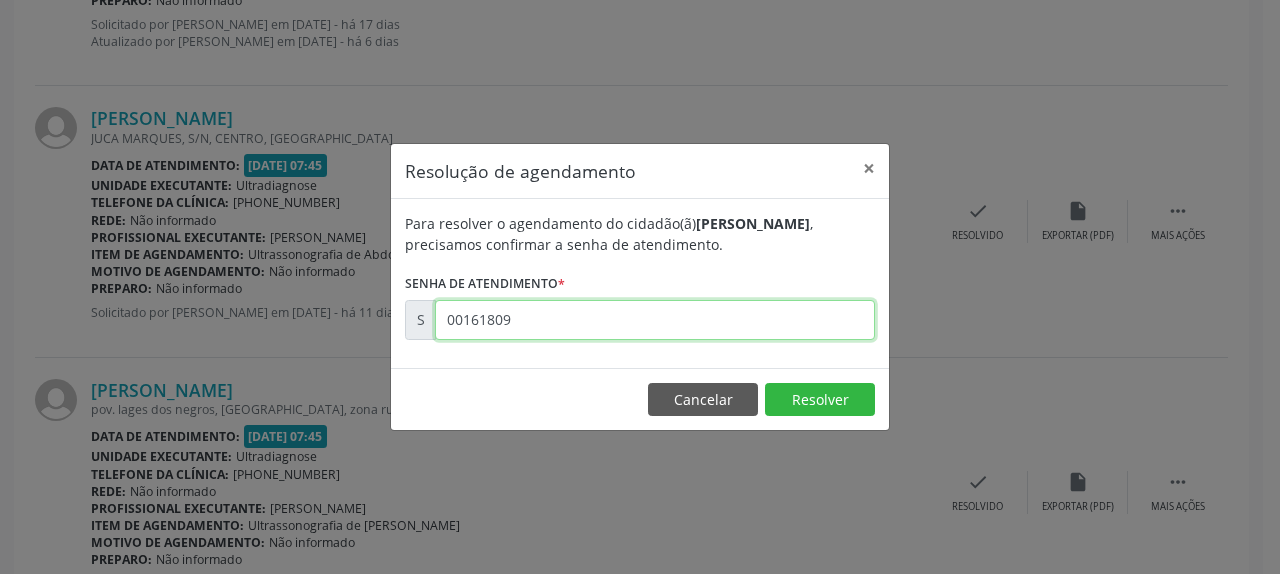 type on "00161809" 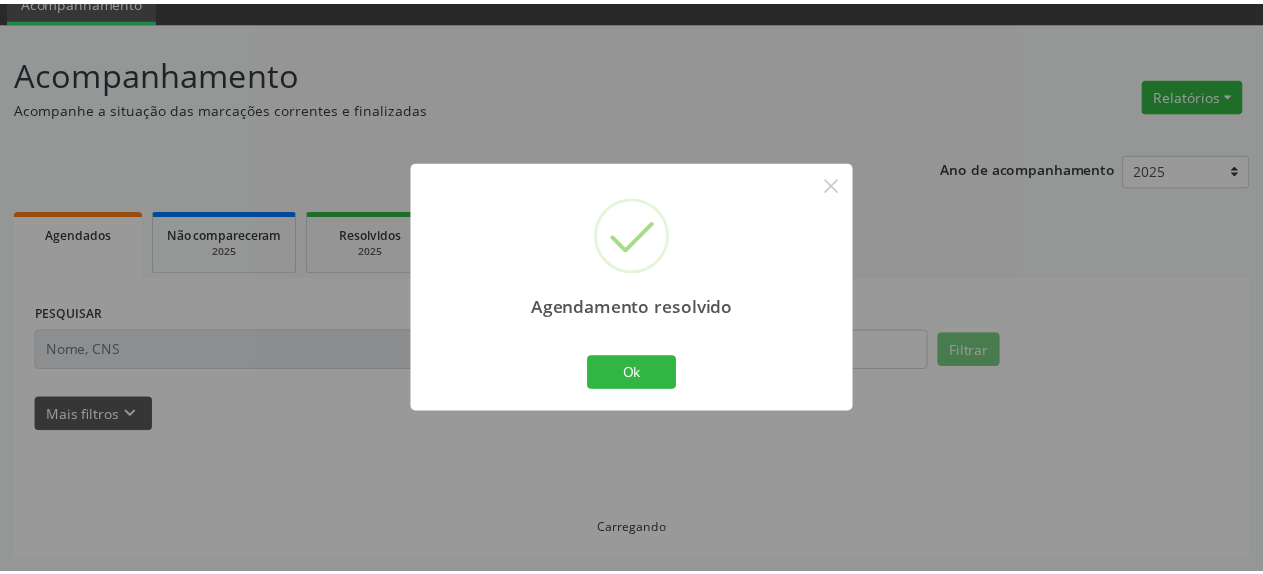 scroll, scrollTop: 88, scrollLeft: 0, axis: vertical 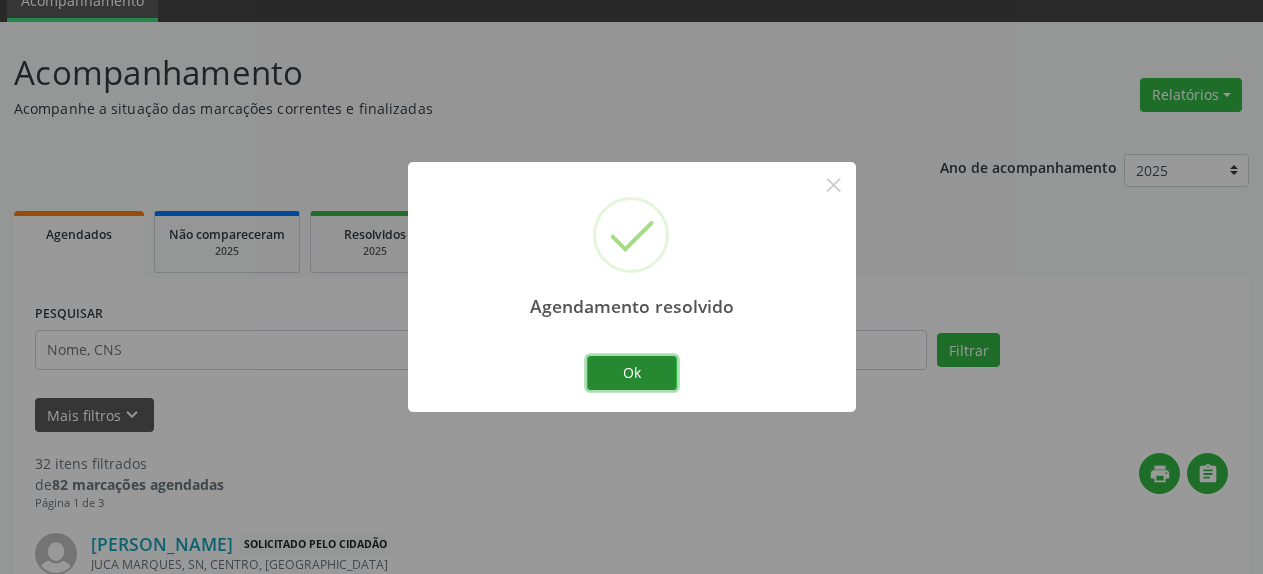 click on "Ok" at bounding box center (632, 373) 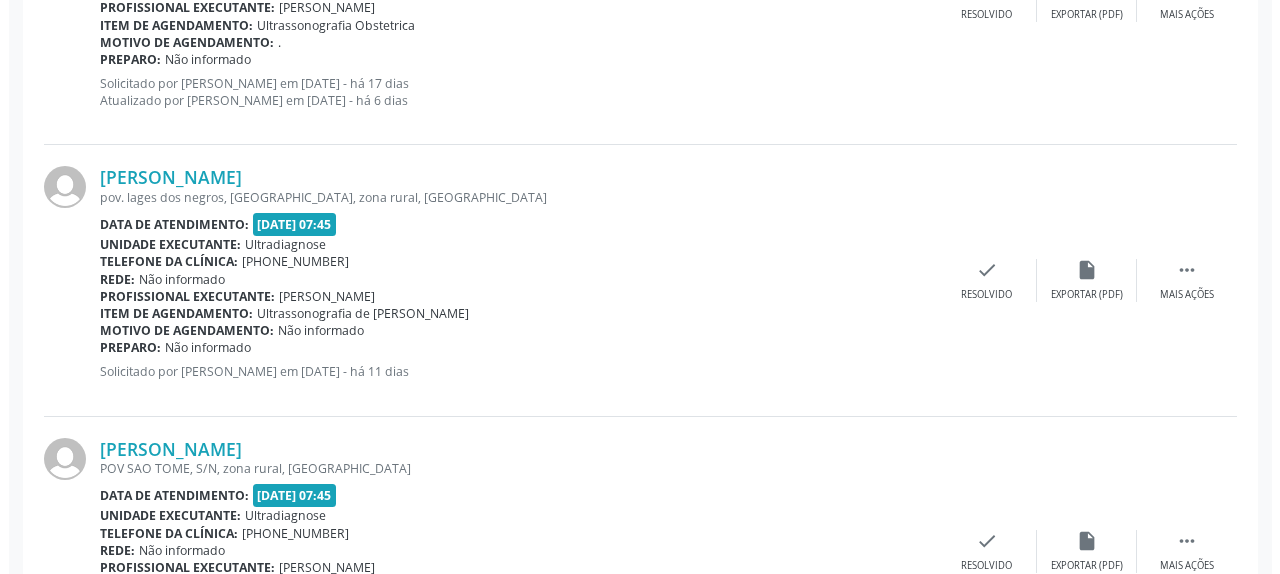 scroll, scrollTop: 802, scrollLeft: 0, axis: vertical 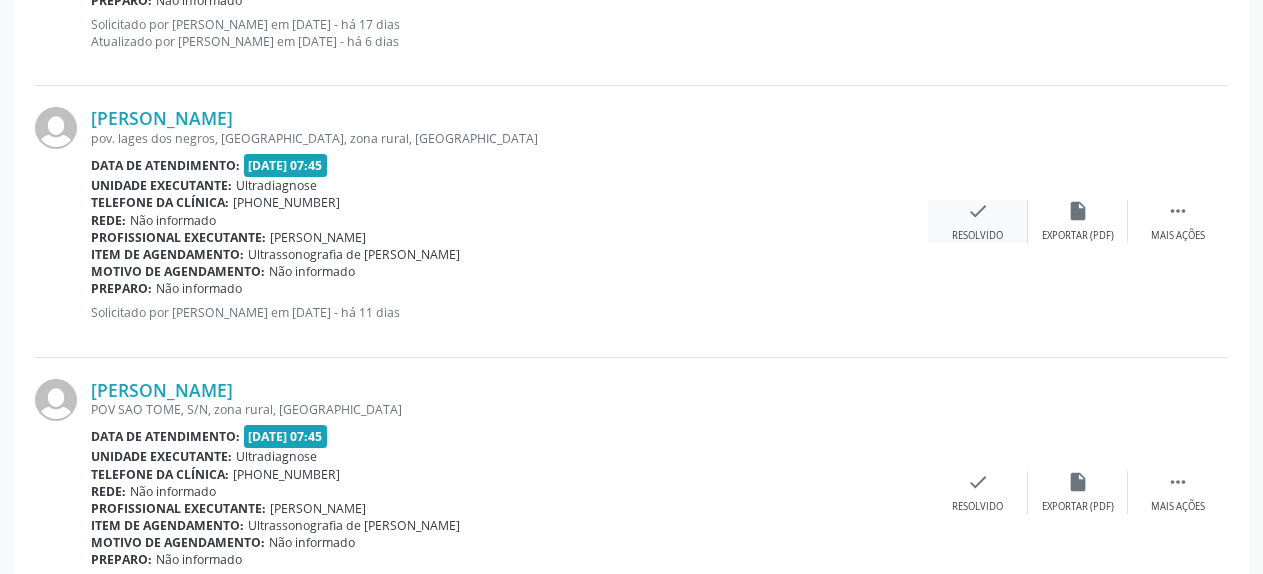 click on "check
Resolvido" at bounding box center [978, 221] 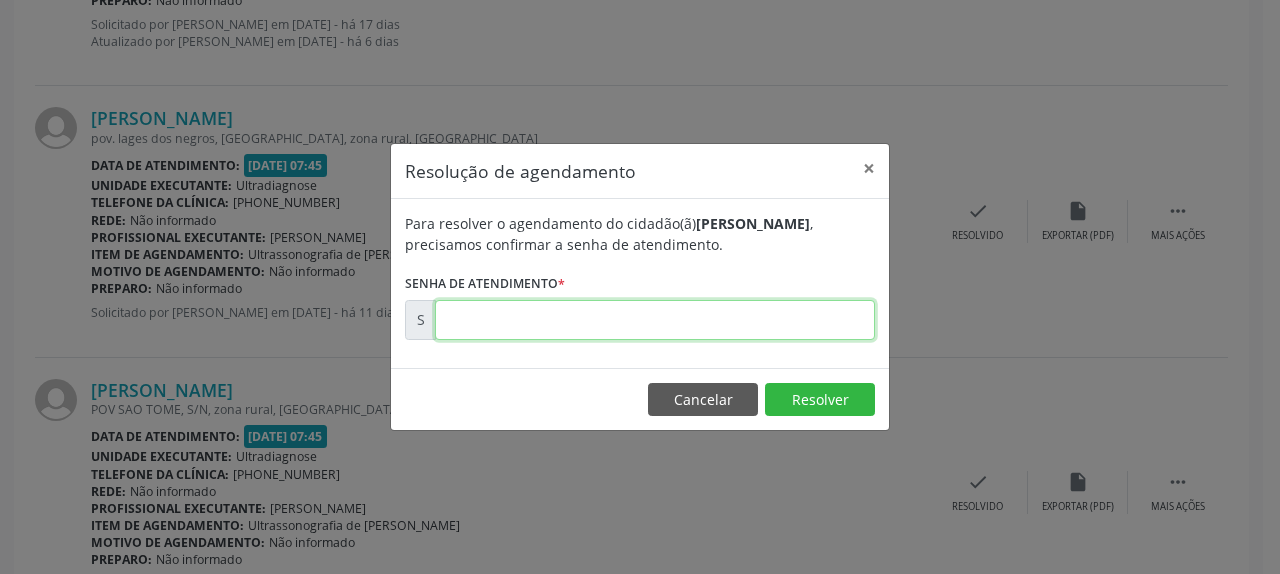 click at bounding box center (655, 320) 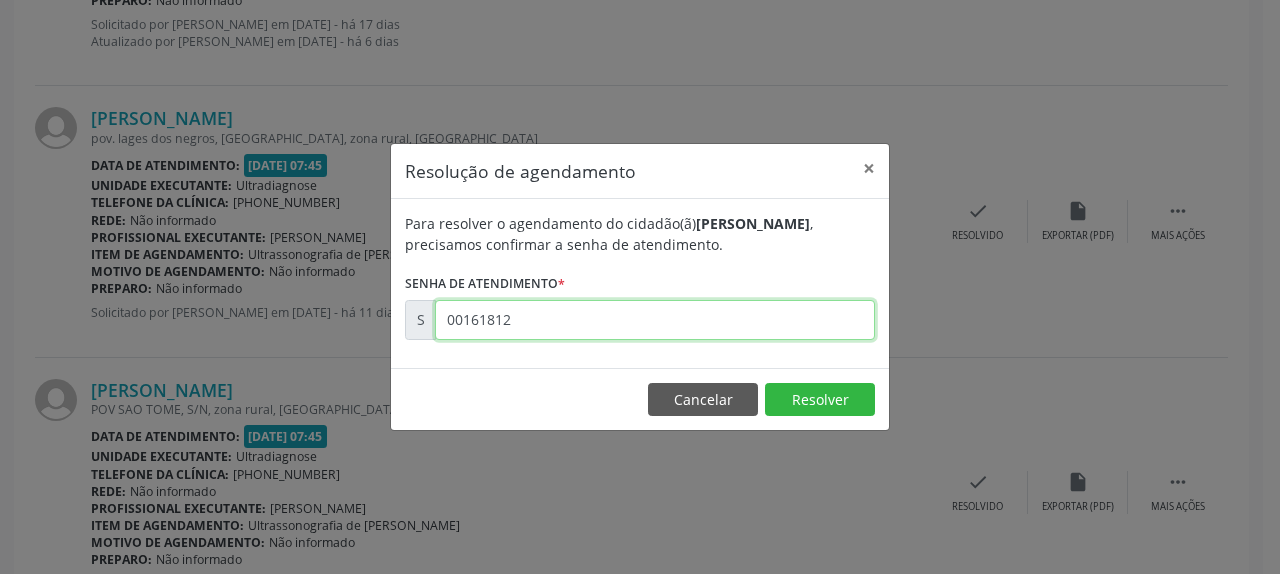 type on "00161812" 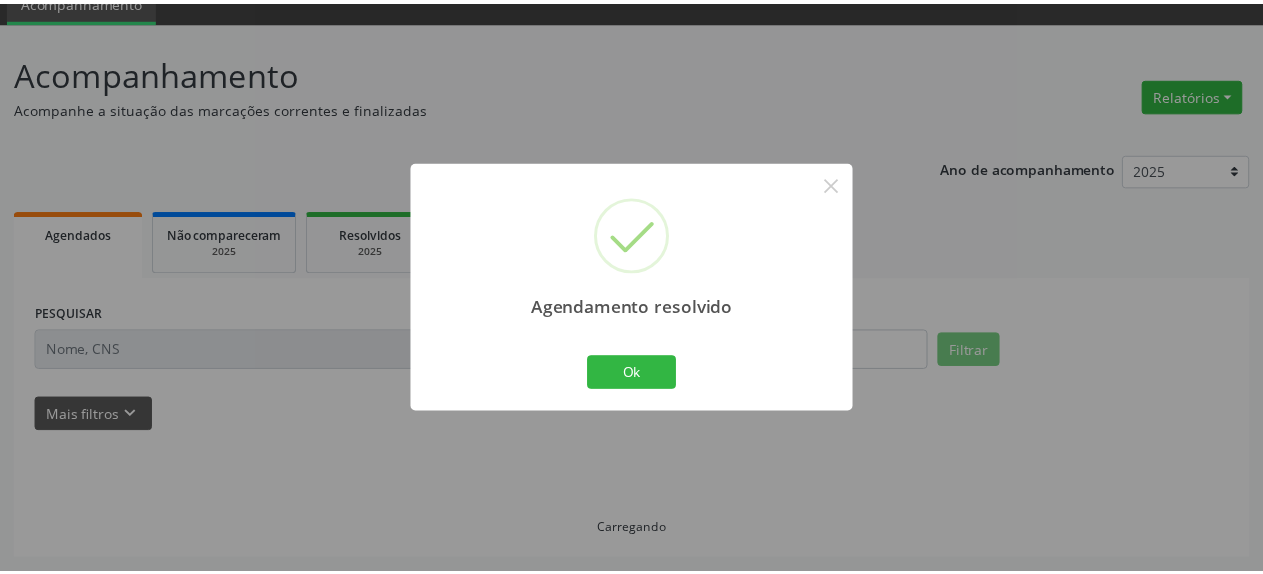scroll, scrollTop: 88, scrollLeft: 0, axis: vertical 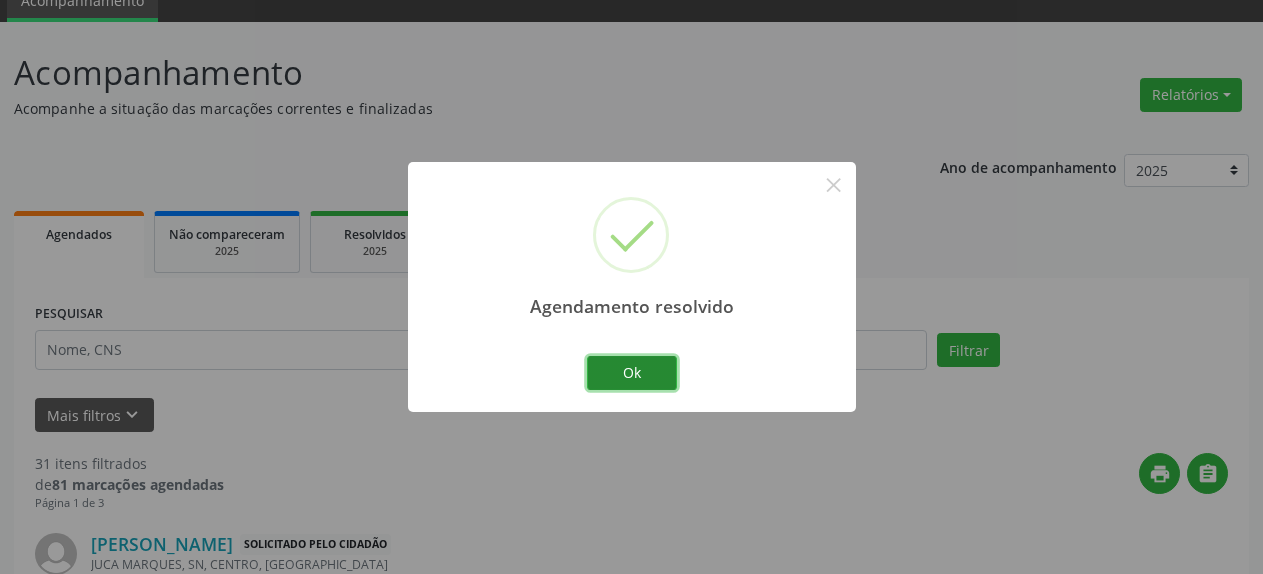 click on "Ok" at bounding box center [632, 373] 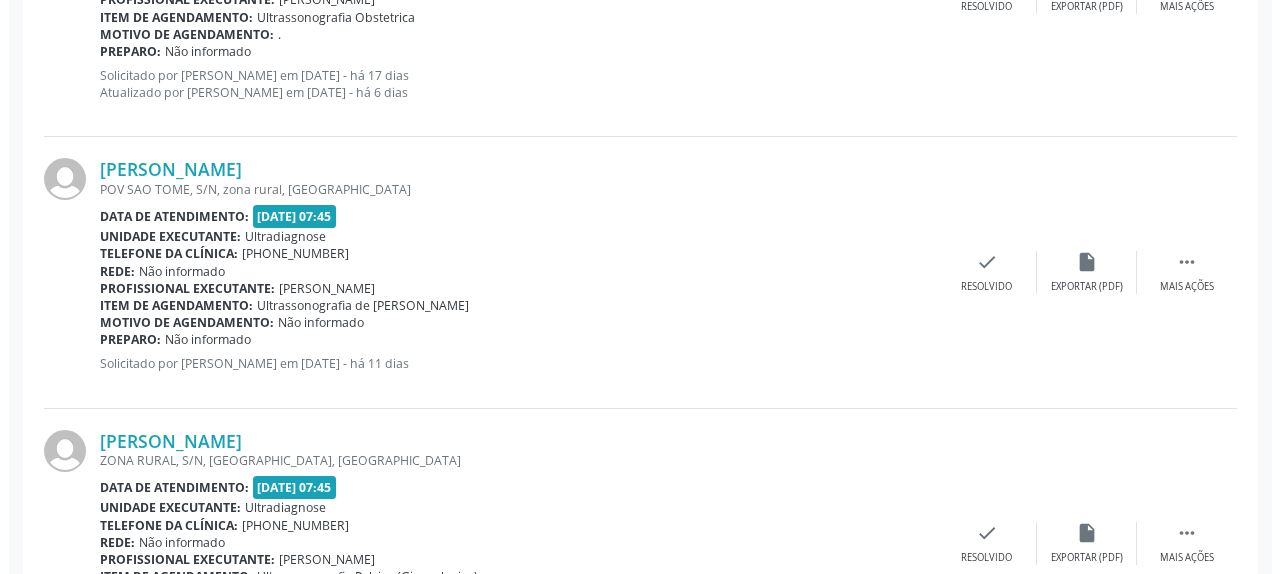 scroll, scrollTop: 802, scrollLeft: 0, axis: vertical 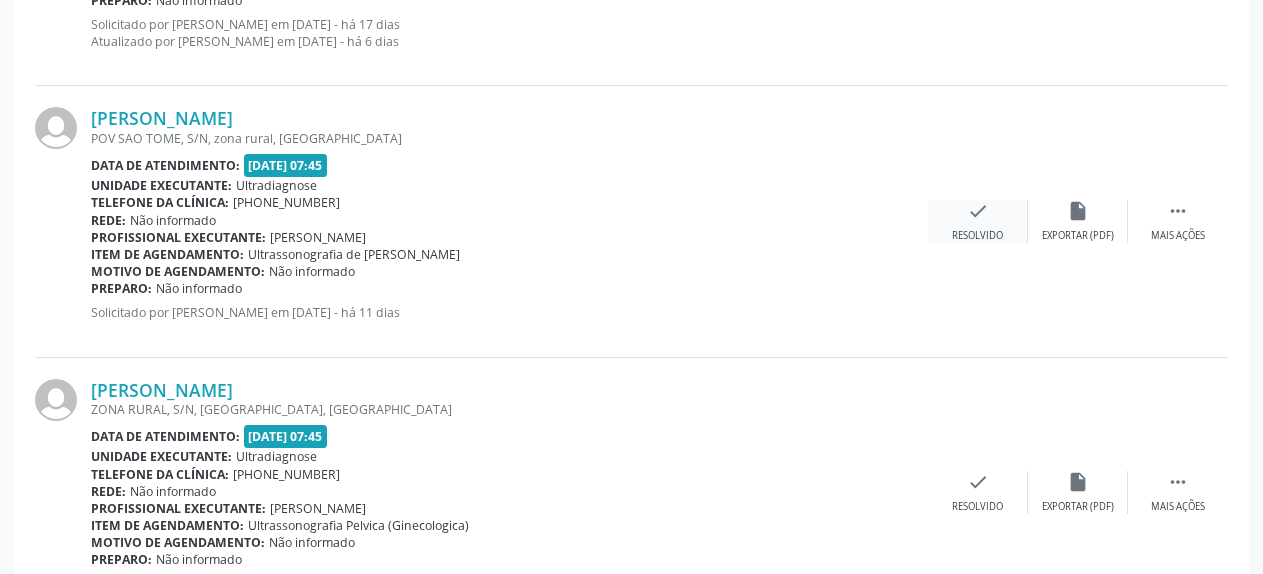 click on "check" at bounding box center [978, 211] 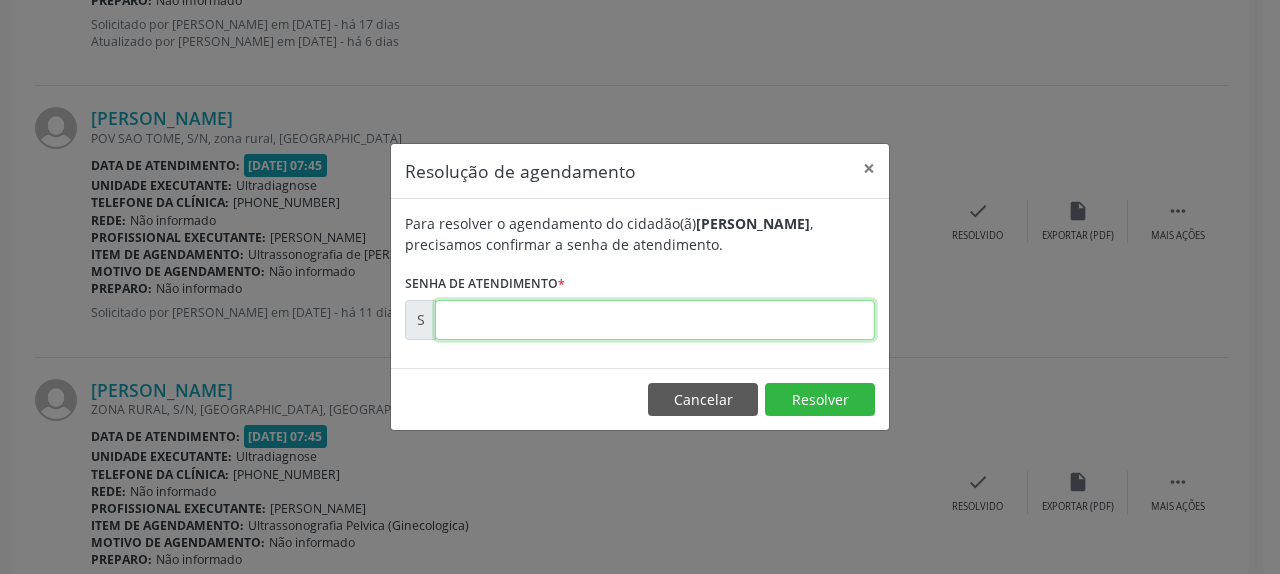click at bounding box center (655, 320) 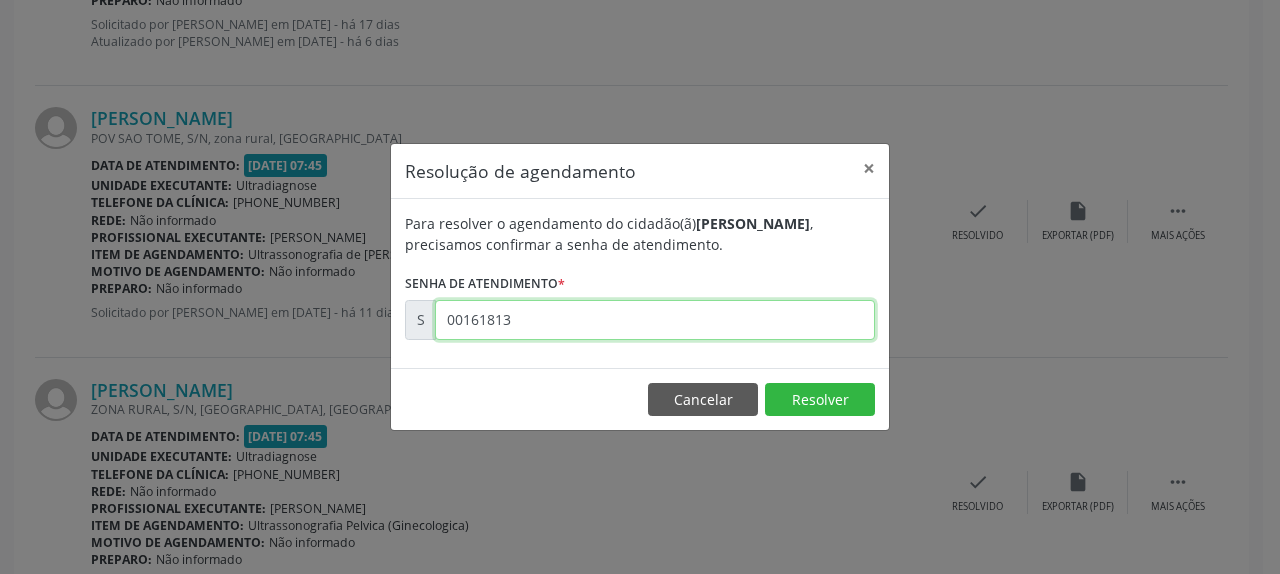 type on "00161813" 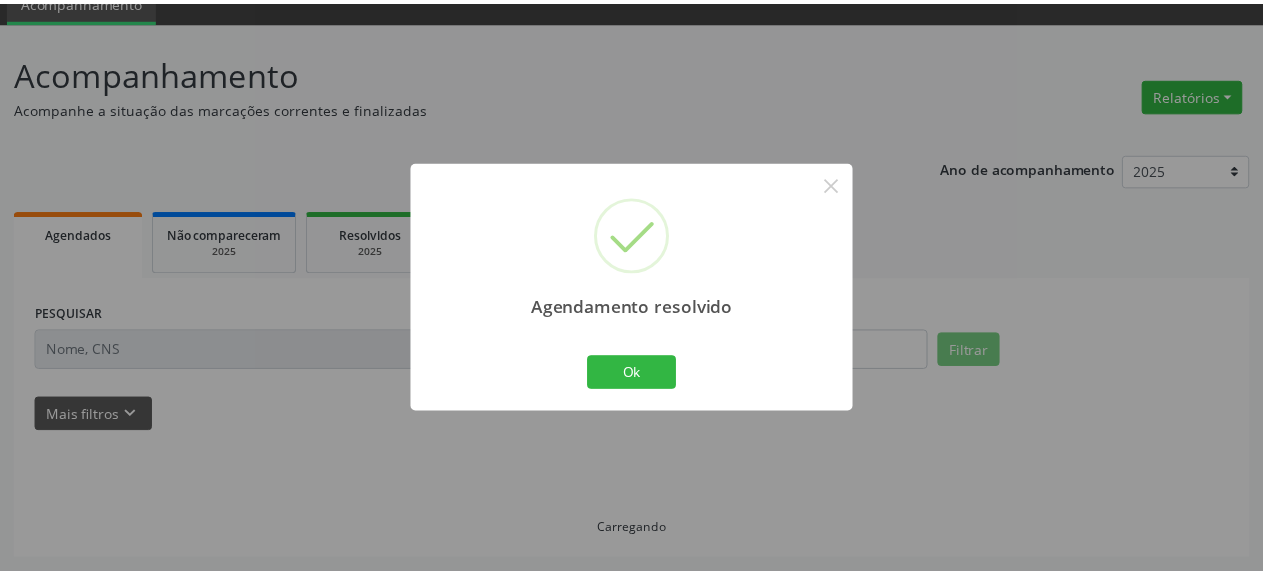 scroll, scrollTop: 88, scrollLeft: 0, axis: vertical 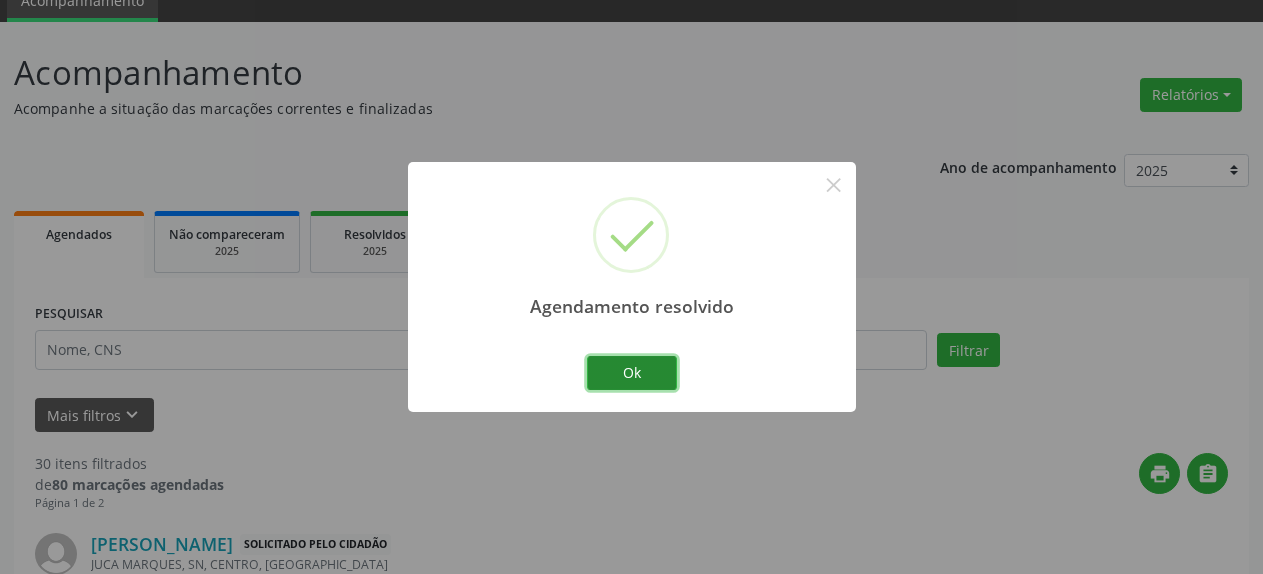 click on "Ok" at bounding box center (632, 373) 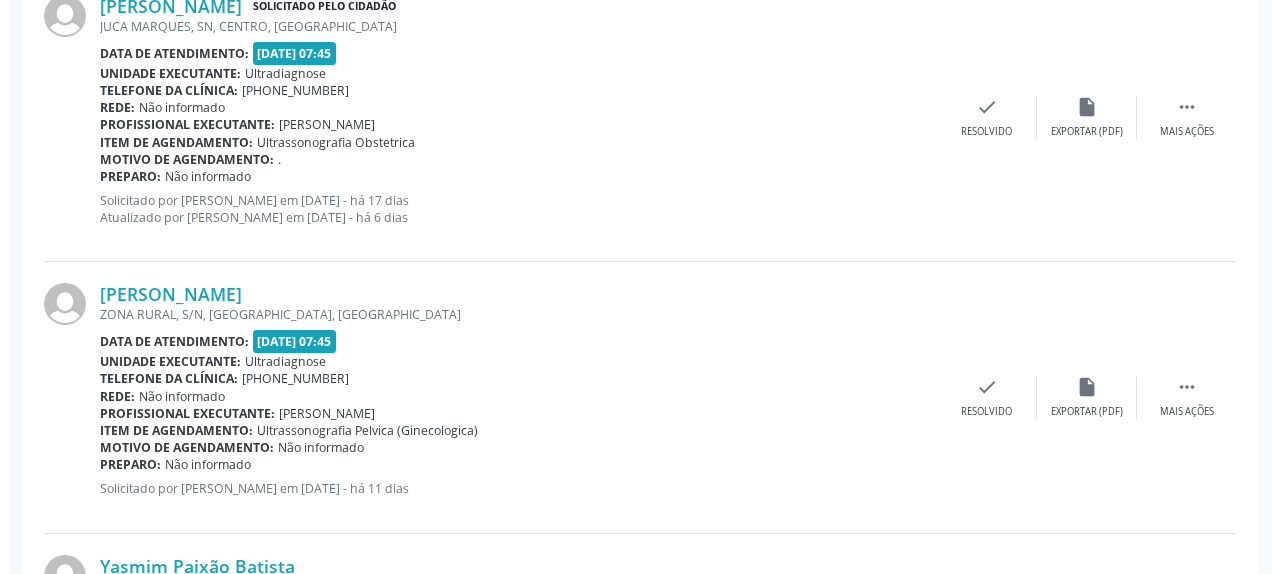 scroll, scrollTop: 802, scrollLeft: 0, axis: vertical 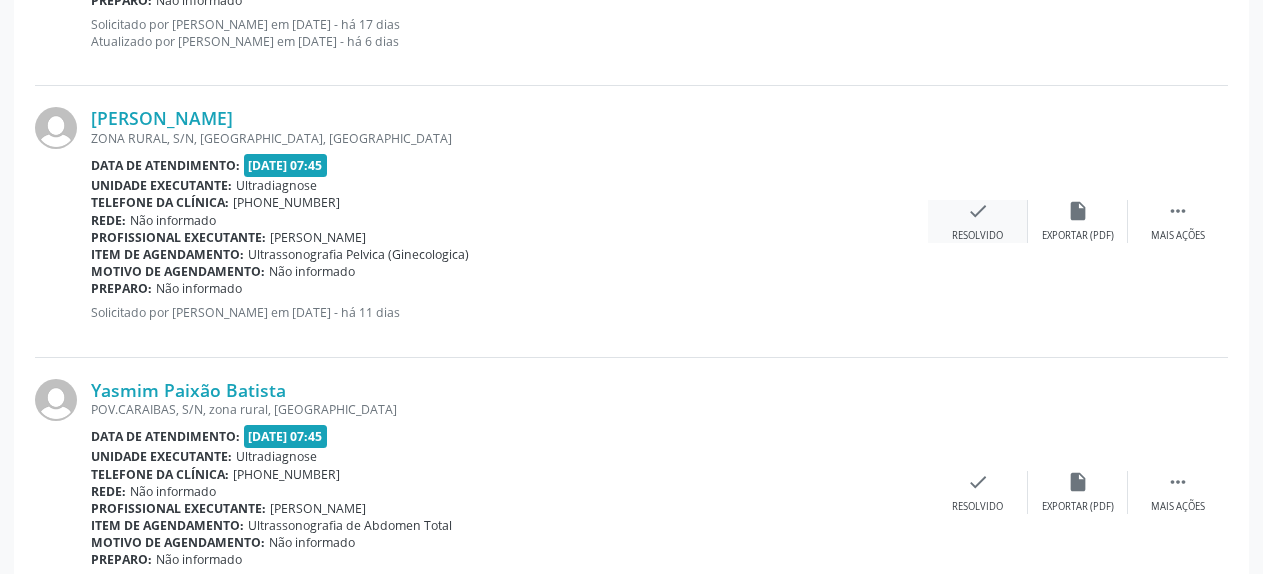 click on "check" at bounding box center [978, 211] 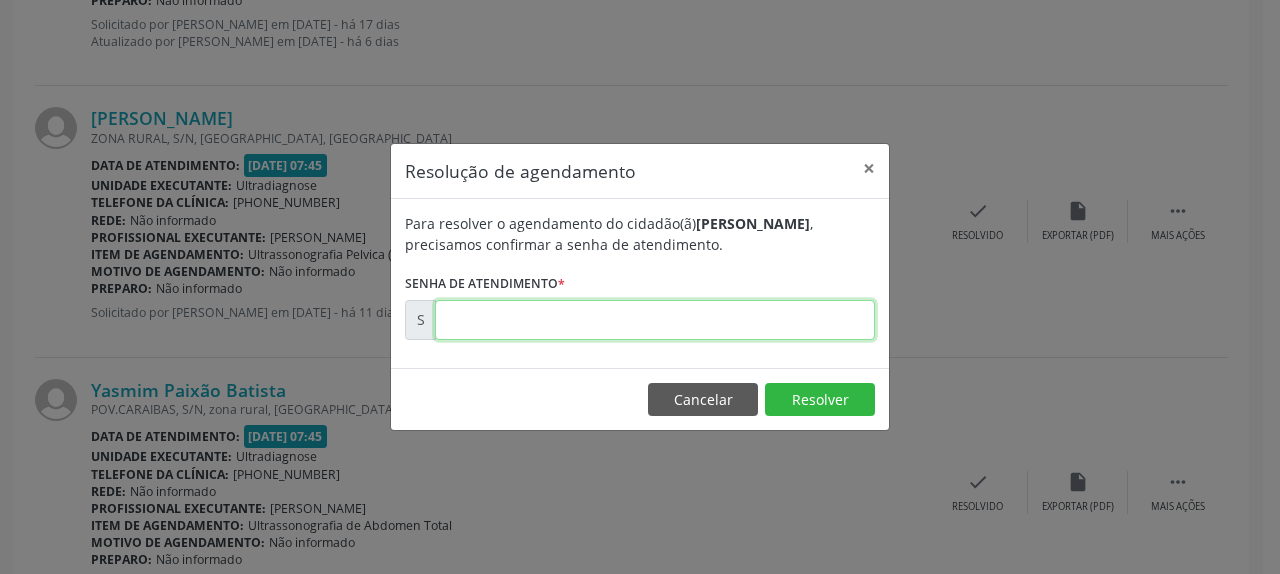 click at bounding box center (655, 320) 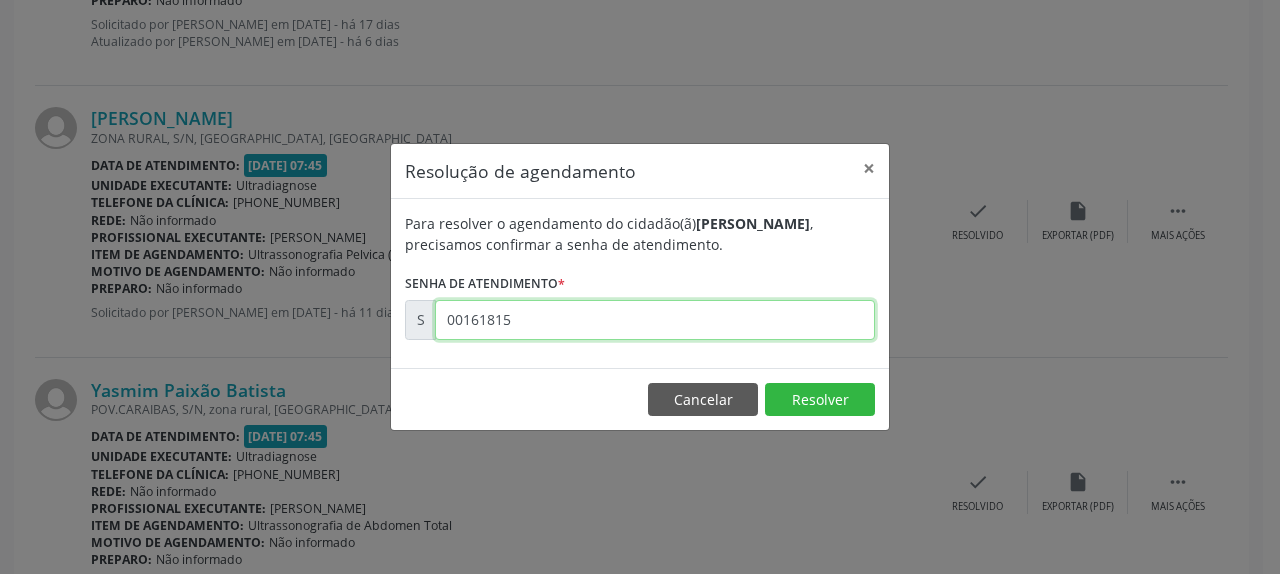 type on "00161815" 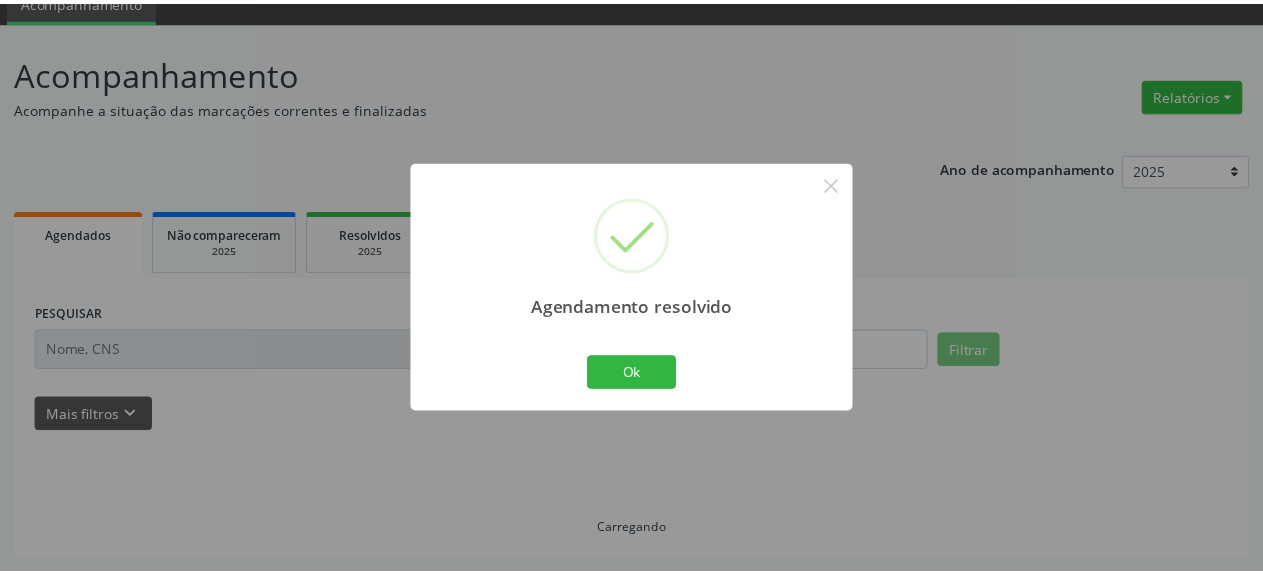 scroll, scrollTop: 88, scrollLeft: 0, axis: vertical 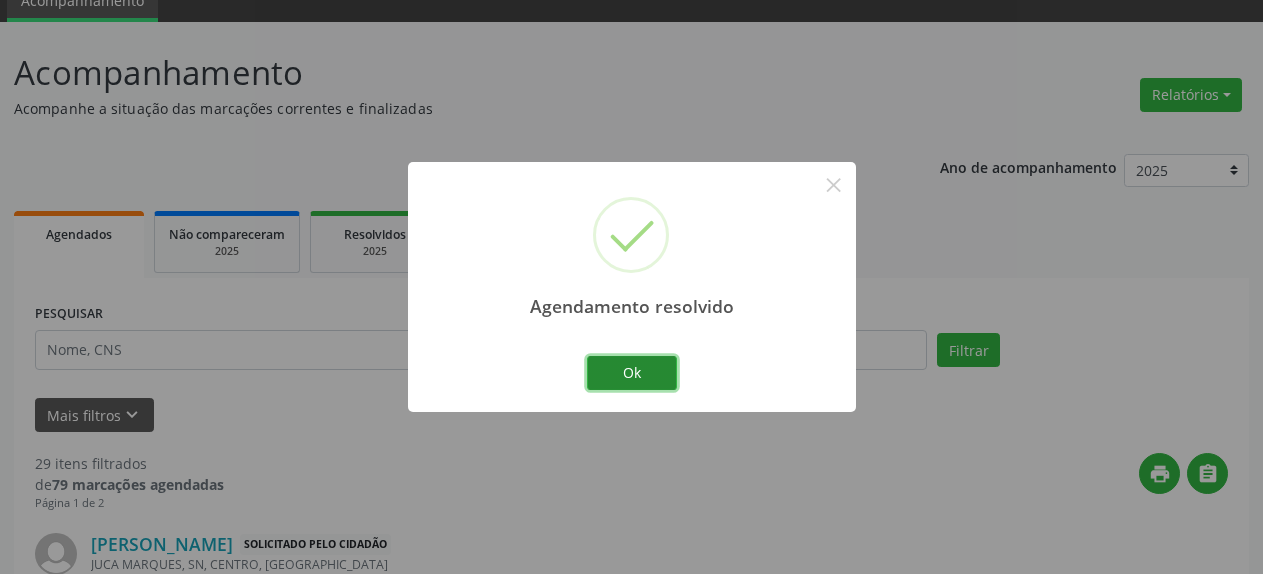 click on "Ok" at bounding box center (632, 373) 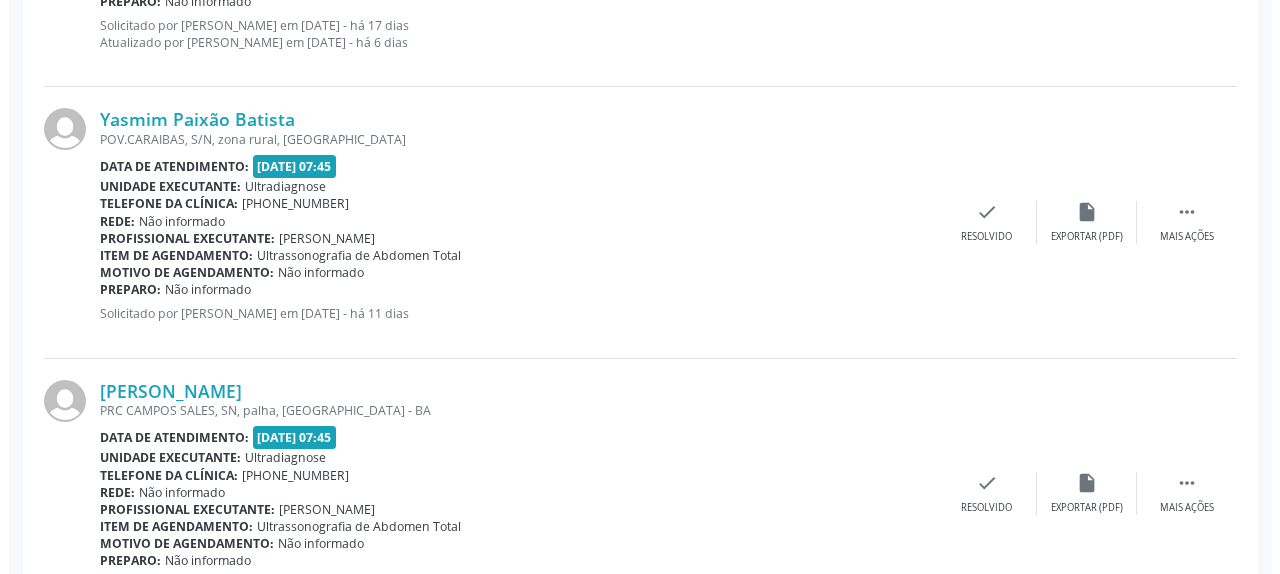 scroll, scrollTop: 802, scrollLeft: 0, axis: vertical 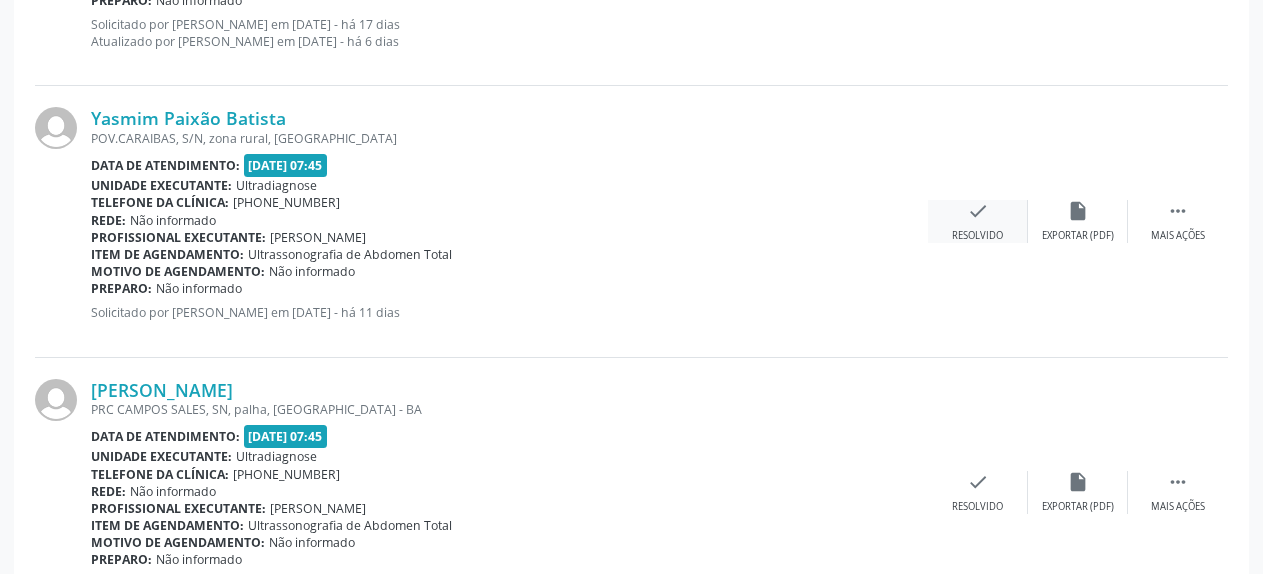 click on "check" at bounding box center [978, 211] 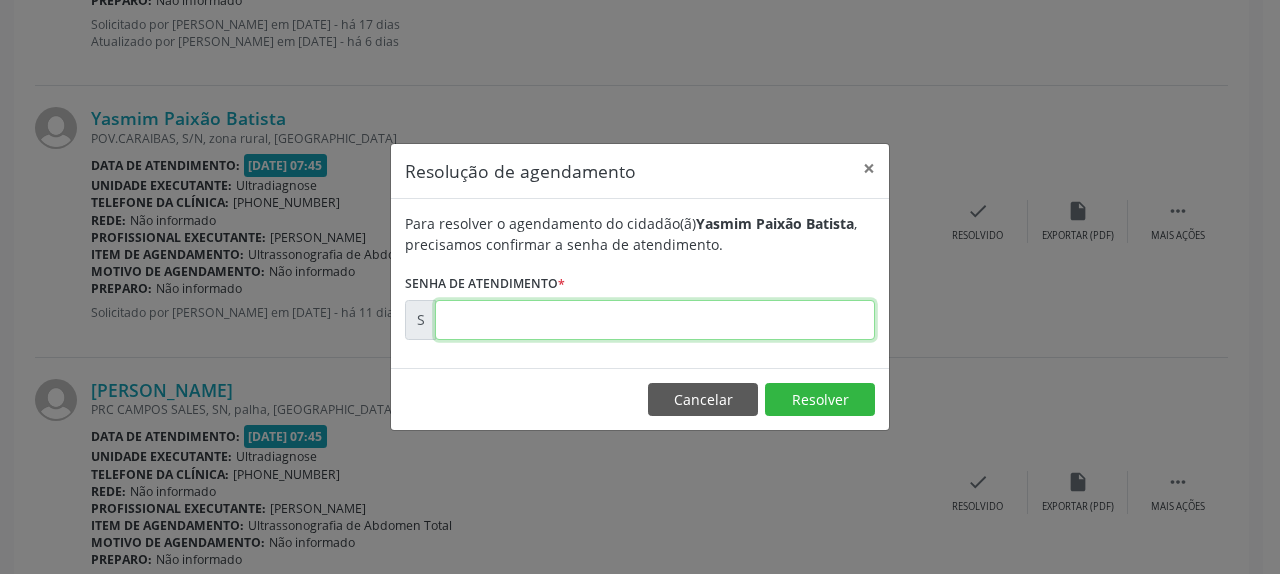 click at bounding box center [655, 320] 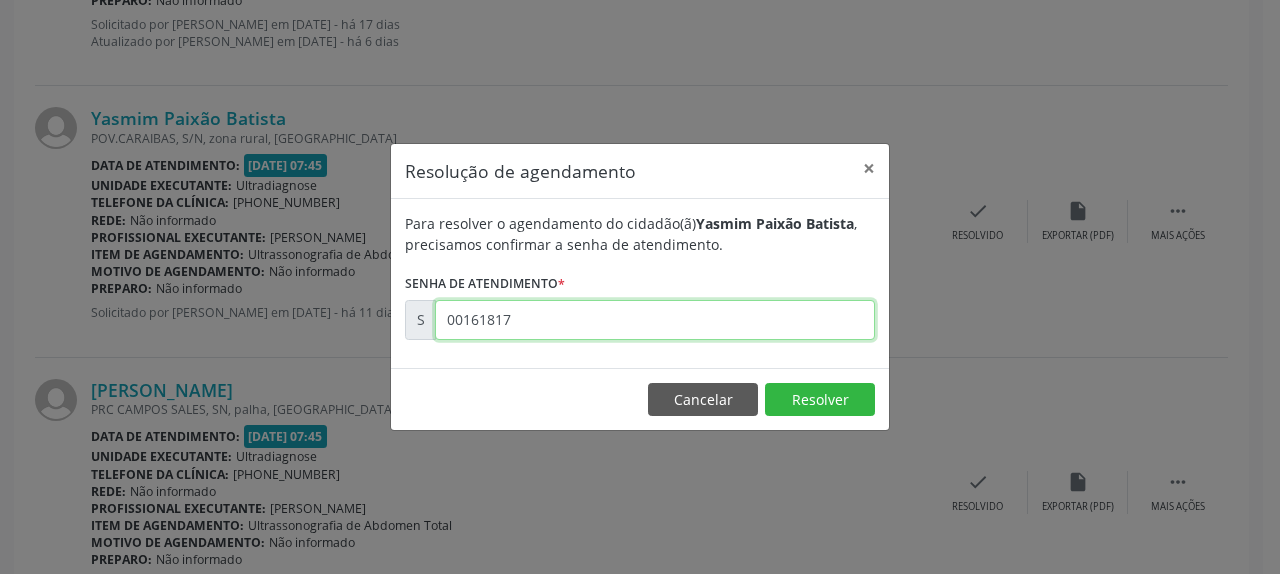 type on "00161817" 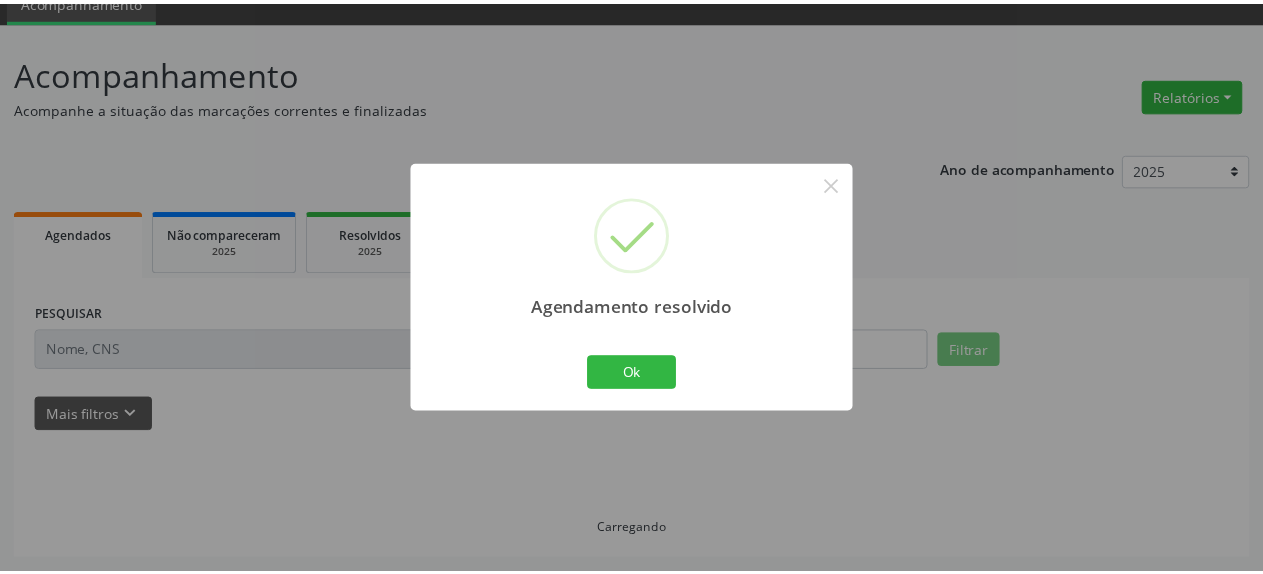 scroll, scrollTop: 88, scrollLeft: 0, axis: vertical 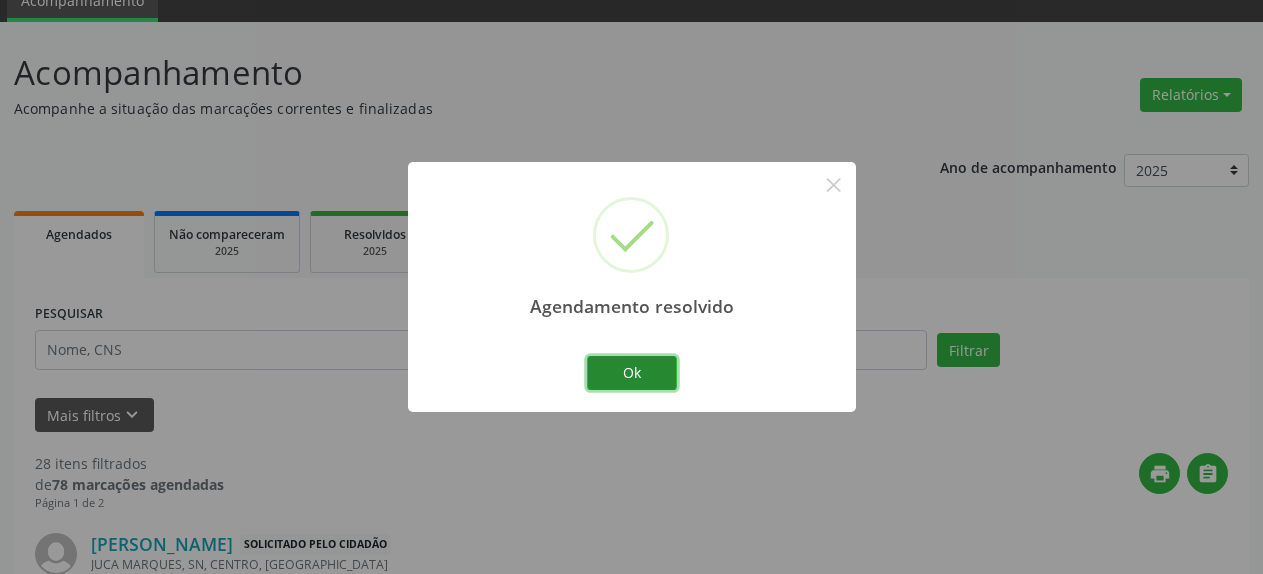 click on "Ok" at bounding box center (632, 373) 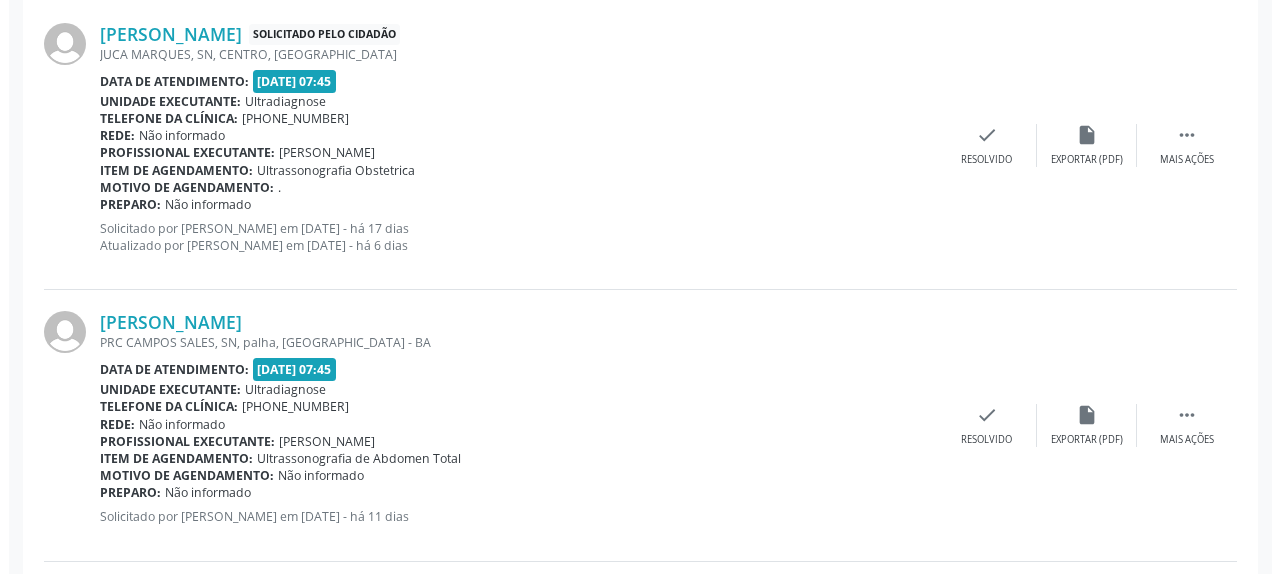 scroll, scrollTop: 700, scrollLeft: 0, axis: vertical 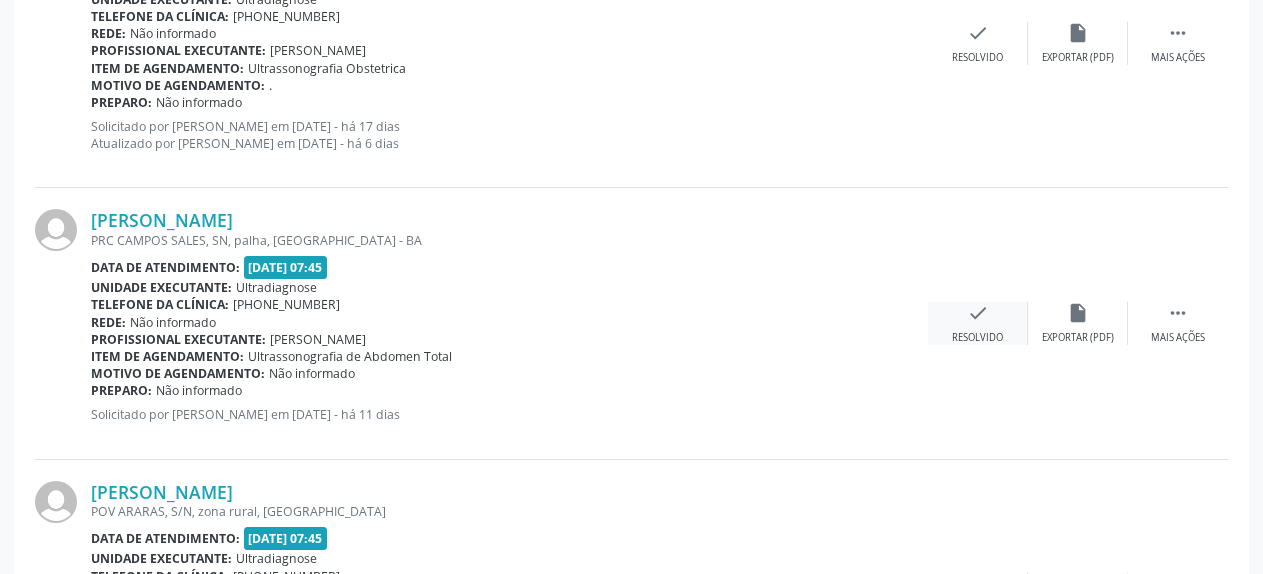 click on "check" at bounding box center [978, 313] 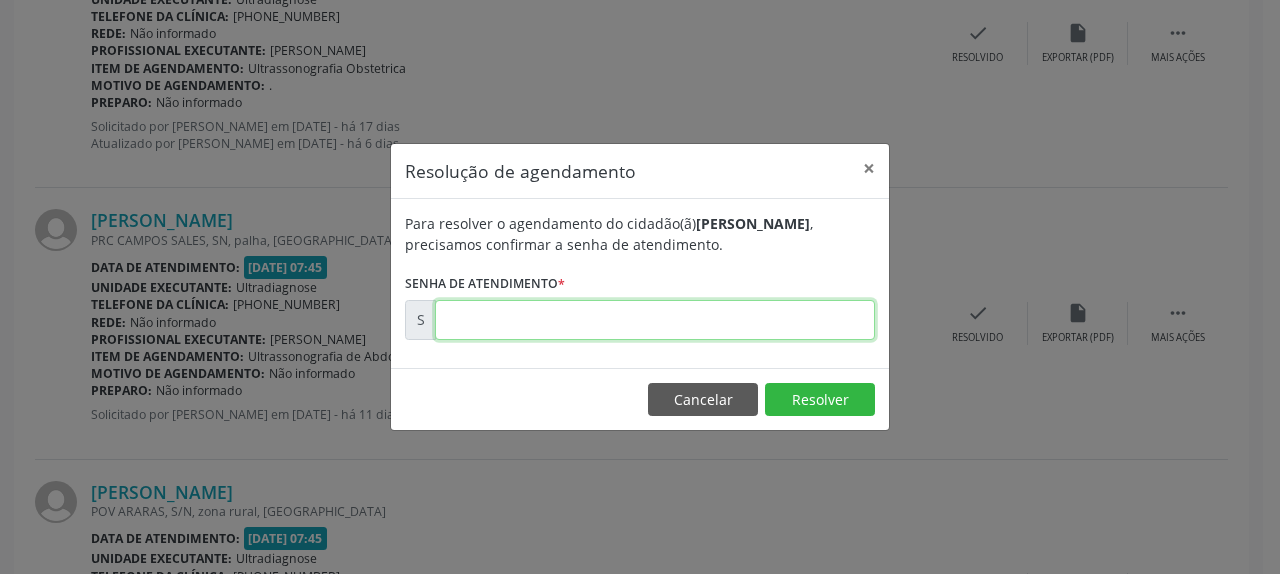 click at bounding box center (655, 320) 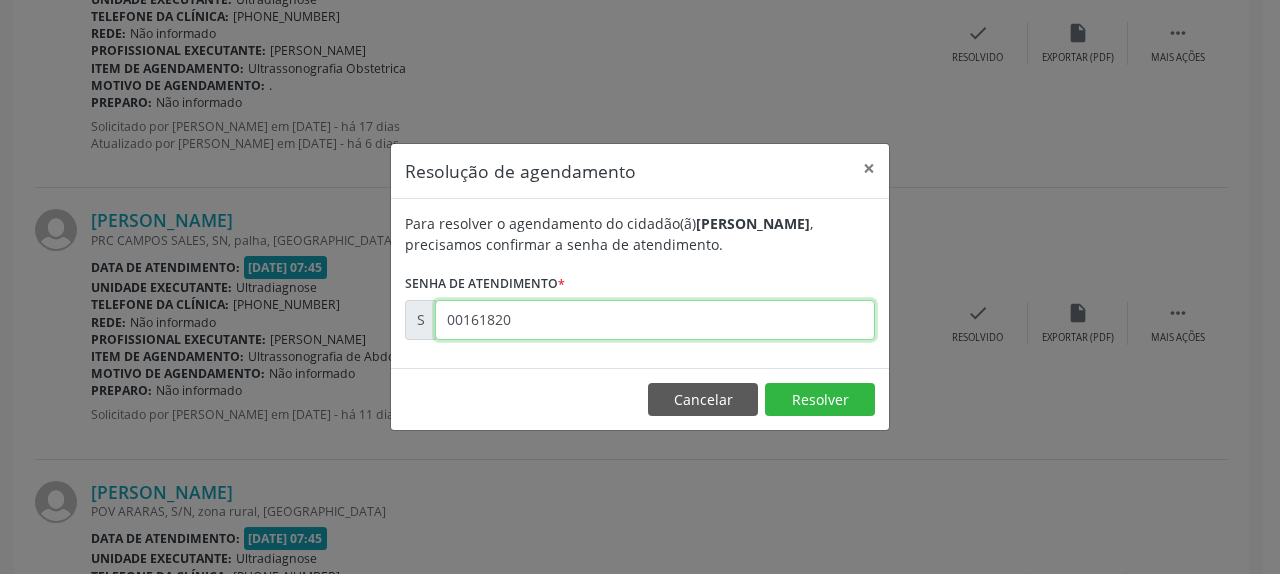 type on "00161820" 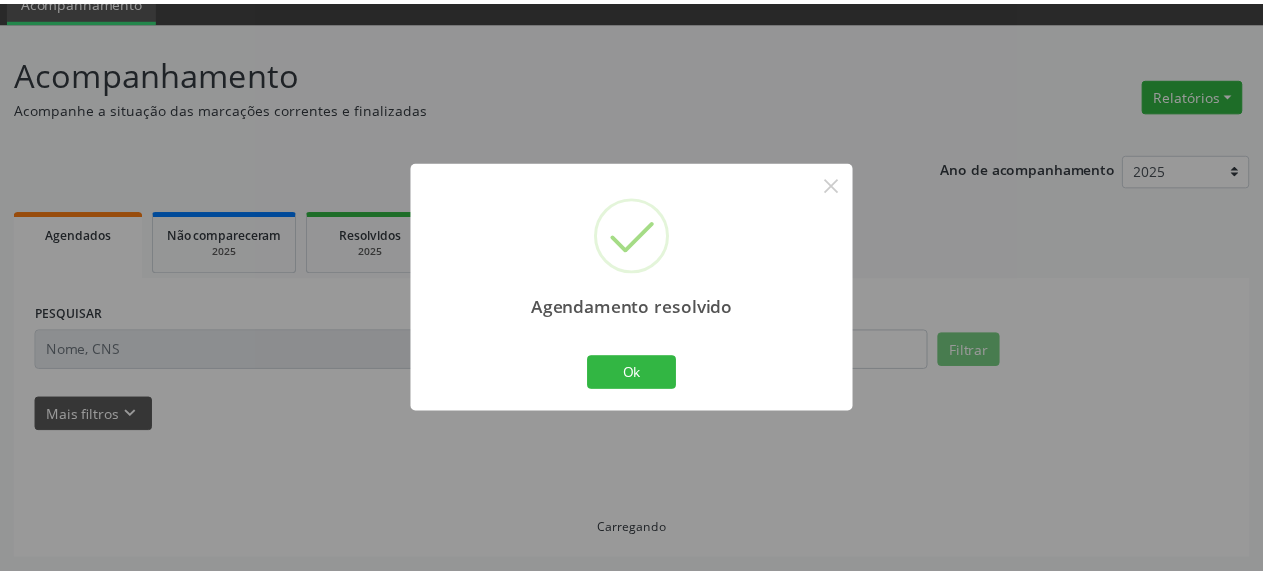 scroll, scrollTop: 88, scrollLeft: 0, axis: vertical 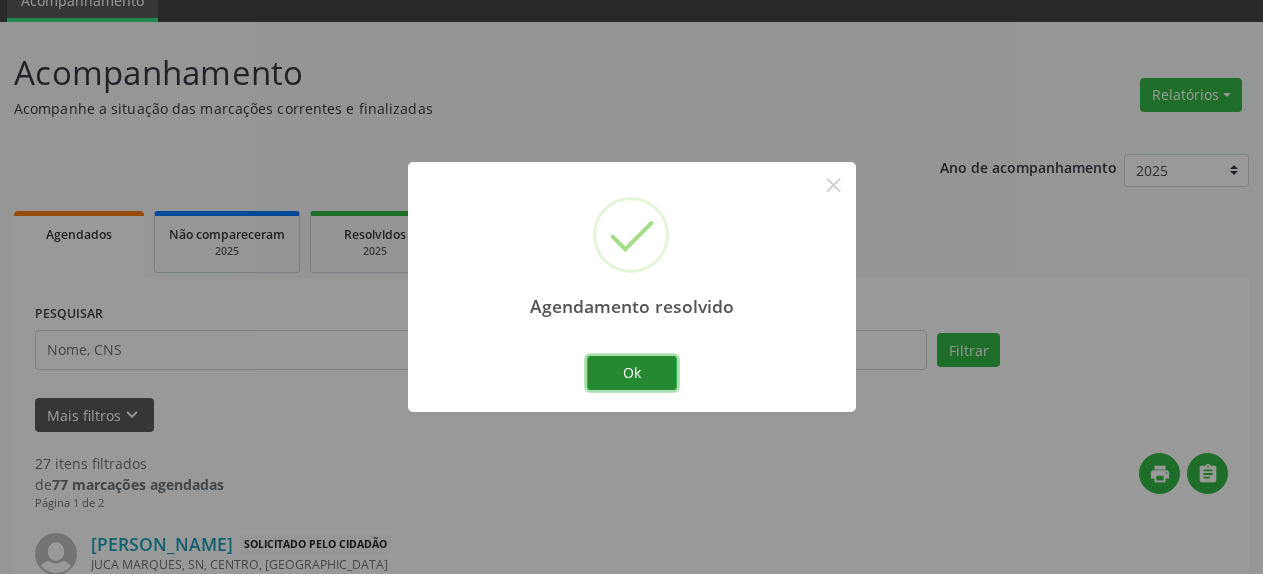 click on "Ok" at bounding box center [632, 373] 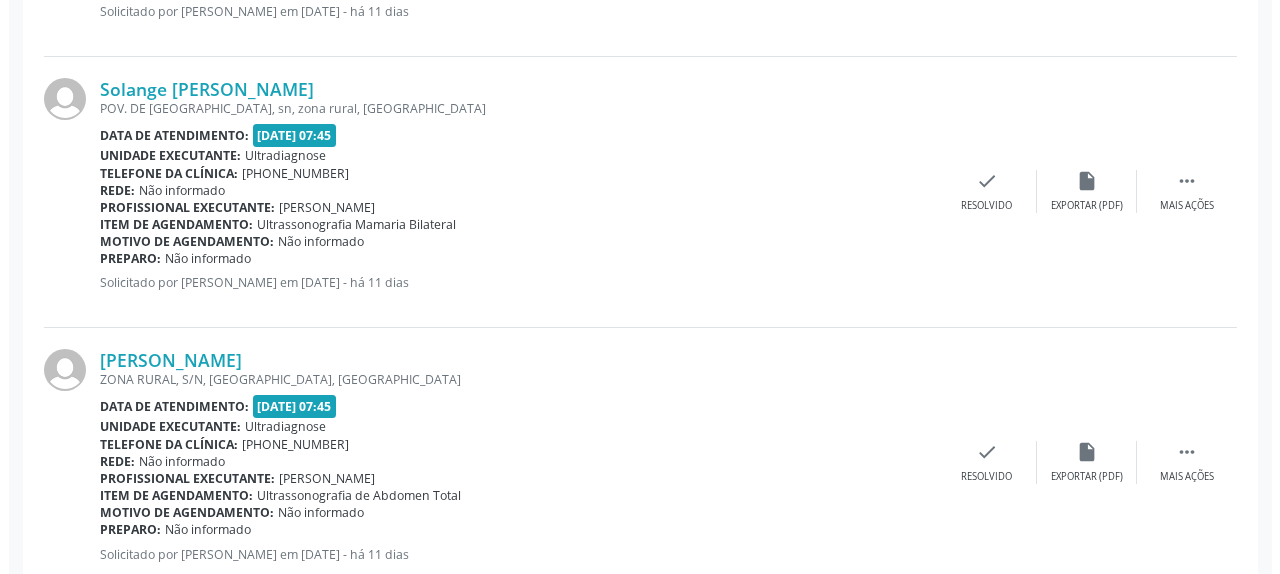 scroll, scrollTop: 1108, scrollLeft: 0, axis: vertical 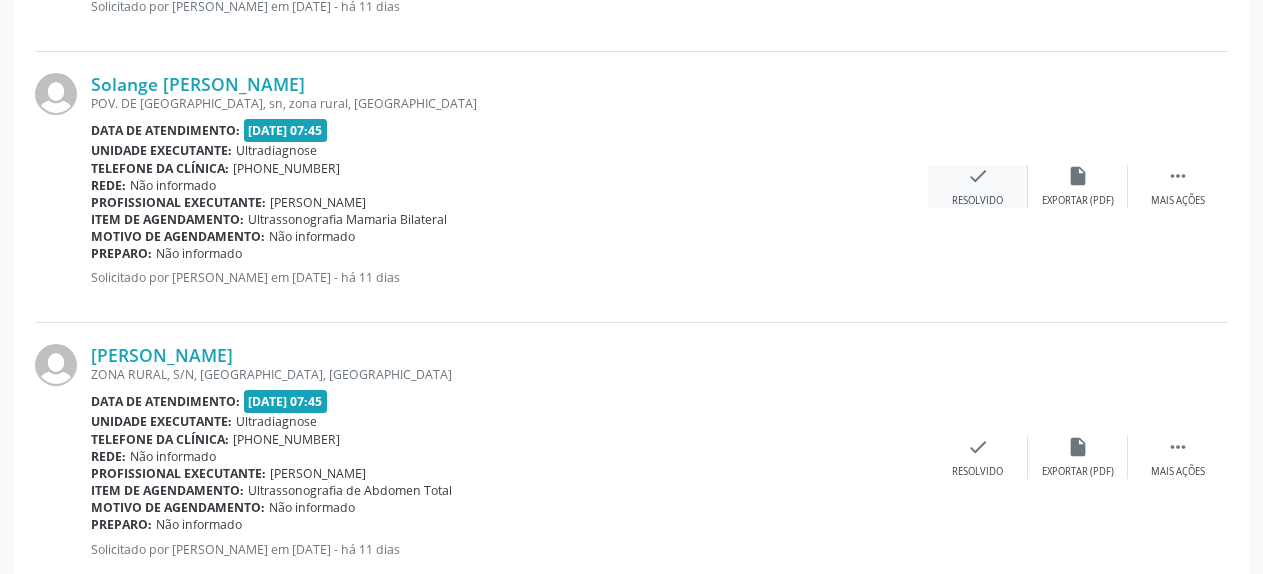 click on "check" at bounding box center [978, 176] 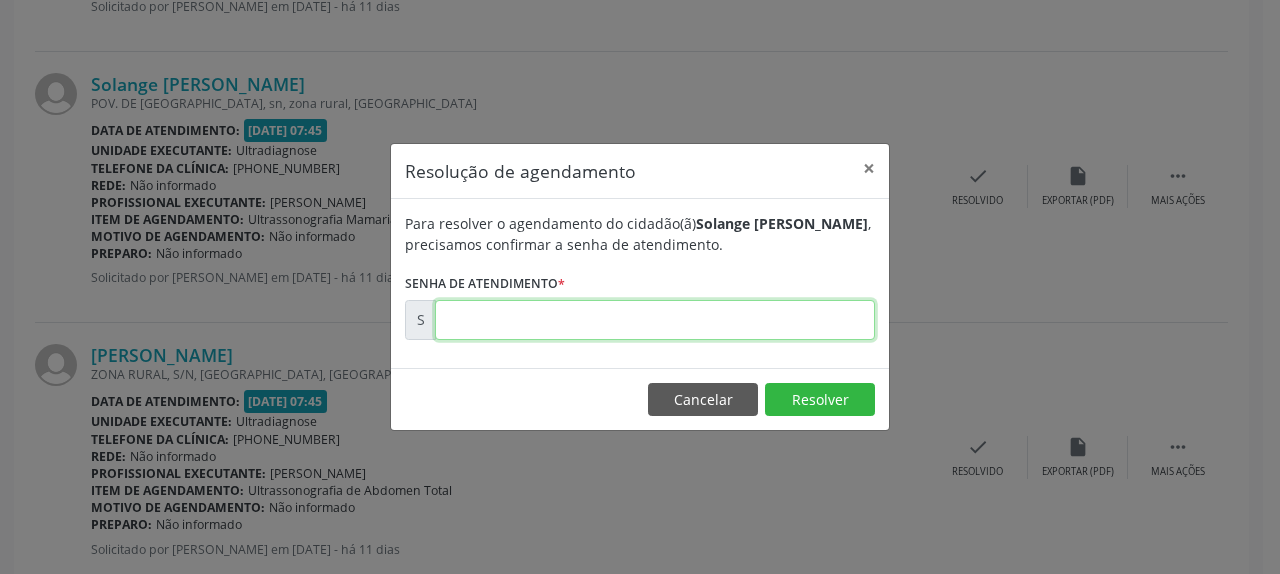 click at bounding box center [655, 320] 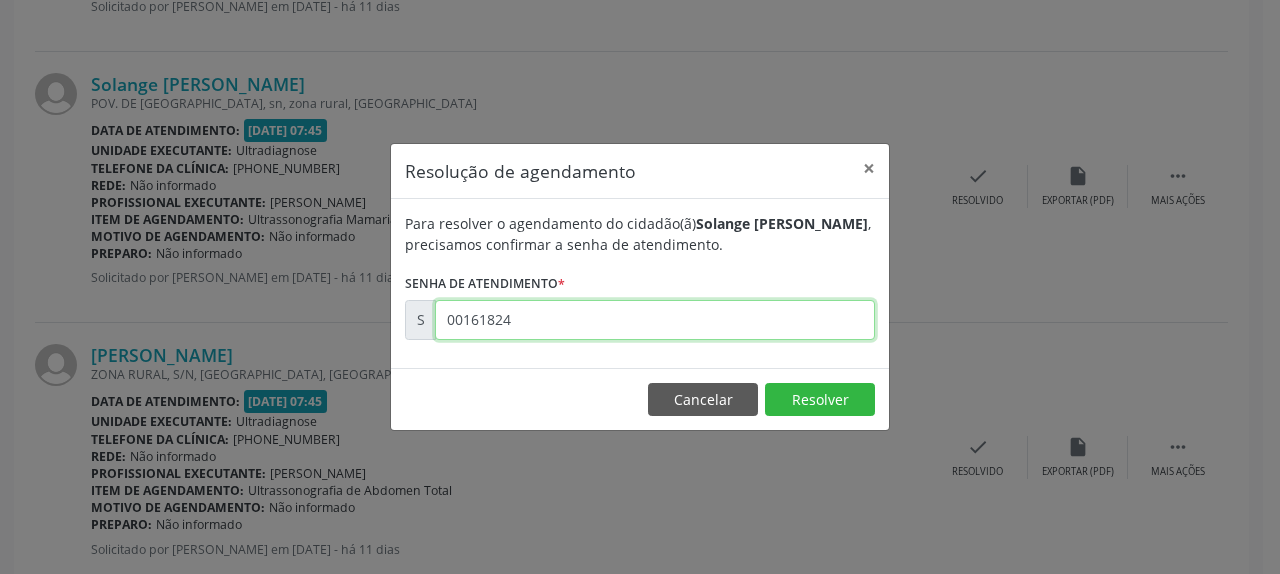 type on "00161824" 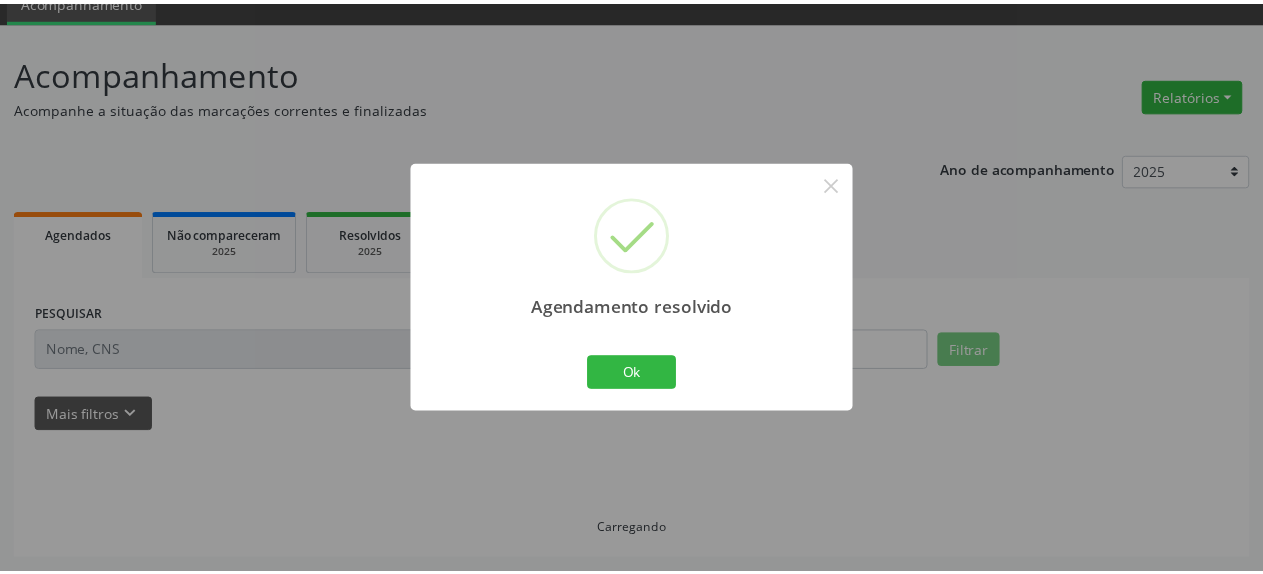 scroll, scrollTop: 88, scrollLeft: 0, axis: vertical 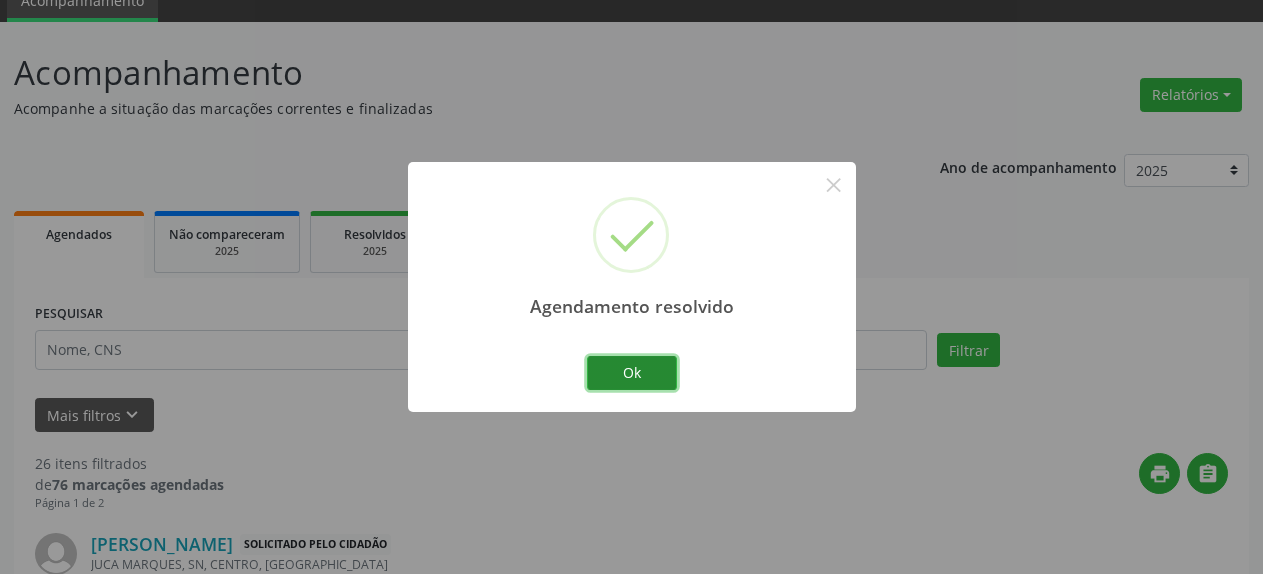 click on "Ok" at bounding box center [632, 373] 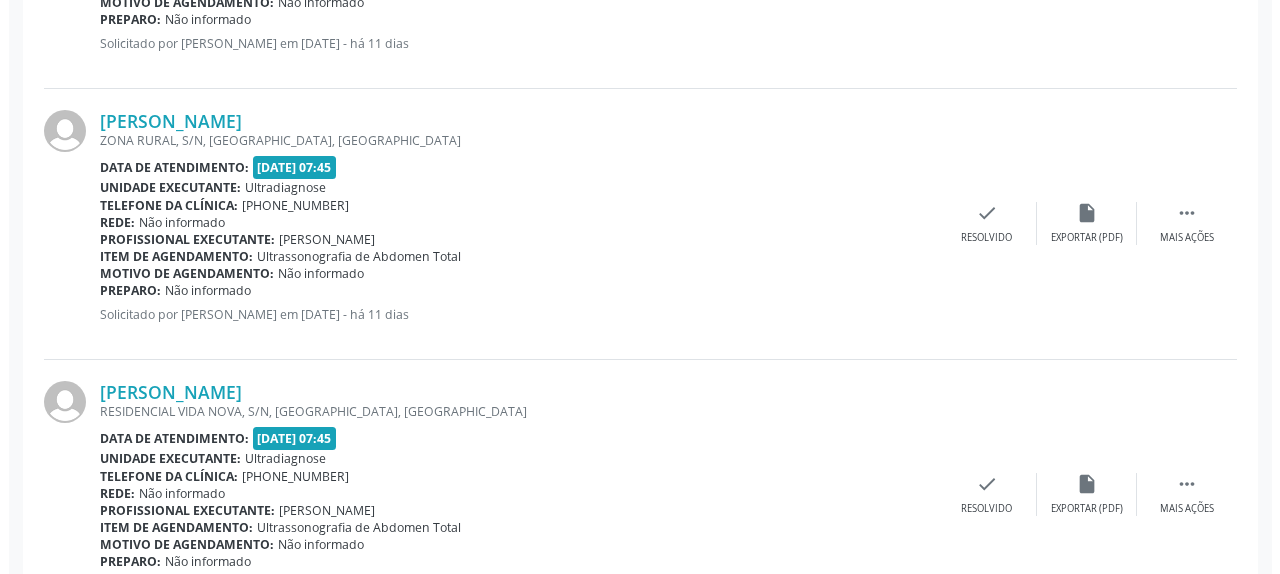 scroll, scrollTop: 1108, scrollLeft: 0, axis: vertical 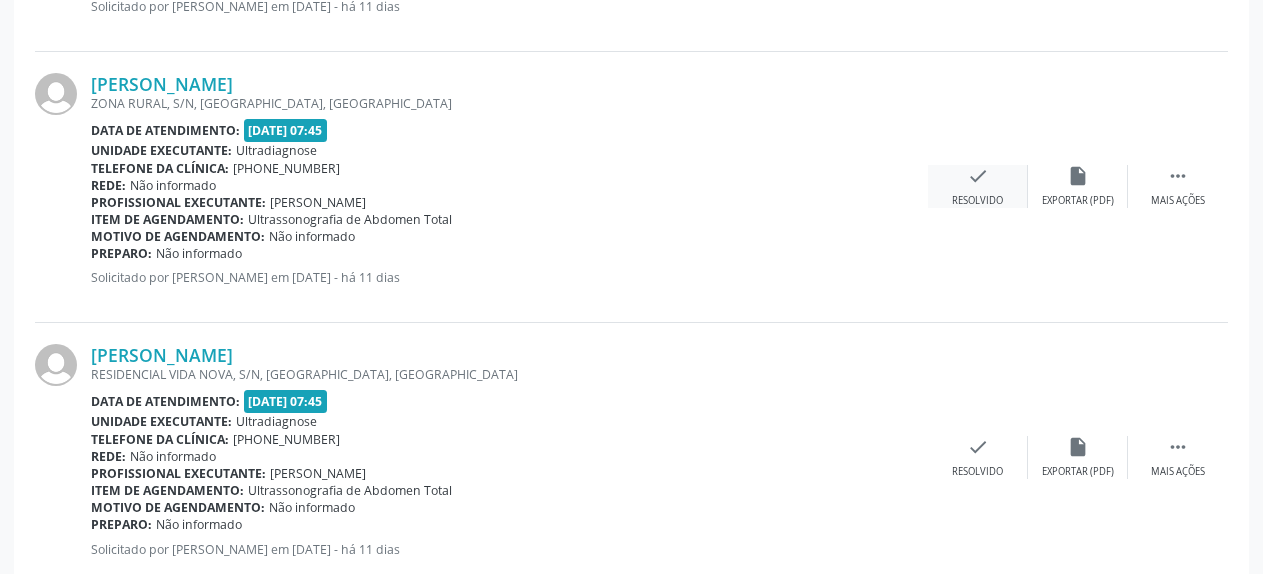 click on "check" at bounding box center [978, 176] 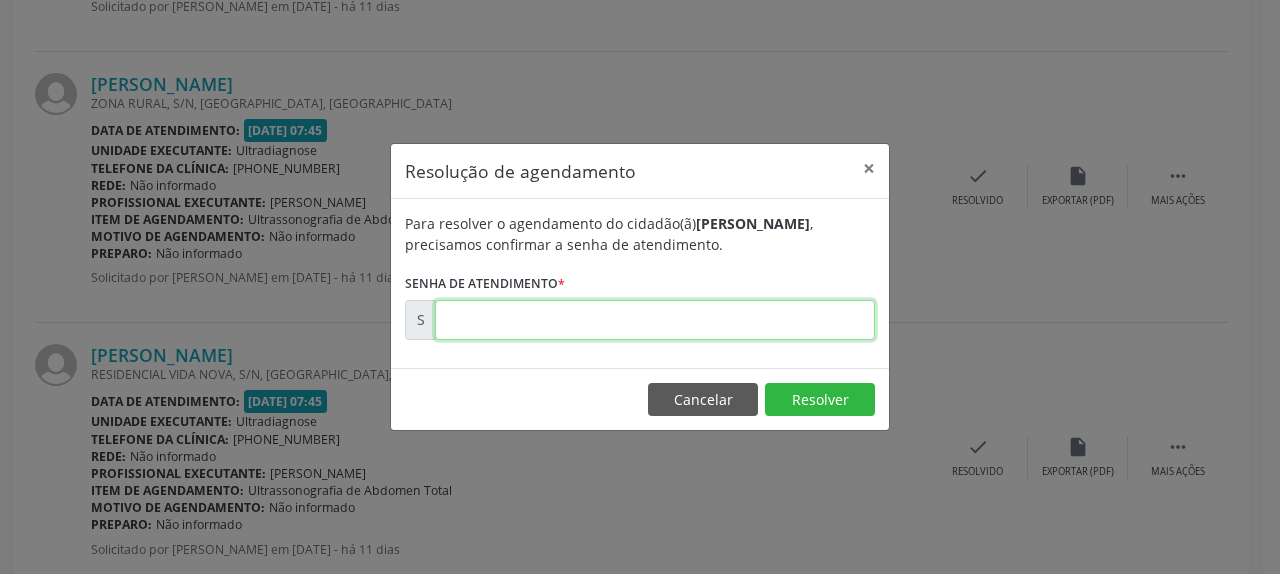 click at bounding box center [655, 320] 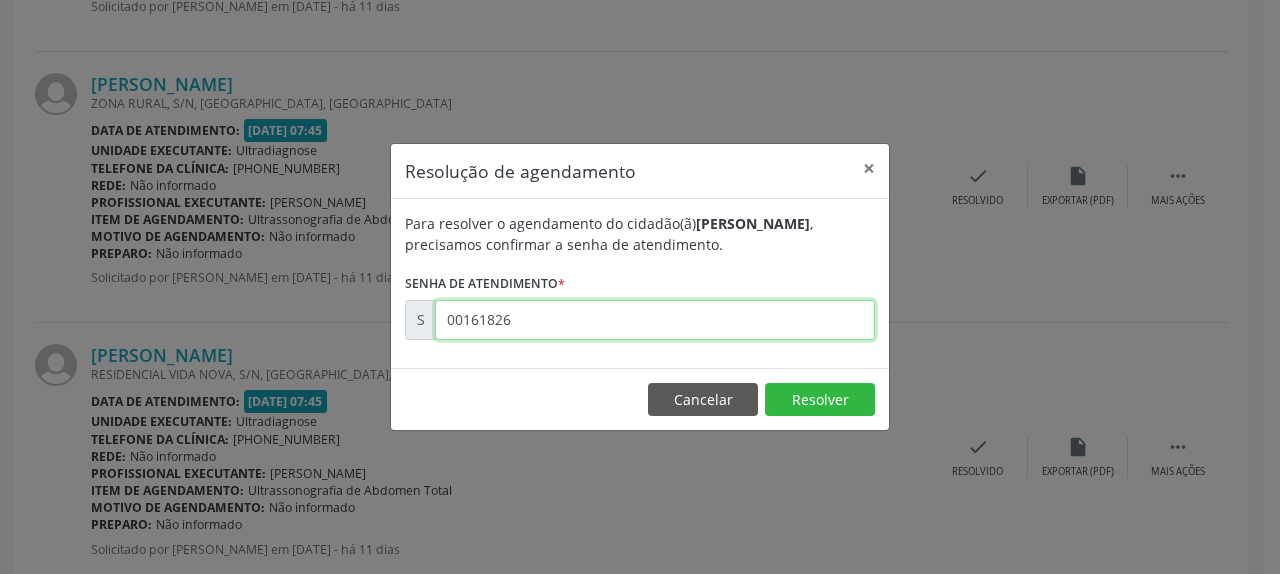 type on "00161826" 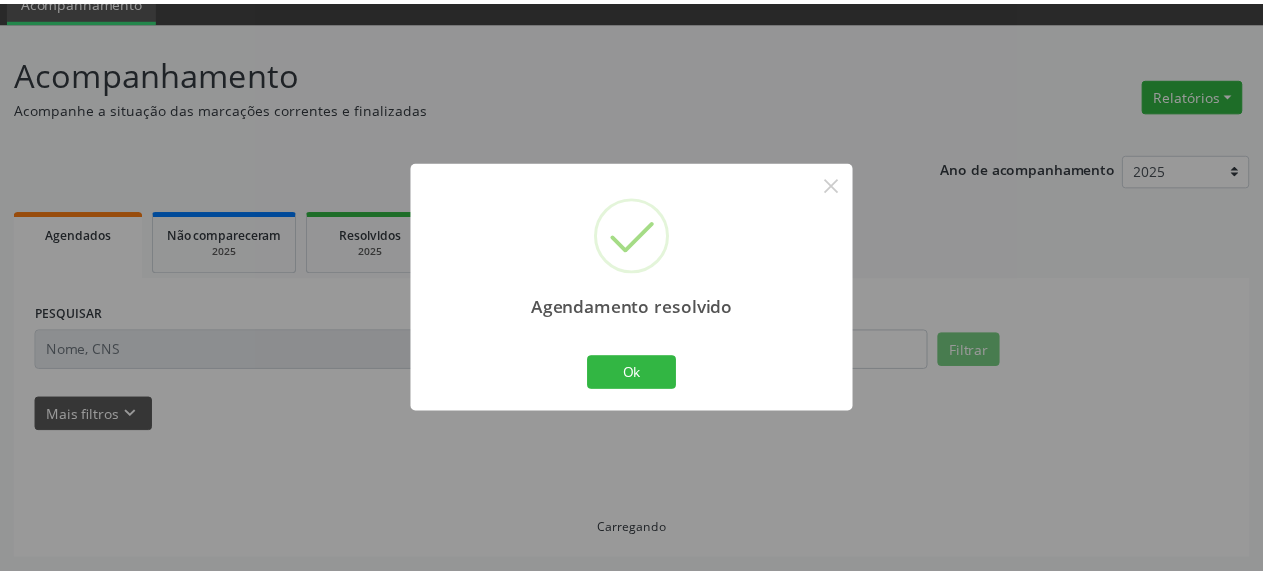 scroll, scrollTop: 88, scrollLeft: 0, axis: vertical 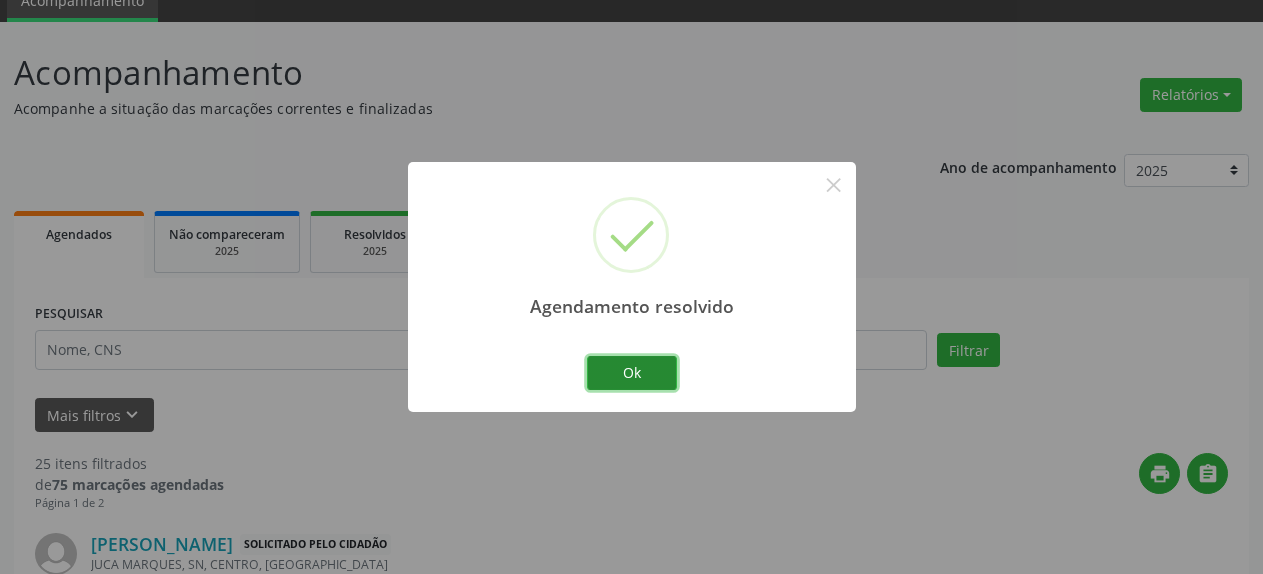 click on "Ok" at bounding box center [632, 373] 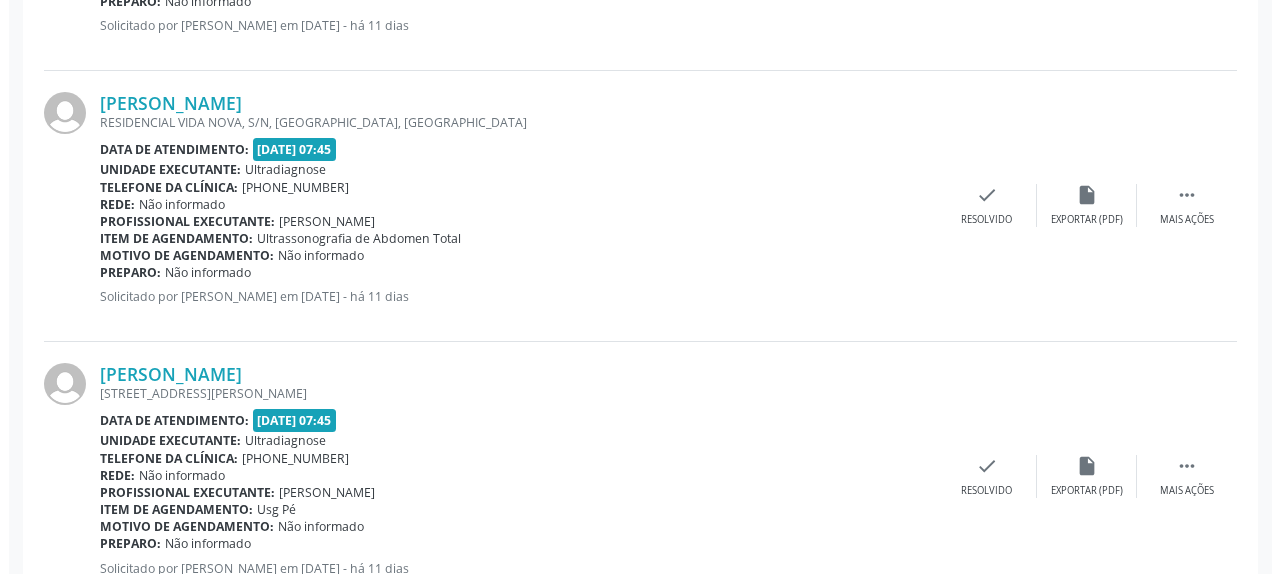 scroll, scrollTop: 1108, scrollLeft: 0, axis: vertical 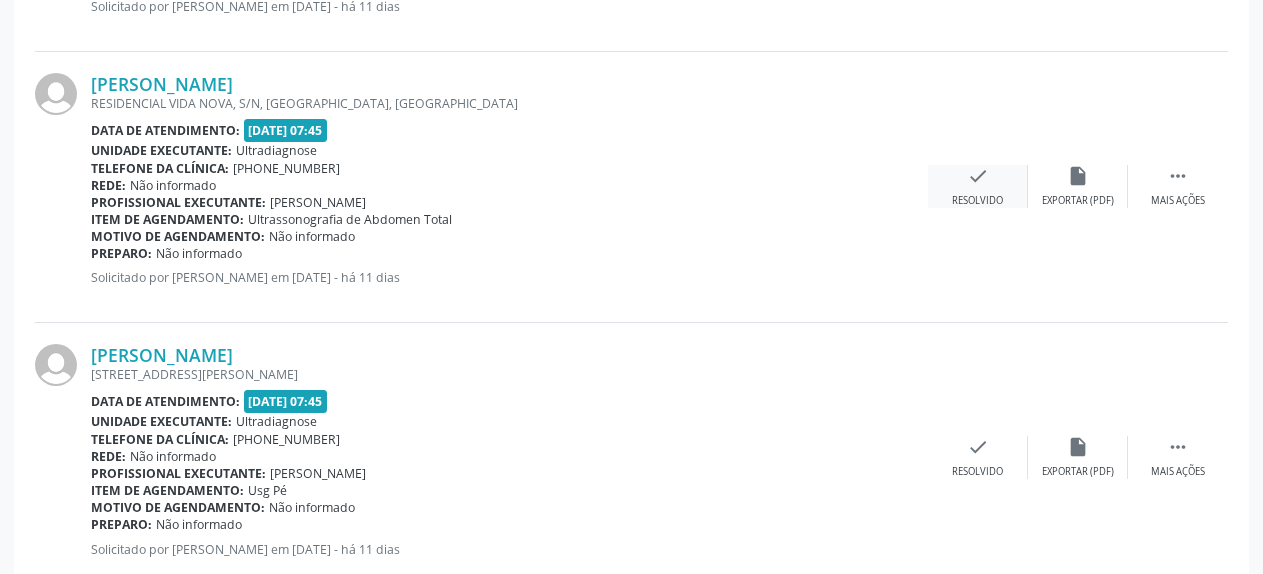 click on "check
Resolvido" at bounding box center [978, 186] 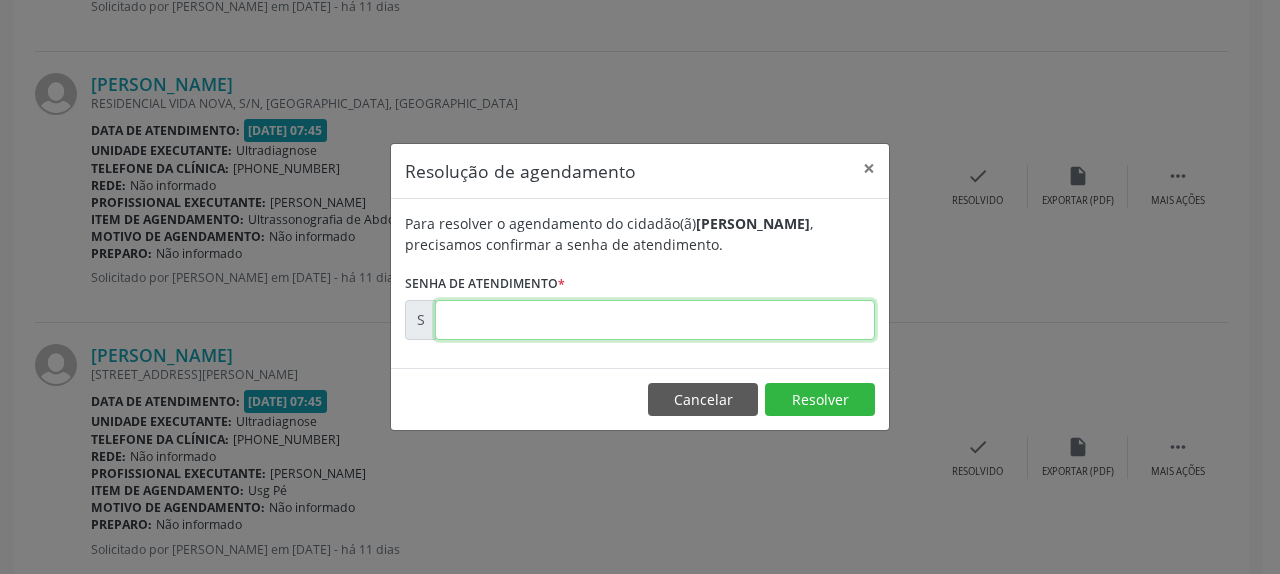 click at bounding box center (655, 320) 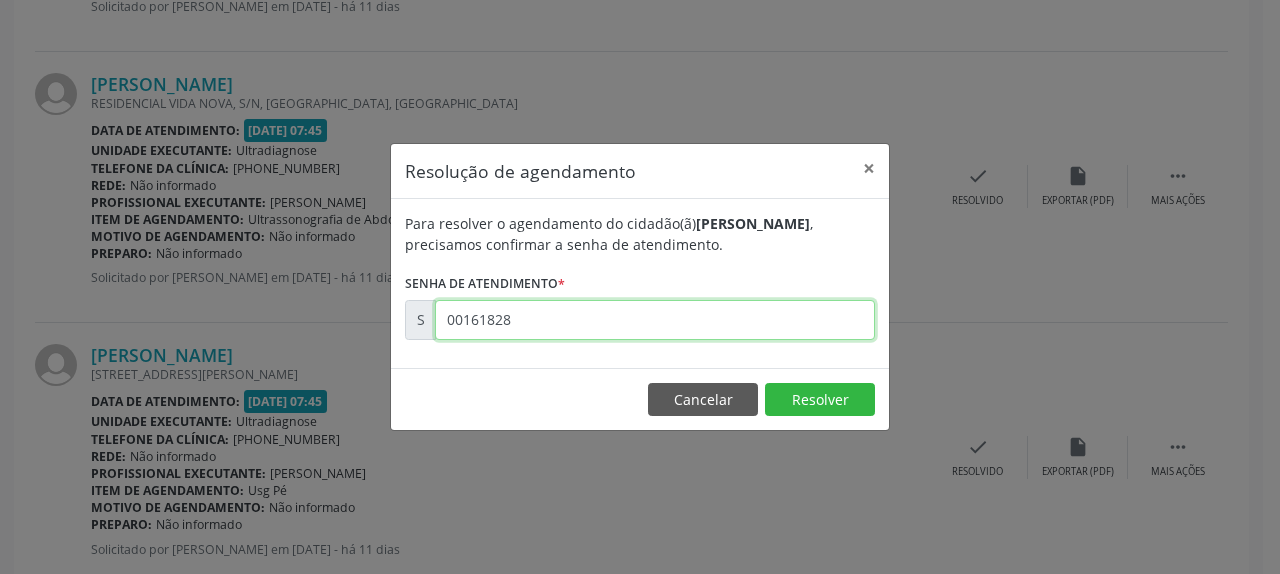 type on "00161828" 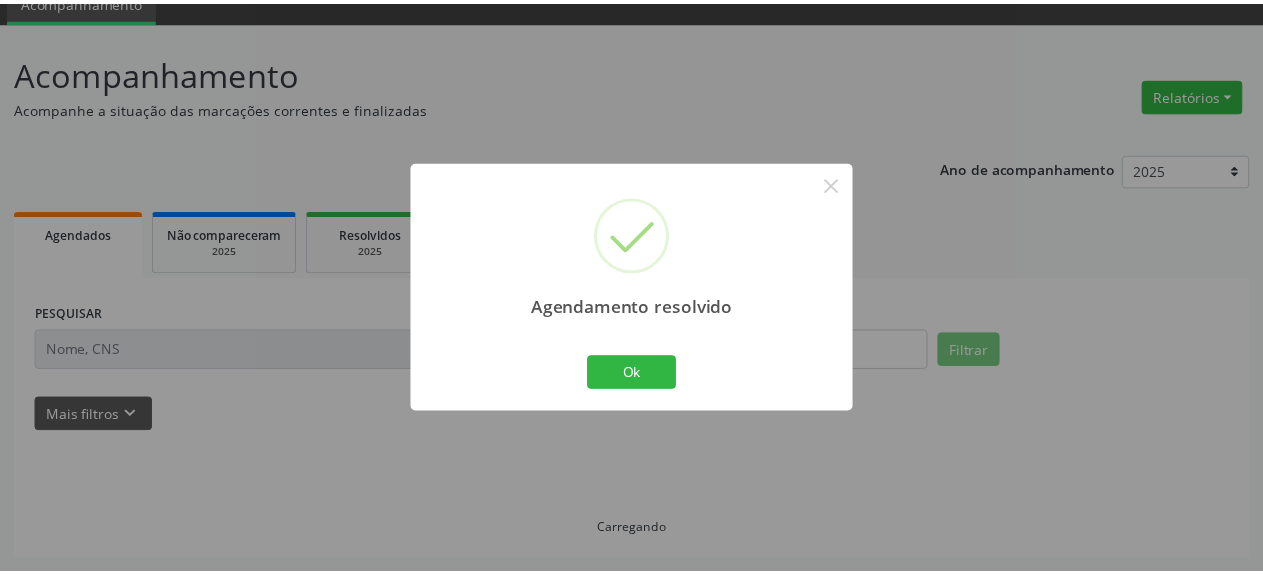 scroll, scrollTop: 88, scrollLeft: 0, axis: vertical 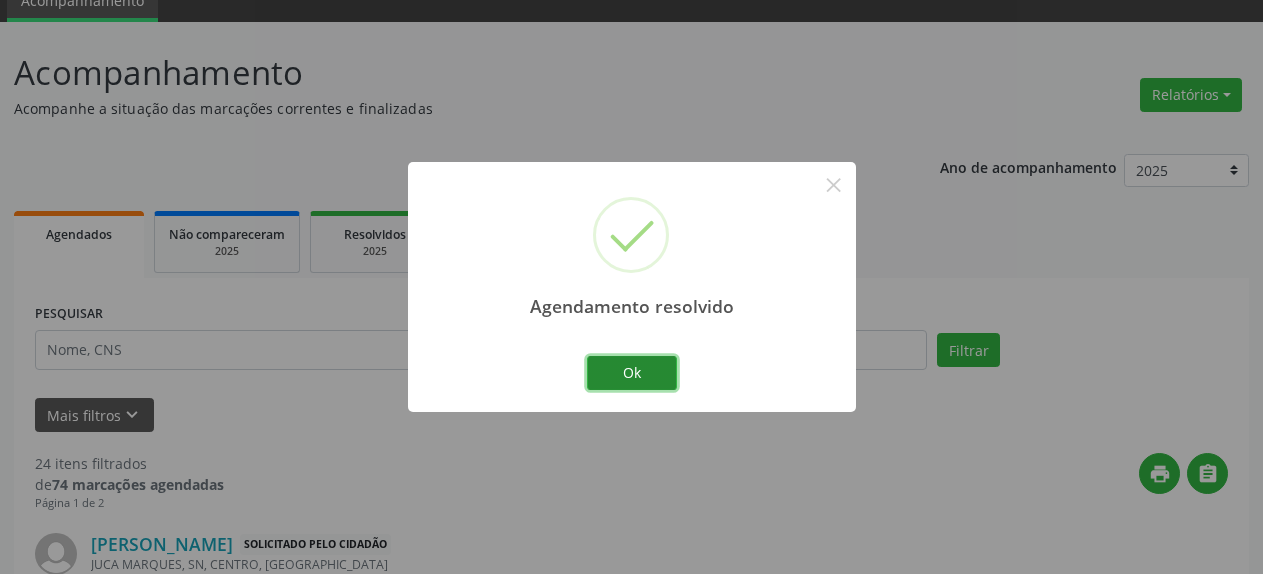 click on "Ok" at bounding box center (632, 373) 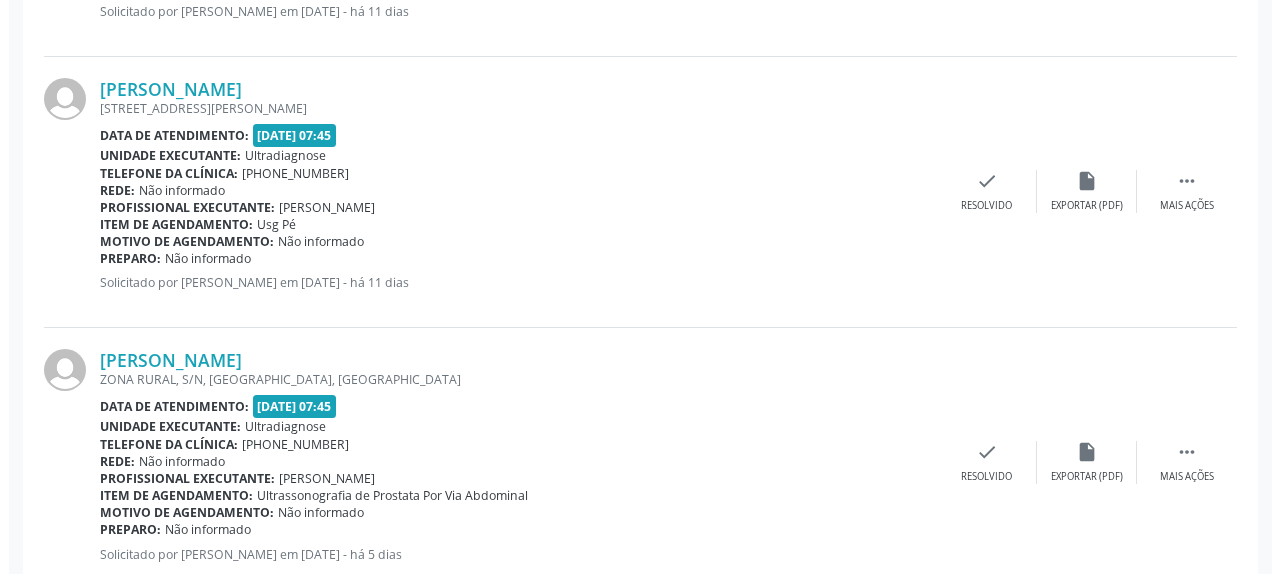 scroll, scrollTop: 1108, scrollLeft: 0, axis: vertical 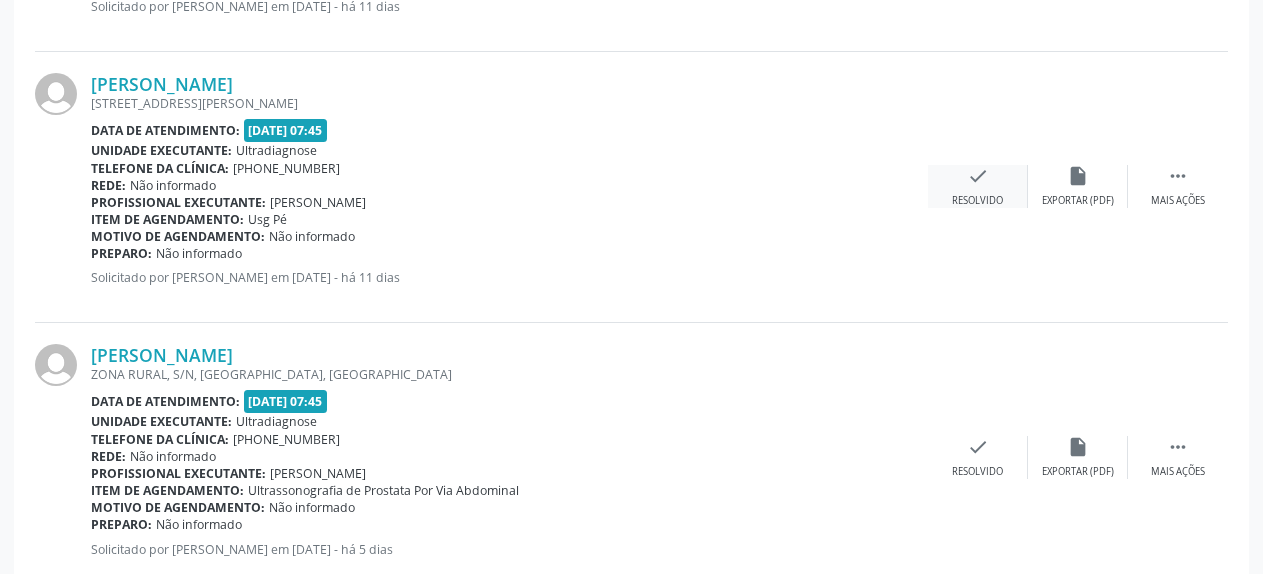 click on "check" at bounding box center (978, 176) 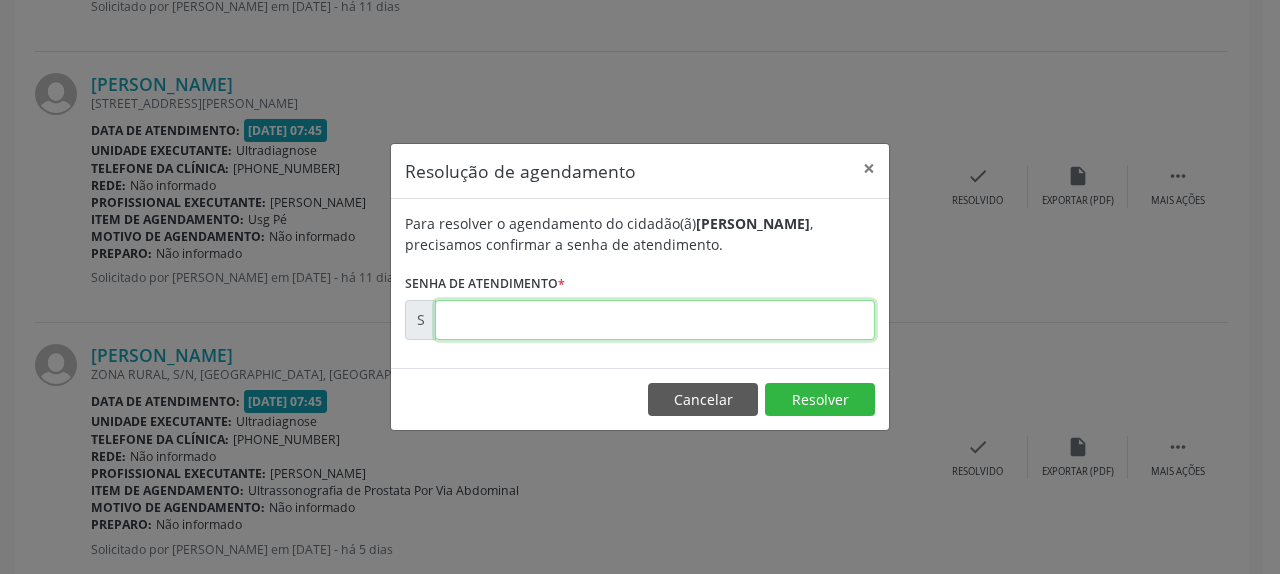 click at bounding box center [655, 320] 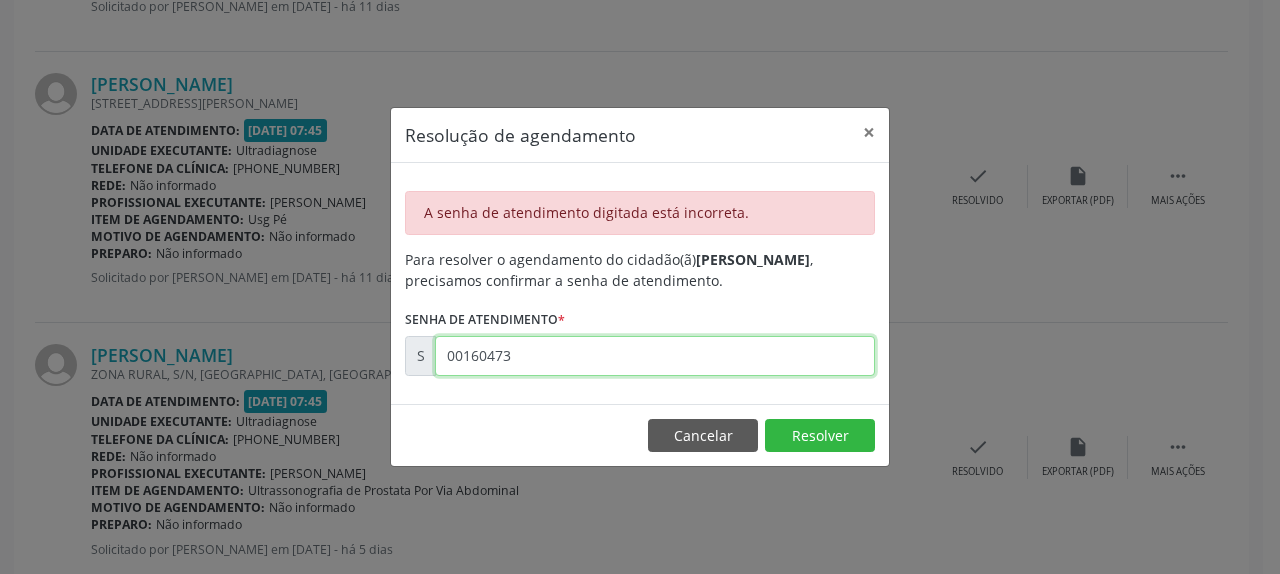 drag, startPoint x: 442, startPoint y: 354, endPoint x: 565, endPoint y: 362, distance: 123.25989 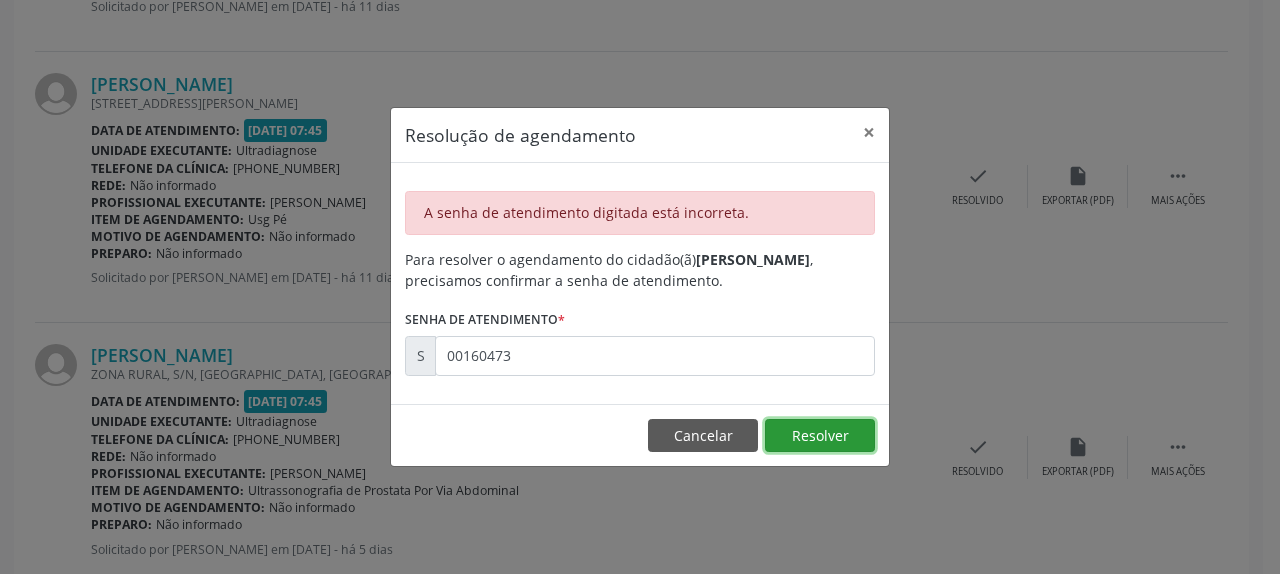 click on "Resolver" at bounding box center [820, 436] 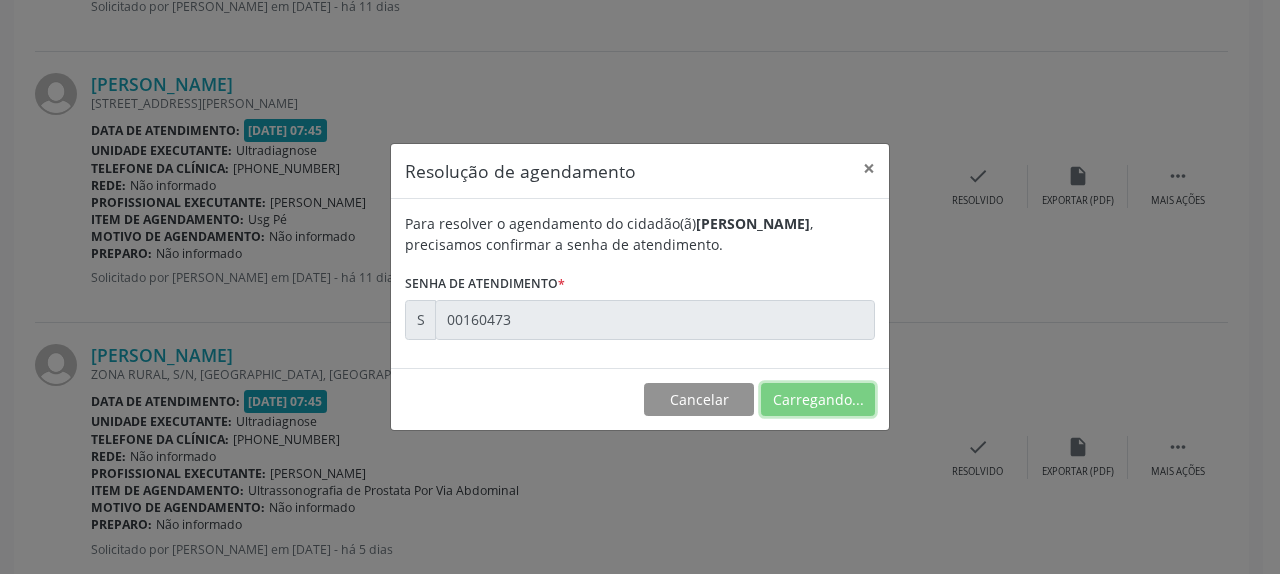 click on "Resolução de agendamento ×
Para resolver o agendamento do cidadão(ã)  [PERSON_NAME] ,
precisamos confirmar a senha de atendimento.
Senha de atendimento
*
S 00160473     Cancelar Carregando..." at bounding box center [640, 287] 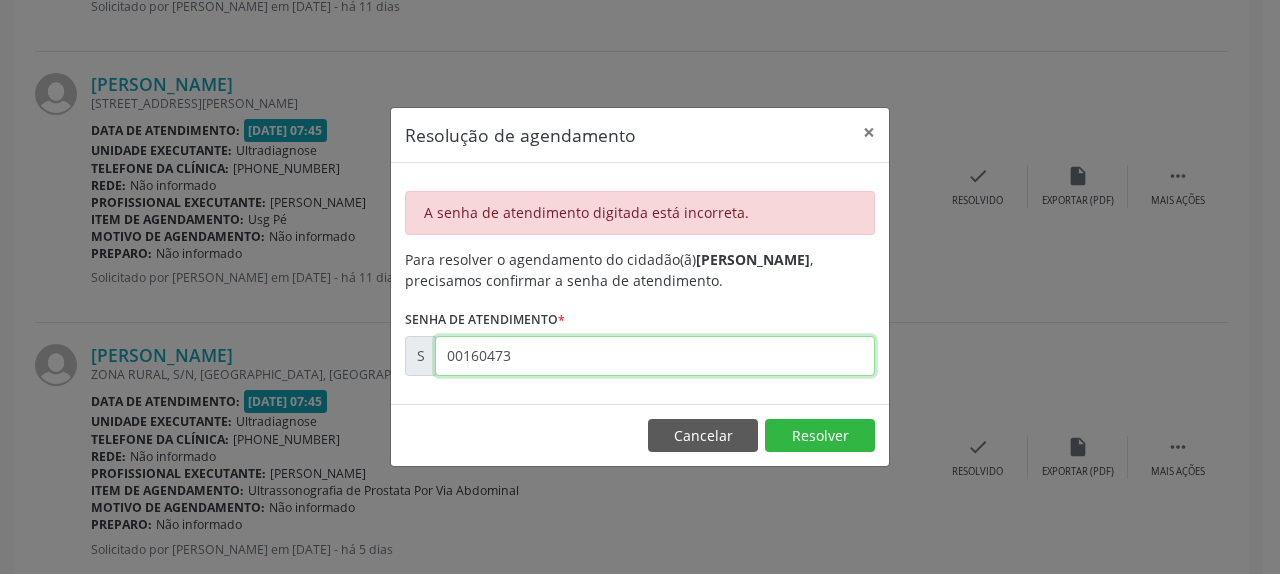 drag, startPoint x: 450, startPoint y: 356, endPoint x: 531, endPoint y: 357, distance: 81.00617 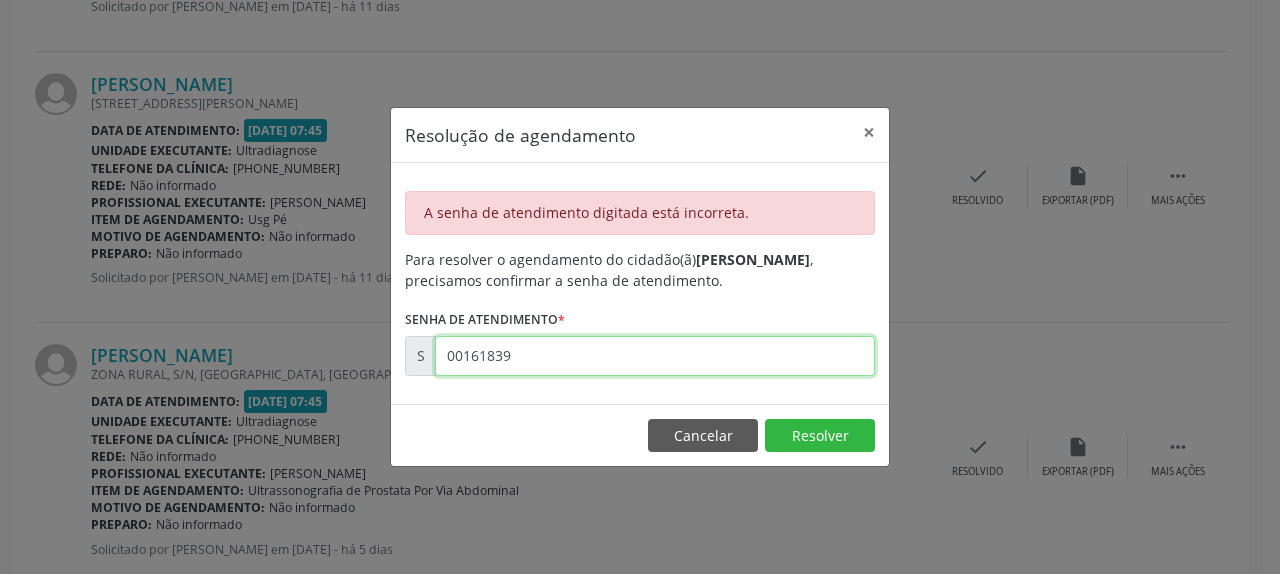 type on "00161839" 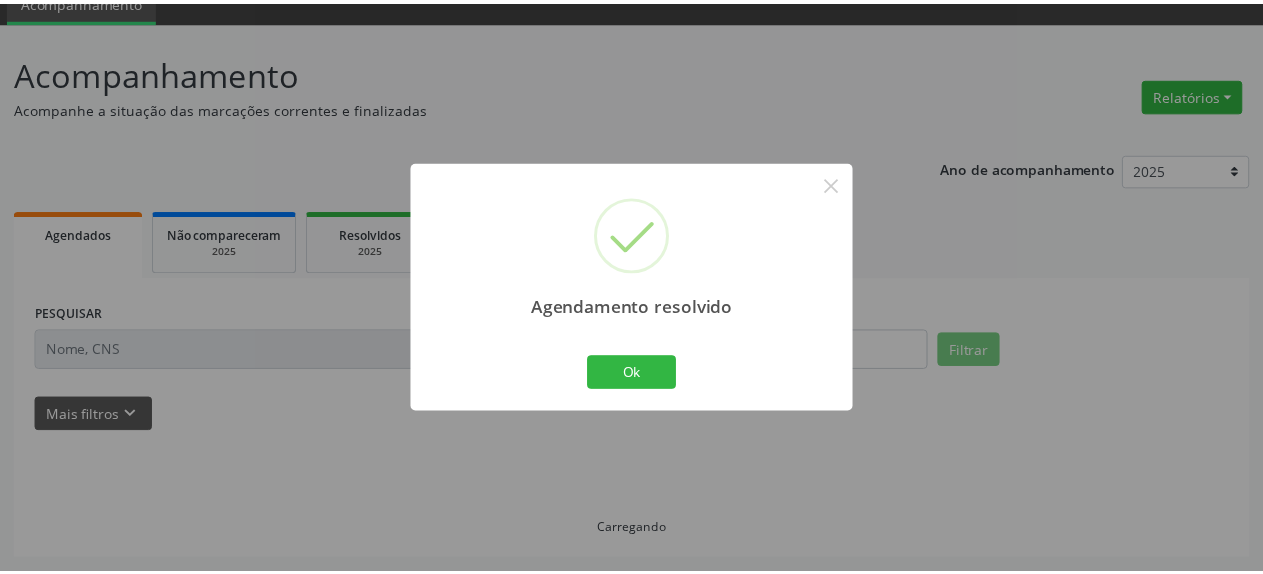 scroll, scrollTop: 88, scrollLeft: 0, axis: vertical 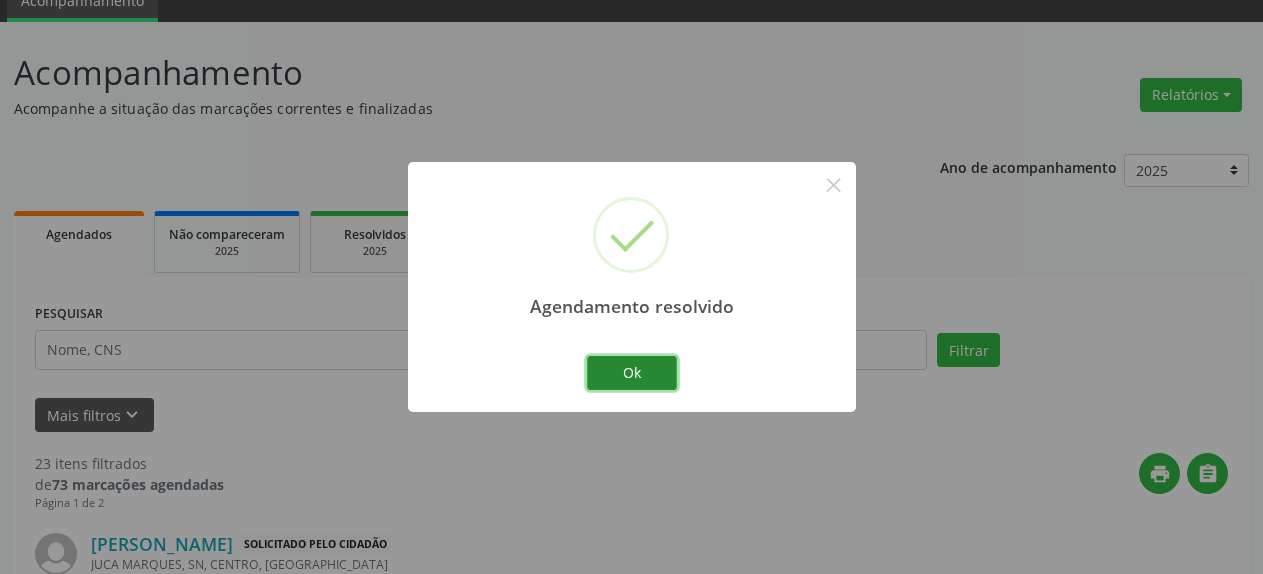 click on "Ok" at bounding box center [632, 373] 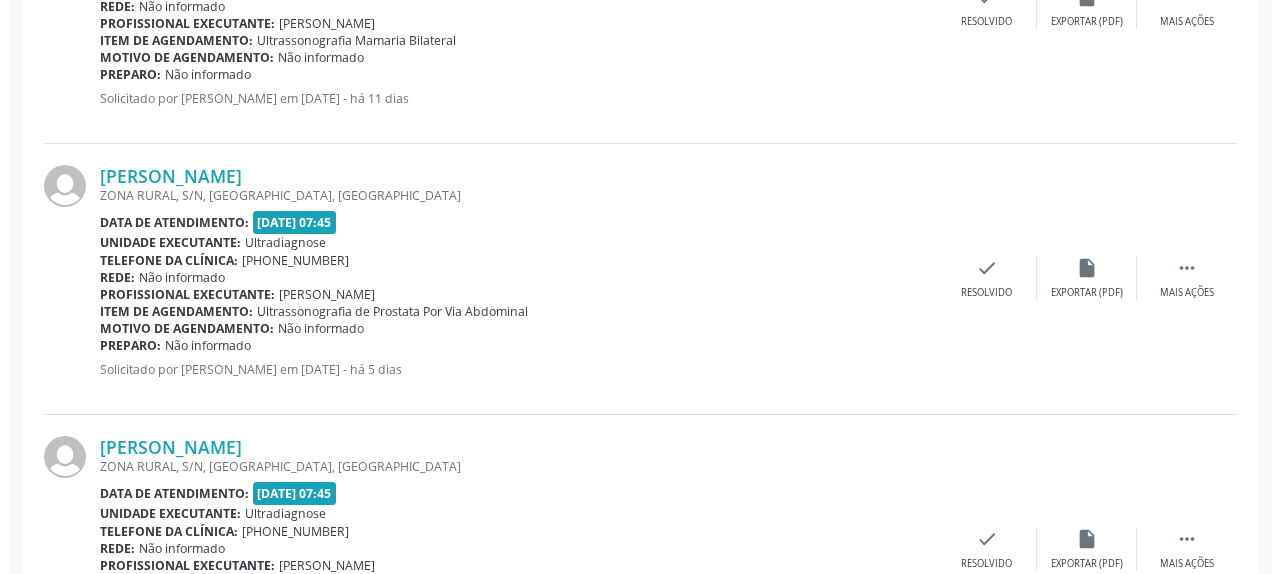 scroll, scrollTop: 1108, scrollLeft: 0, axis: vertical 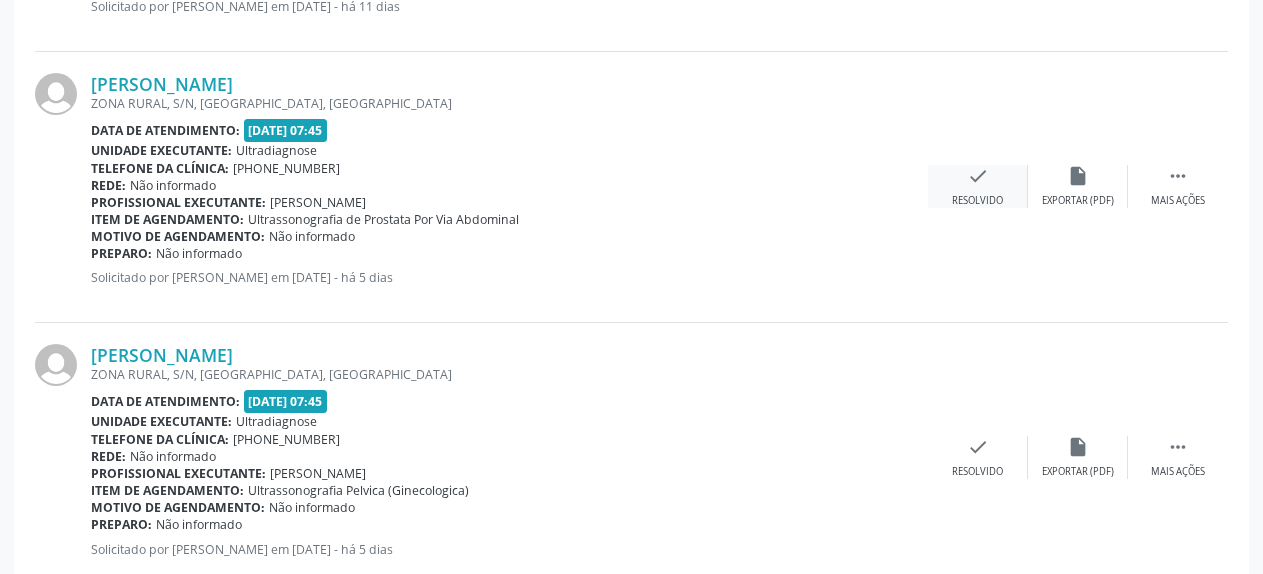 click on "check" at bounding box center [978, 176] 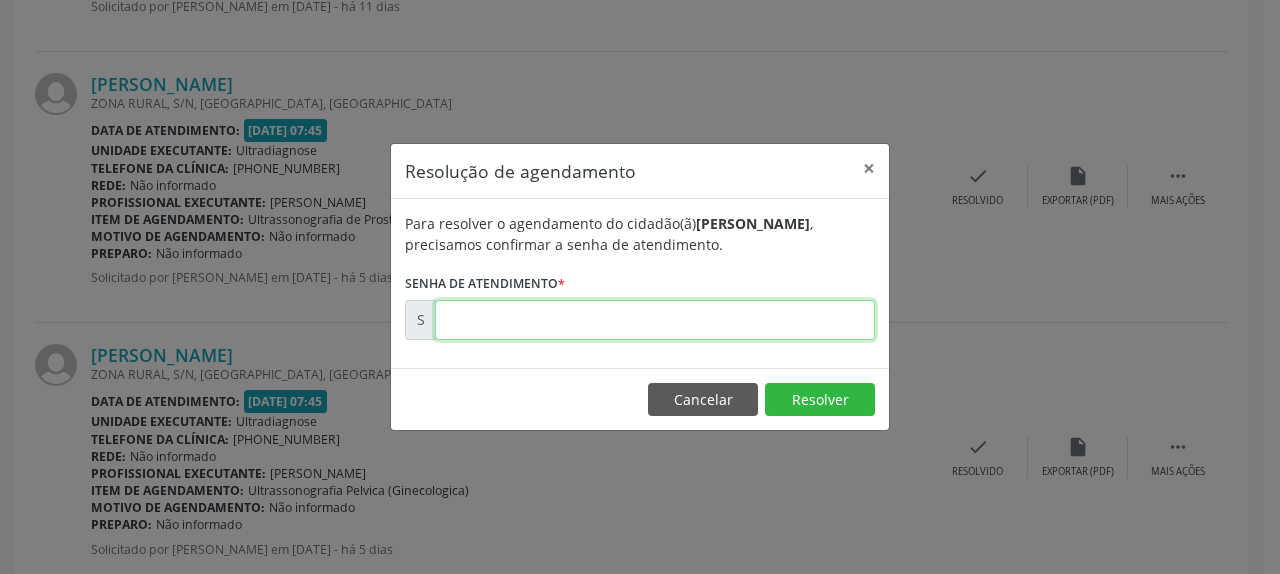 click at bounding box center [655, 320] 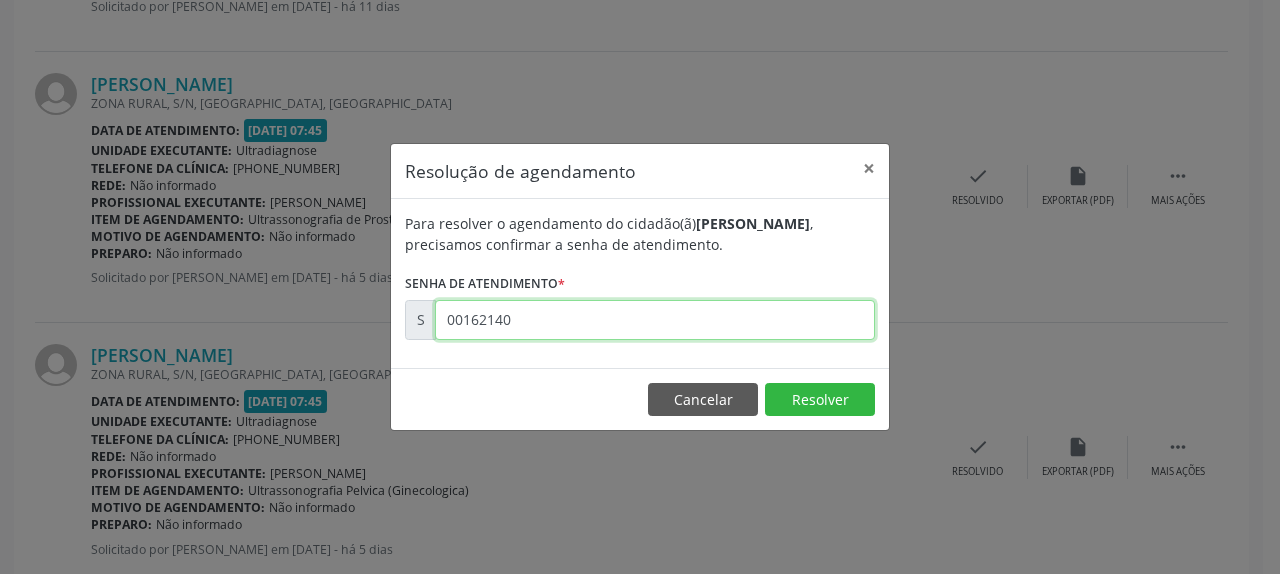 type on "00162140" 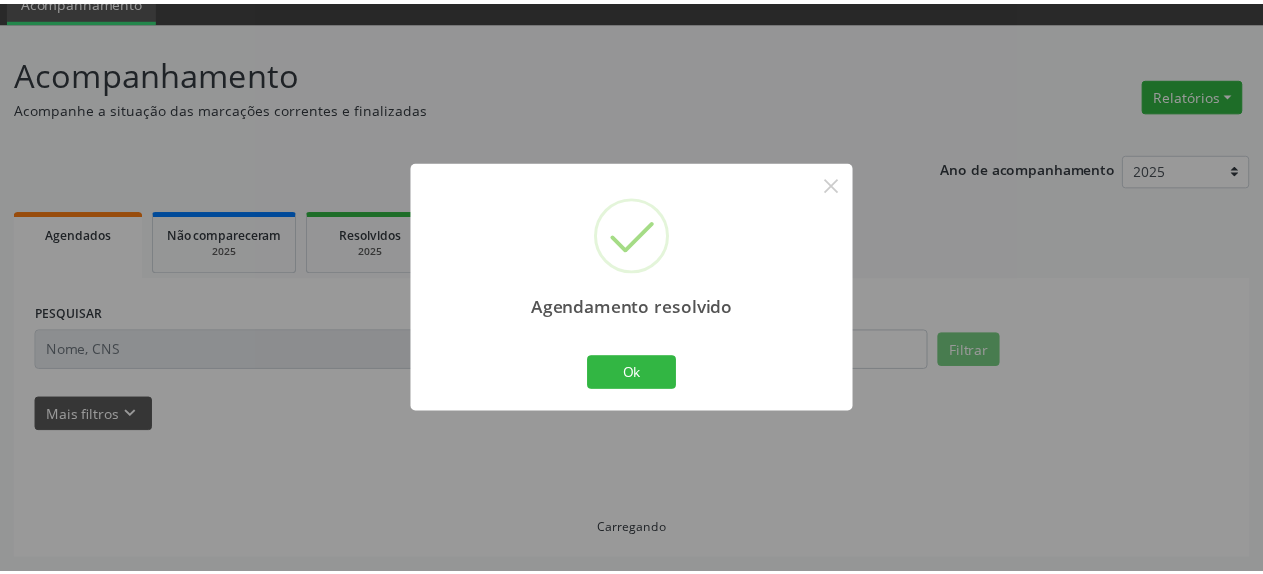 scroll, scrollTop: 88, scrollLeft: 0, axis: vertical 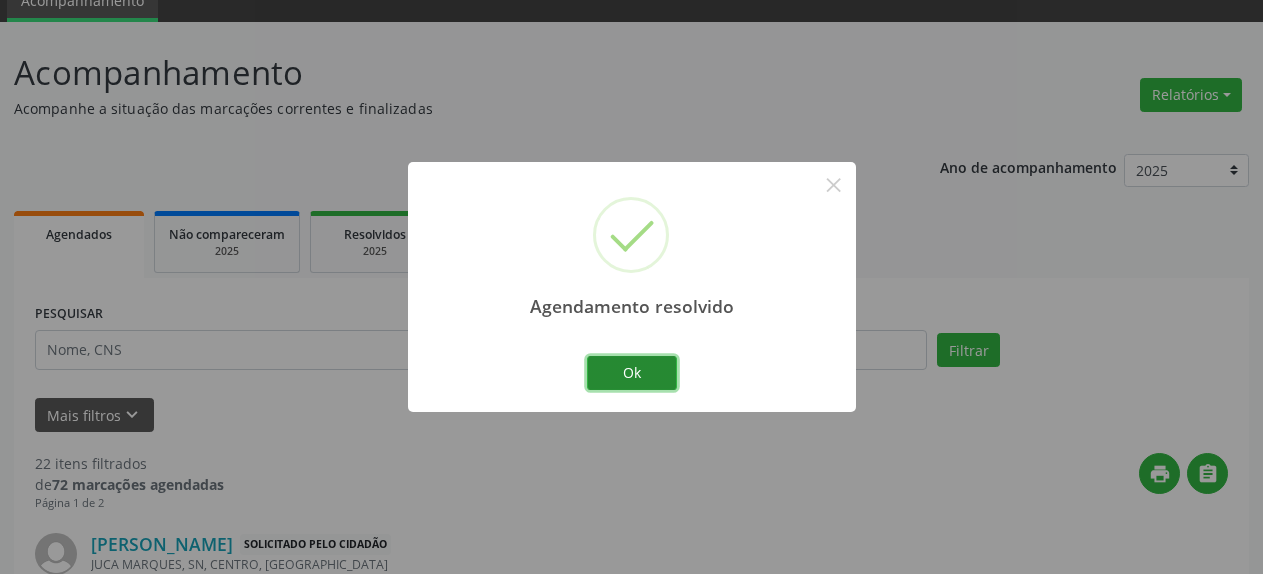 click on "Ok" at bounding box center [632, 373] 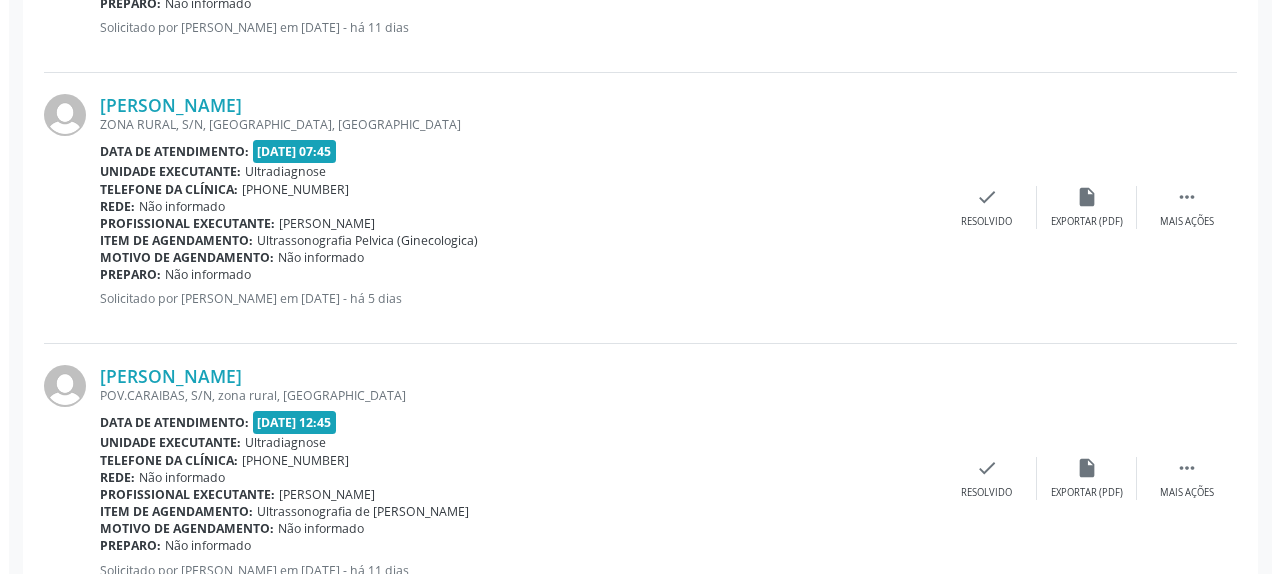scroll, scrollTop: 1108, scrollLeft: 0, axis: vertical 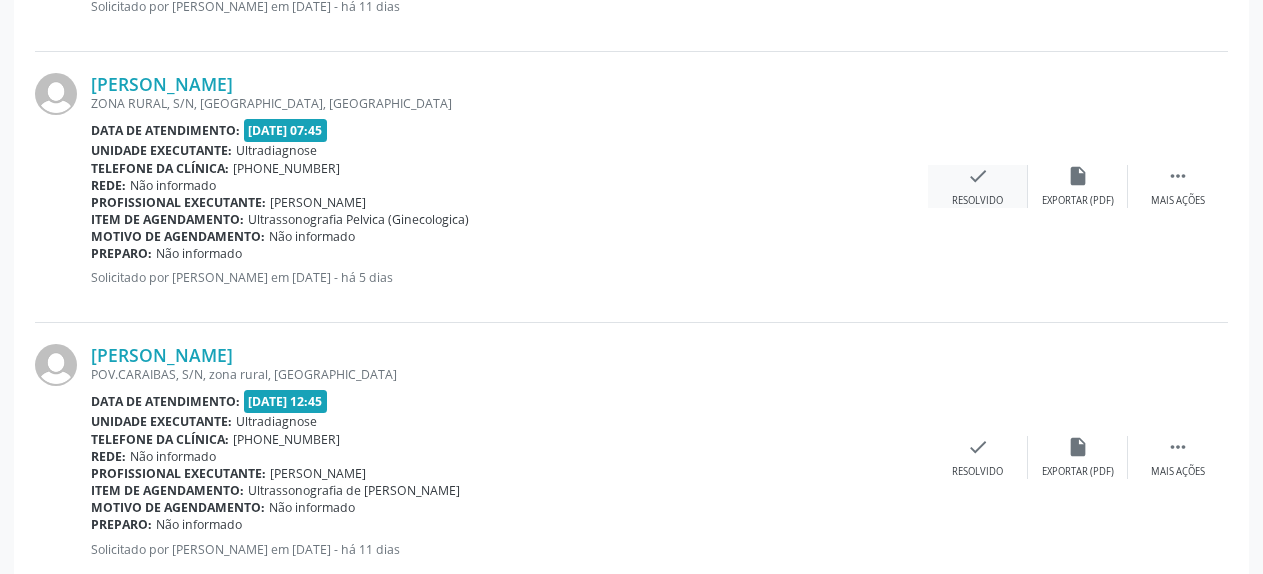 click on "check" at bounding box center [978, 176] 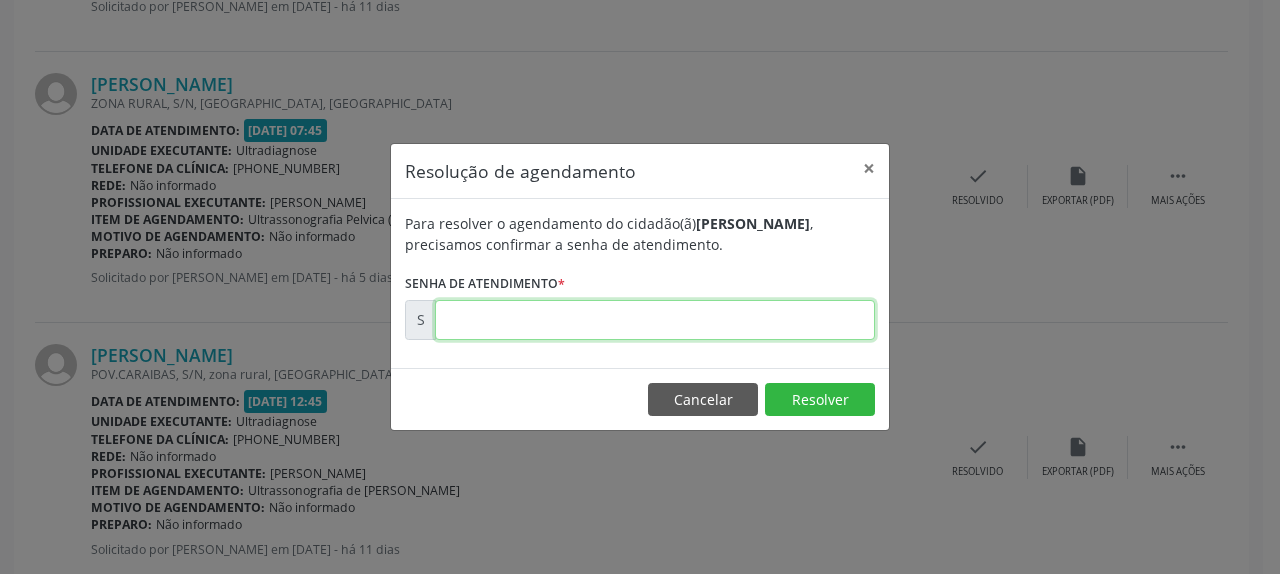 click at bounding box center [655, 320] 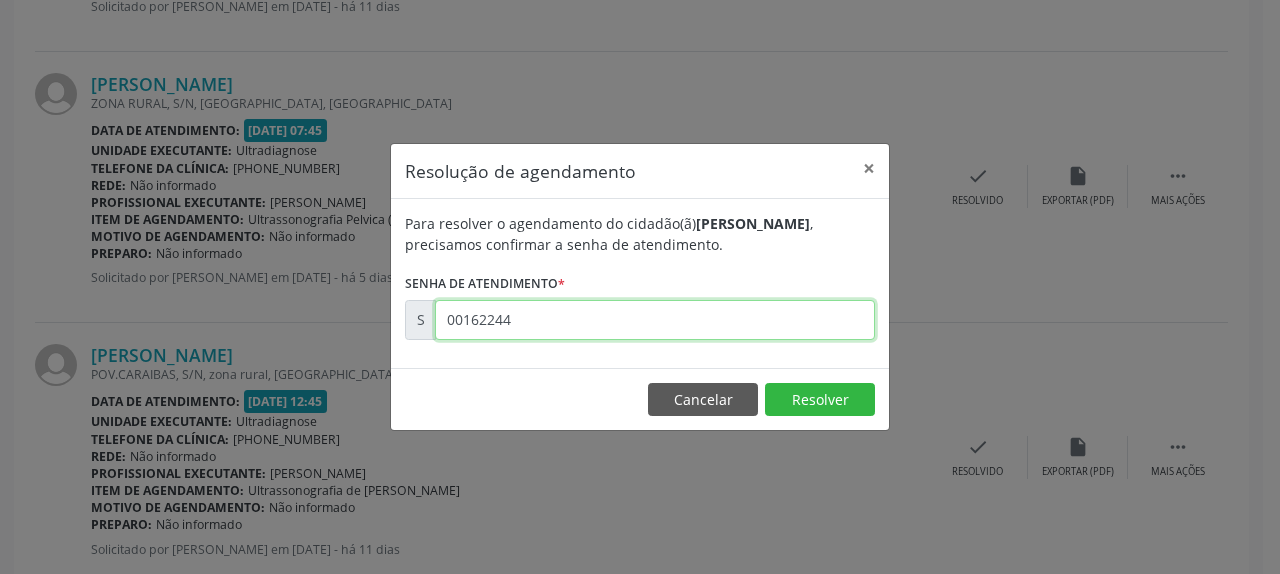 type on "00162244" 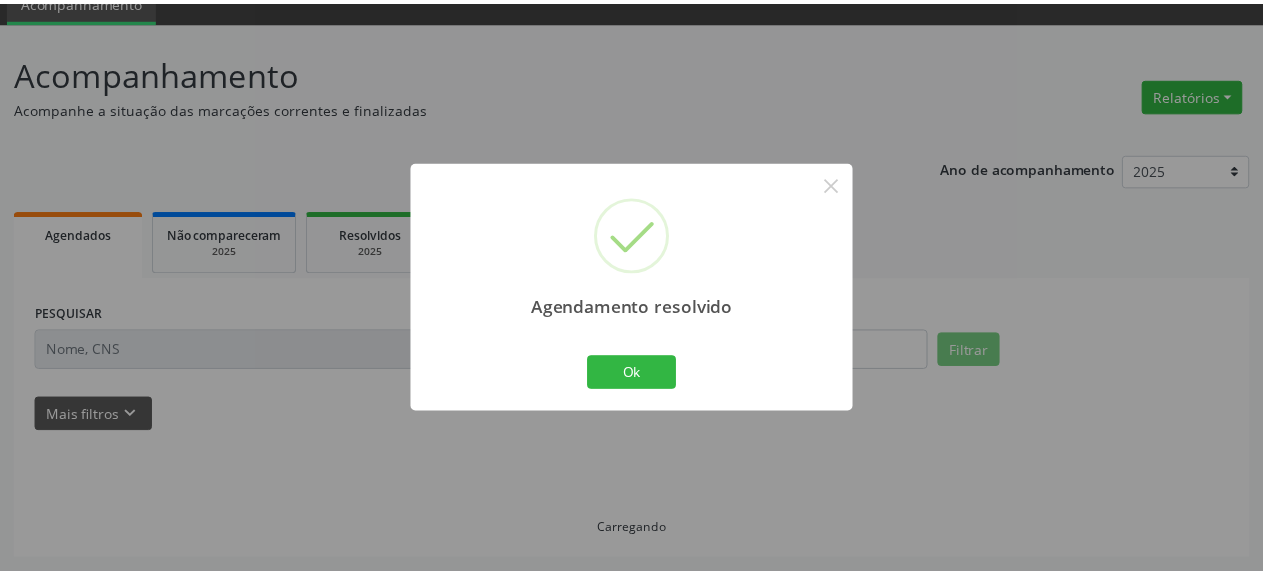 scroll, scrollTop: 88, scrollLeft: 0, axis: vertical 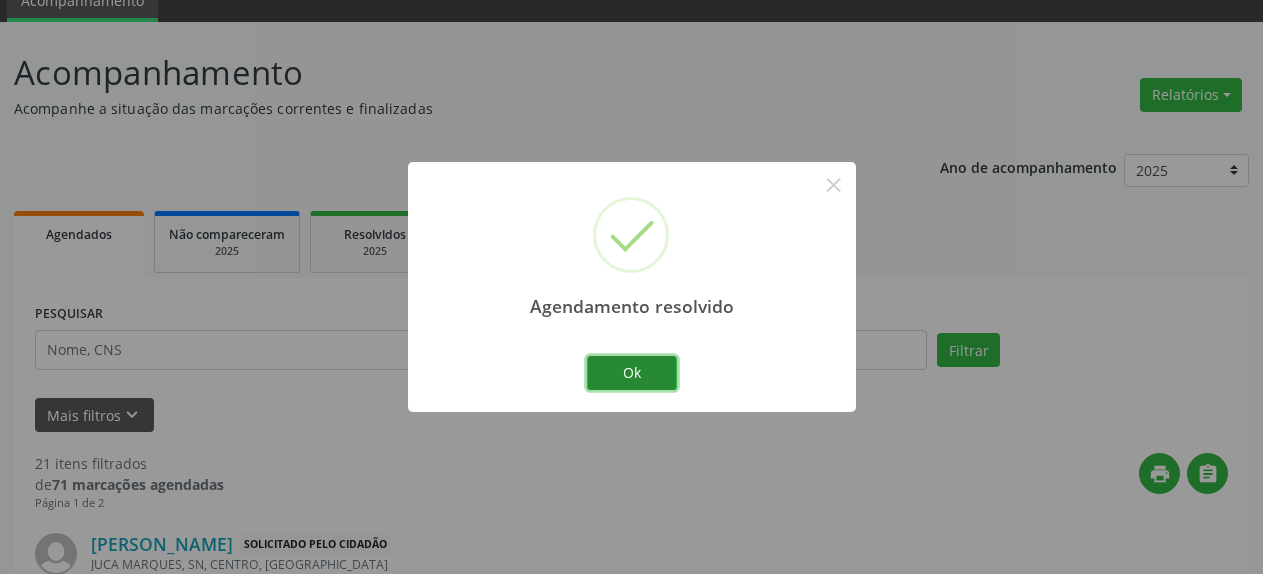 click on "Ok" at bounding box center [632, 373] 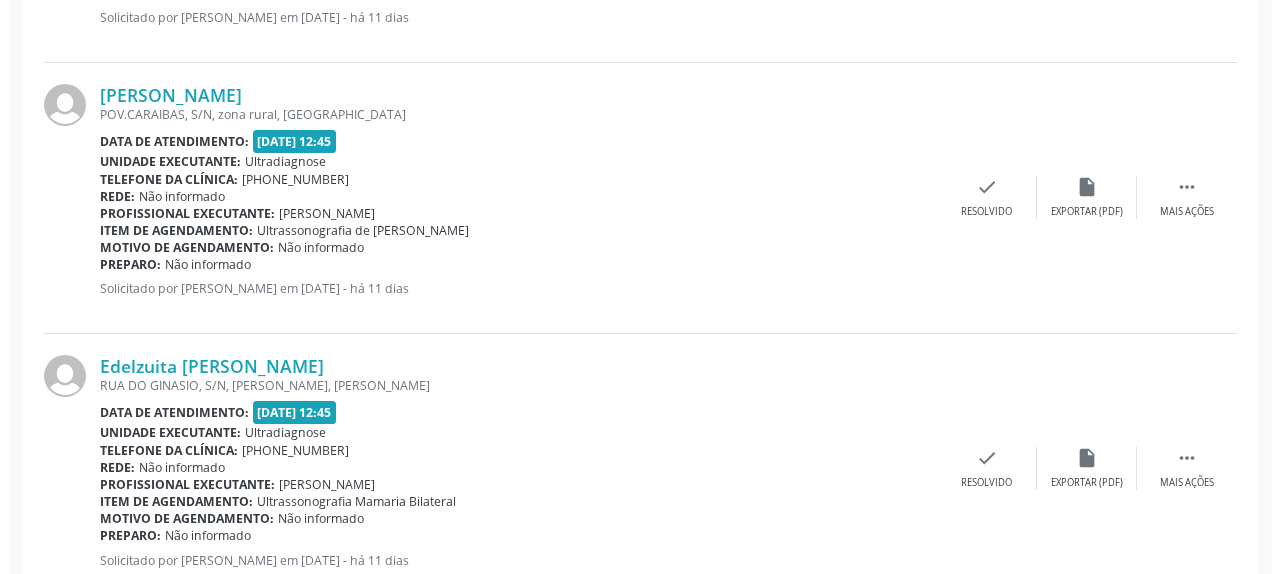 scroll, scrollTop: 1108, scrollLeft: 0, axis: vertical 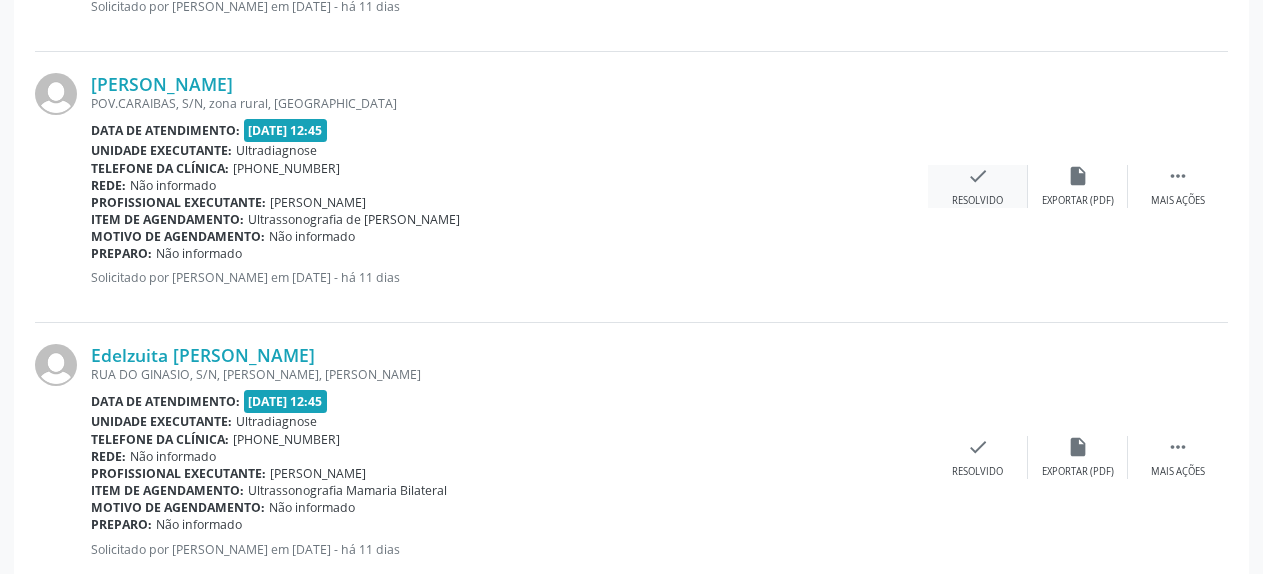 click on "check" at bounding box center (978, 176) 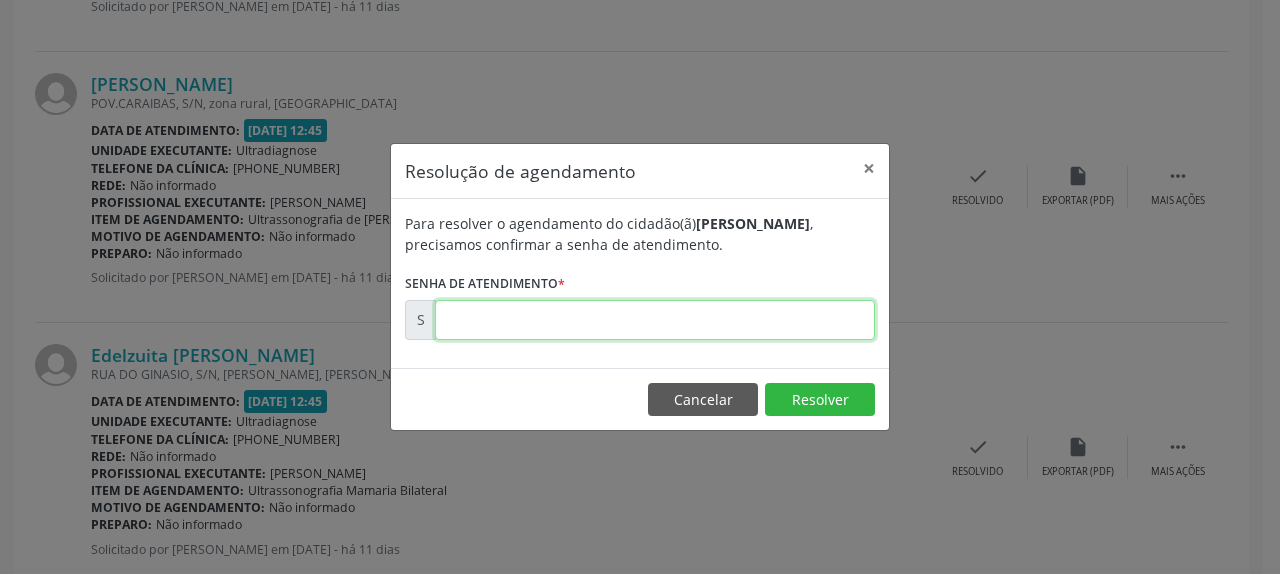 click at bounding box center [655, 320] 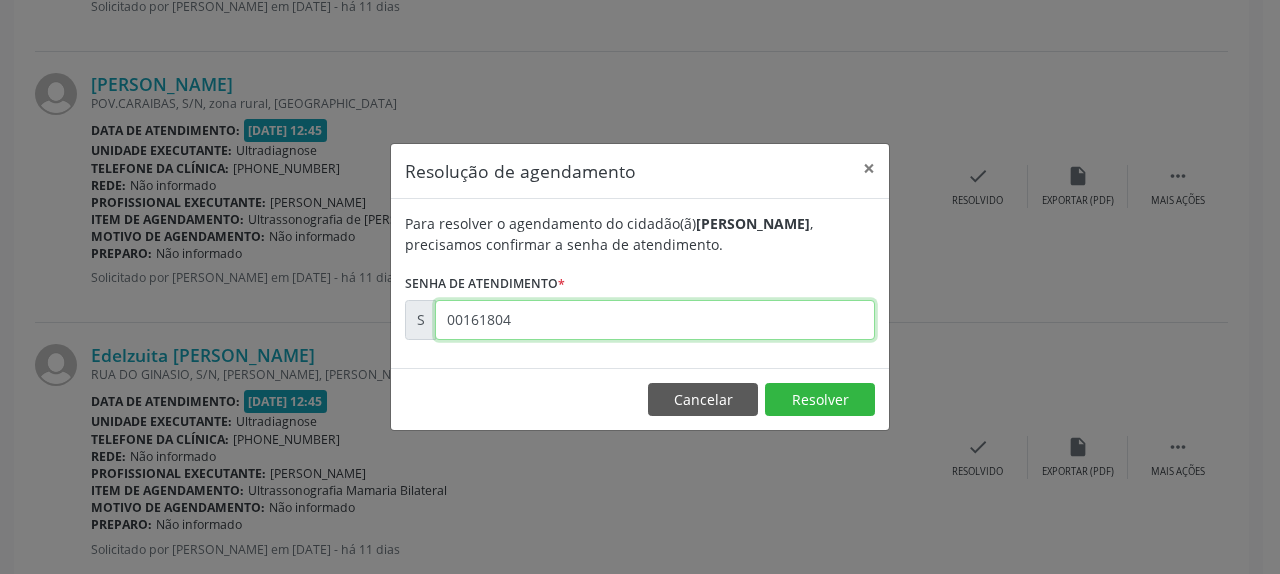 type on "00161804" 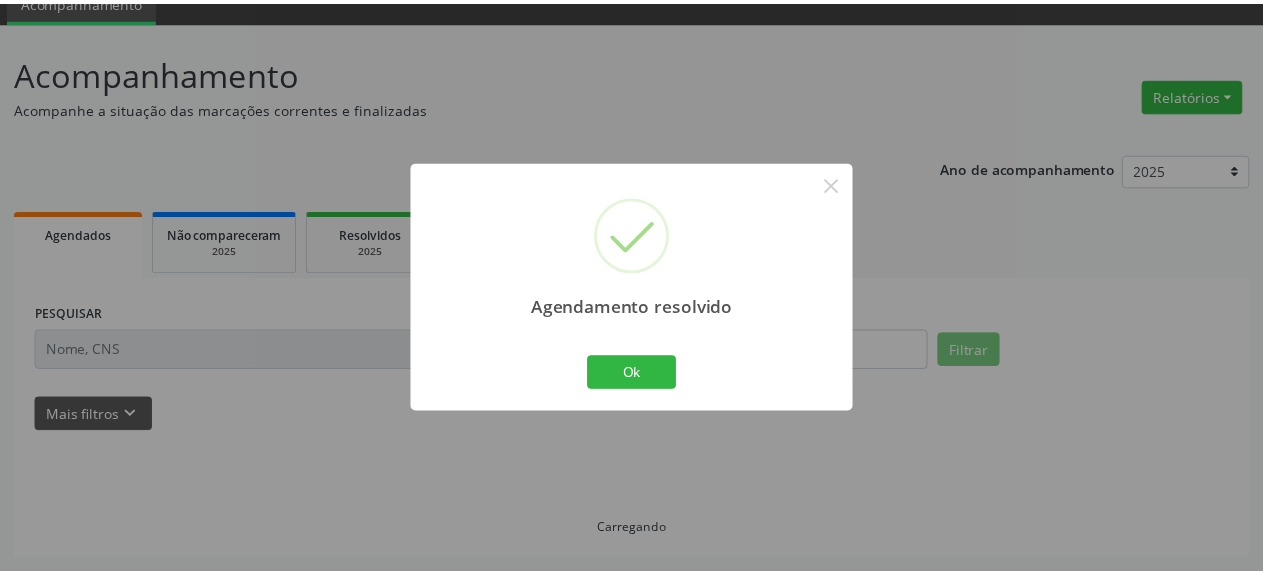 scroll, scrollTop: 88, scrollLeft: 0, axis: vertical 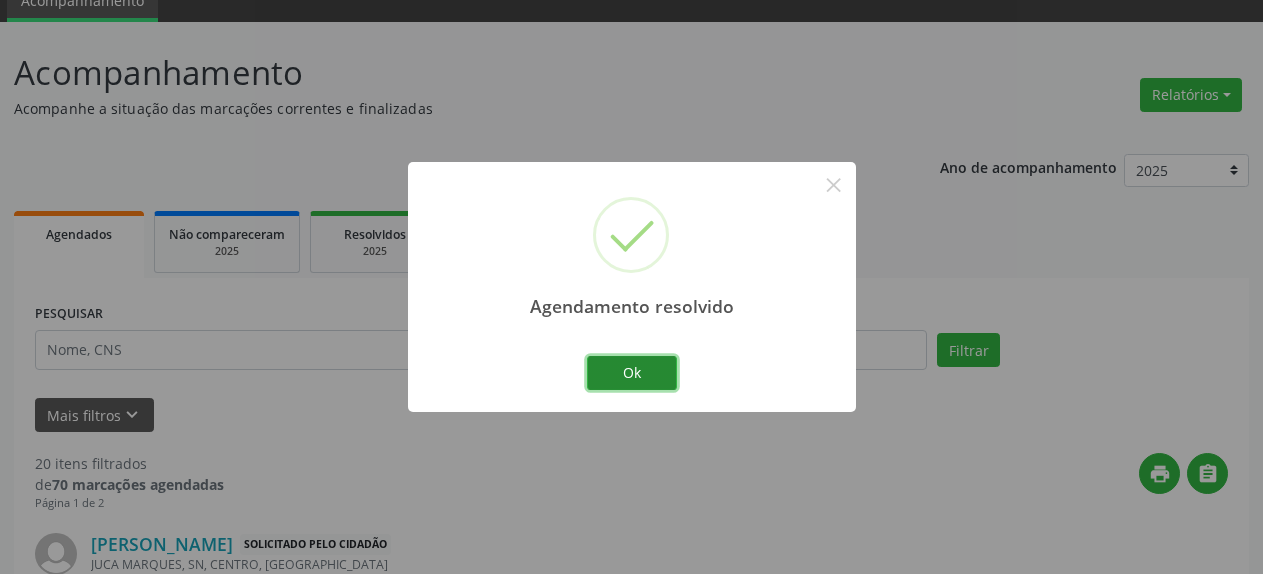 click on "Ok" at bounding box center [632, 373] 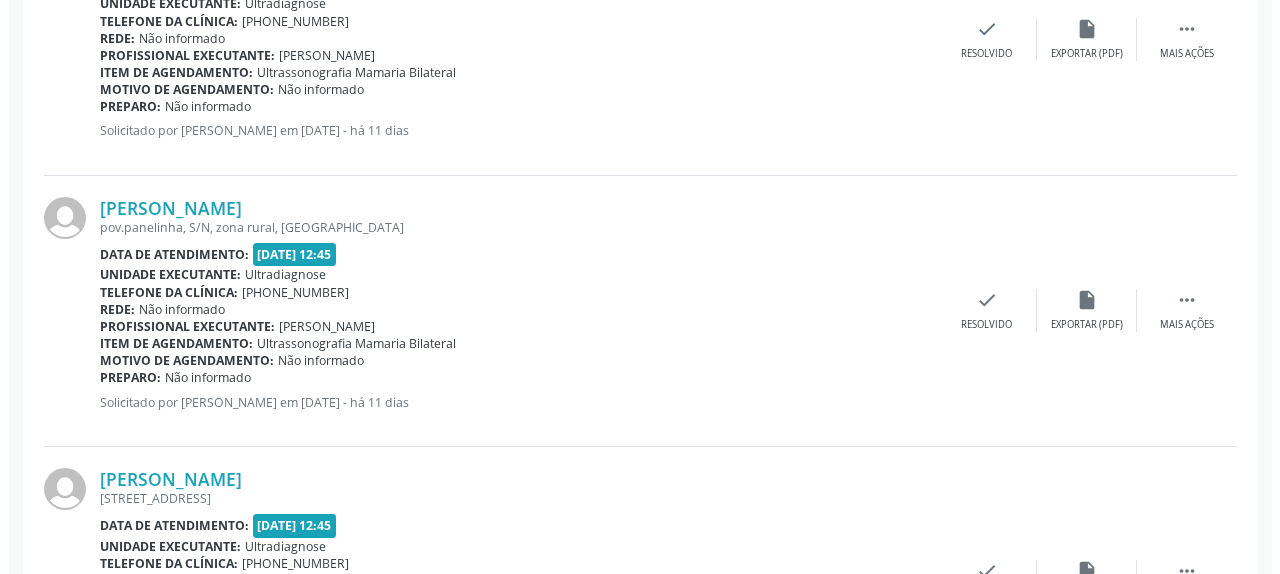 scroll, scrollTop: 1312, scrollLeft: 0, axis: vertical 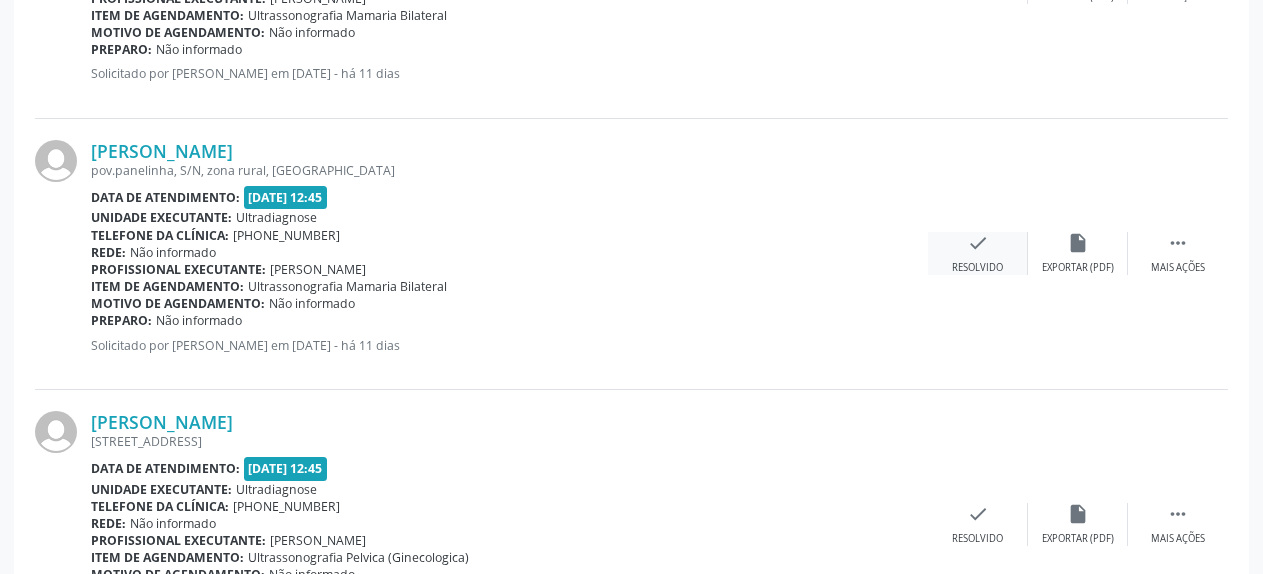 click on "check" at bounding box center [978, 243] 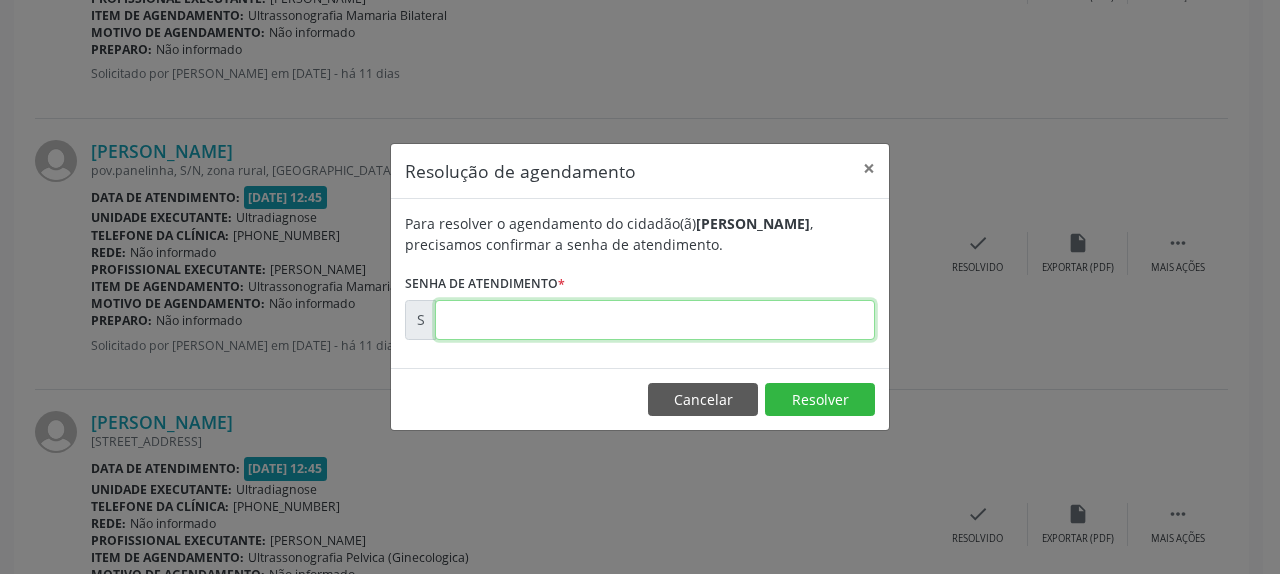 click at bounding box center (655, 320) 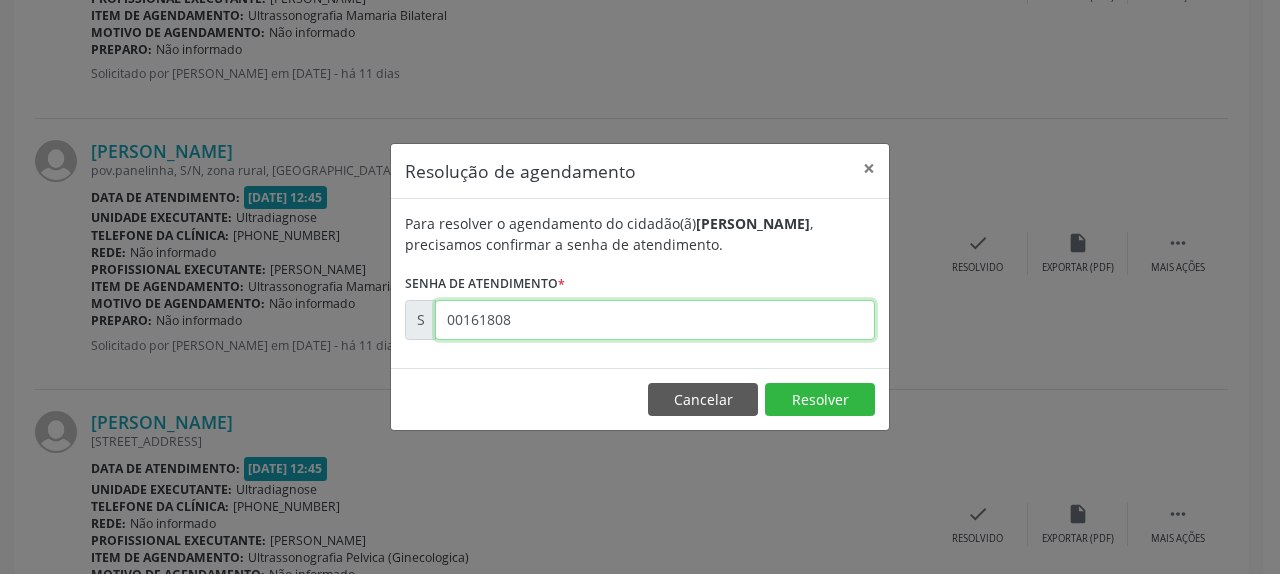 type on "00161808" 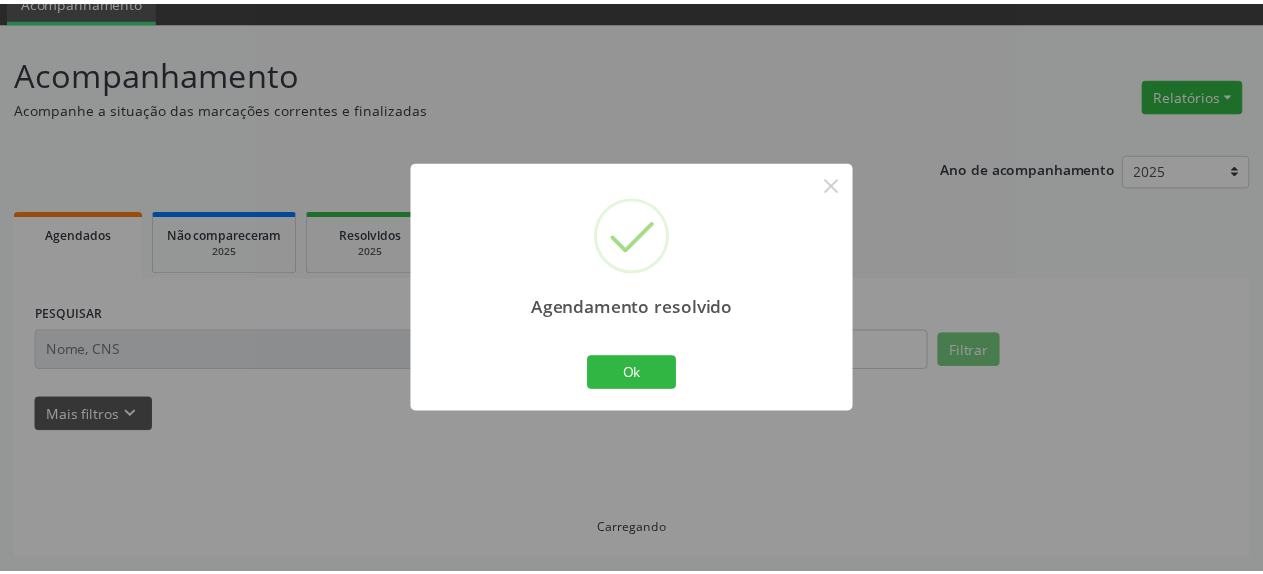 scroll, scrollTop: 88, scrollLeft: 0, axis: vertical 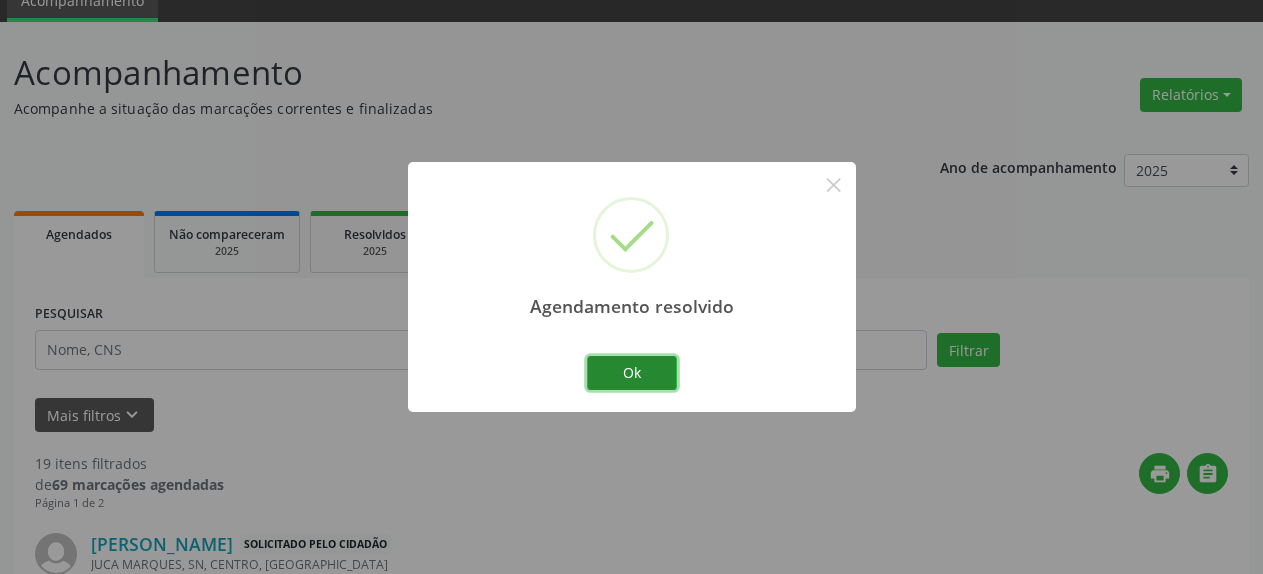 click on "Ok" at bounding box center (632, 373) 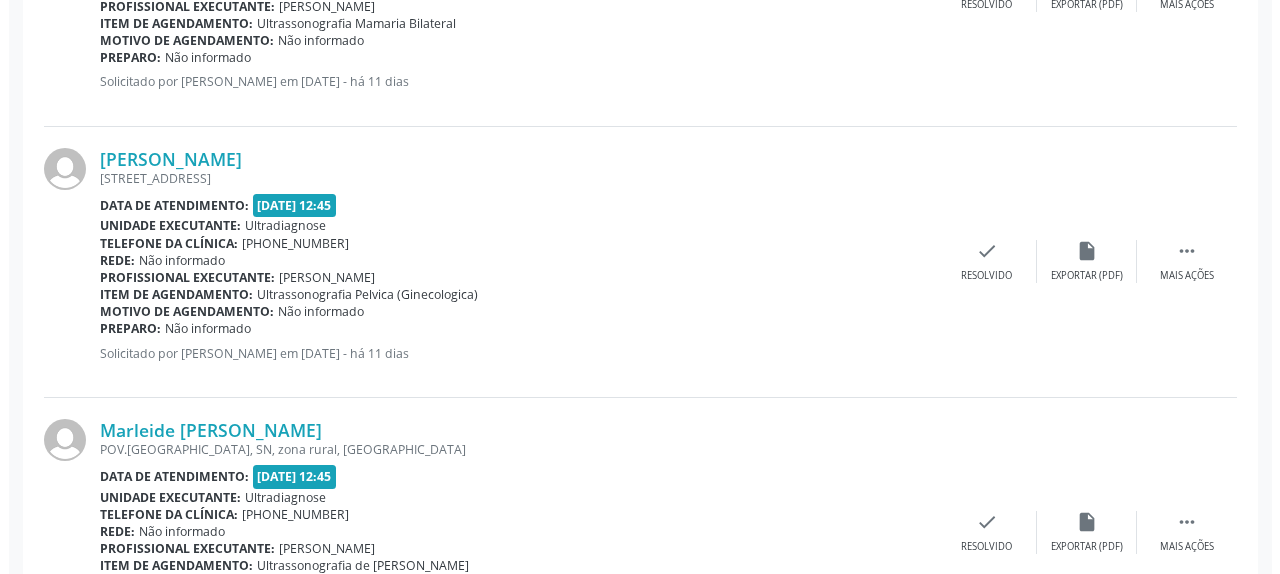 scroll, scrollTop: 1414, scrollLeft: 0, axis: vertical 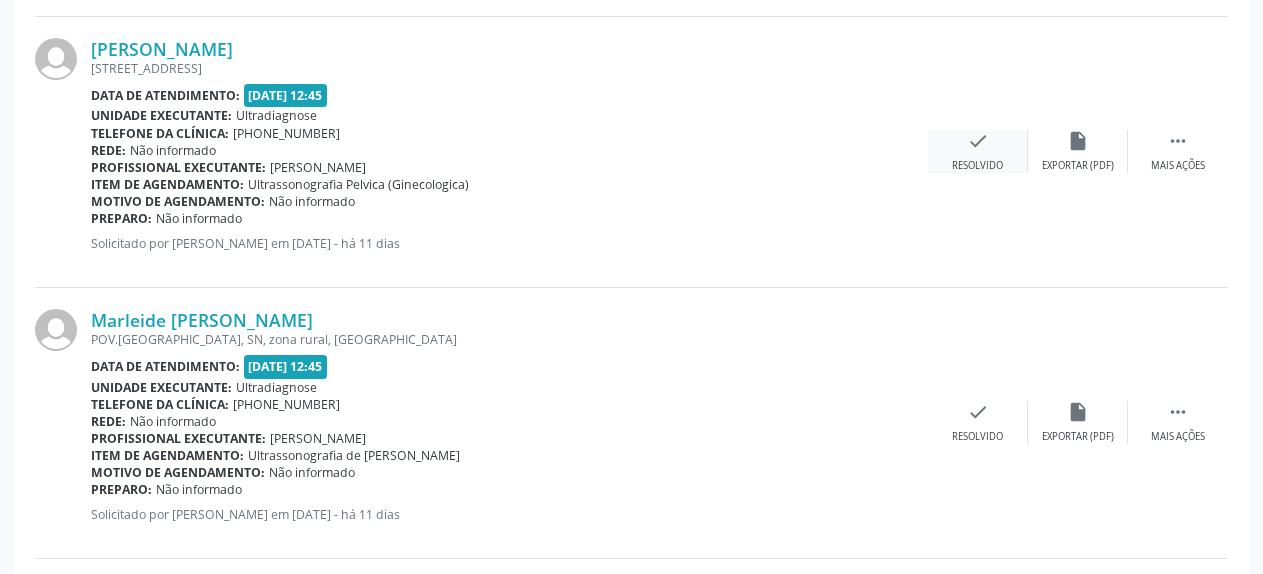 click on "check" at bounding box center (978, 141) 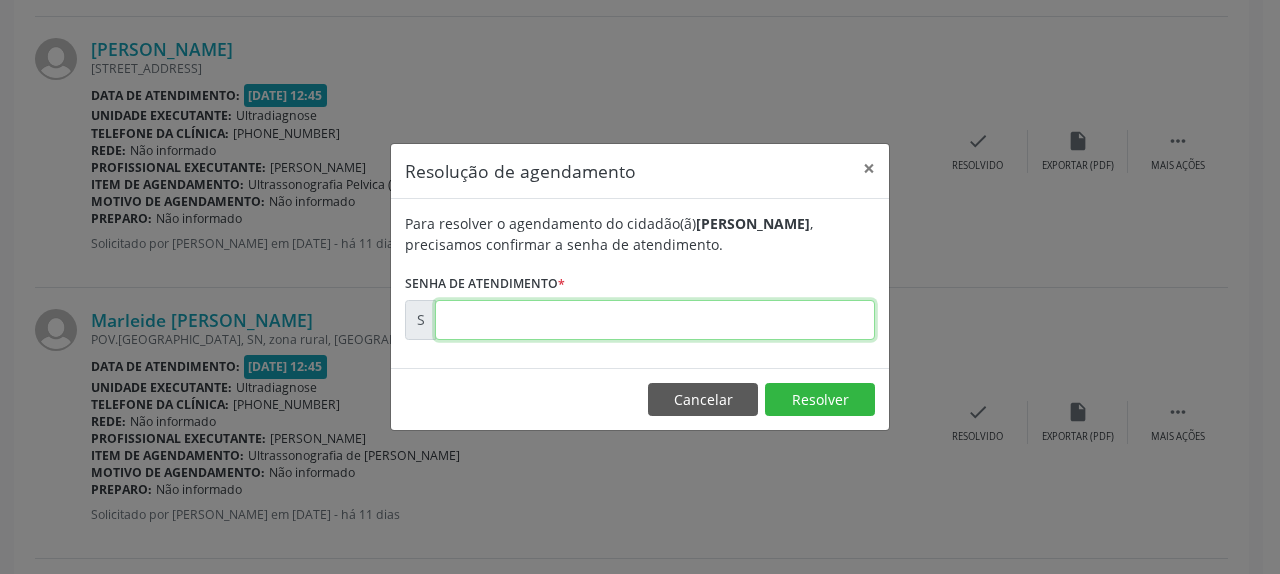 click at bounding box center (655, 320) 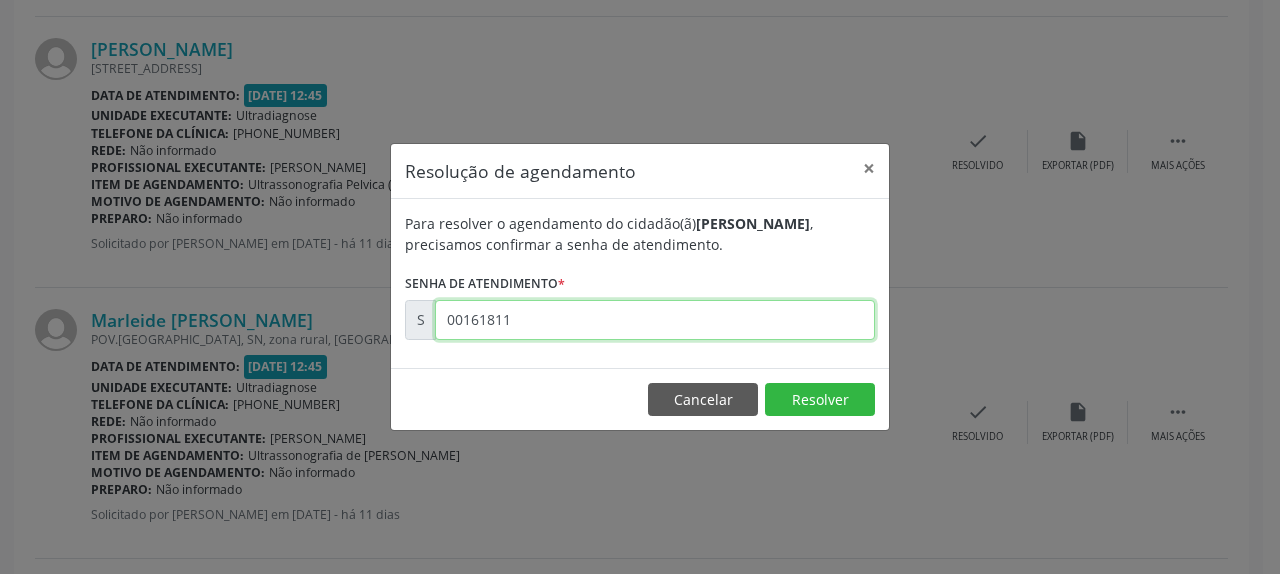type on "00161811" 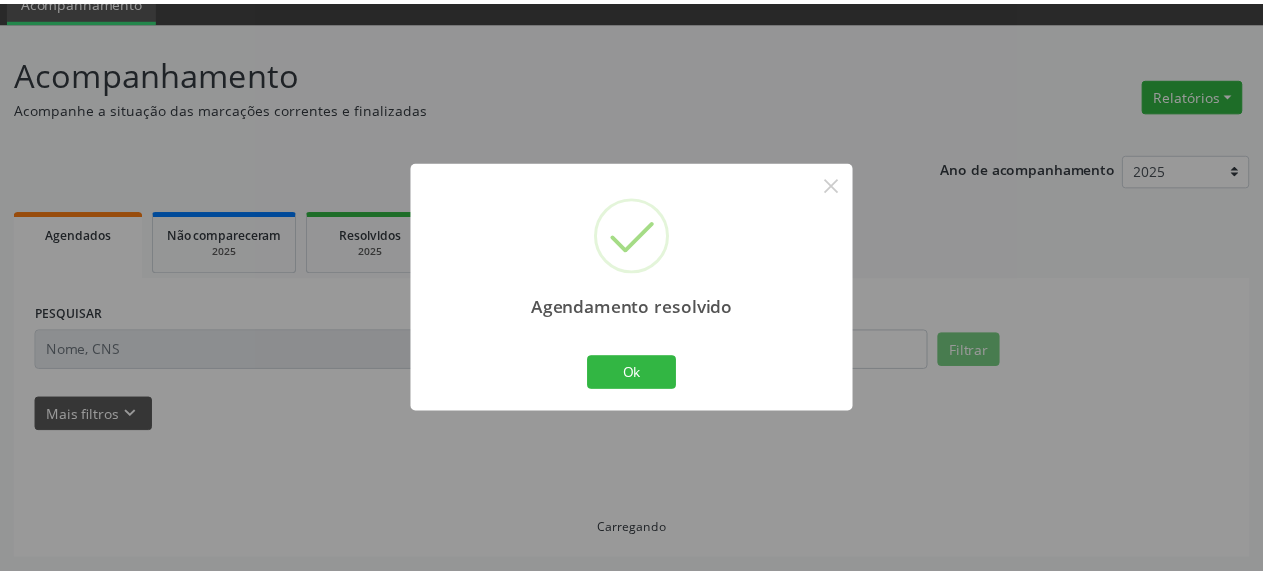 scroll, scrollTop: 88, scrollLeft: 0, axis: vertical 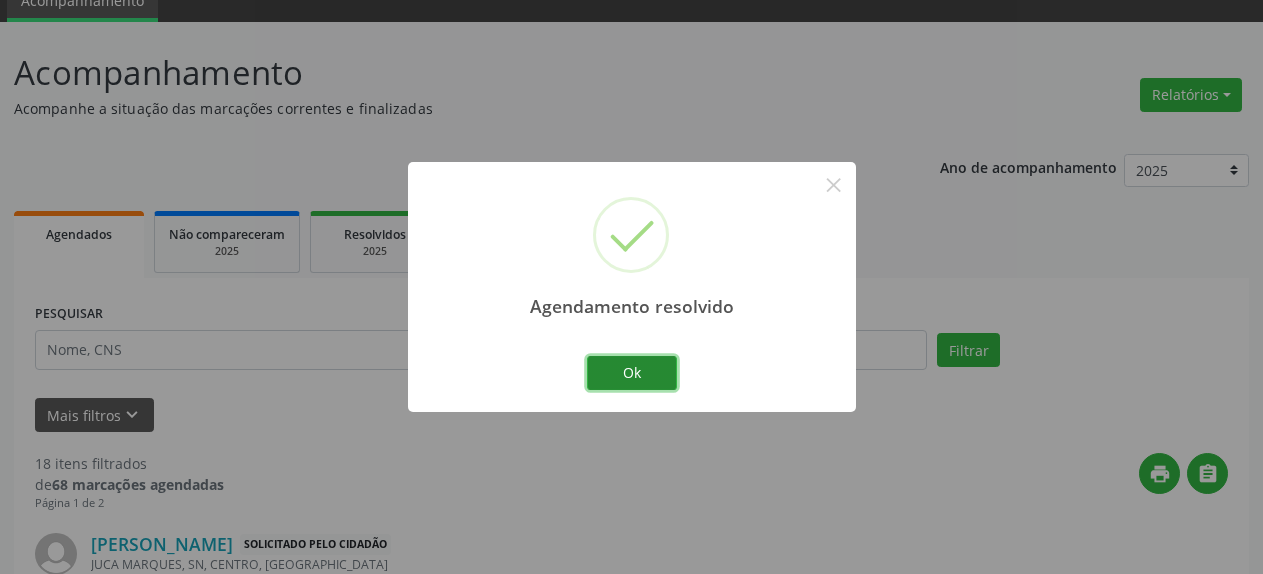 click on "Ok" at bounding box center (632, 373) 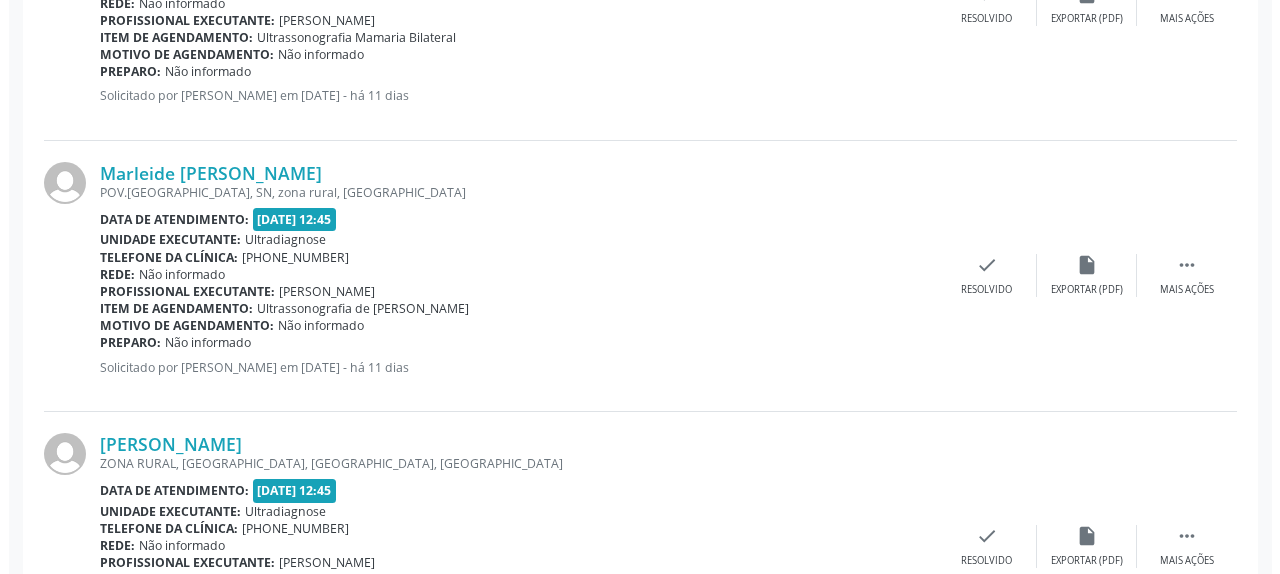 scroll, scrollTop: 1312, scrollLeft: 0, axis: vertical 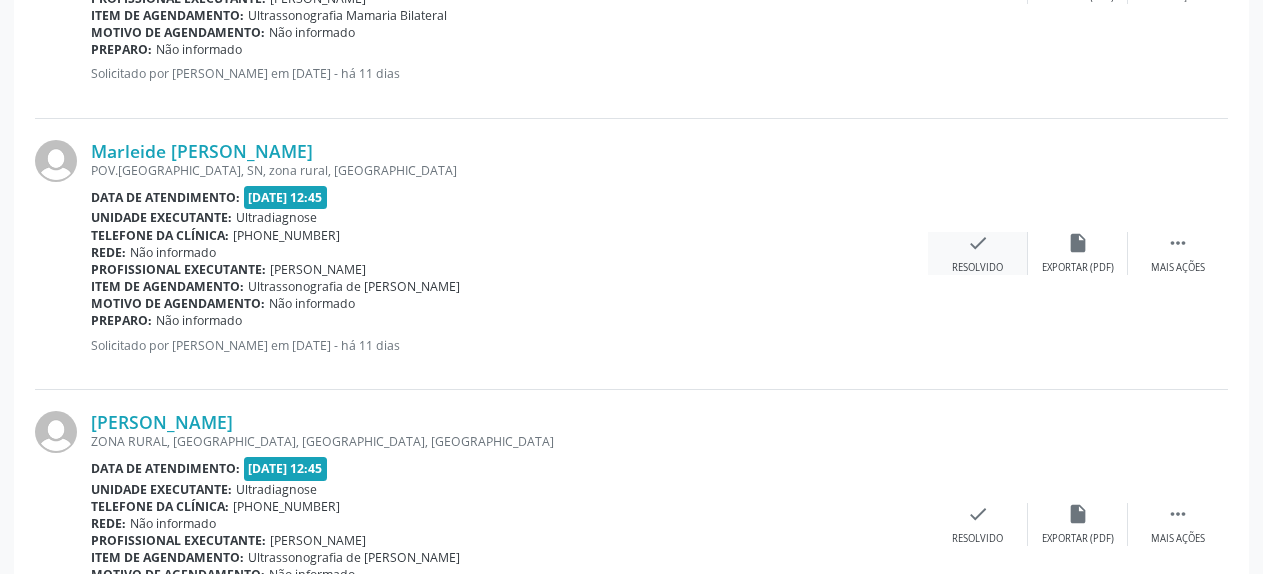 click on "check" at bounding box center (978, 243) 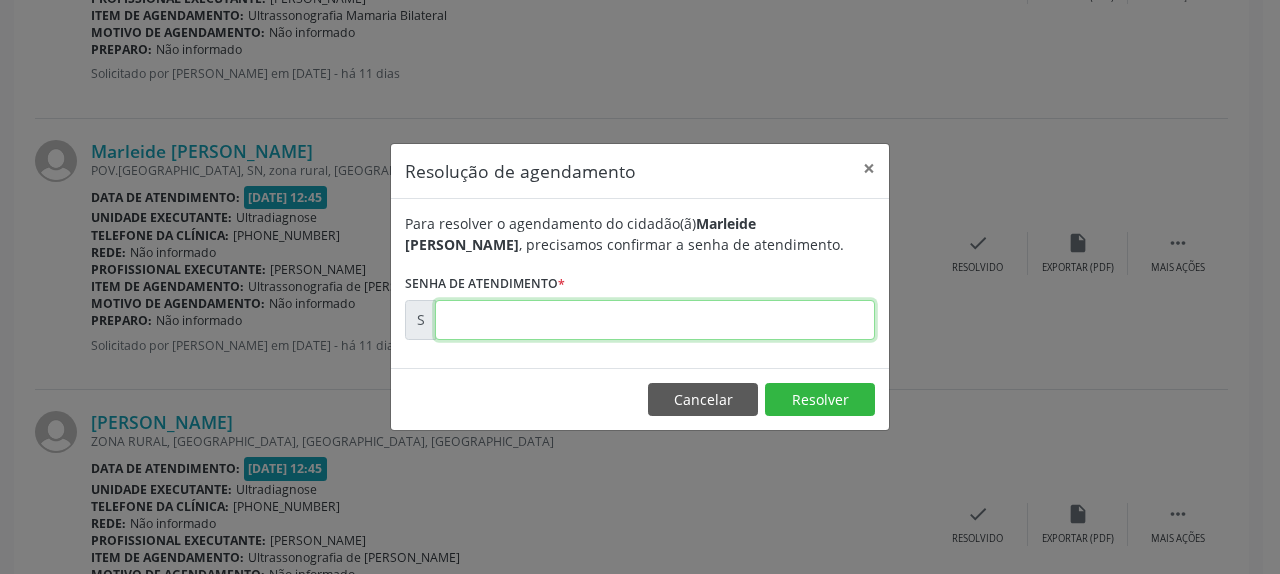 click at bounding box center [655, 320] 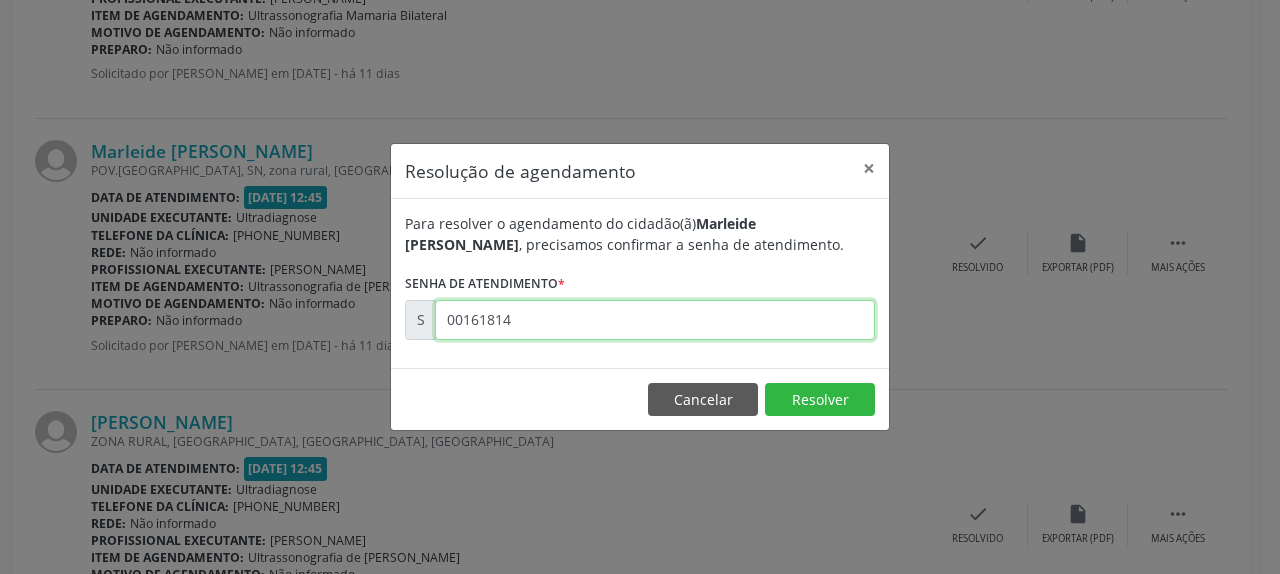 type on "00161814" 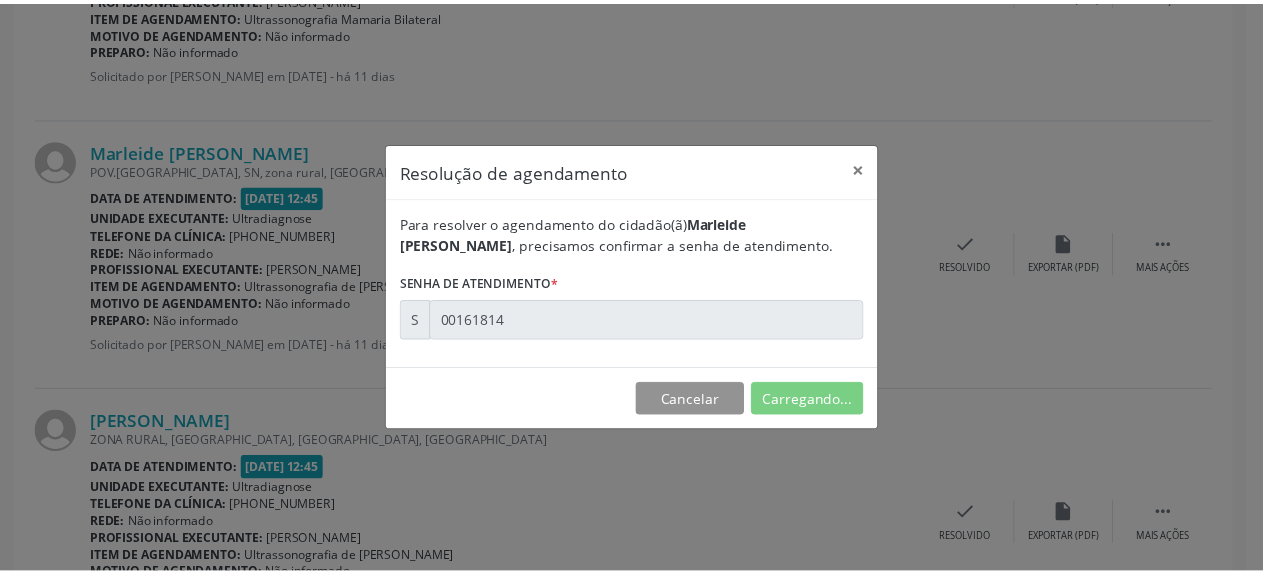 scroll, scrollTop: 88, scrollLeft: 0, axis: vertical 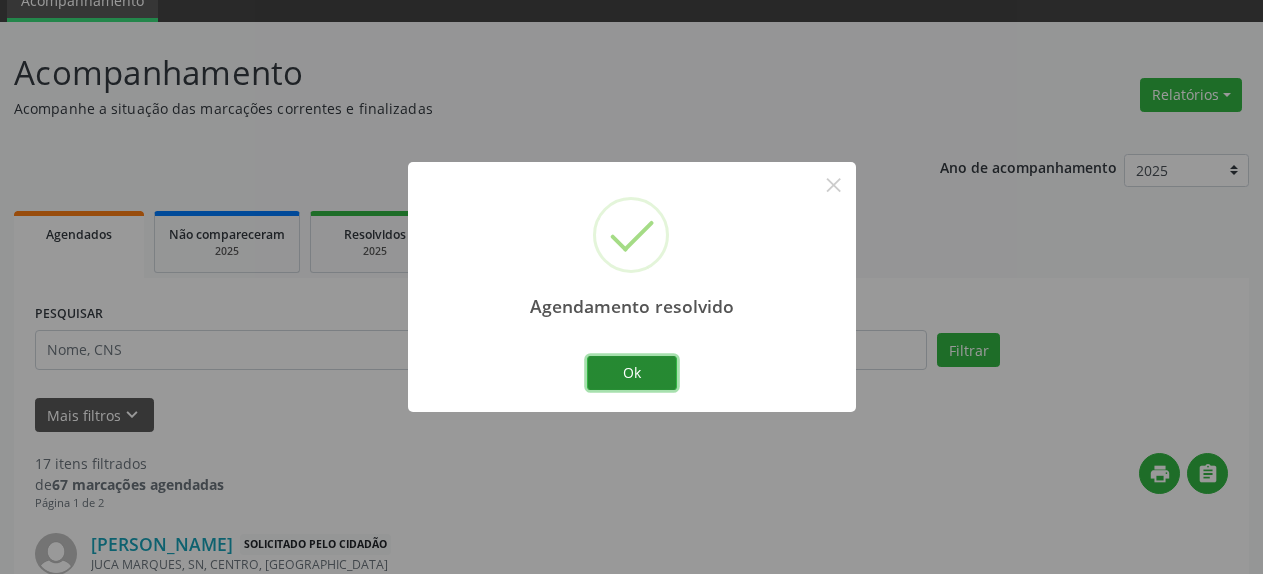 click on "Ok" at bounding box center [632, 373] 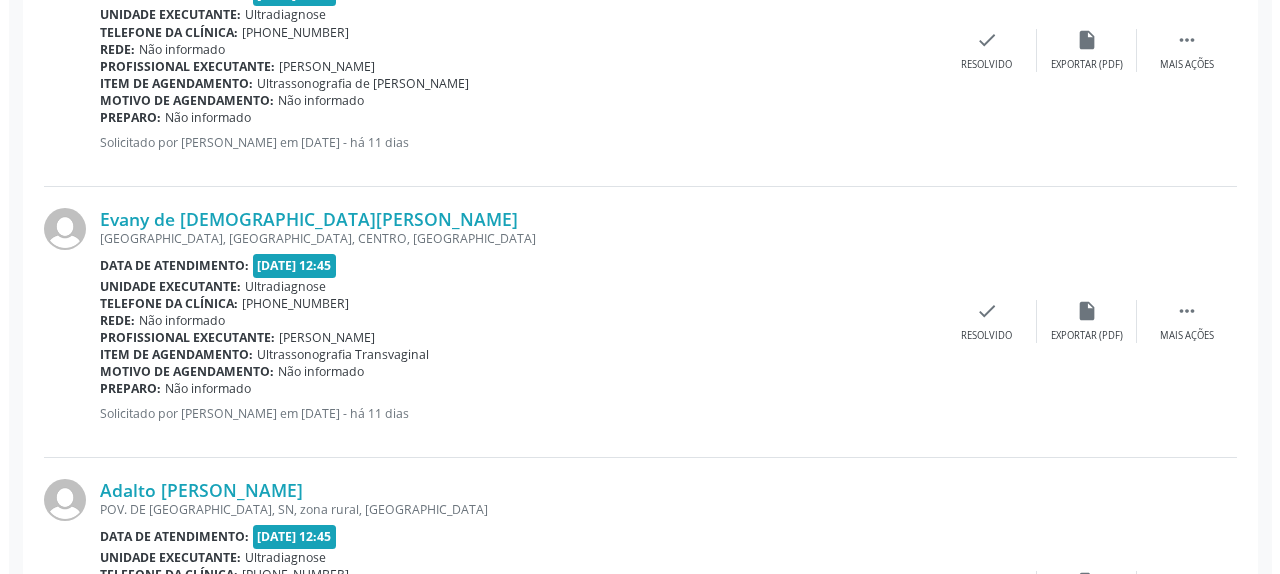 scroll, scrollTop: 1516, scrollLeft: 0, axis: vertical 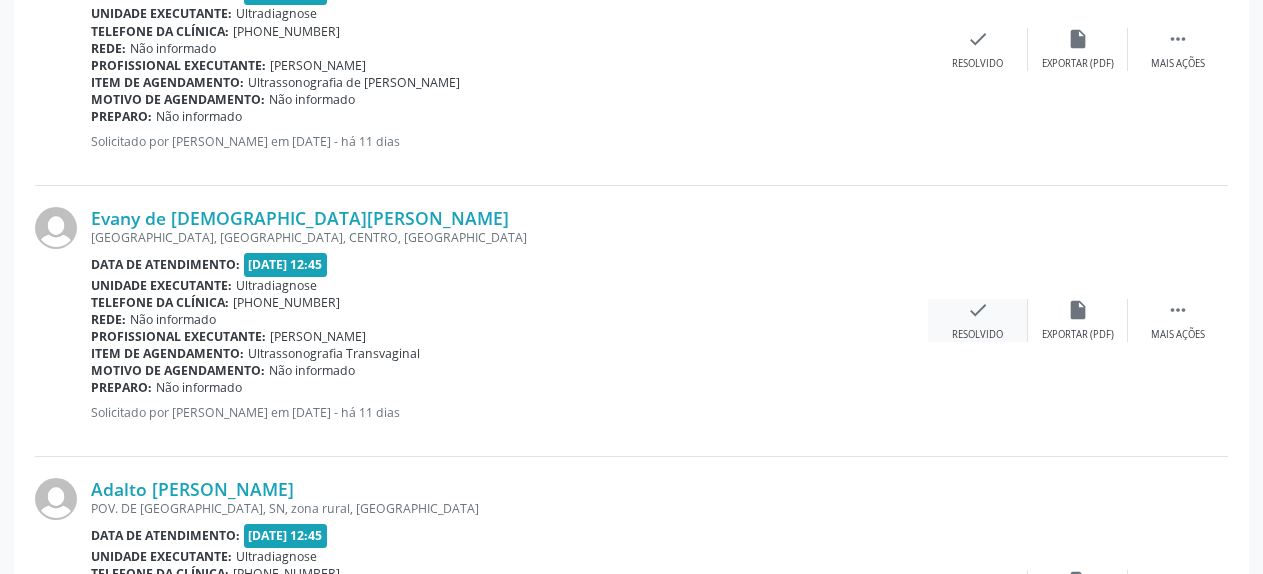 click on "check" at bounding box center (978, 310) 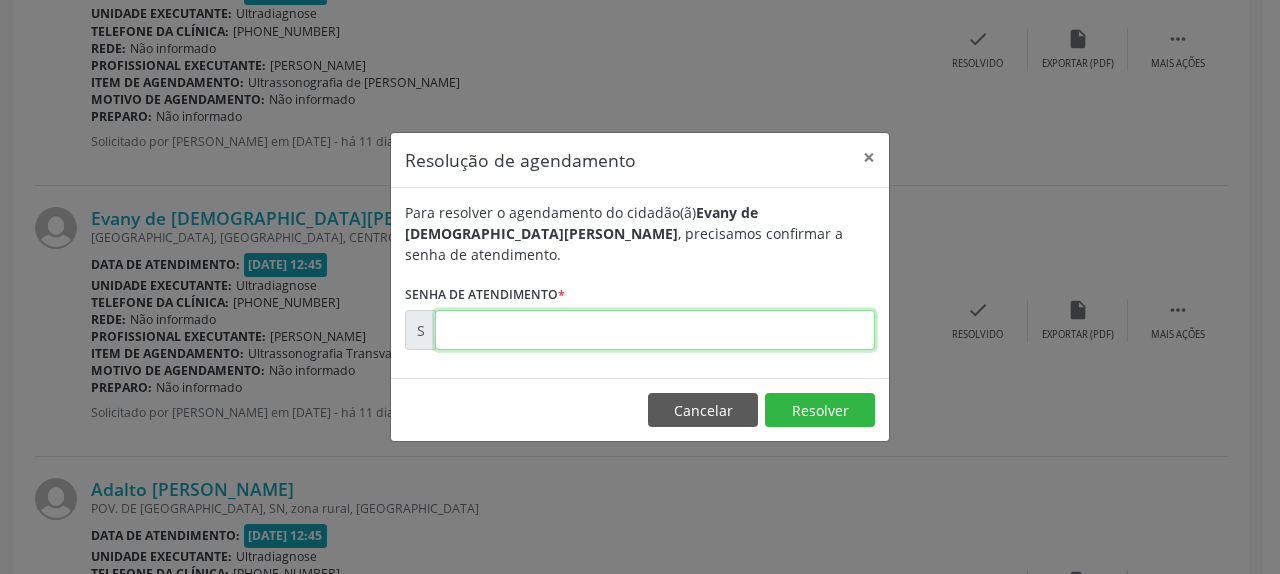 click at bounding box center (655, 330) 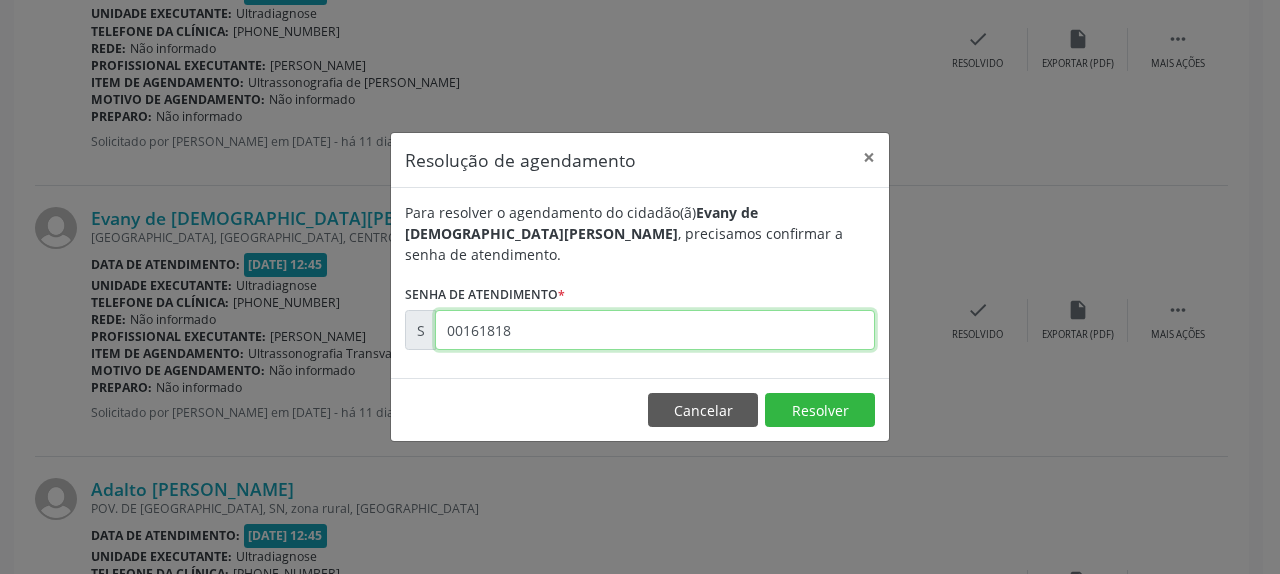 type on "00161818" 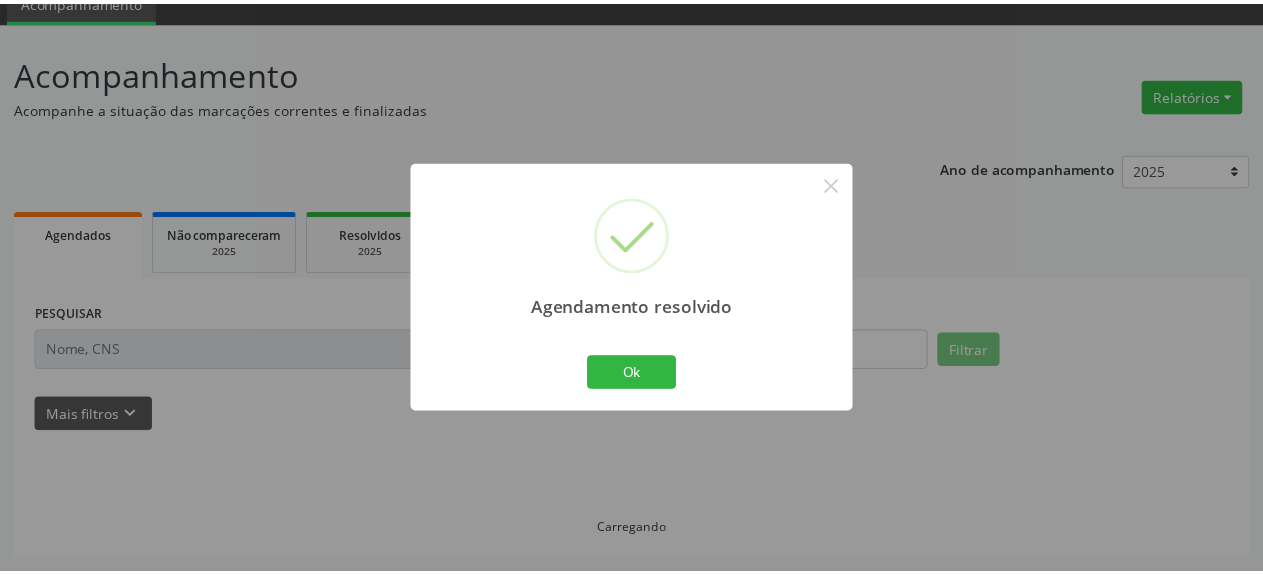 scroll, scrollTop: 88, scrollLeft: 0, axis: vertical 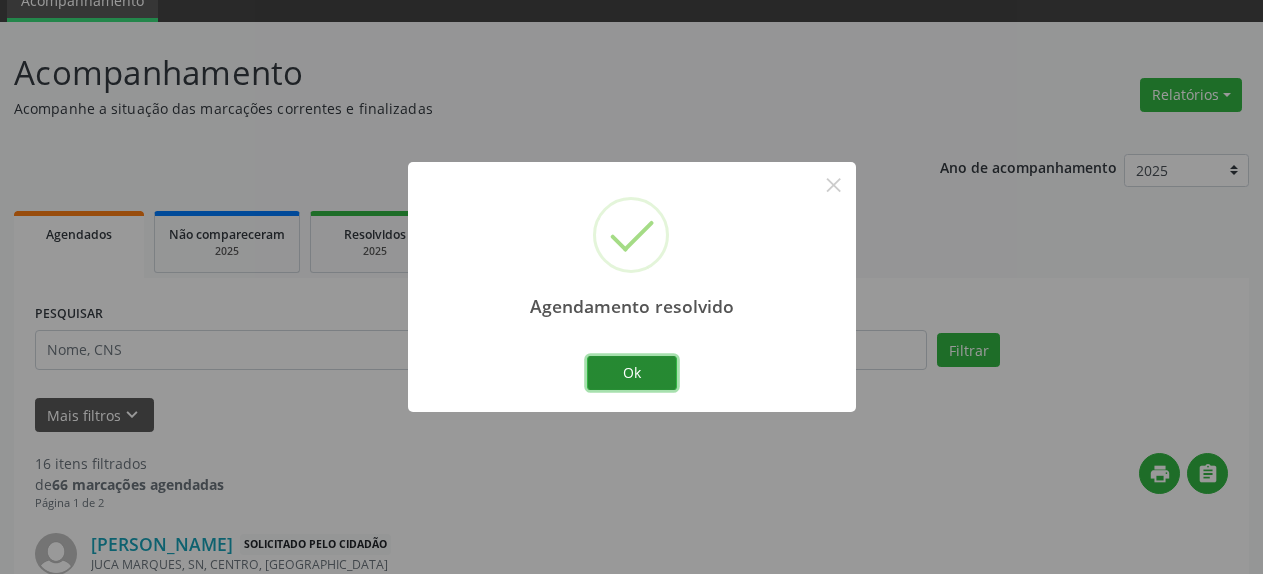 click on "Ok" at bounding box center [632, 373] 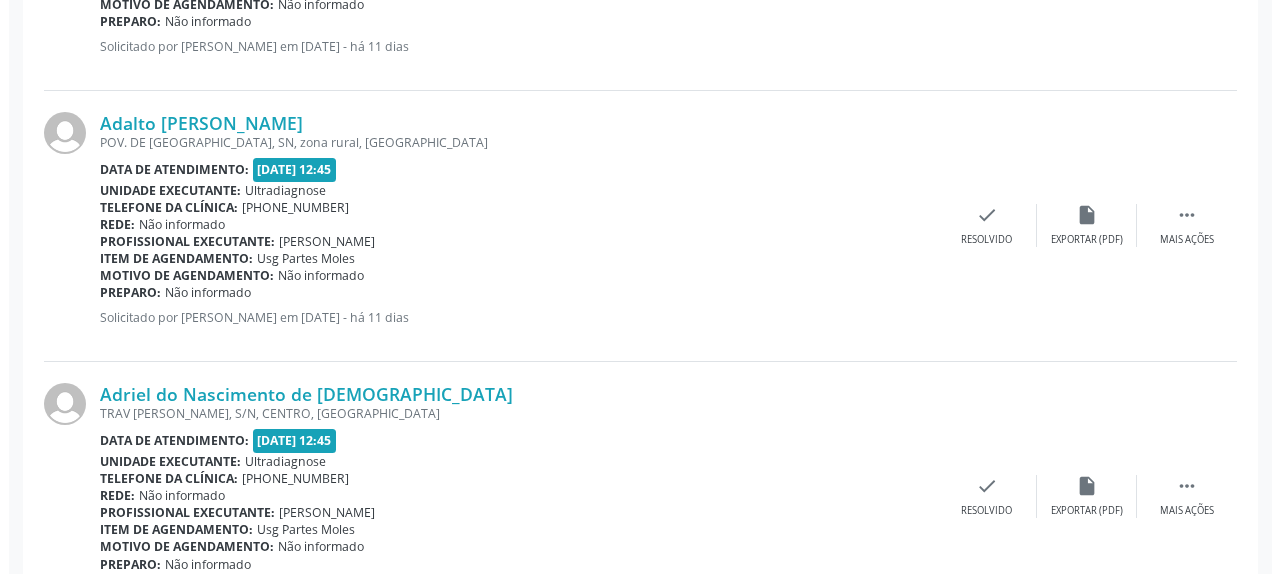scroll, scrollTop: 1618, scrollLeft: 0, axis: vertical 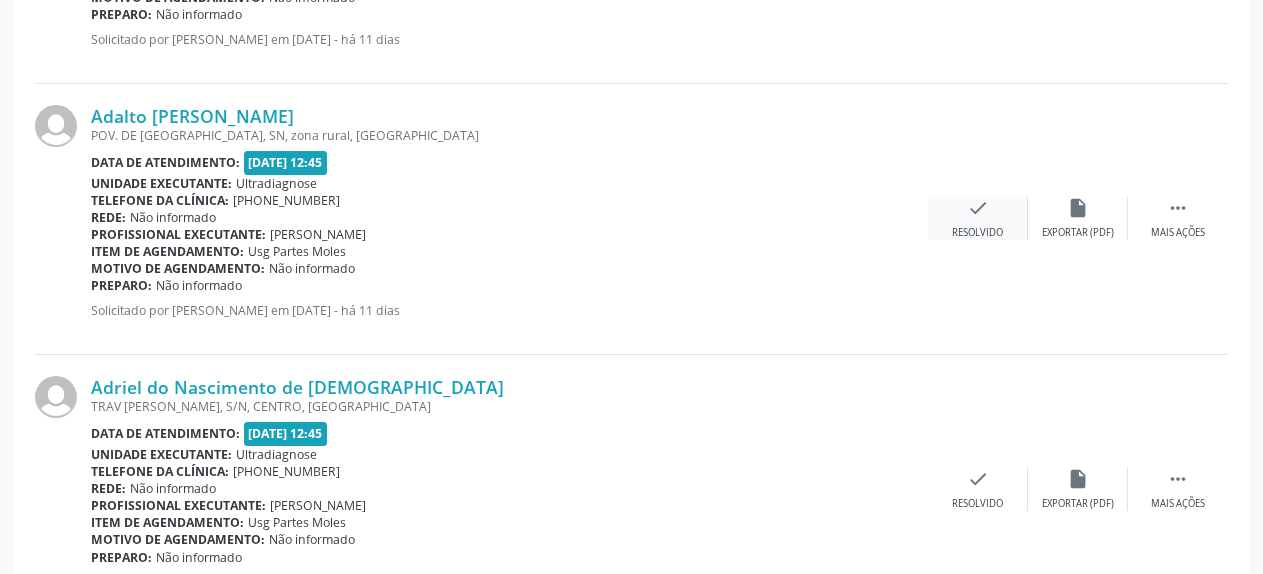 click on "check" at bounding box center [978, 208] 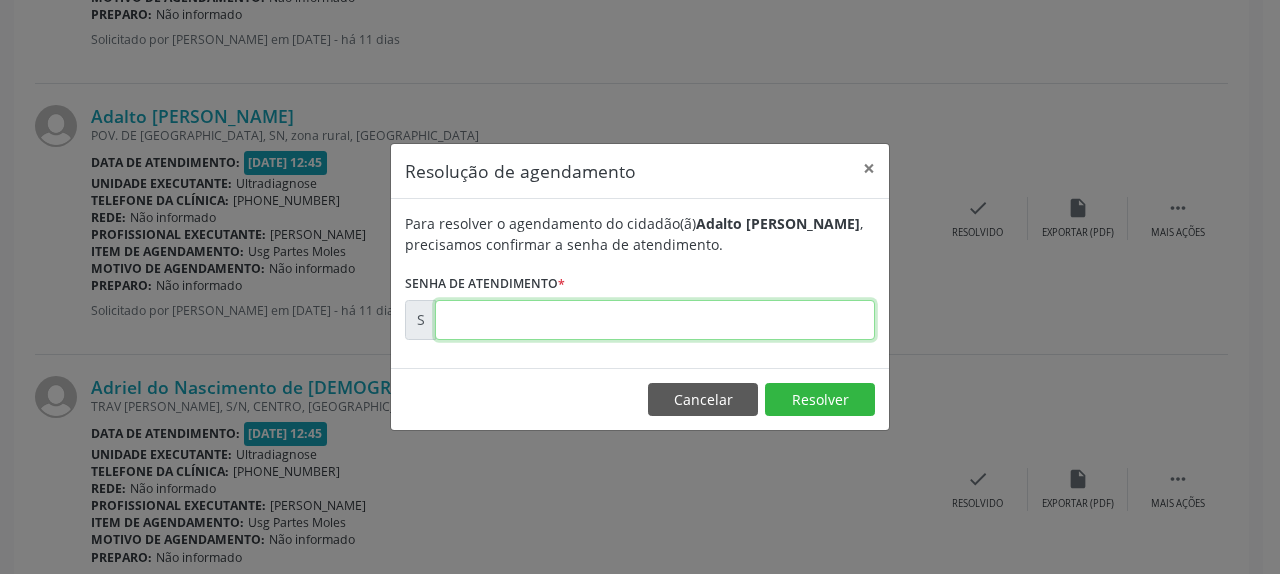 click at bounding box center (655, 320) 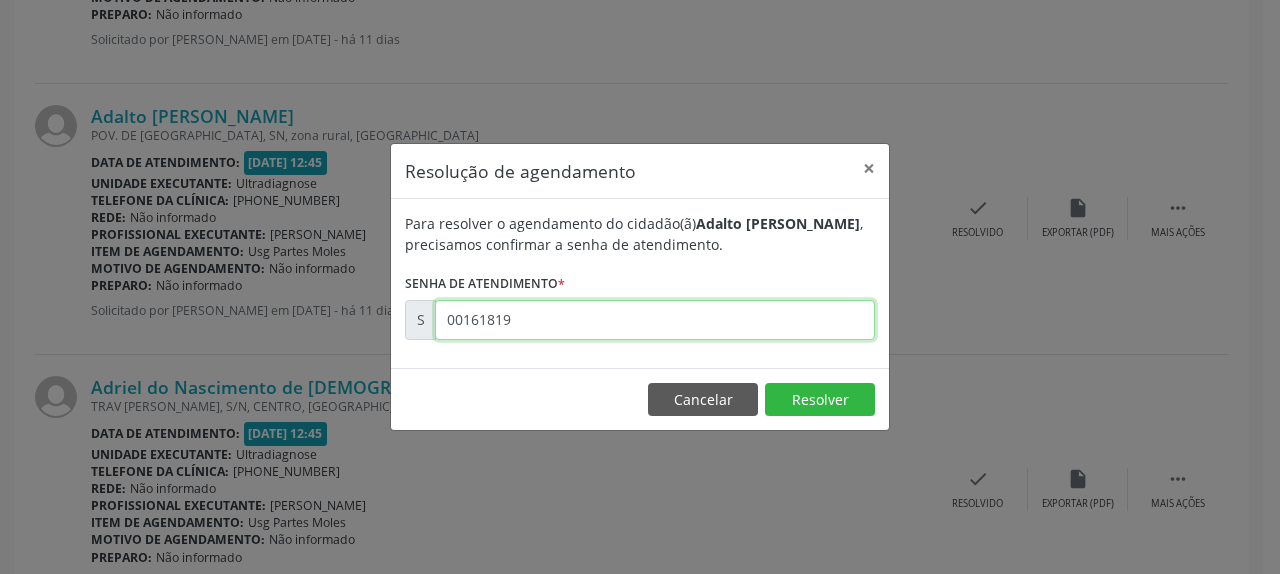 type on "00161819" 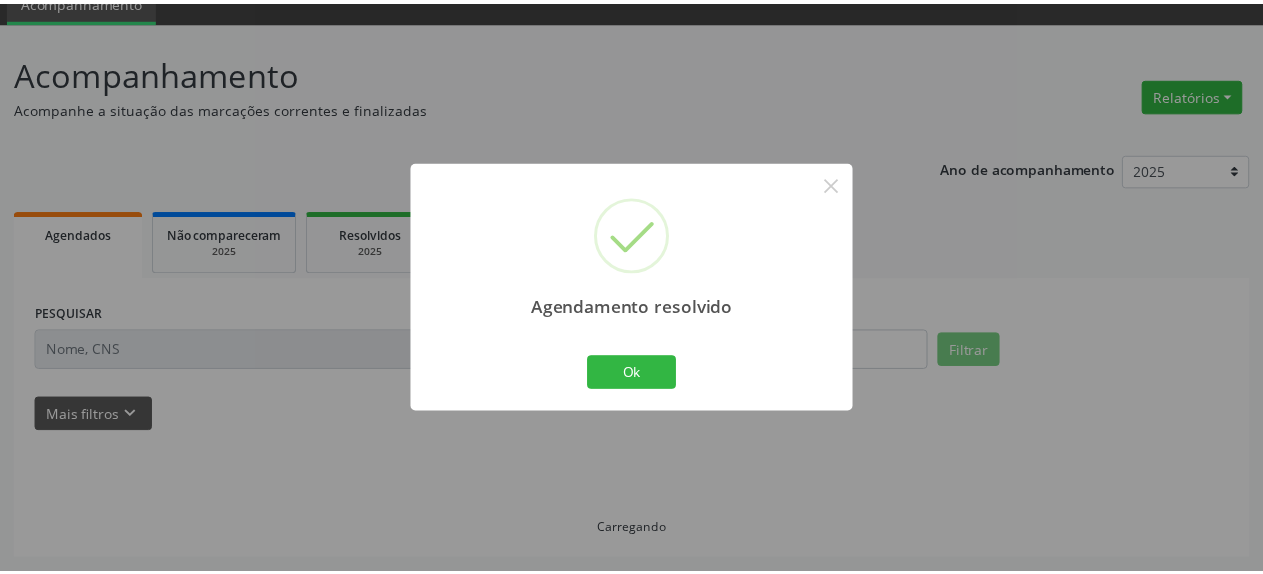 scroll, scrollTop: 88, scrollLeft: 0, axis: vertical 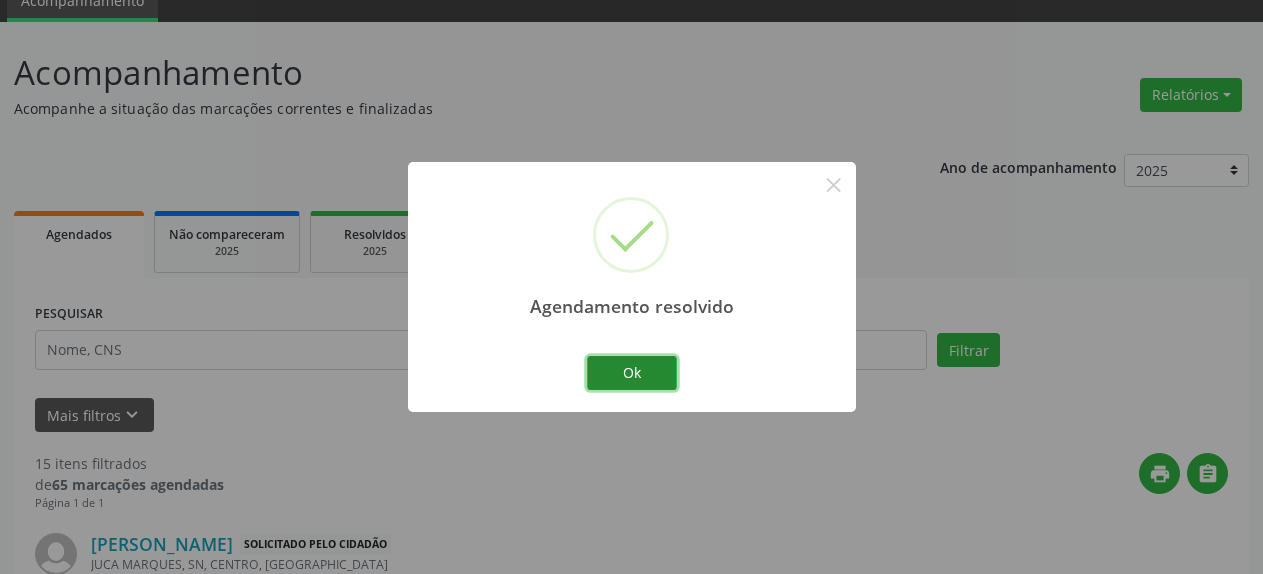 click on "Ok" at bounding box center (632, 373) 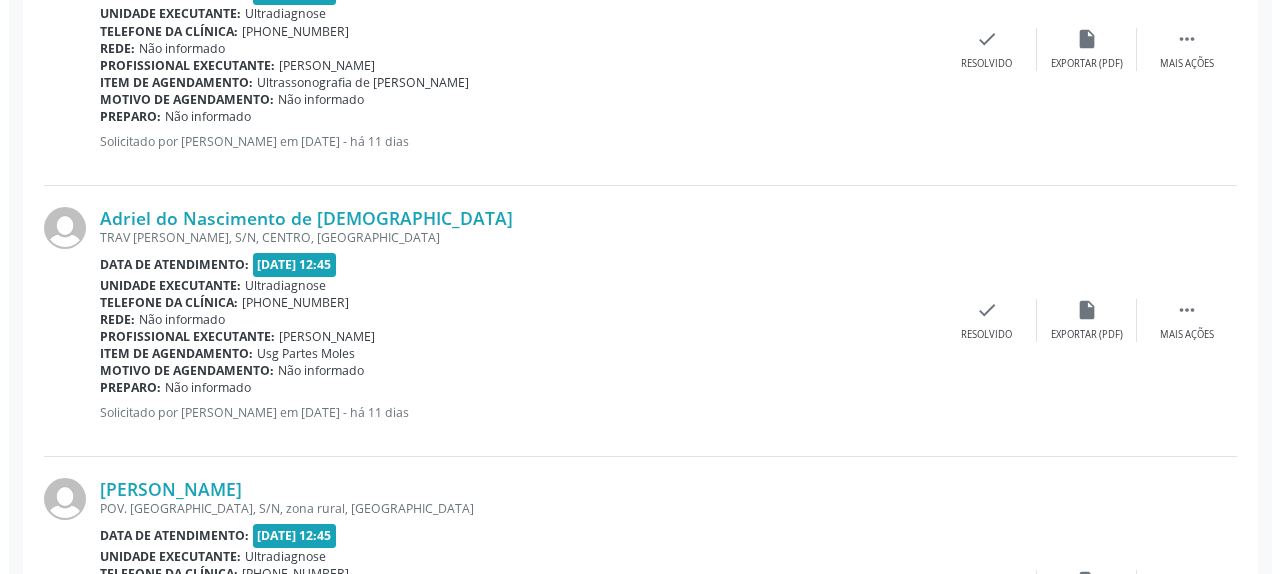 scroll, scrollTop: 1618, scrollLeft: 0, axis: vertical 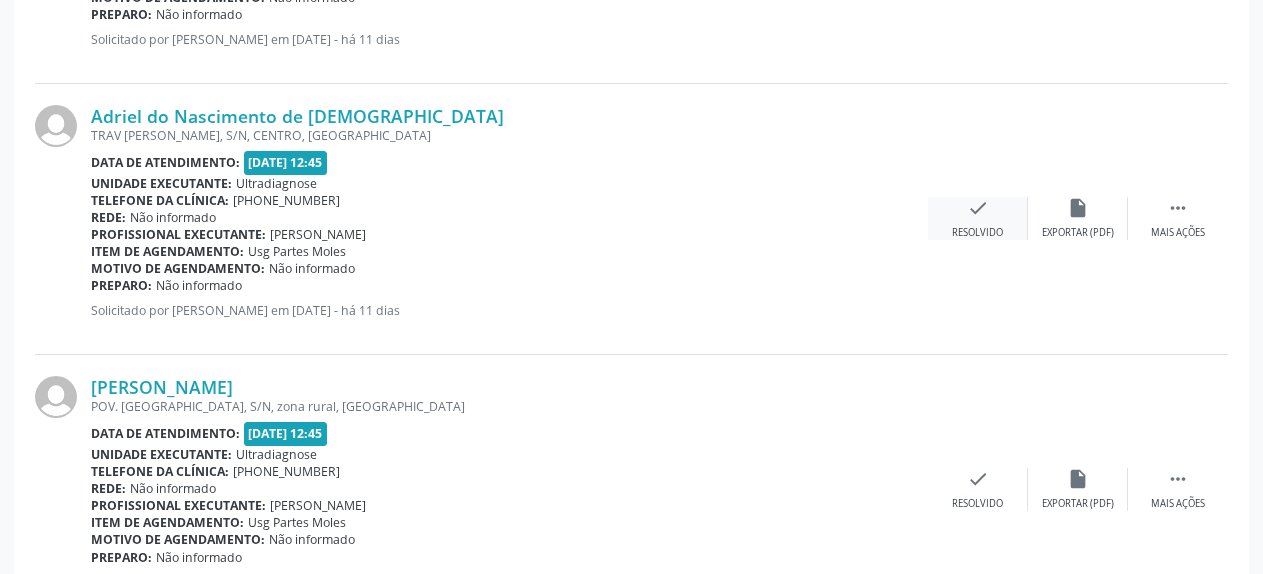 click on "check
Resolvido" at bounding box center (978, 218) 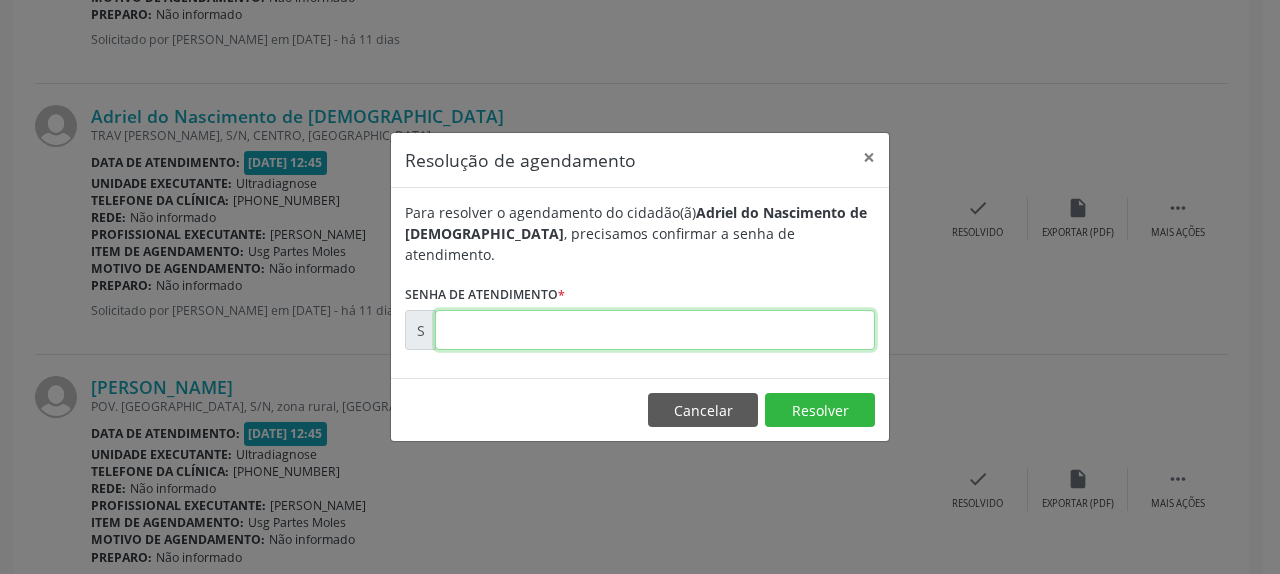 click at bounding box center [655, 330] 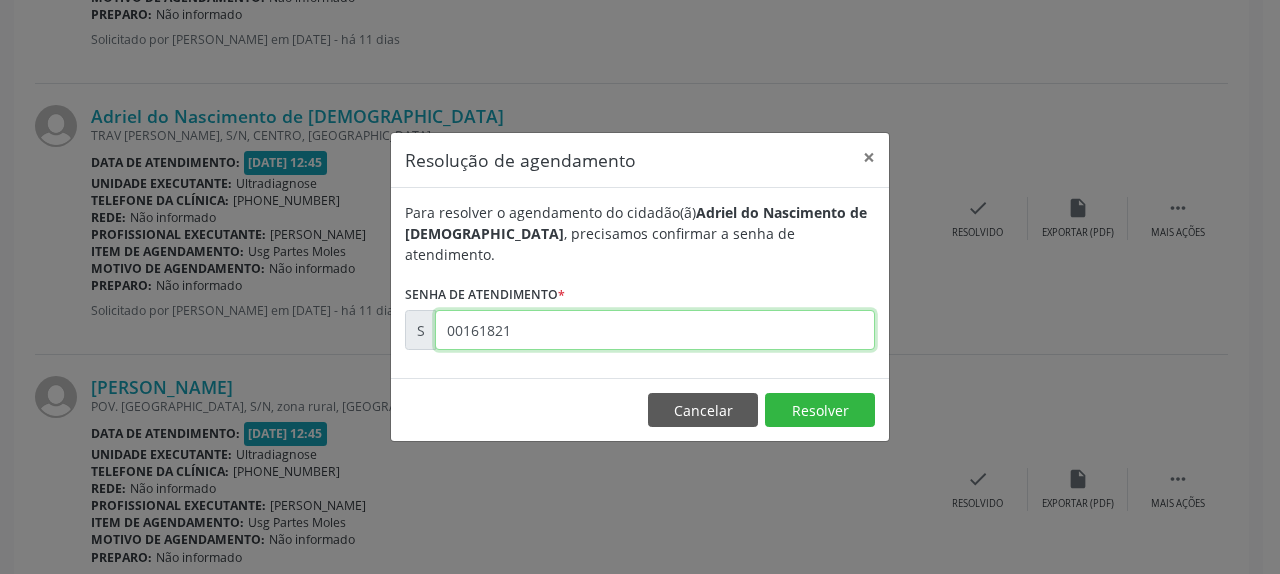 type on "00161821" 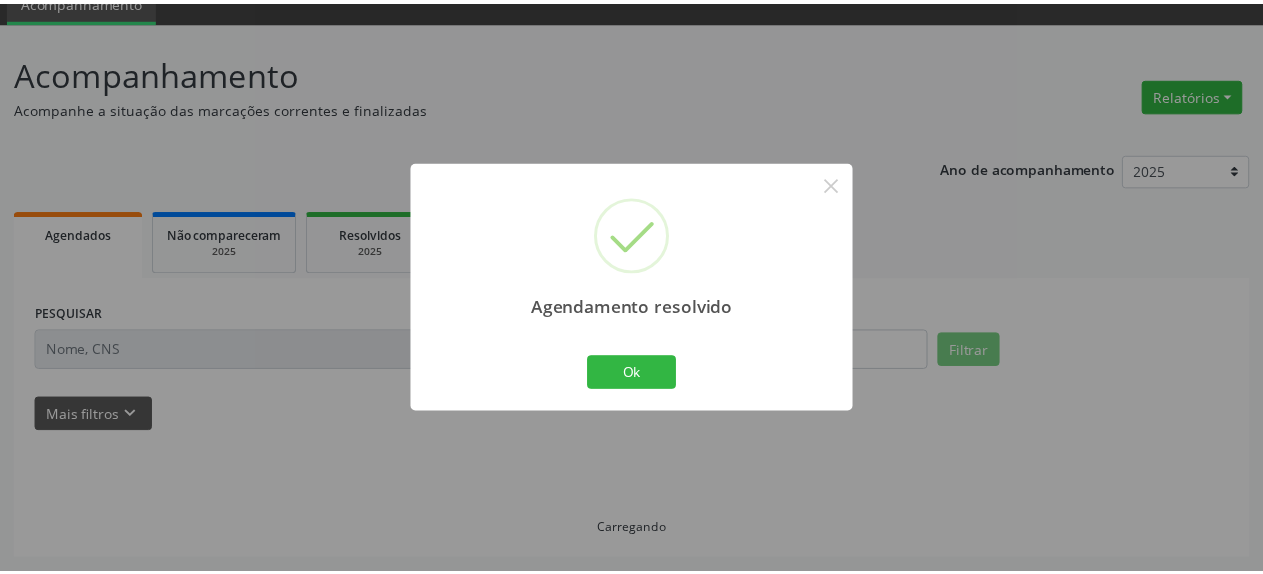 scroll, scrollTop: 88, scrollLeft: 0, axis: vertical 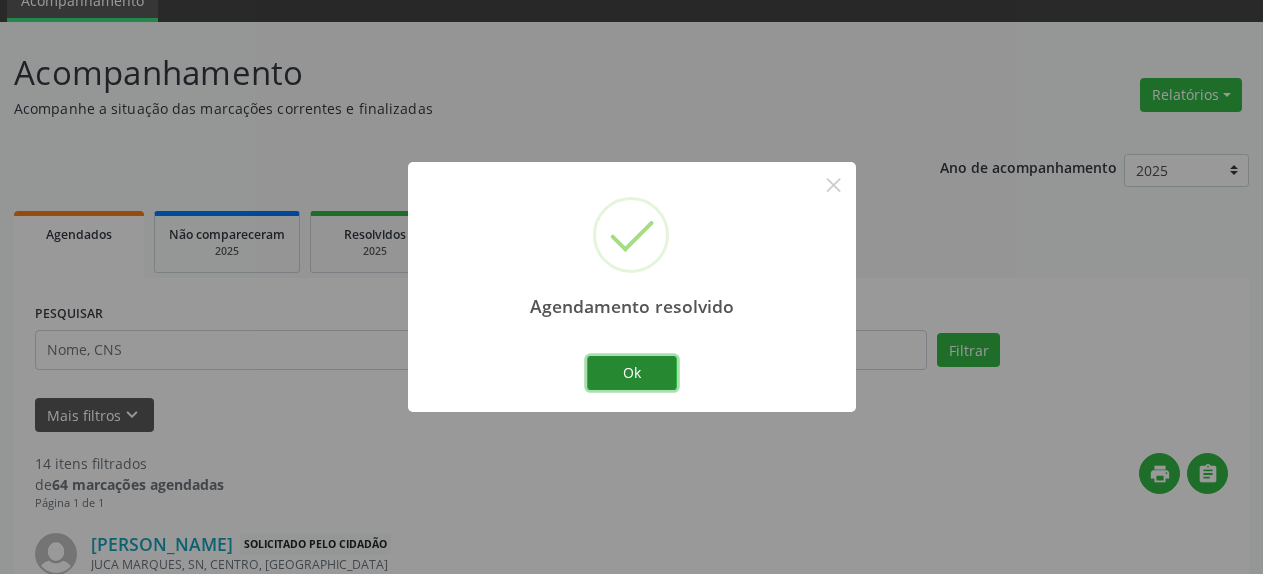 click on "Ok" at bounding box center (632, 373) 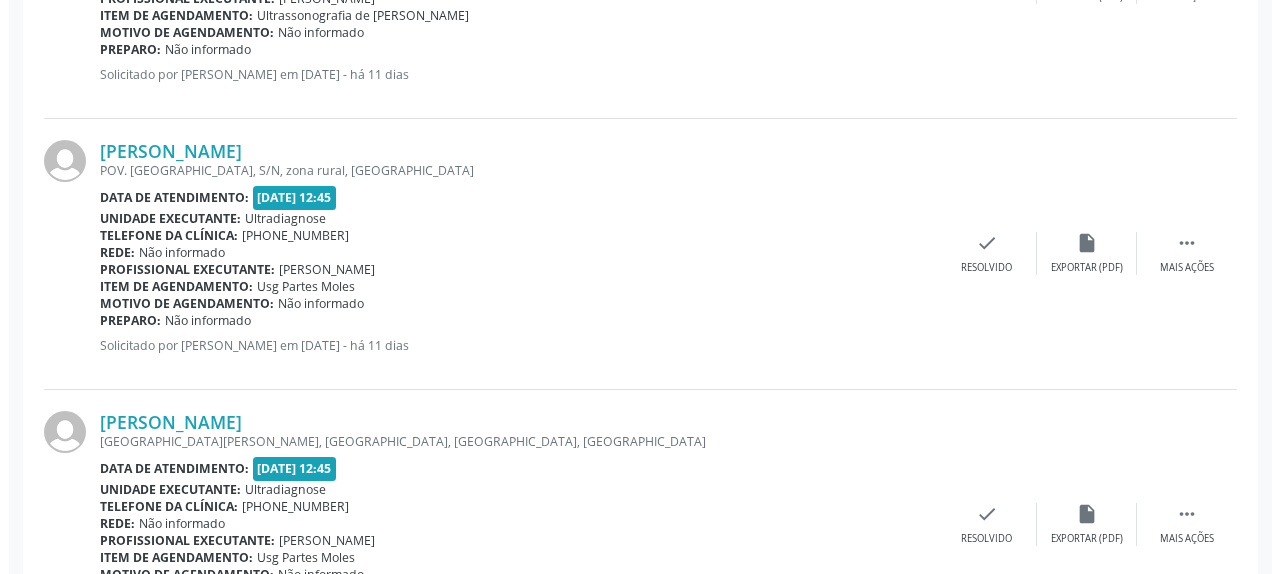 scroll, scrollTop: 1618, scrollLeft: 0, axis: vertical 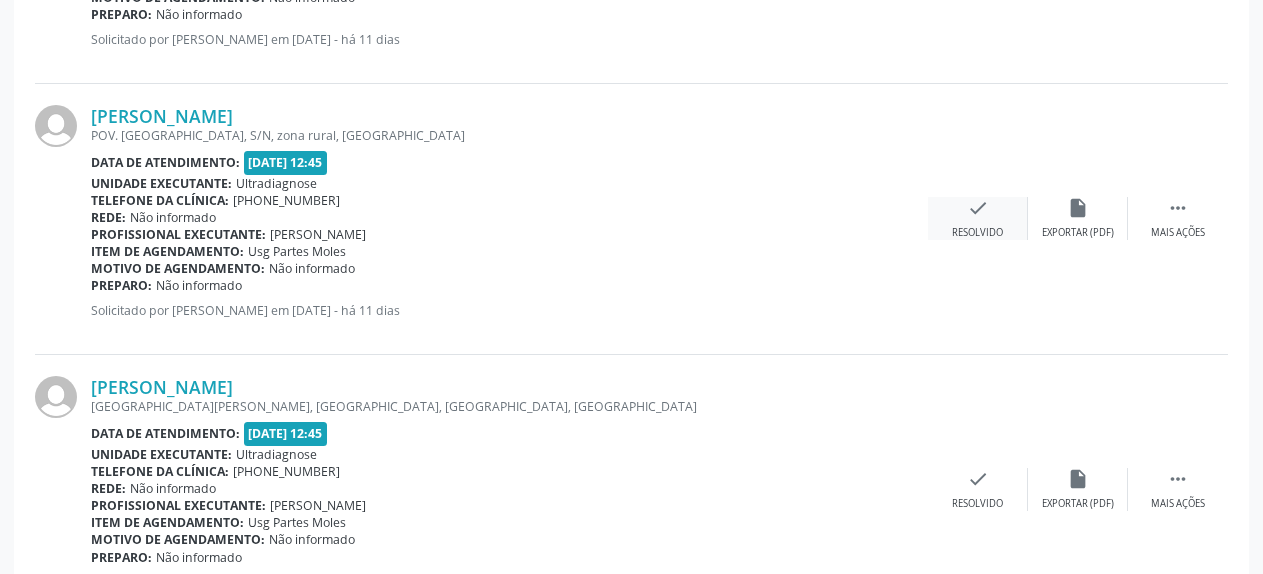 click on "check" at bounding box center [978, 208] 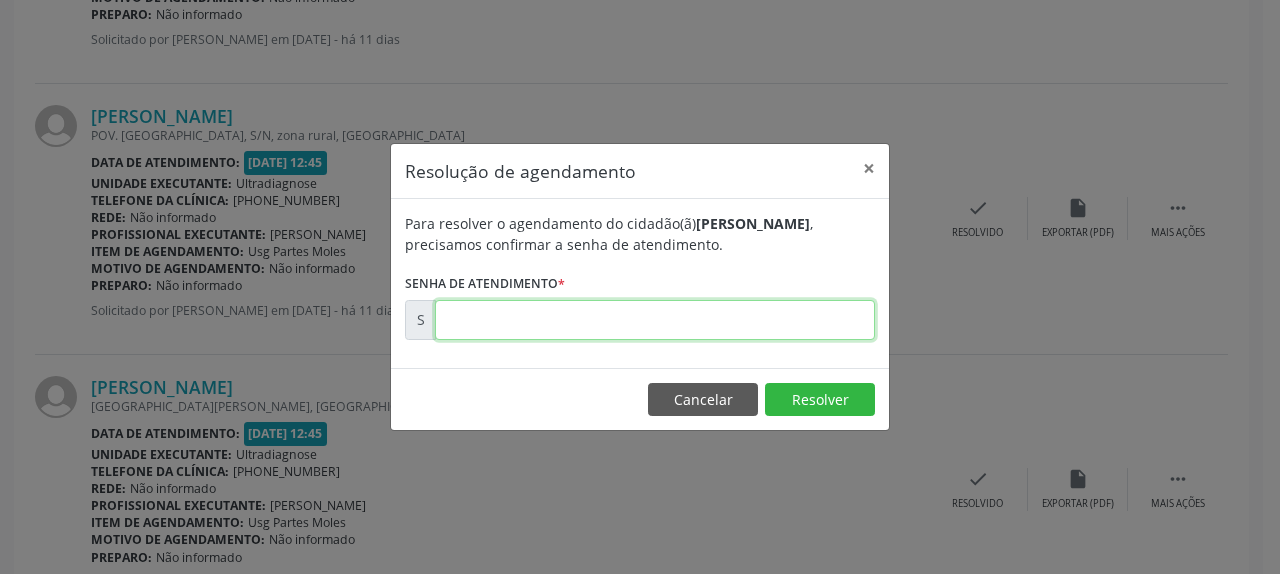 click at bounding box center [655, 320] 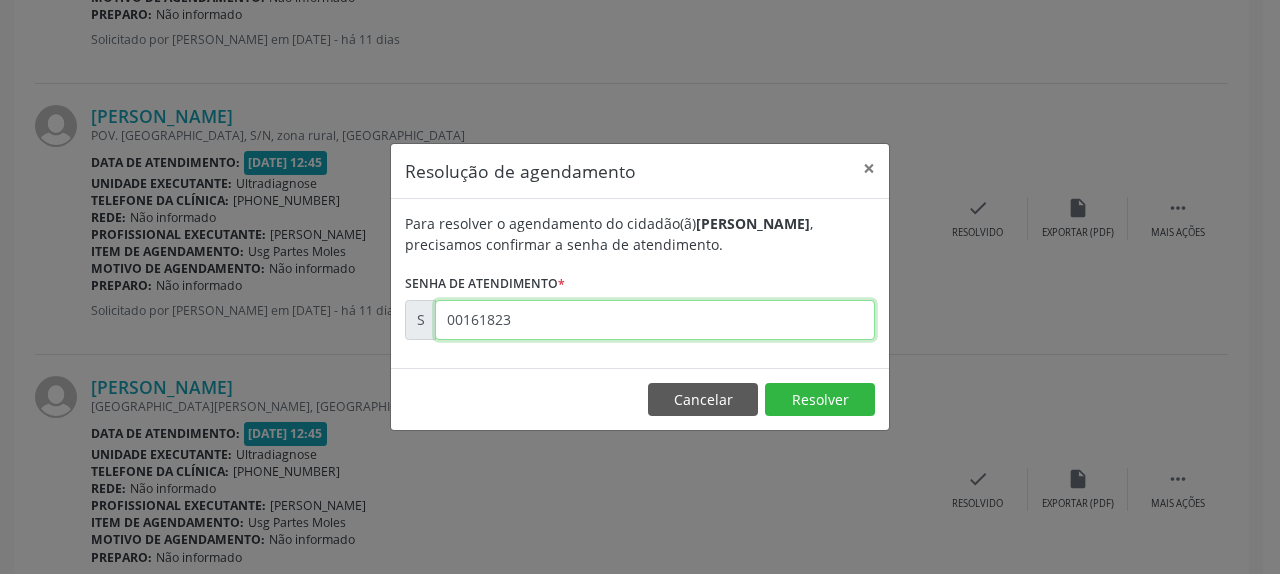 type on "00161823" 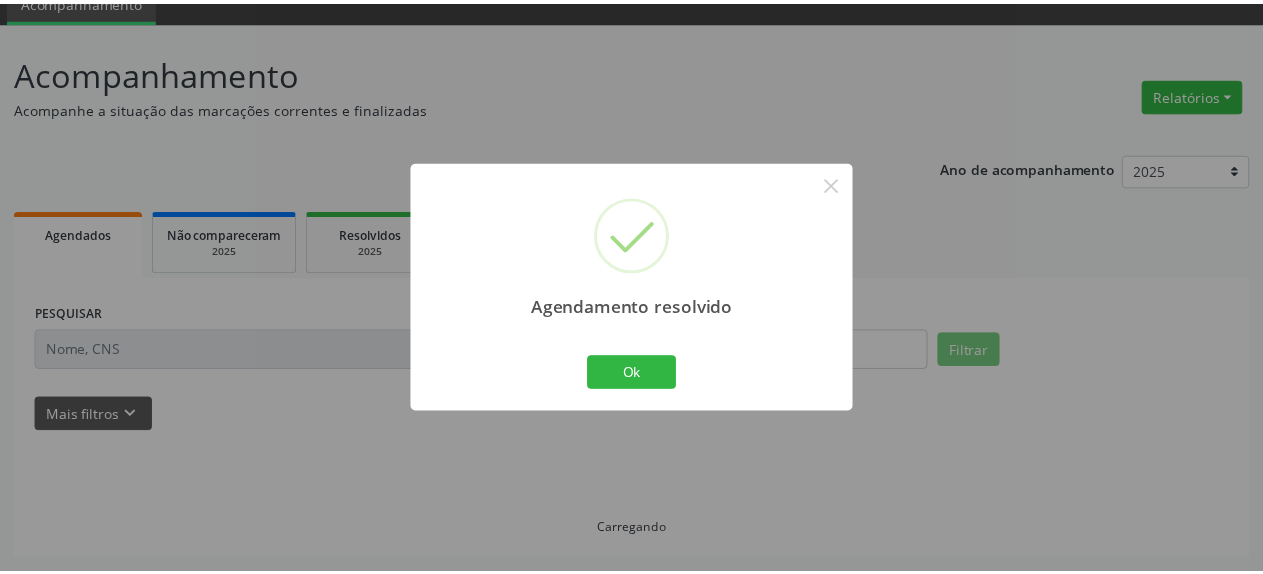 scroll, scrollTop: 88, scrollLeft: 0, axis: vertical 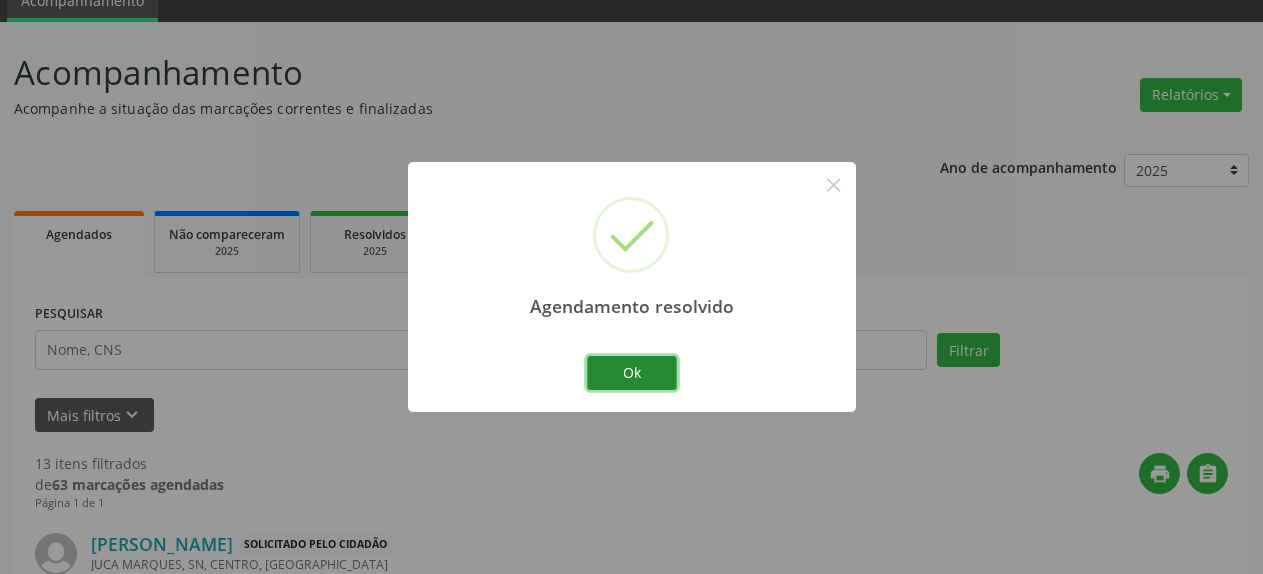 click on "Ok" at bounding box center [632, 373] 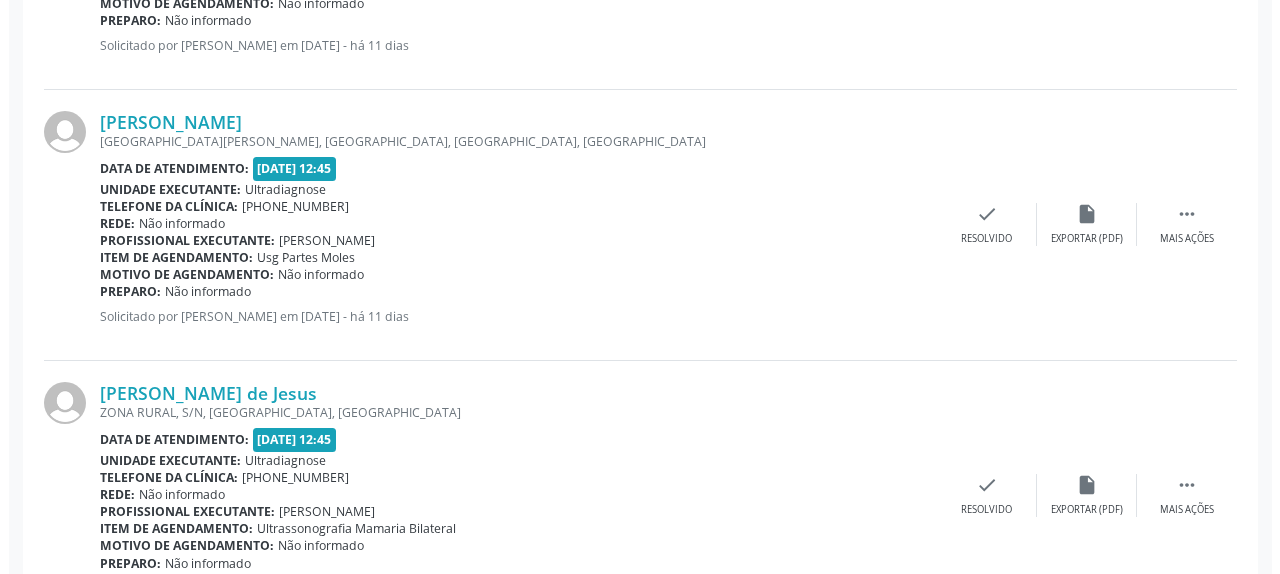 scroll, scrollTop: 1618, scrollLeft: 0, axis: vertical 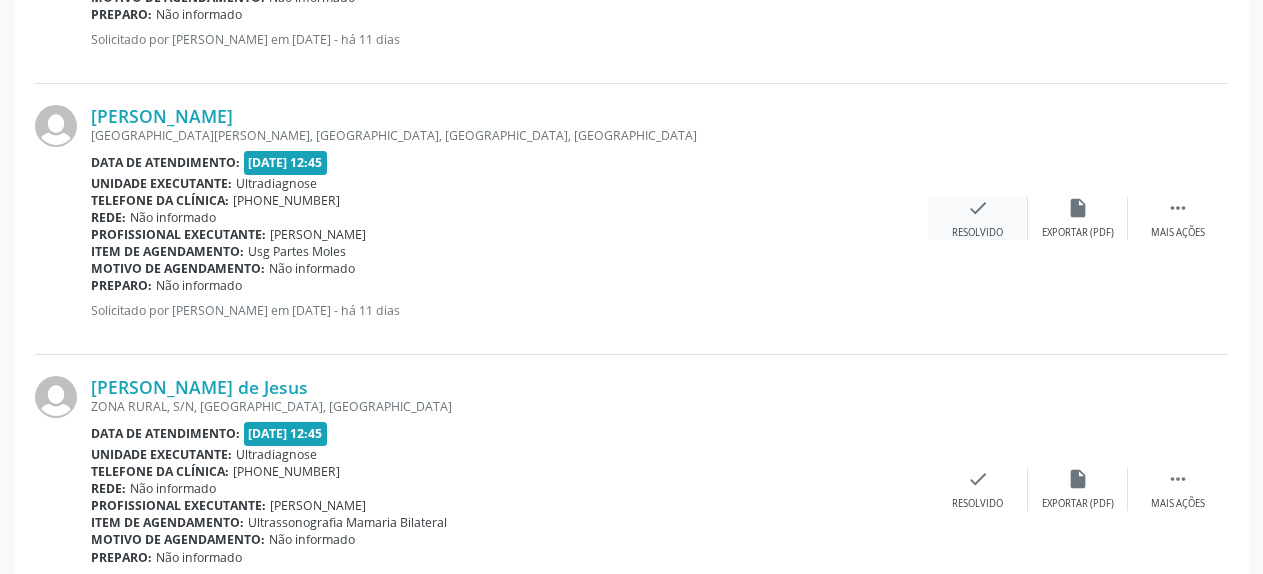 click on "check" at bounding box center (978, 208) 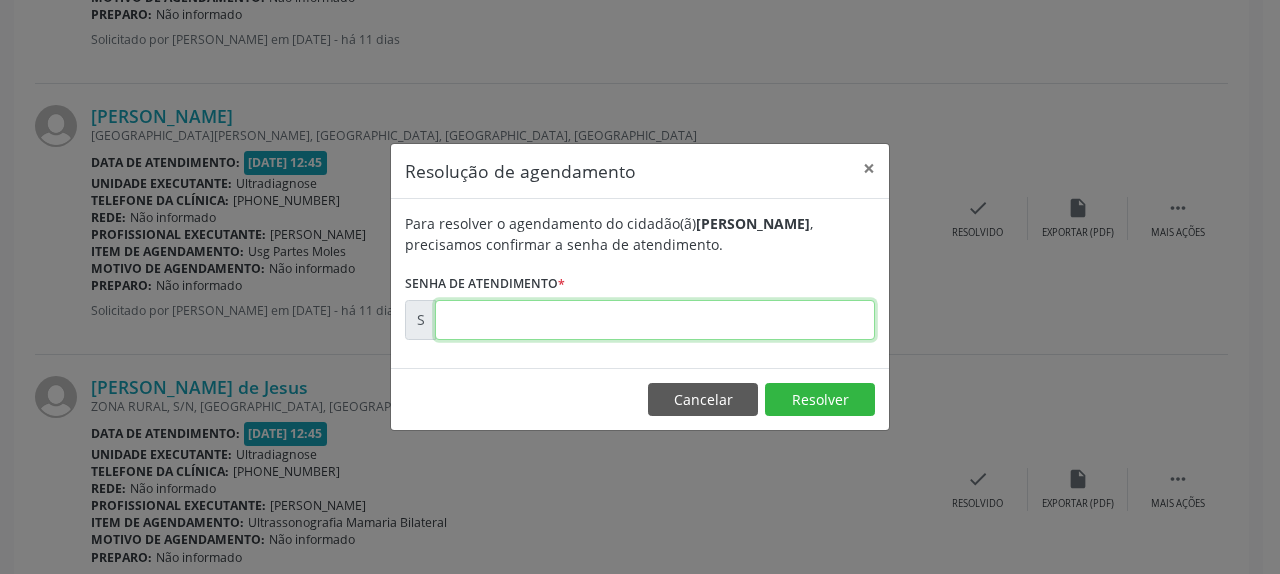 click at bounding box center (655, 320) 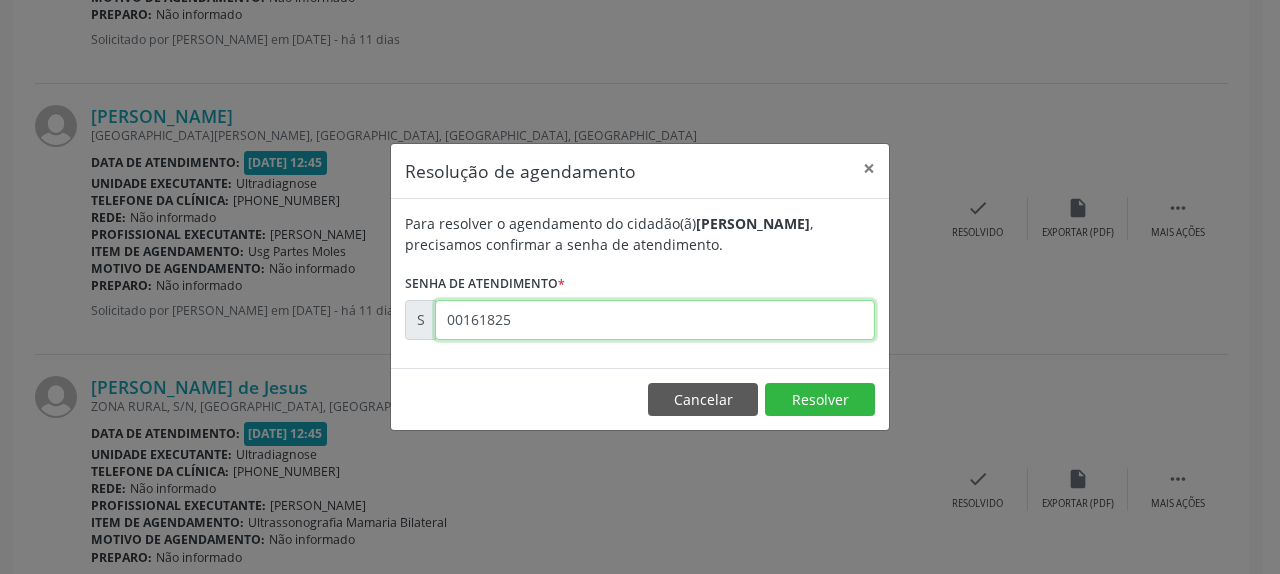 type on "00161825" 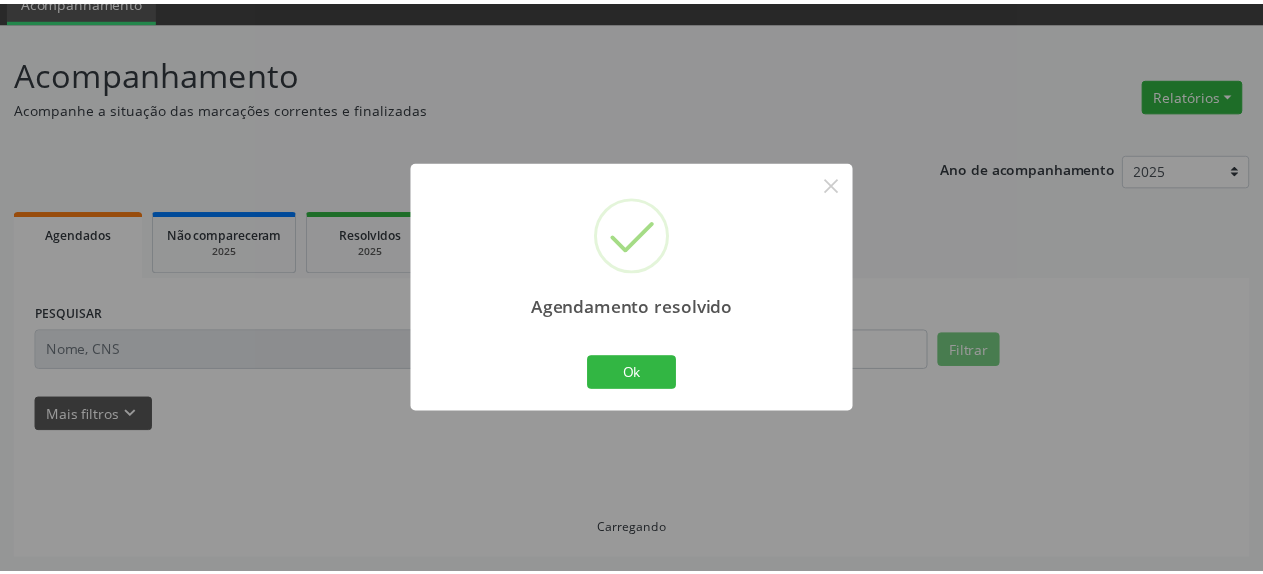 scroll, scrollTop: 88, scrollLeft: 0, axis: vertical 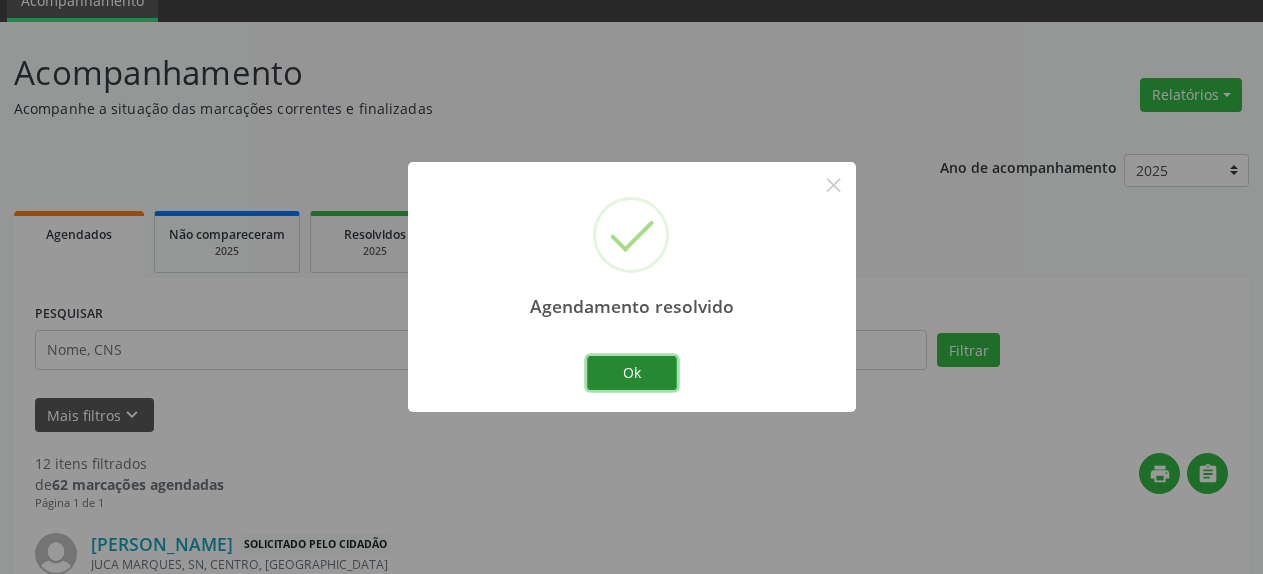 click on "Ok" at bounding box center [632, 373] 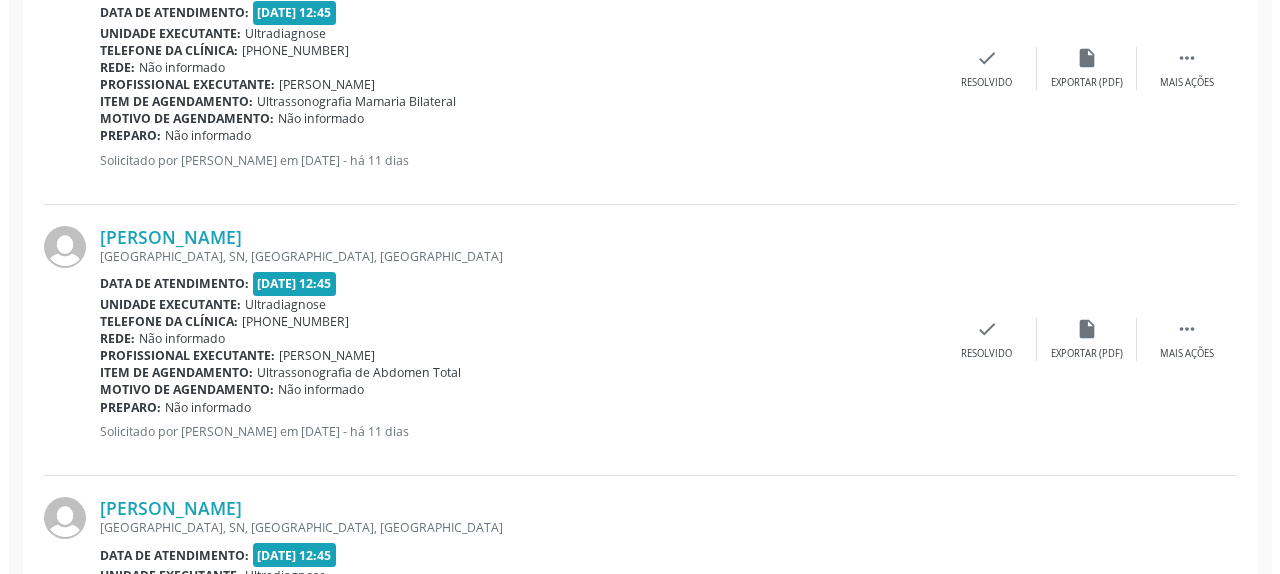scroll, scrollTop: 1822, scrollLeft: 0, axis: vertical 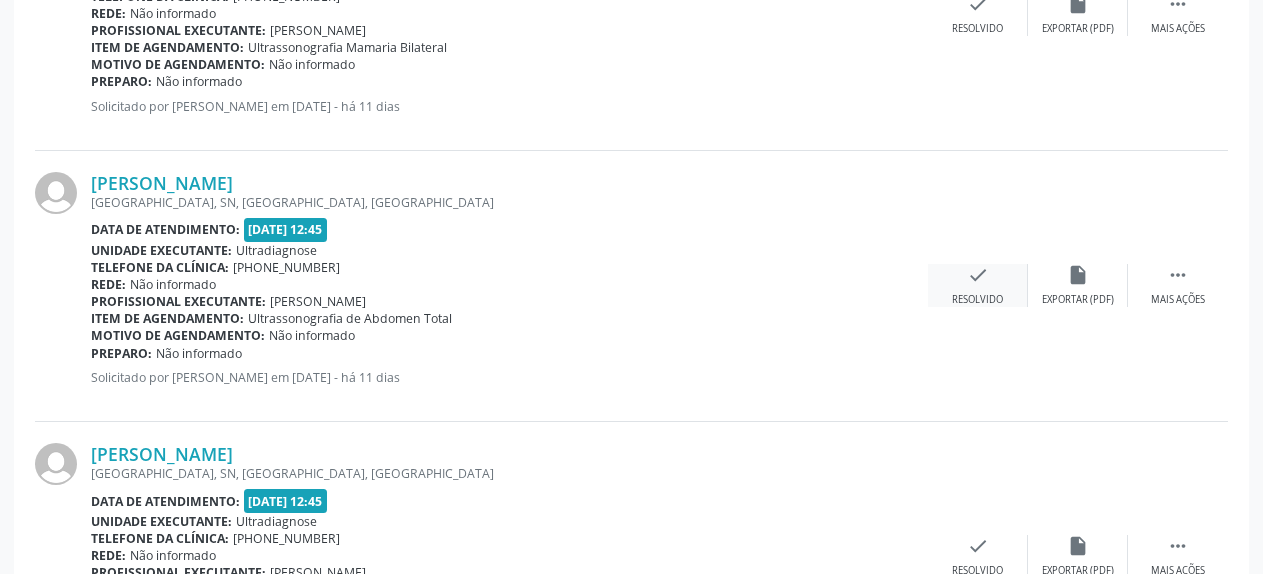 click on "check" at bounding box center [978, 275] 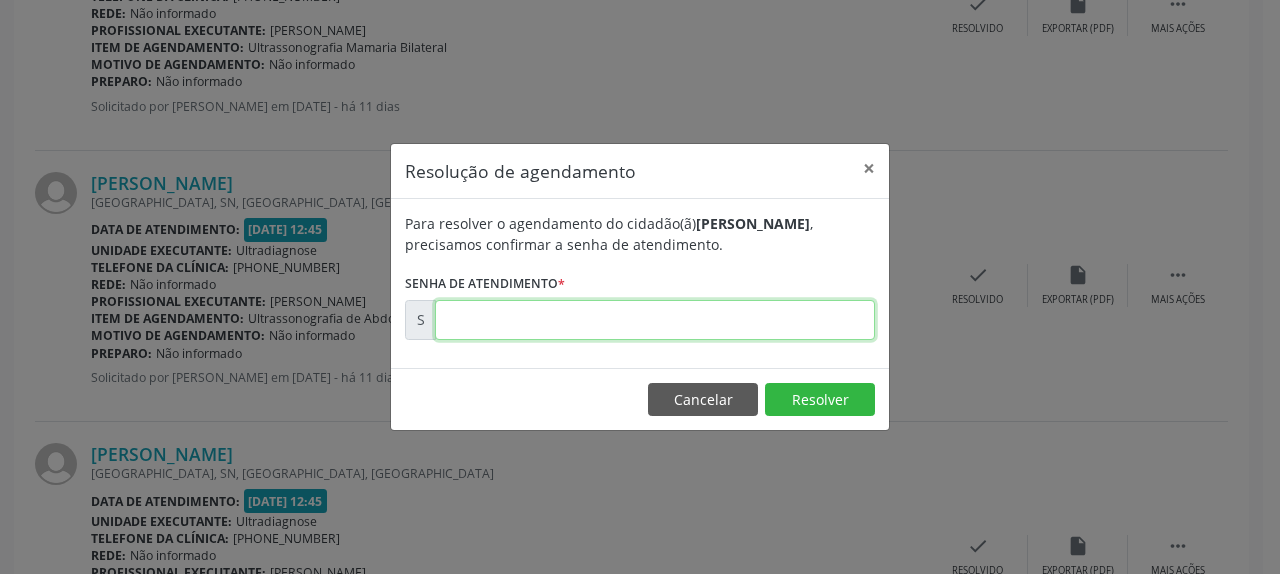 click at bounding box center [655, 320] 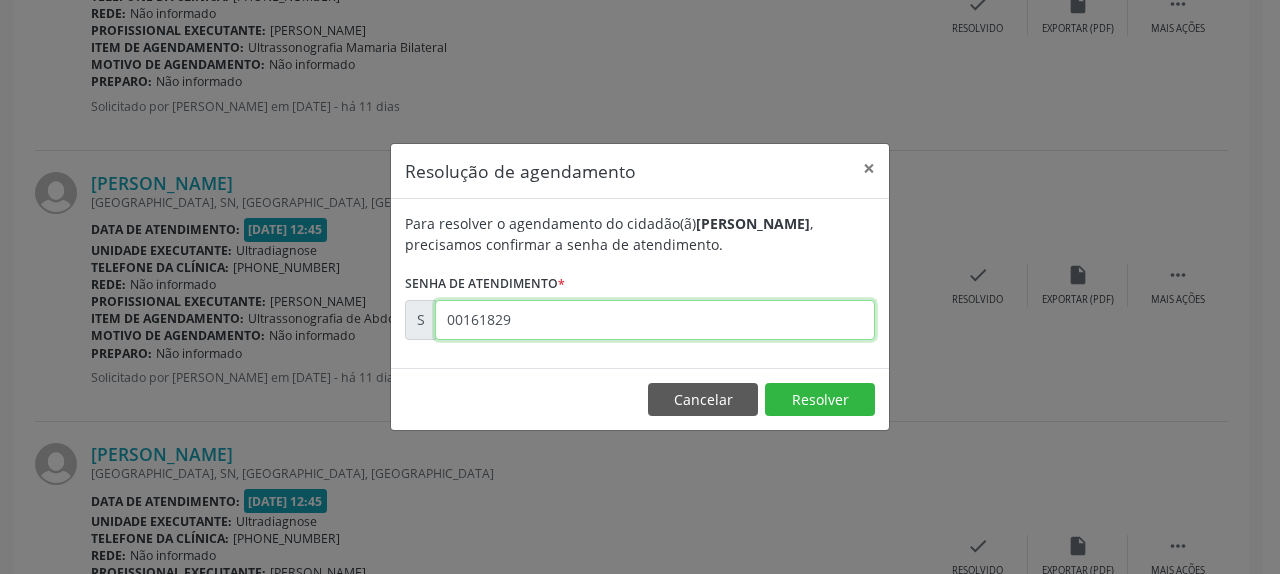 type on "00161829" 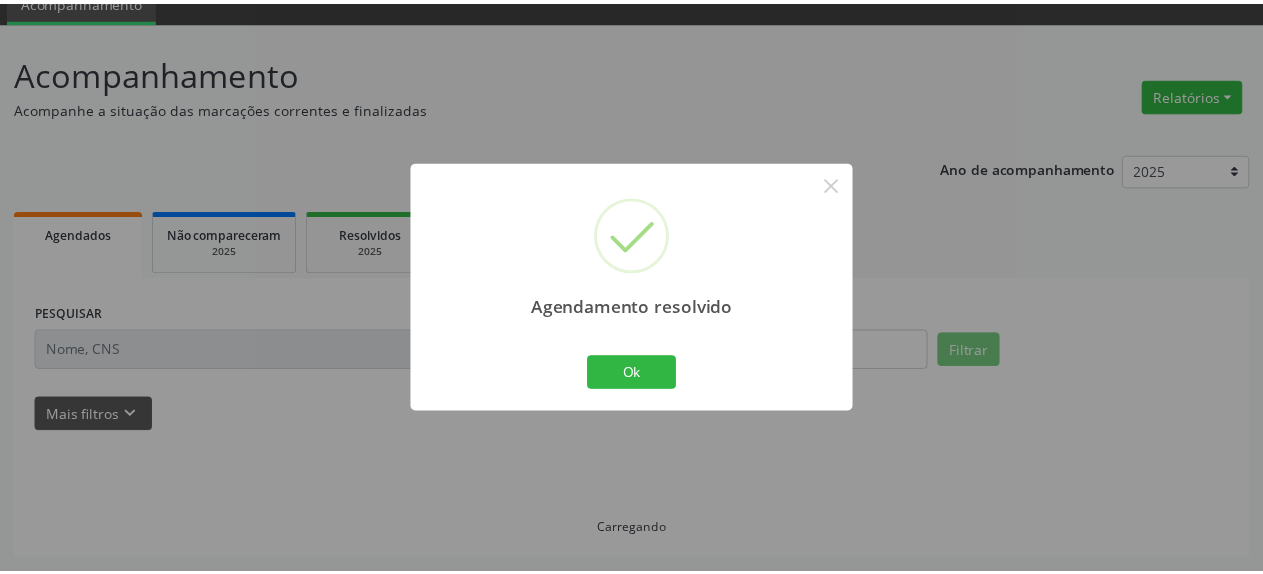 scroll, scrollTop: 88, scrollLeft: 0, axis: vertical 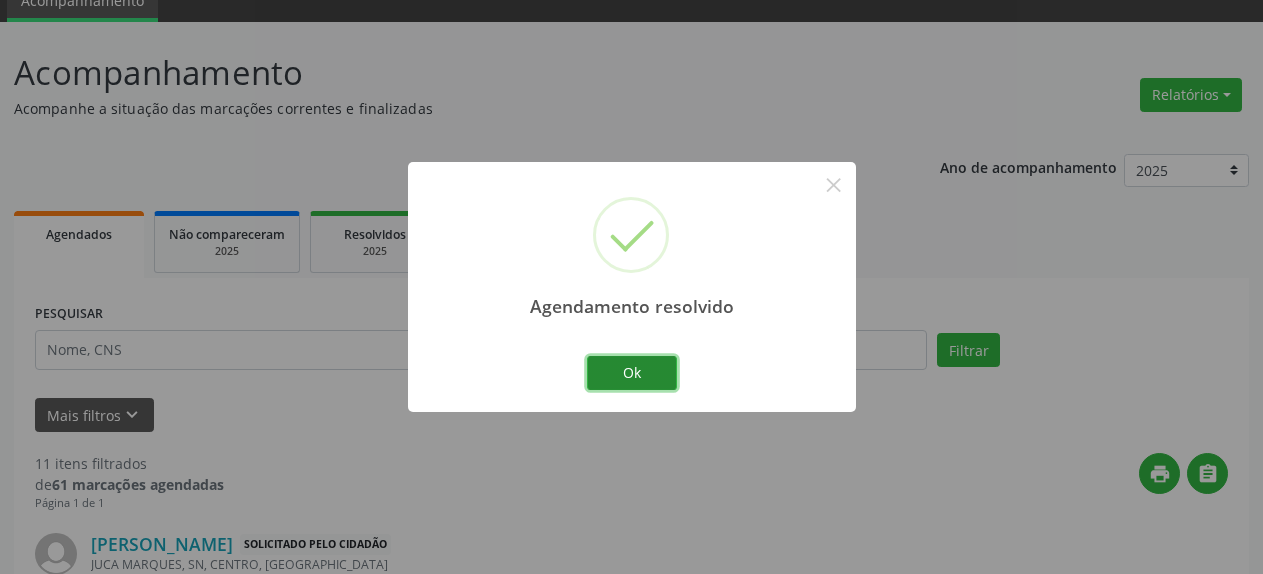 click on "Ok" at bounding box center [632, 373] 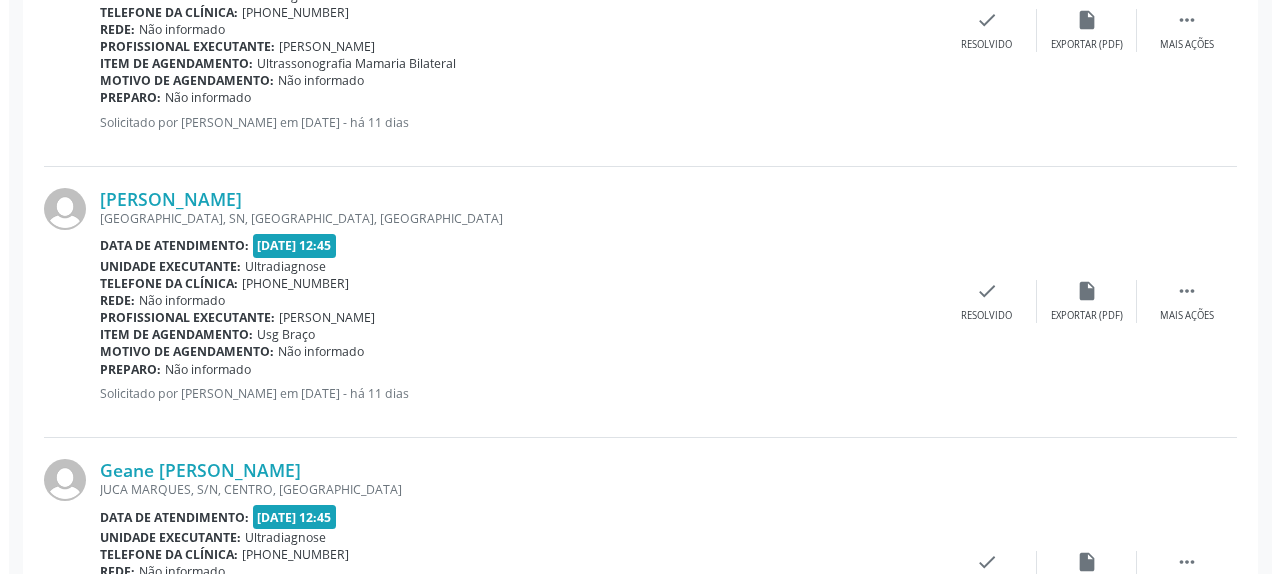 scroll, scrollTop: 1822, scrollLeft: 0, axis: vertical 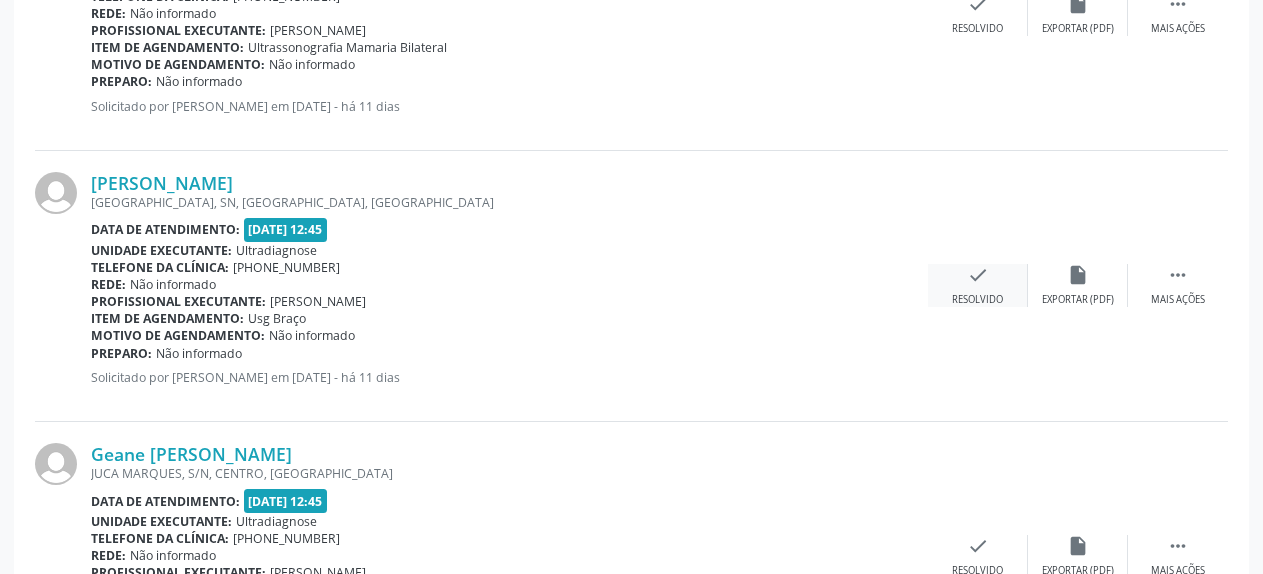 click on "check" at bounding box center [978, 275] 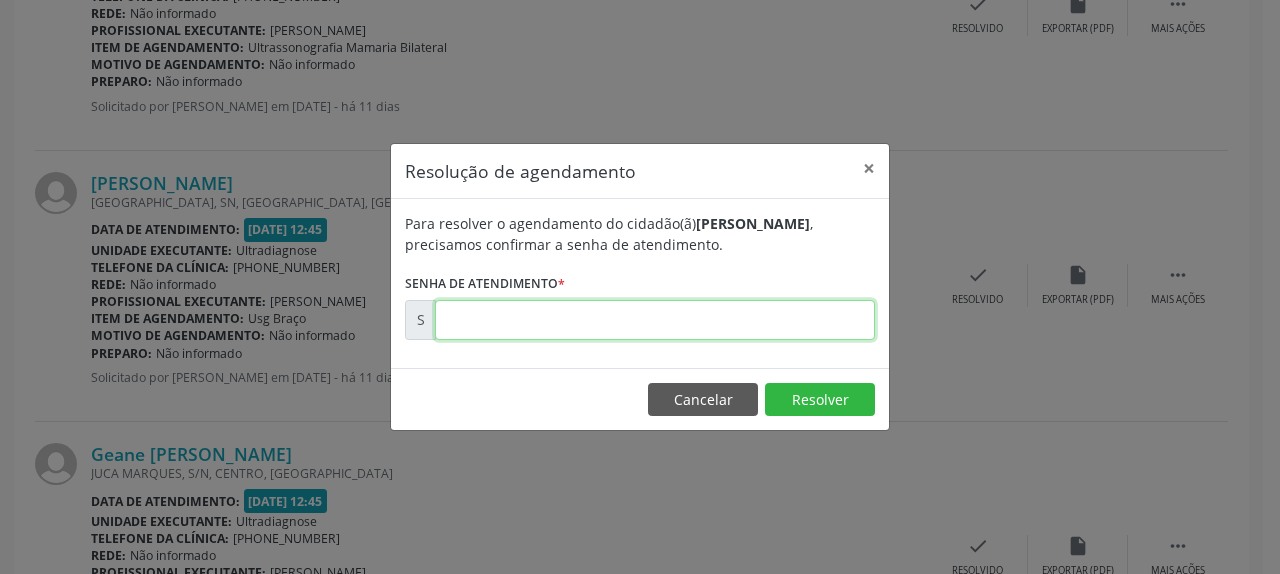 click at bounding box center (655, 320) 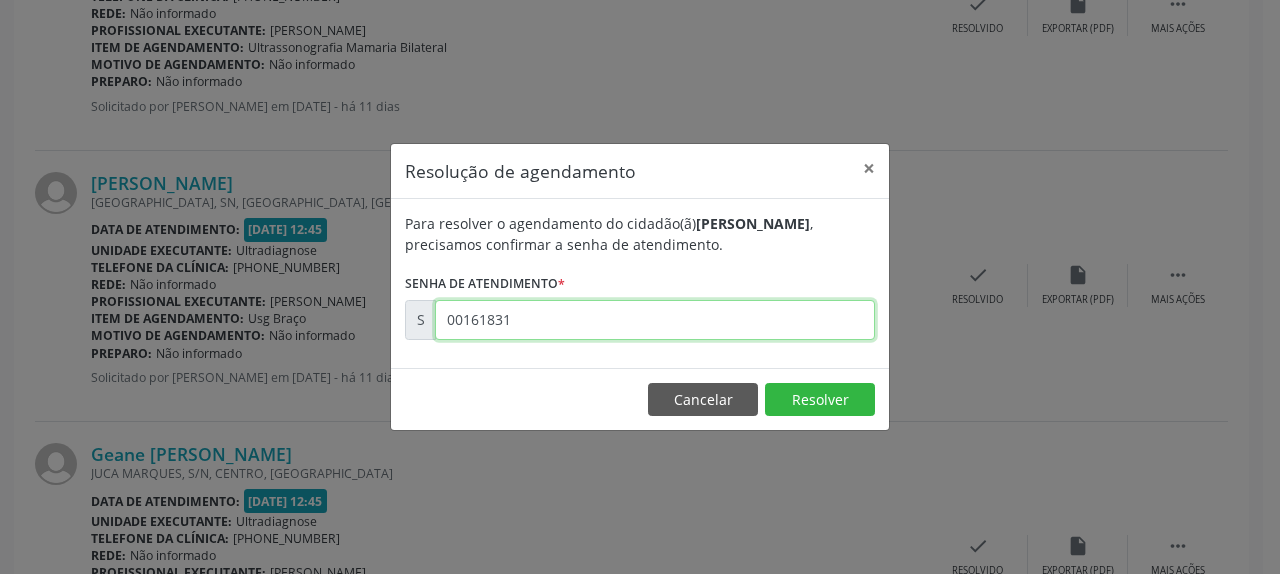 type on "00161831" 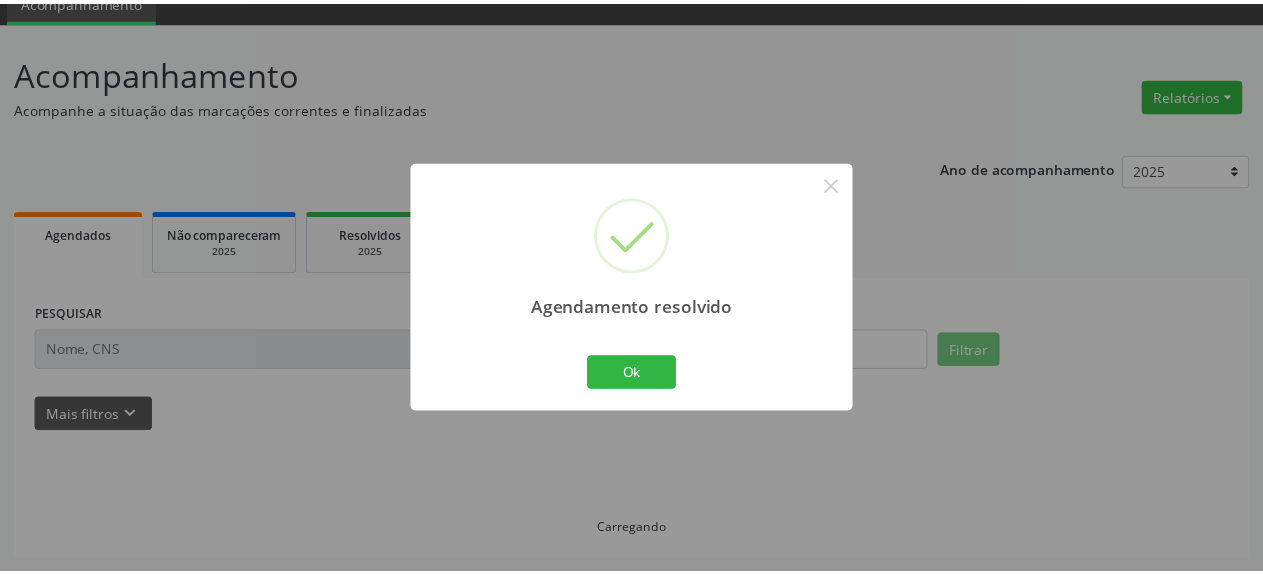 scroll, scrollTop: 88, scrollLeft: 0, axis: vertical 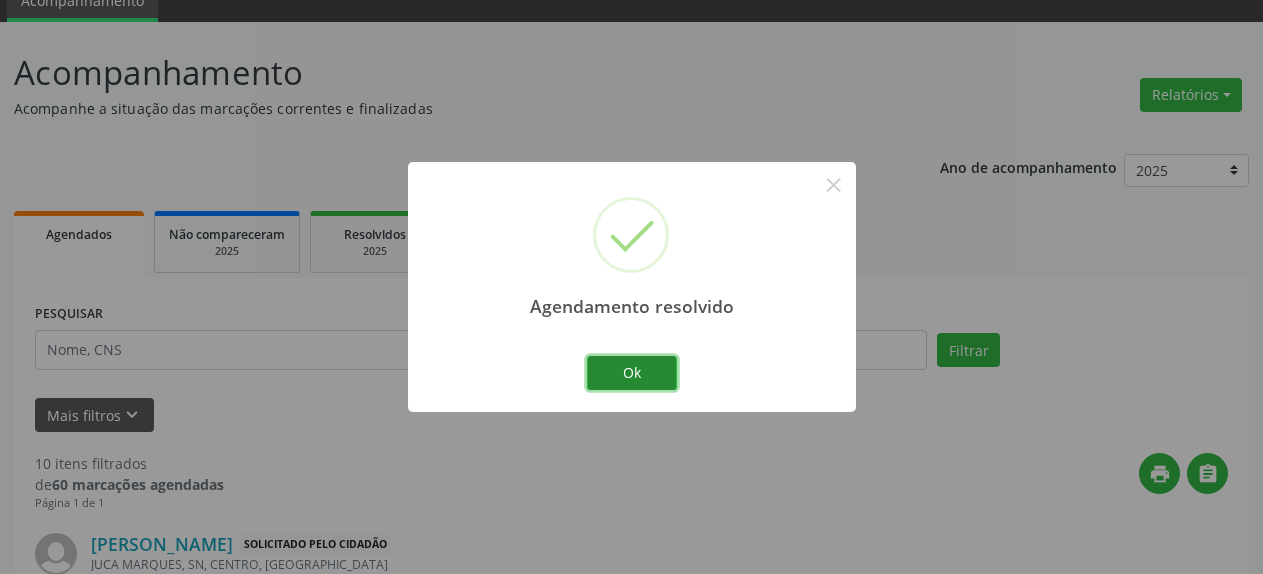 click on "Ok" at bounding box center (632, 373) 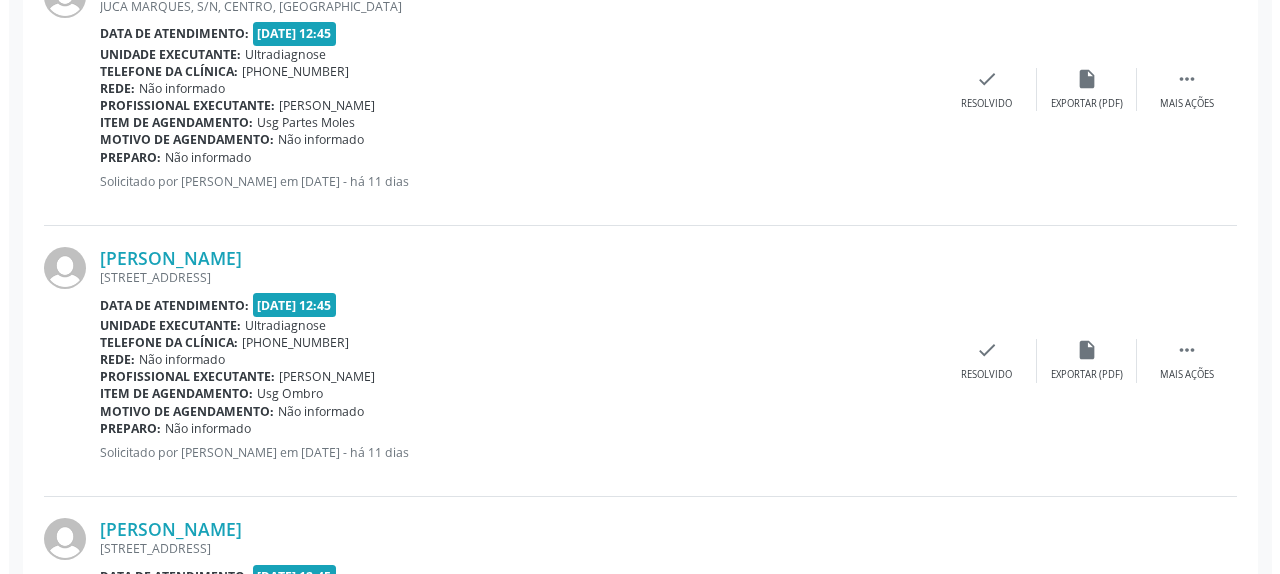 scroll, scrollTop: 2026, scrollLeft: 0, axis: vertical 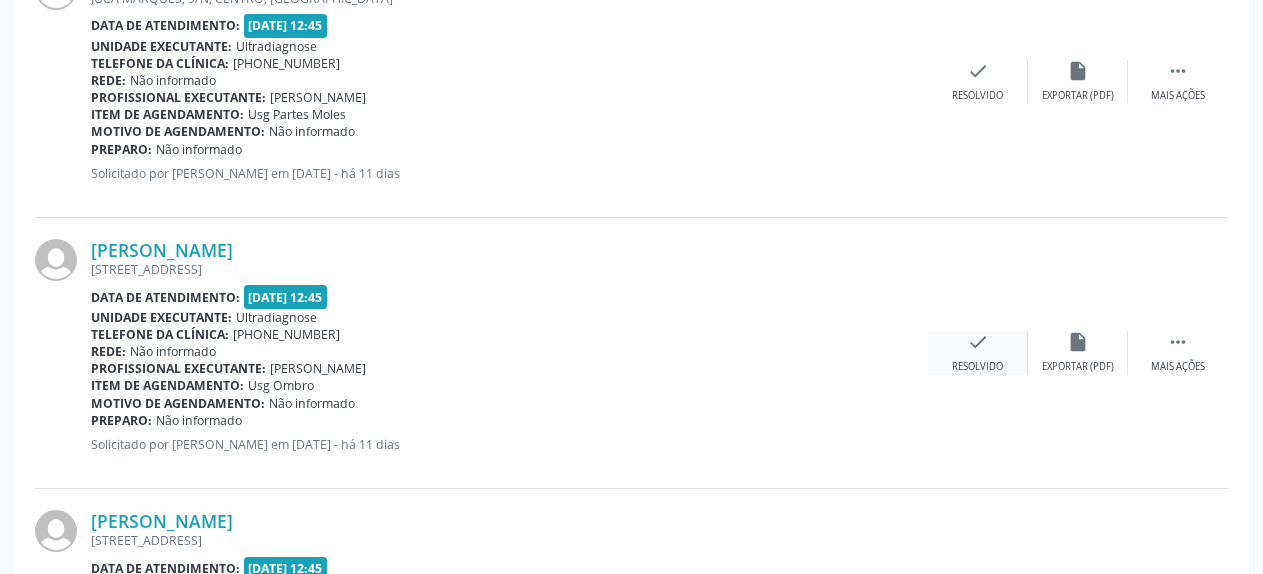 click on "check" at bounding box center [978, 342] 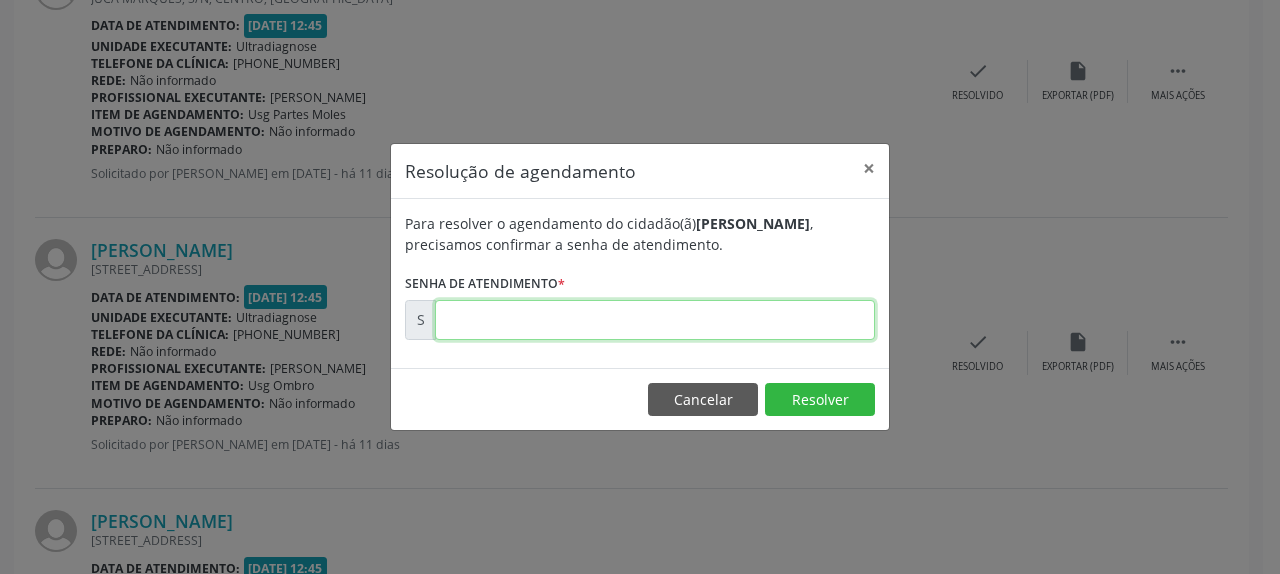 click at bounding box center (655, 320) 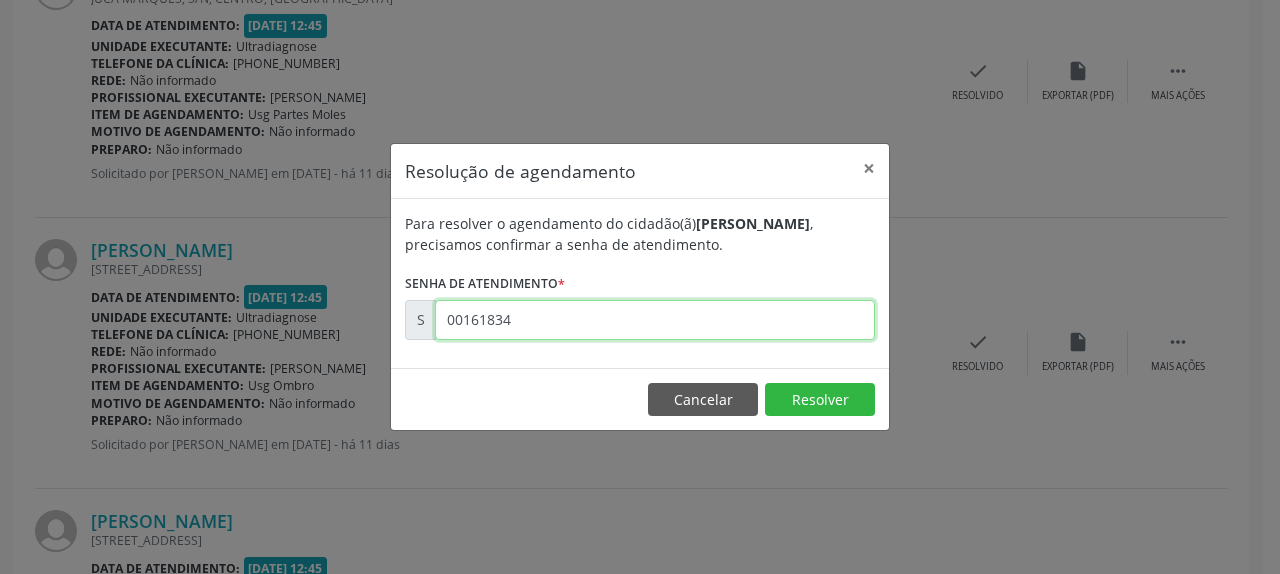type on "00161834" 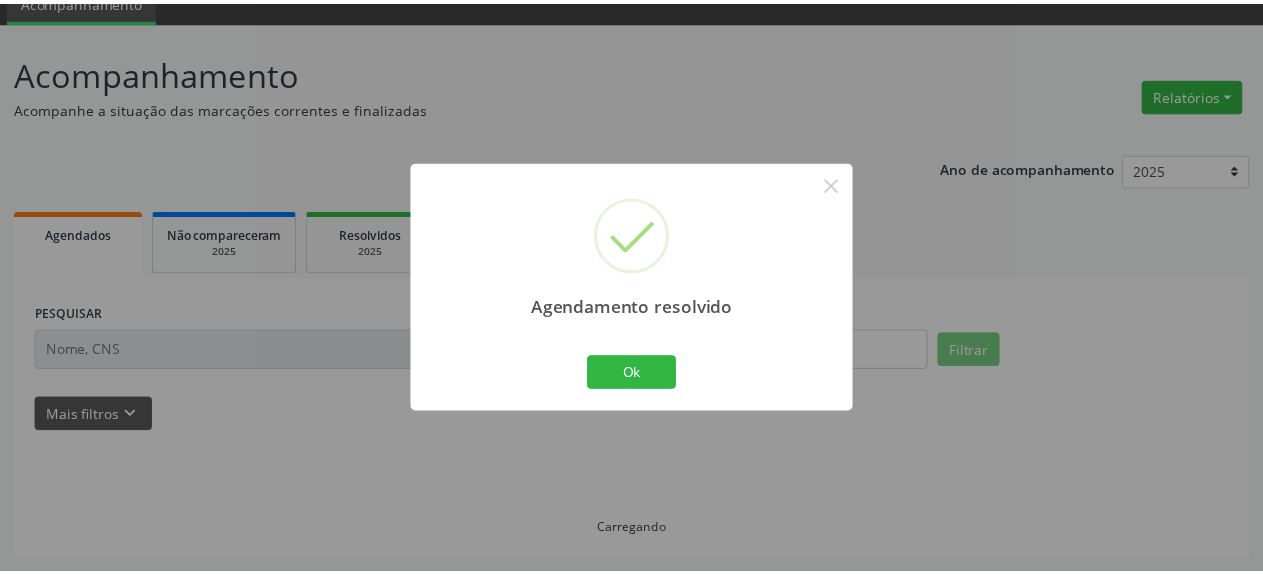 scroll, scrollTop: 88, scrollLeft: 0, axis: vertical 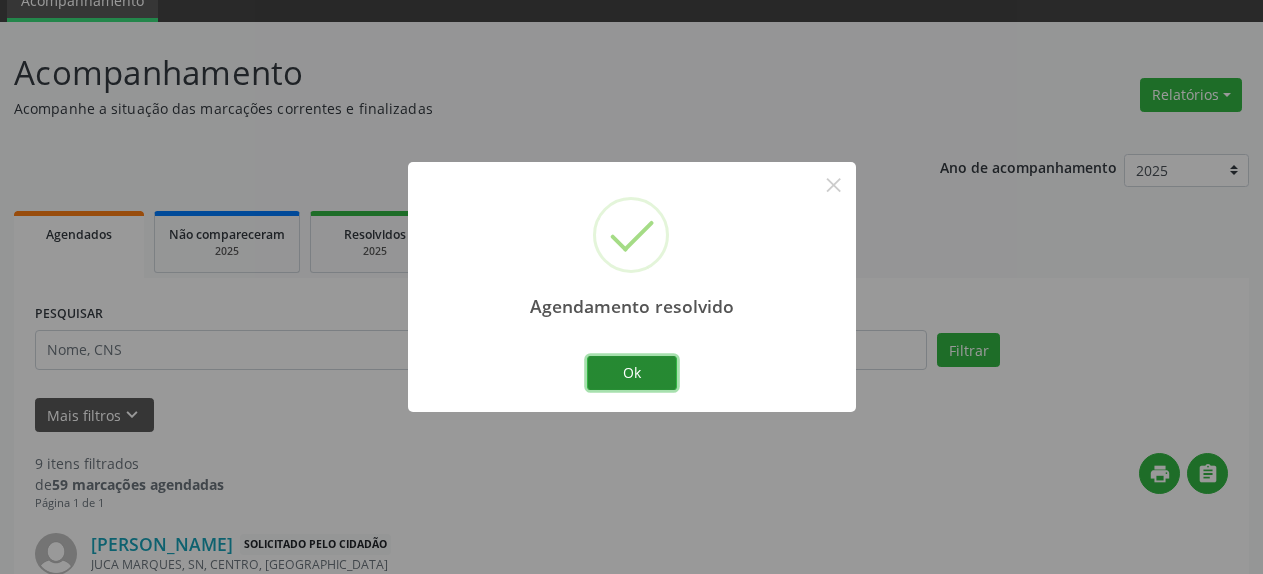 click on "Ok" at bounding box center (632, 373) 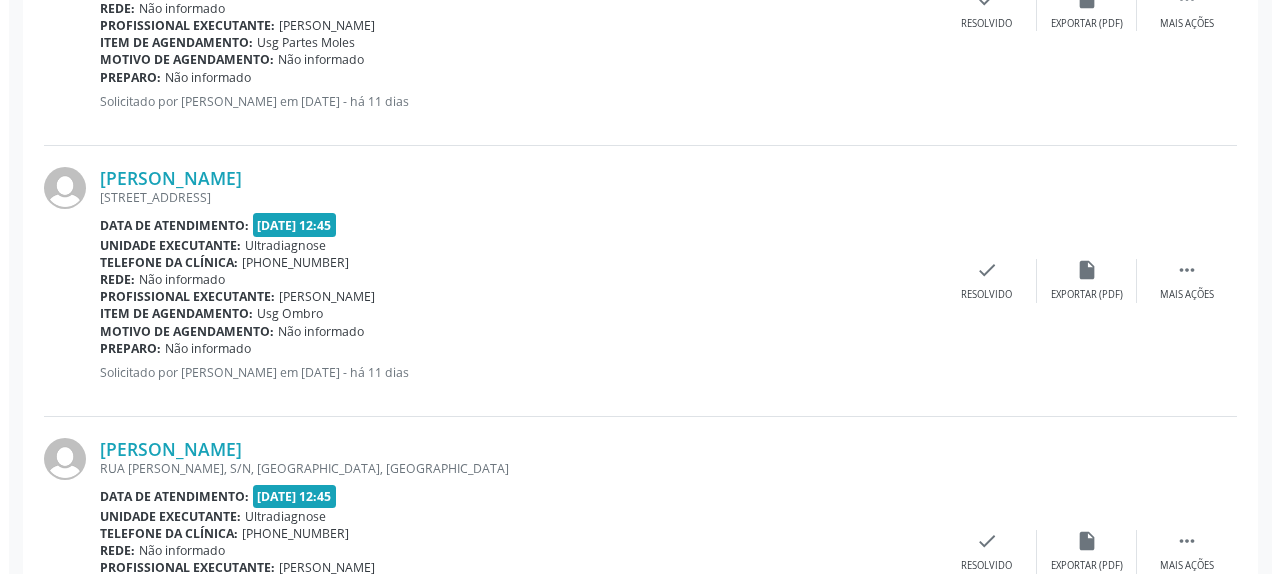 scroll, scrollTop: 2128, scrollLeft: 0, axis: vertical 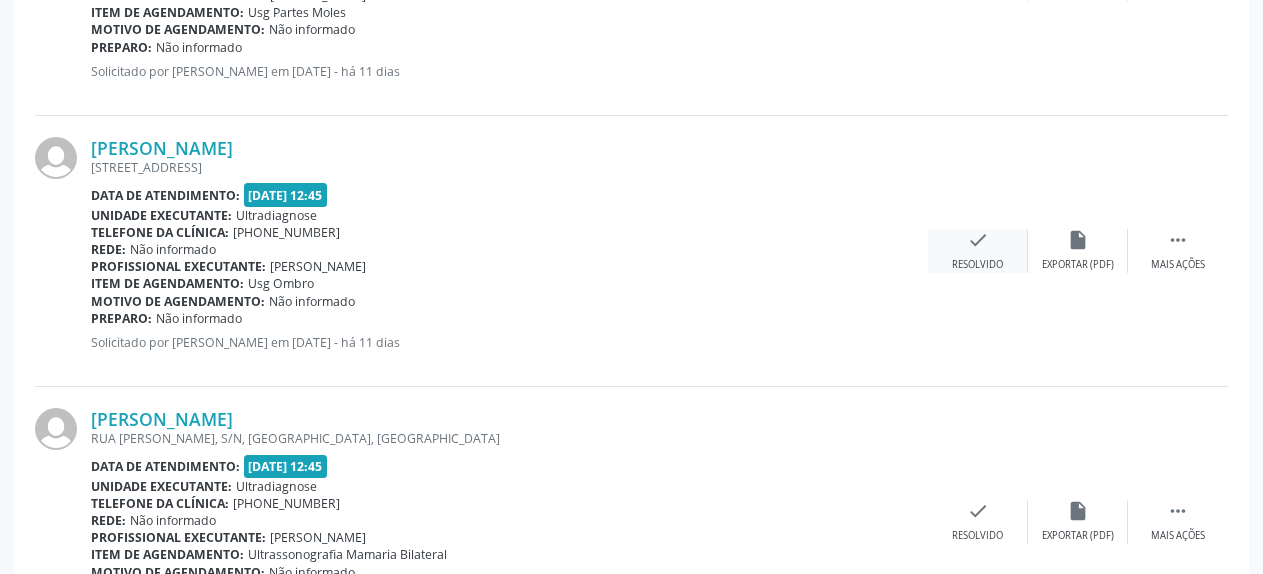 click on "check" at bounding box center (978, 240) 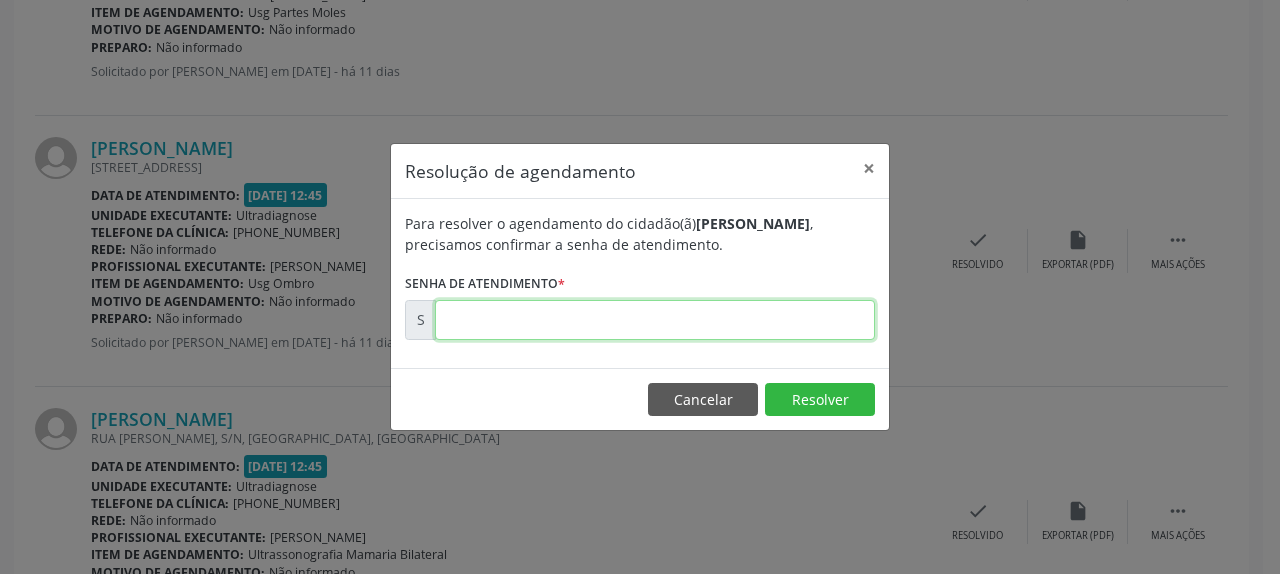 click at bounding box center (655, 320) 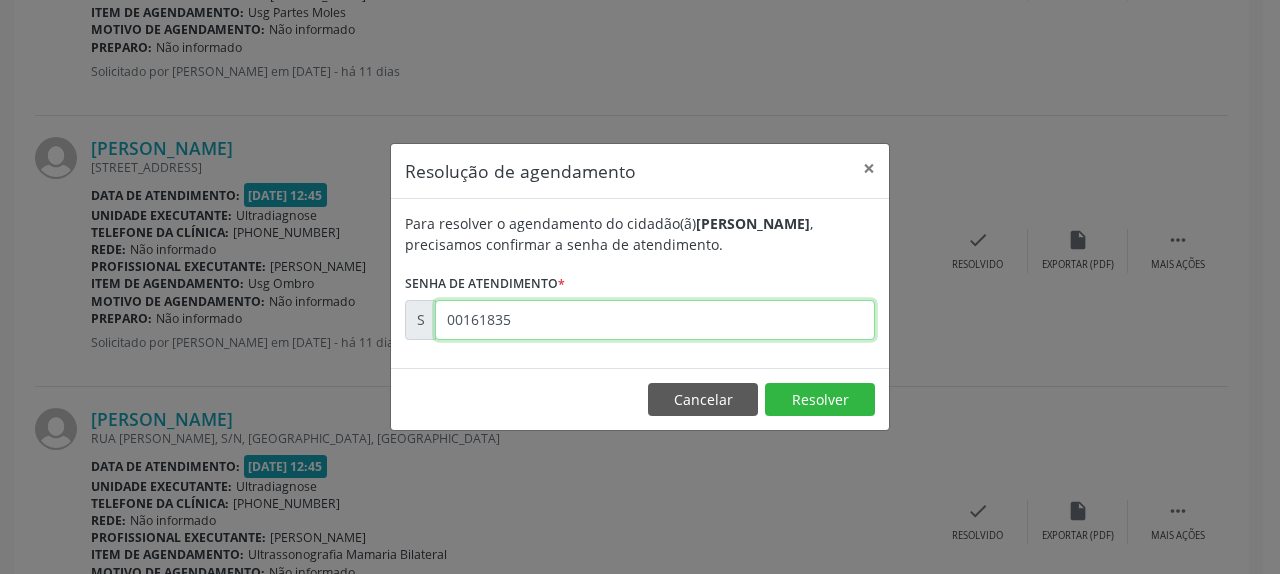 type on "00161835" 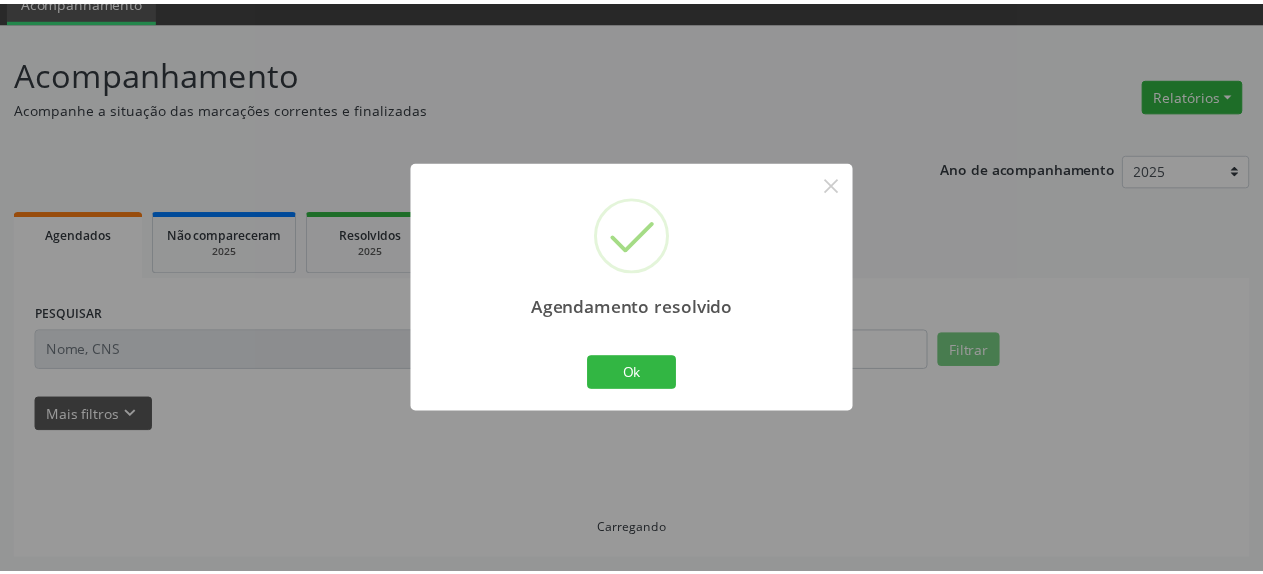 scroll, scrollTop: 88, scrollLeft: 0, axis: vertical 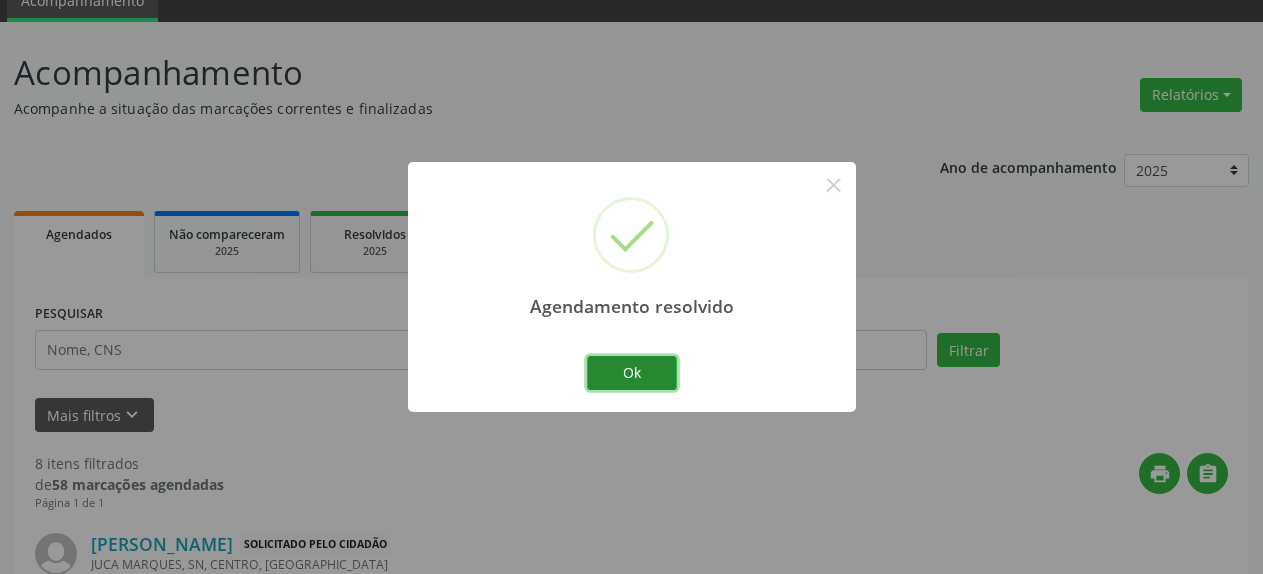 click on "Ok" at bounding box center (632, 373) 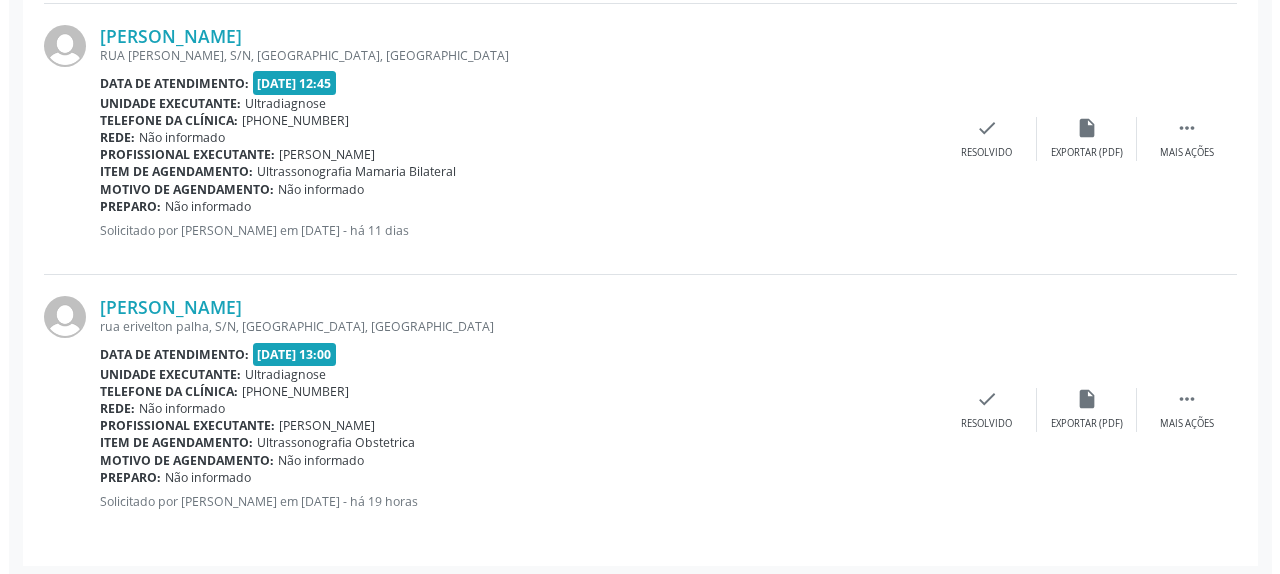 scroll, scrollTop: 2246, scrollLeft: 0, axis: vertical 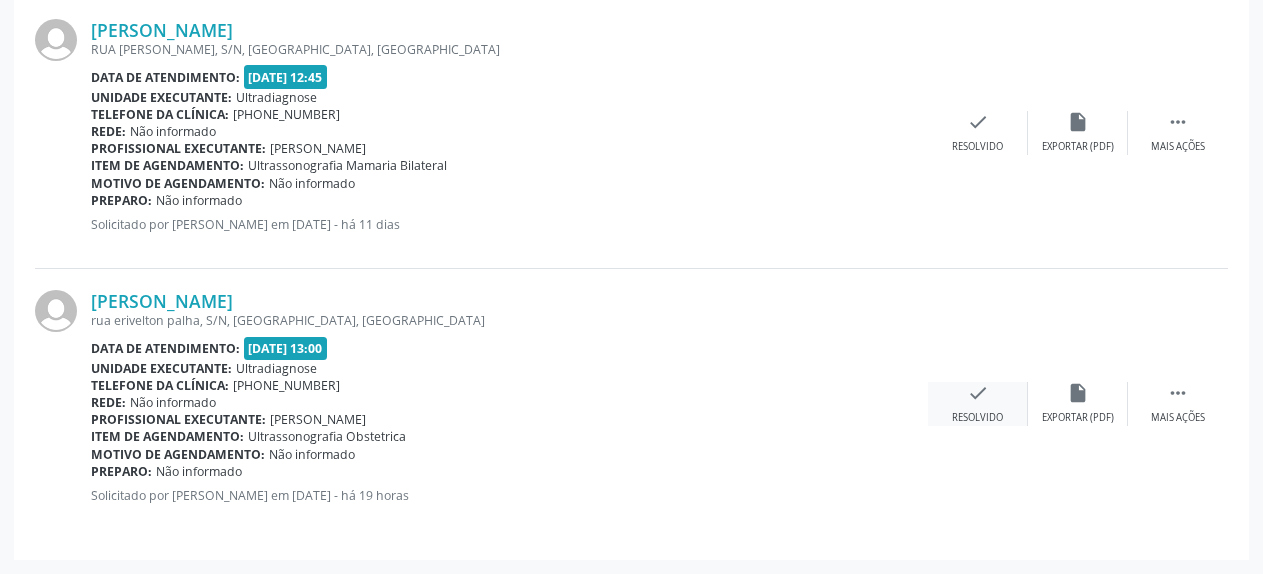 click on "check" at bounding box center (978, 393) 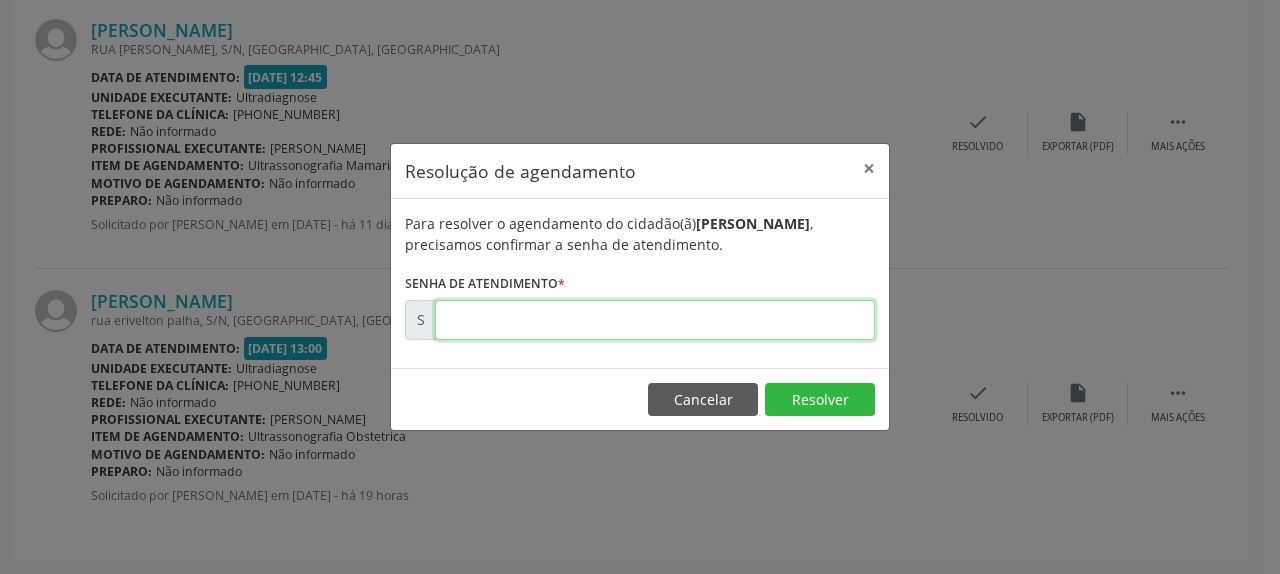 click at bounding box center [655, 320] 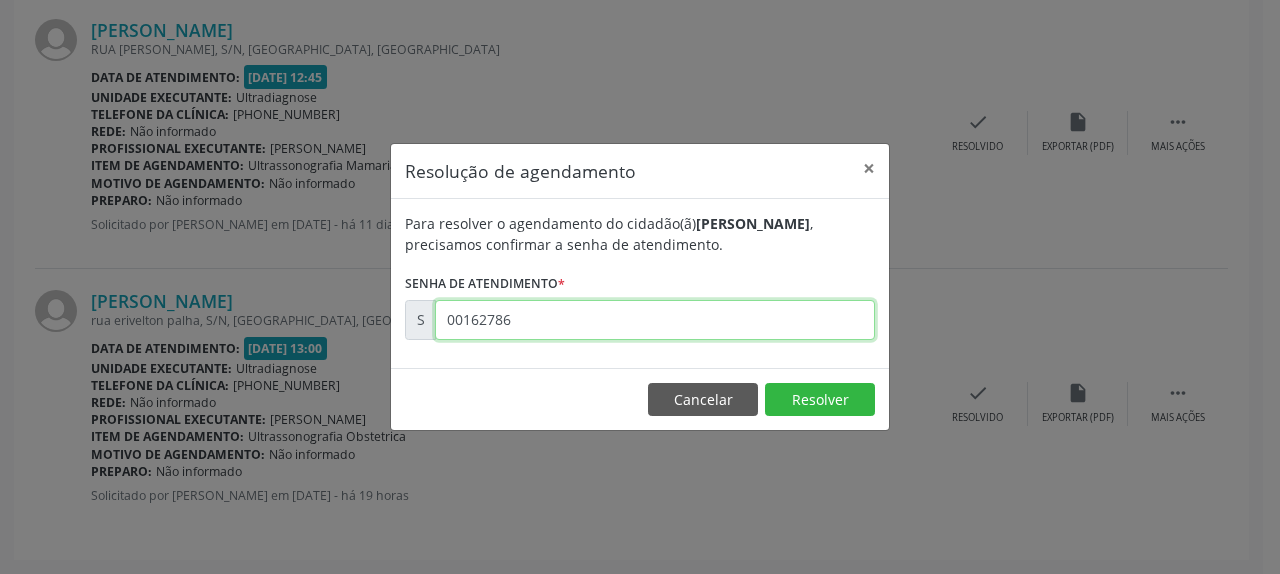 type on "00162786" 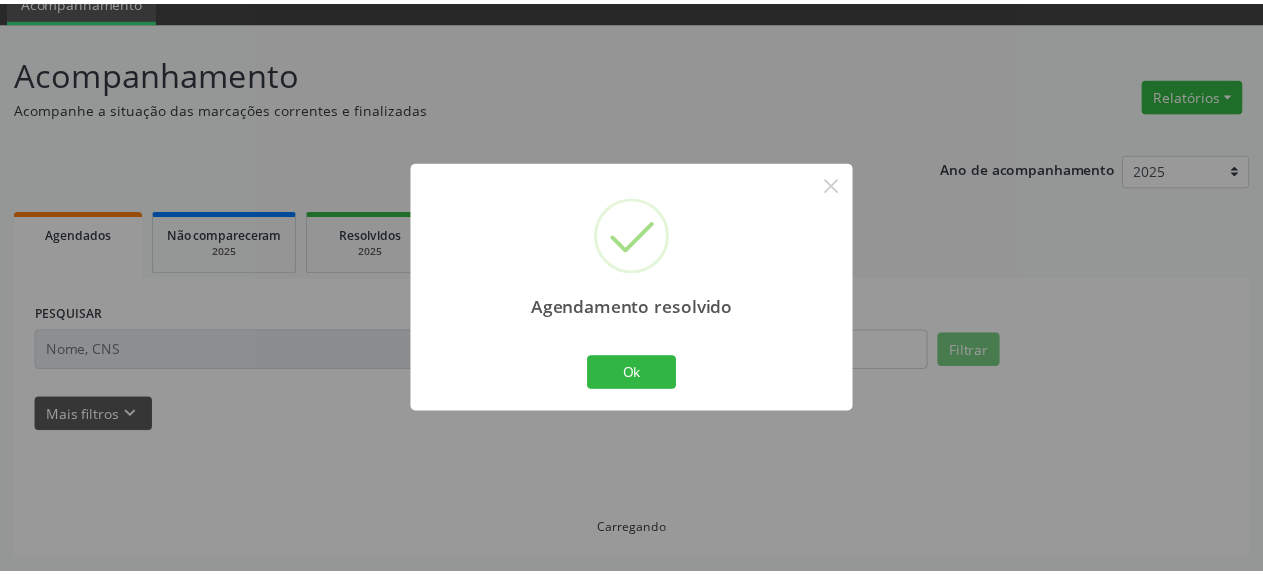 scroll, scrollTop: 88, scrollLeft: 0, axis: vertical 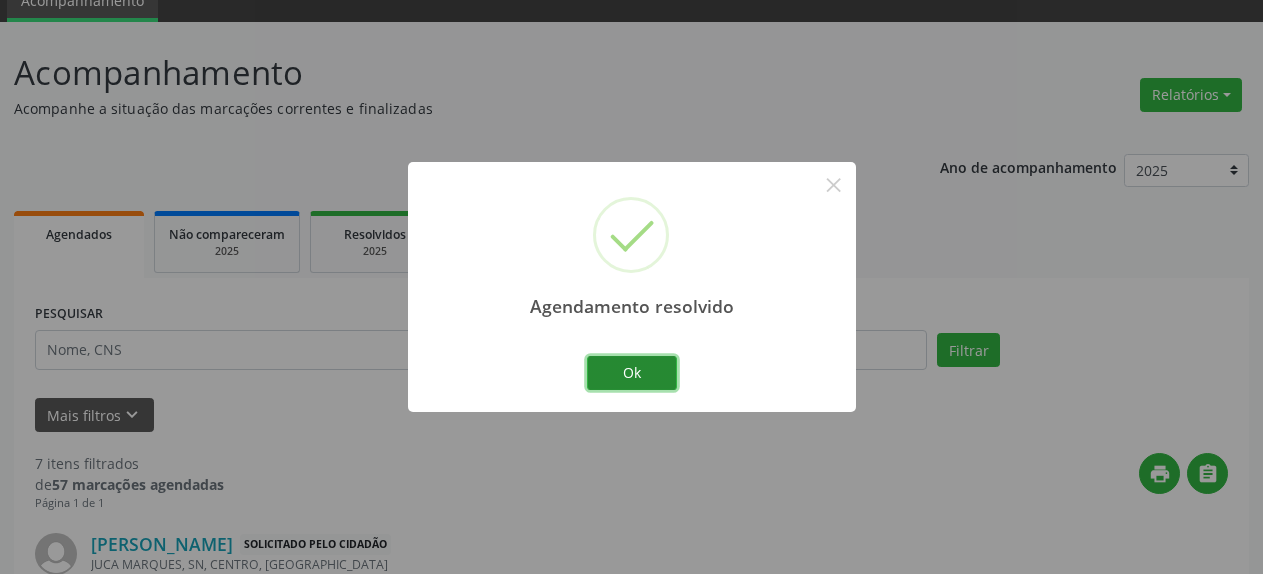 click on "Ok" at bounding box center [632, 373] 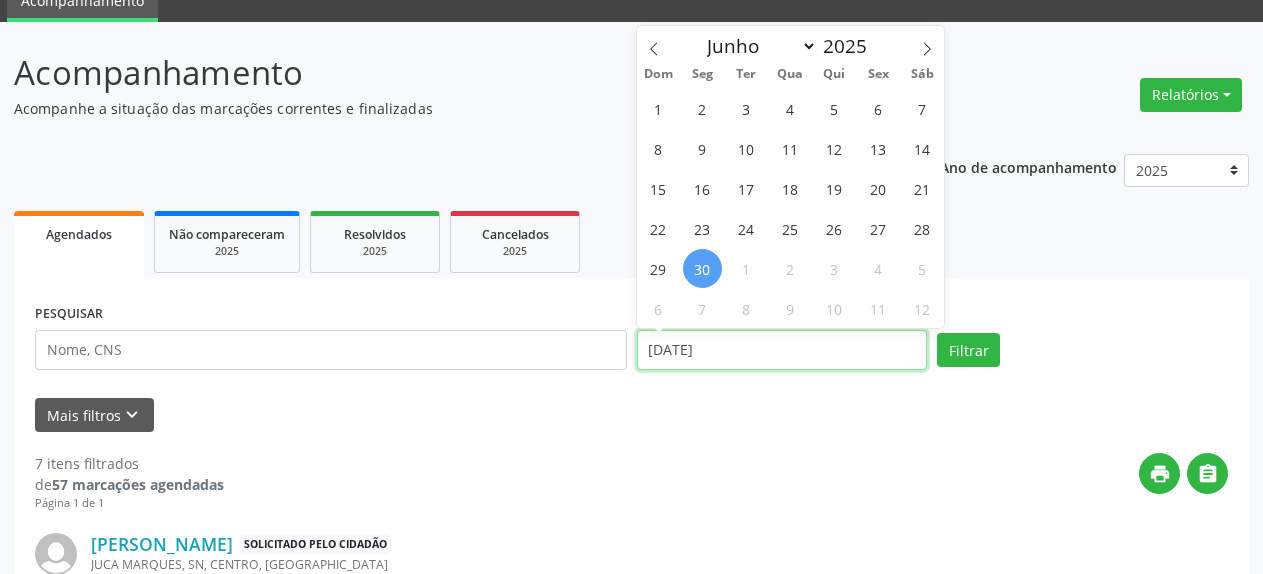 click on "[DATE]" at bounding box center [782, 350] 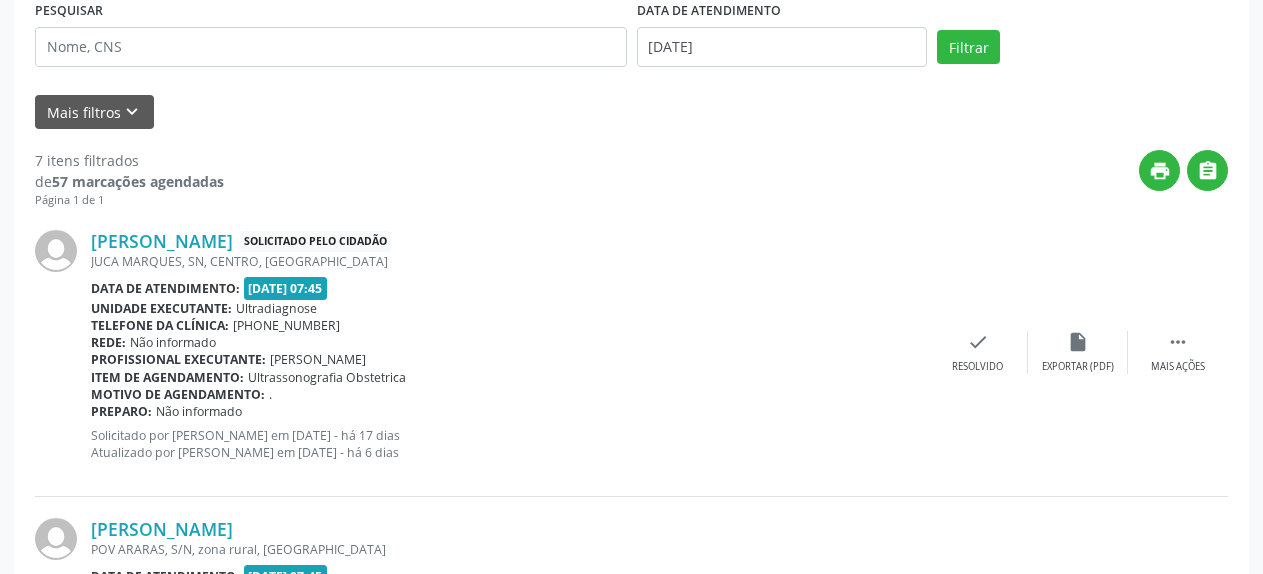 scroll, scrollTop: 598, scrollLeft: 0, axis: vertical 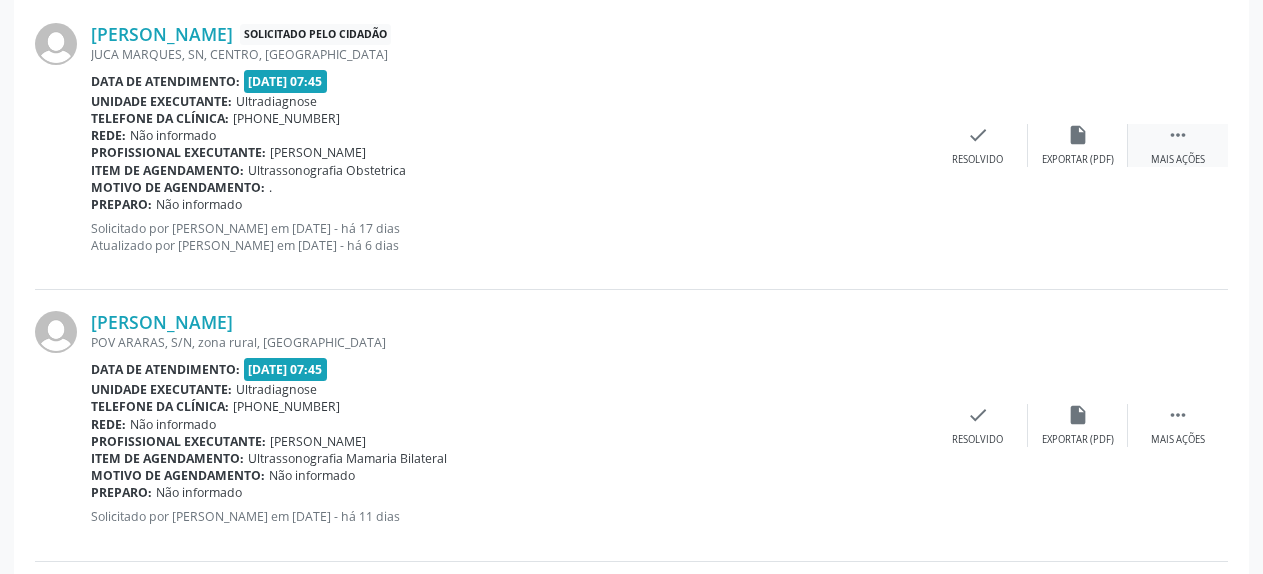 click on "" at bounding box center [1178, 135] 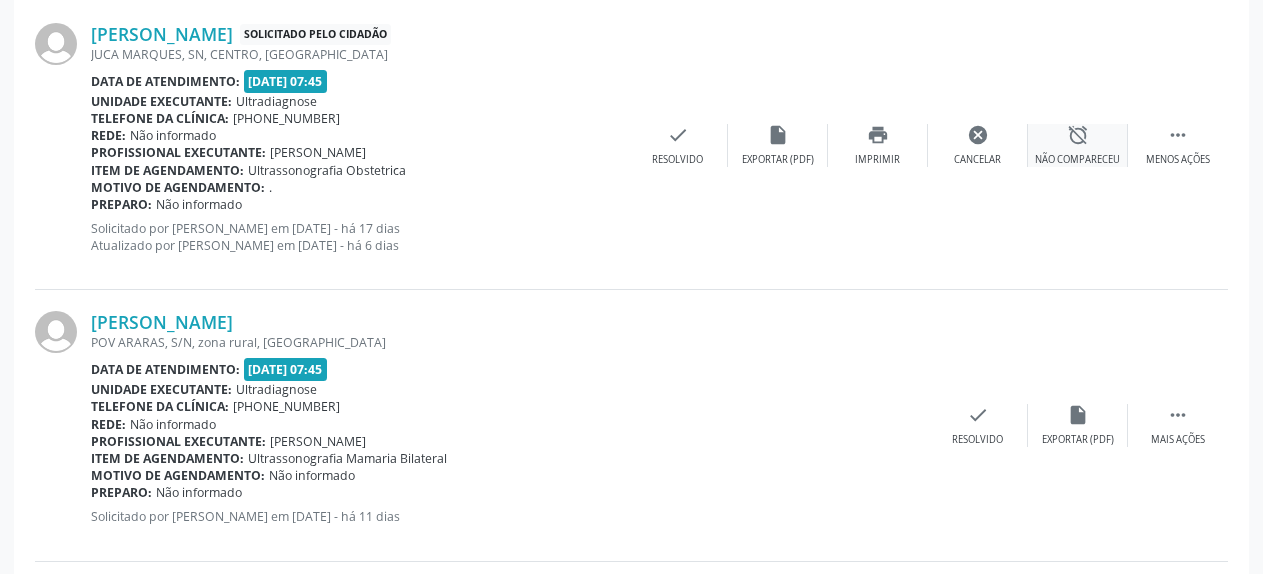 click on "alarm_off" at bounding box center [1078, 135] 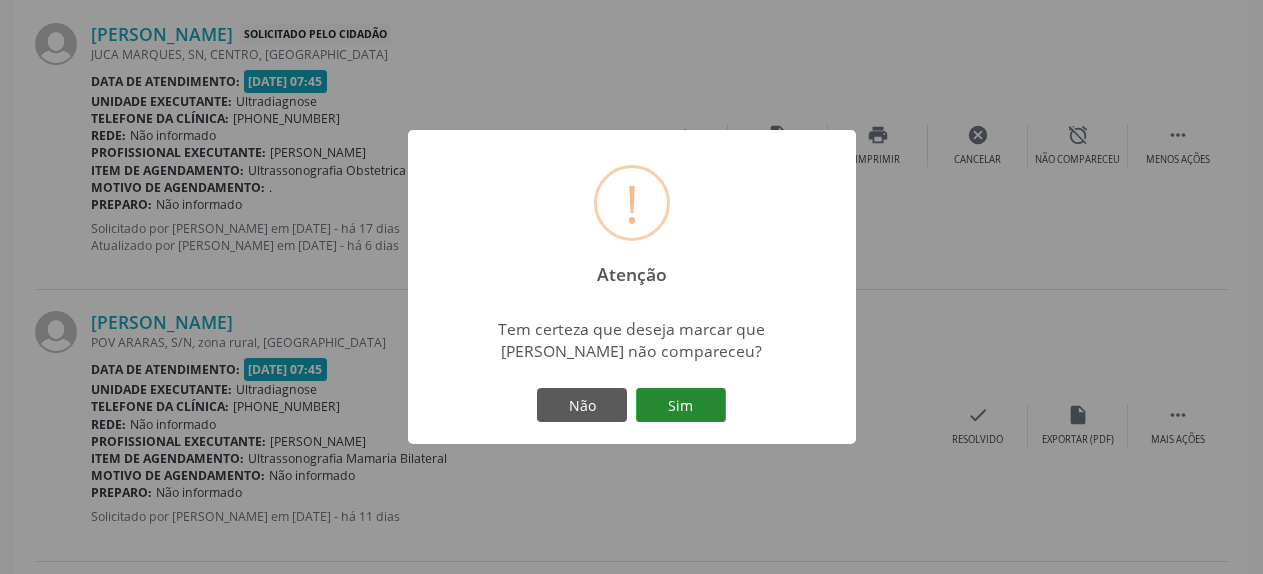 click on "Sim" at bounding box center (681, 405) 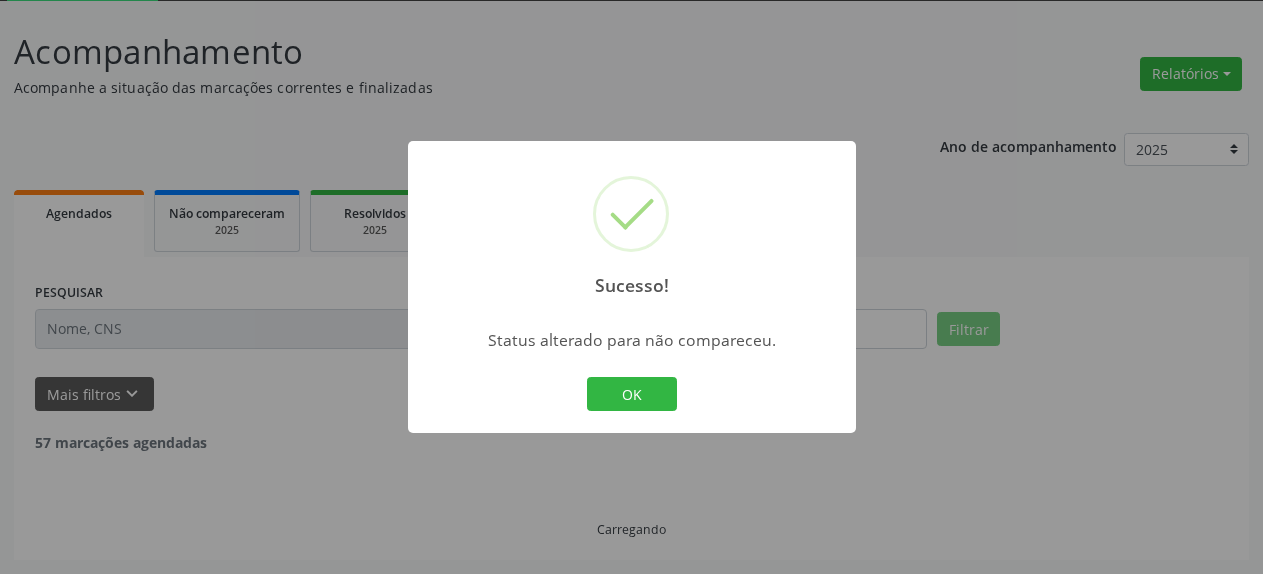 scroll, scrollTop: 109, scrollLeft: 0, axis: vertical 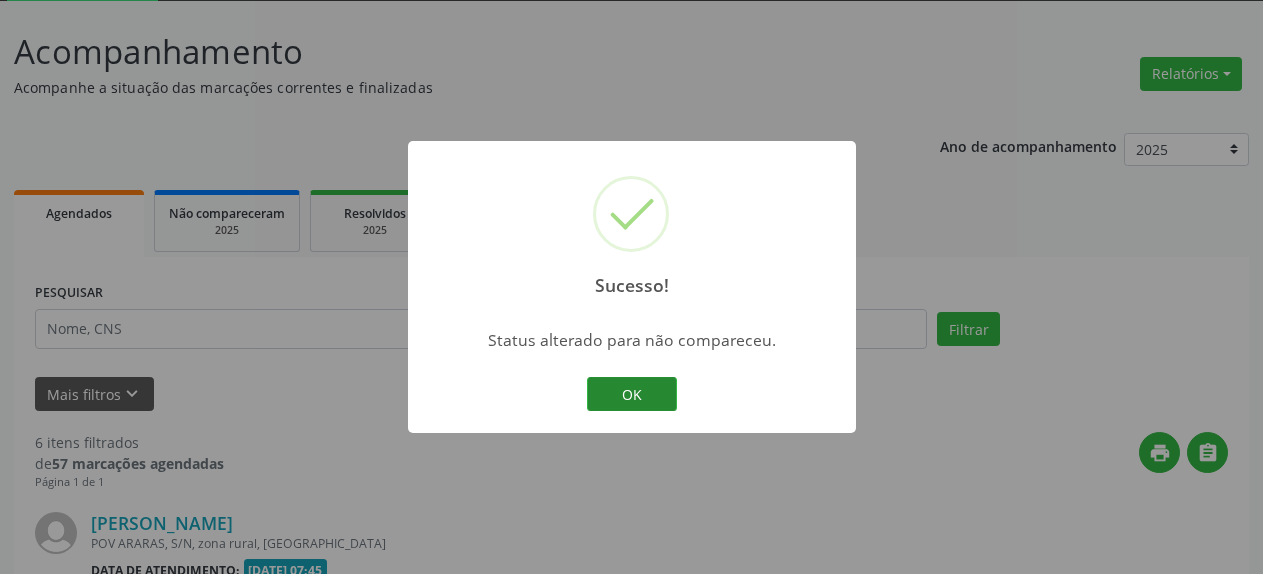 click on "OK" at bounding box center (632, 394) 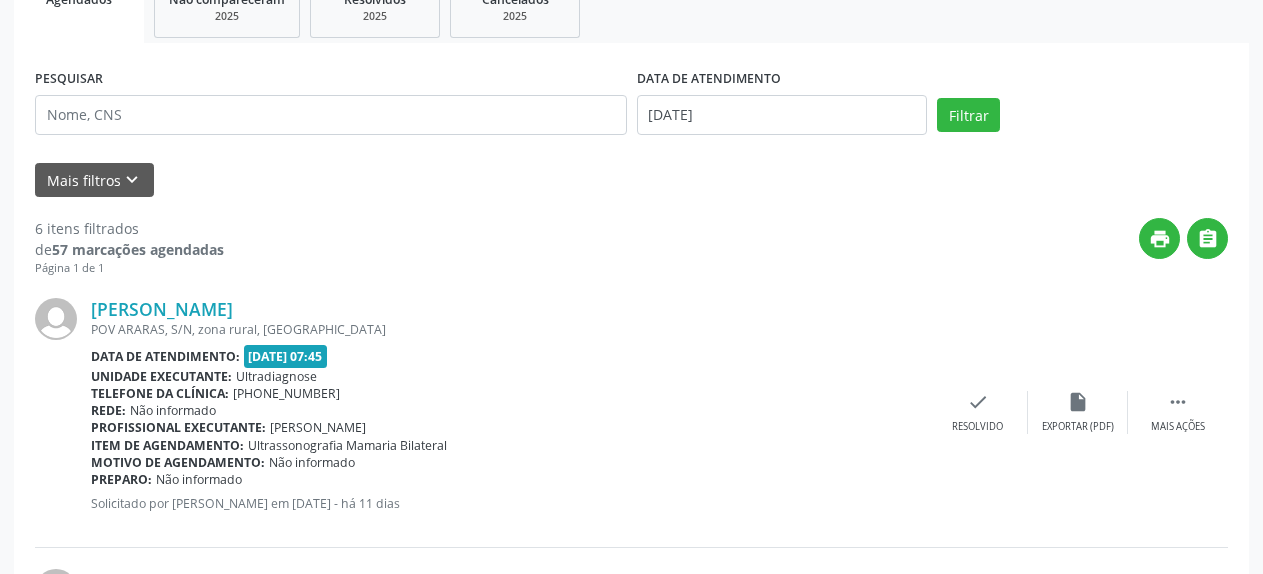 scroll, scrollTop: 415, scrollLeft: 0, axis: vertical 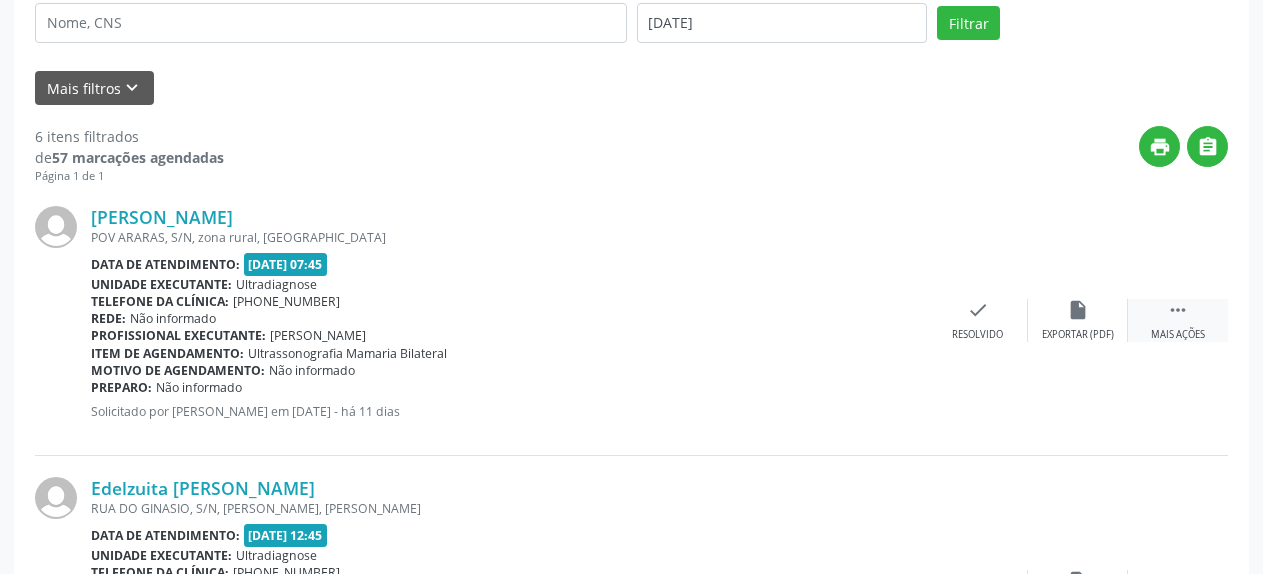 click on "" at bounding box center [1178, 310] 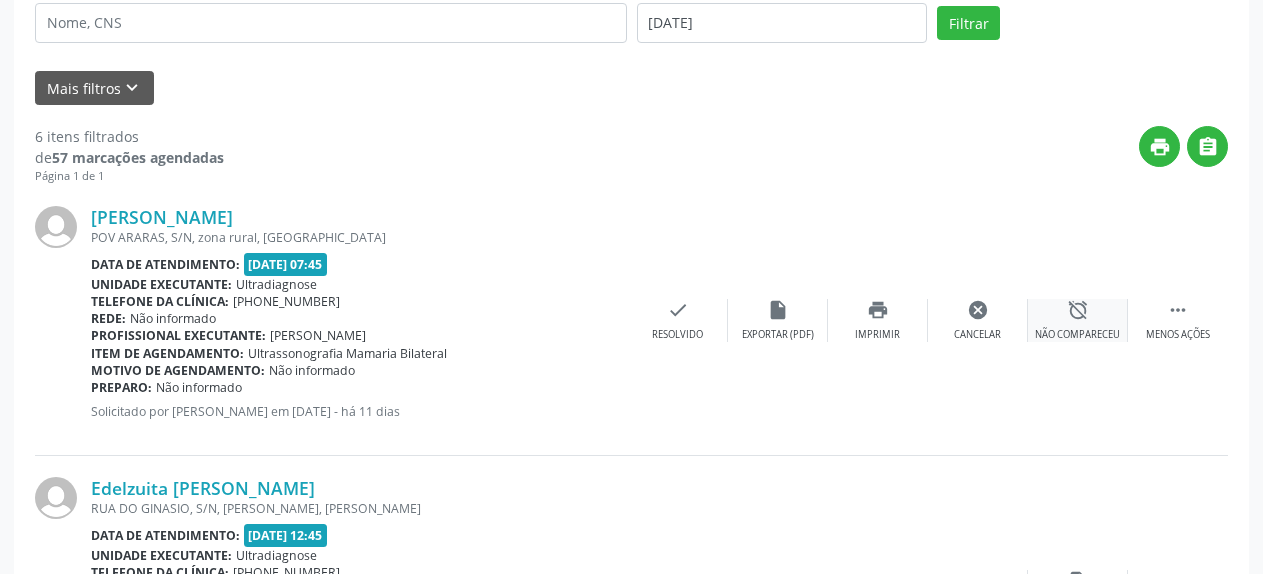 click on "alarm_off" at bounding box center (1078, 310) 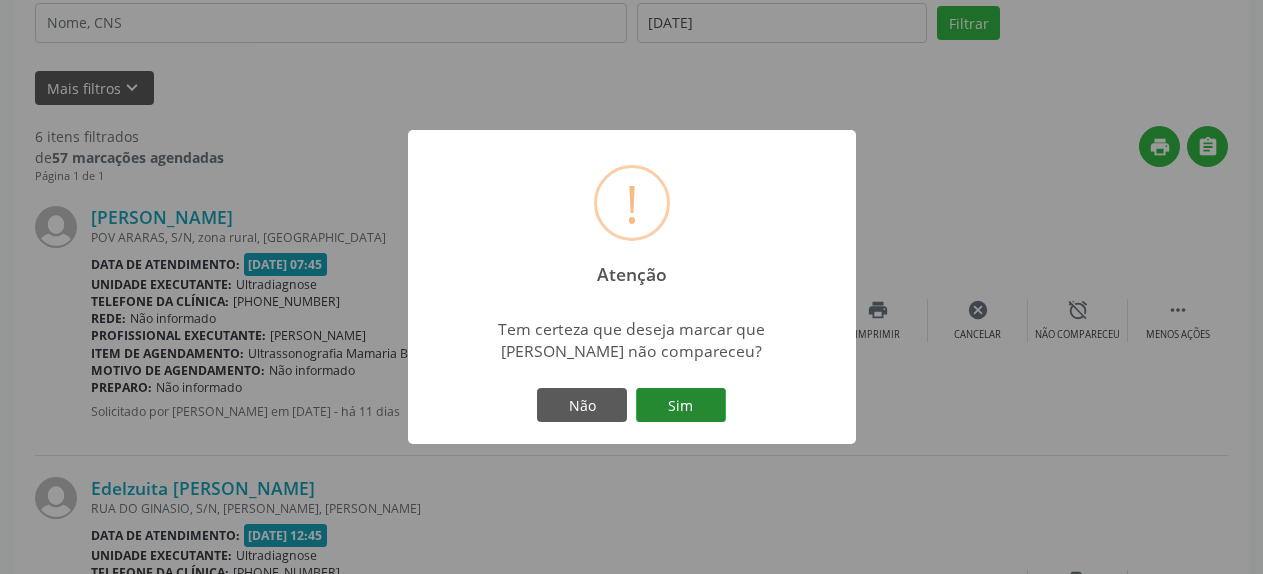 click on "Sim" at bounding box center (681, 405) 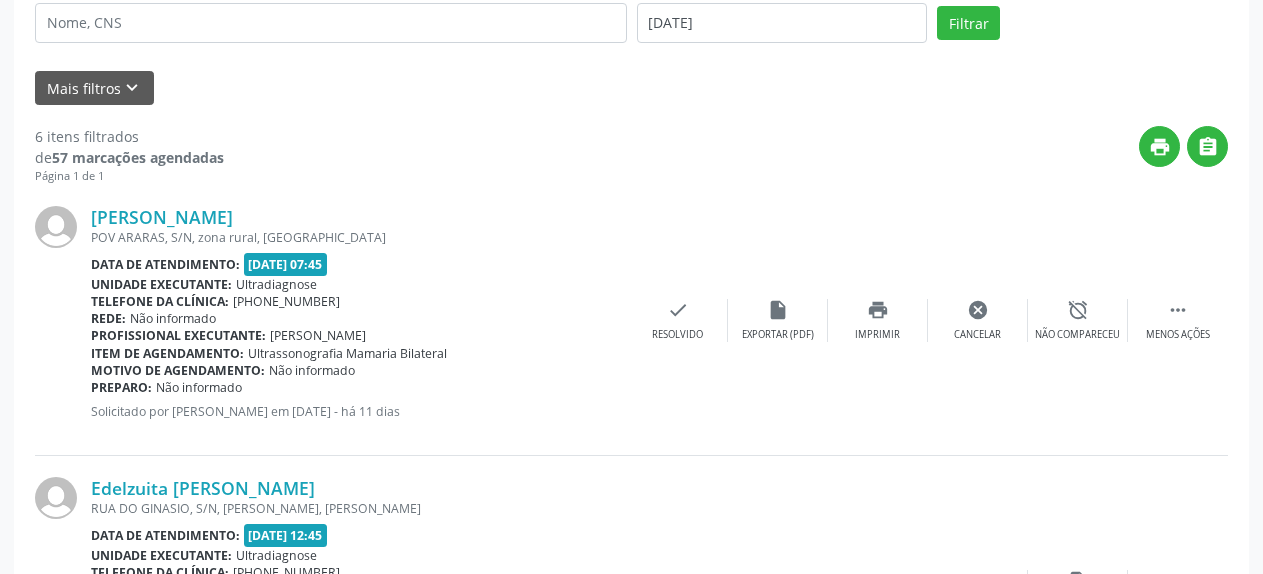 scroll, scrollTop: 109, scrollLeft: 0, axis: vertical 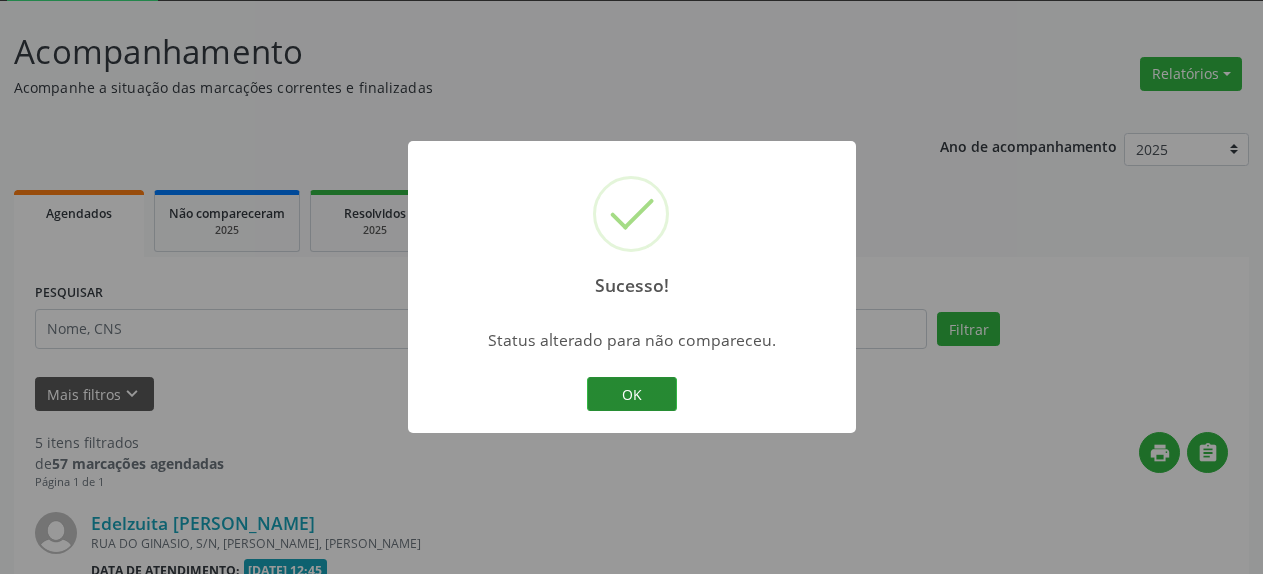 click on "OK" at bounding box center [632, 394] 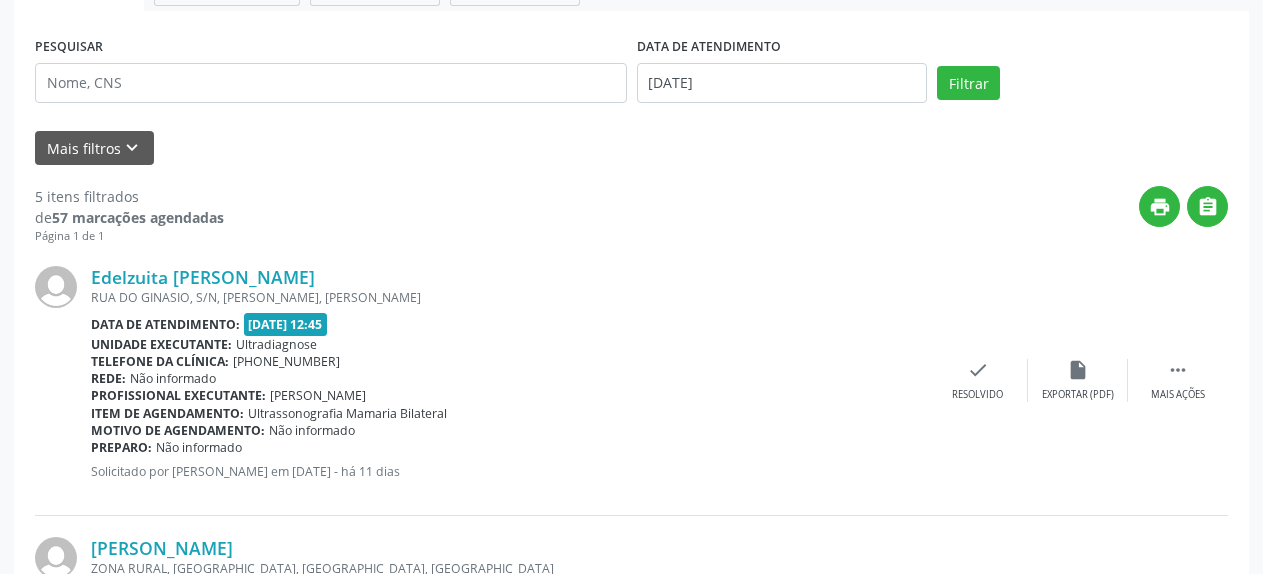 scroll, scrollTop: 415, scrollLeft: 0, axis: vertical 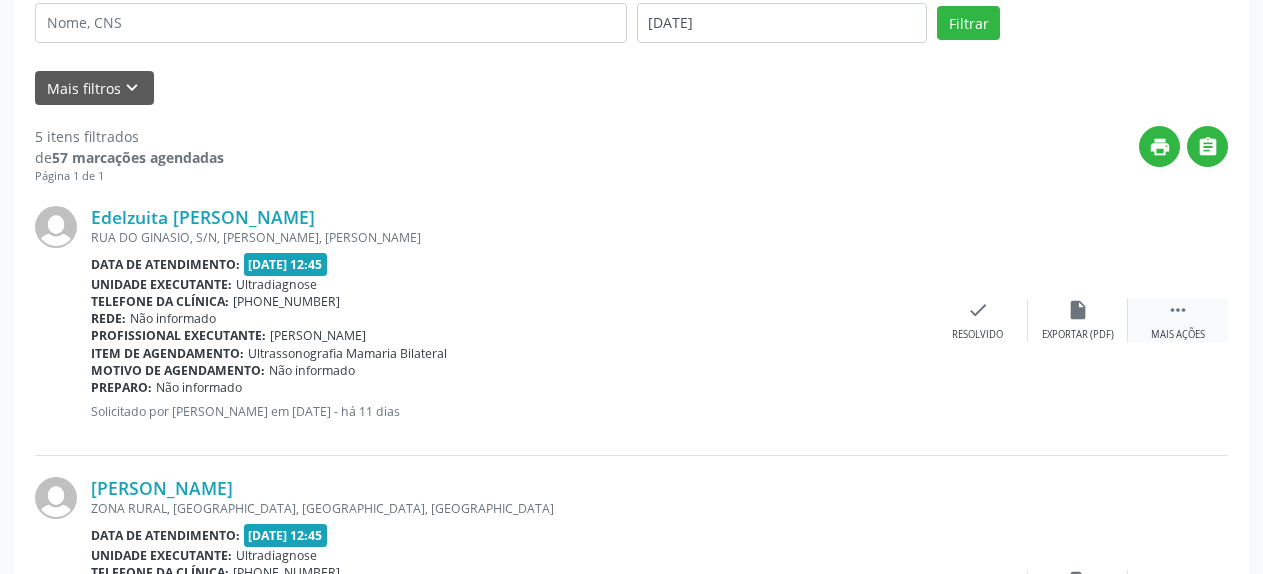 click on "" at bounding box center (1178, 310) 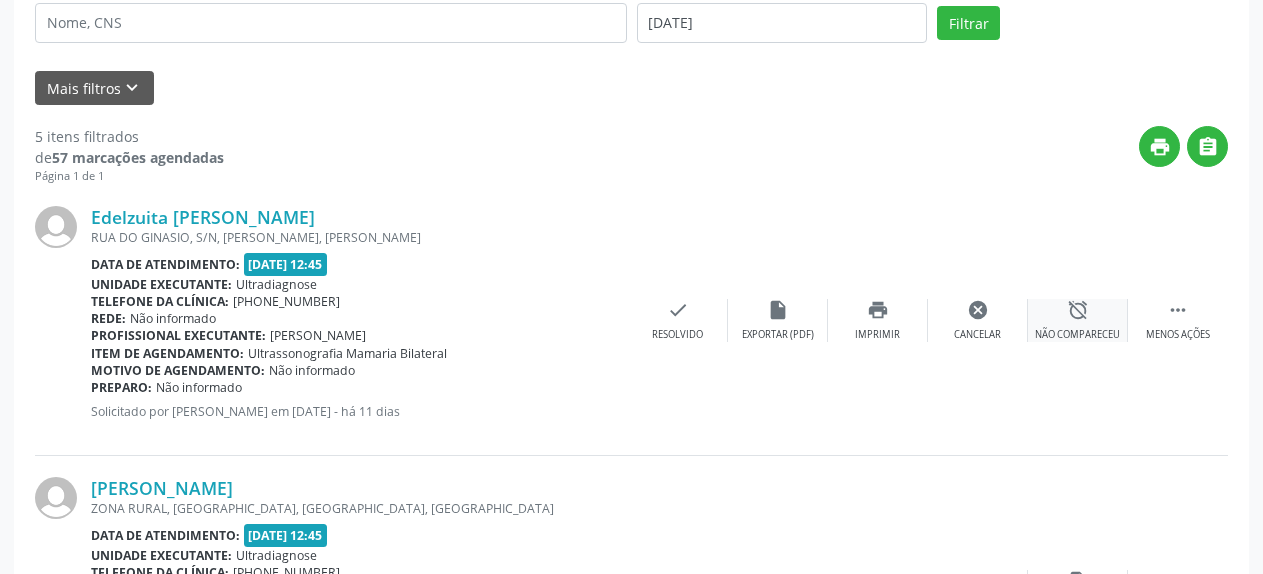 click on "alarm_off" at bounding box center [1078, 310] 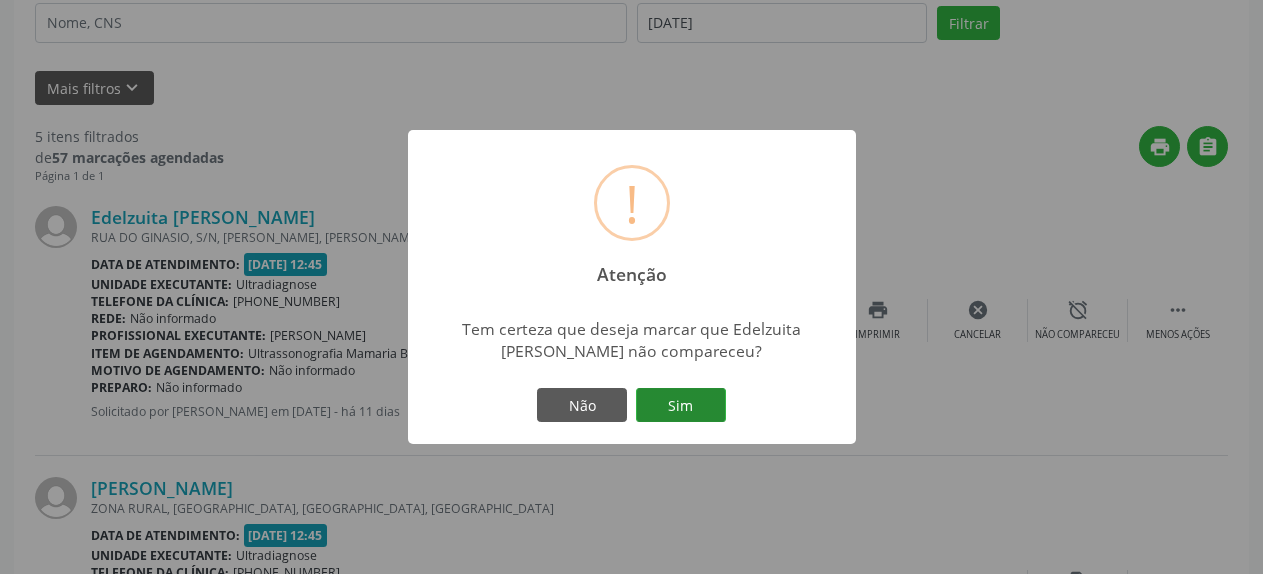 click on "Sim" at bounding box center [681, 405] 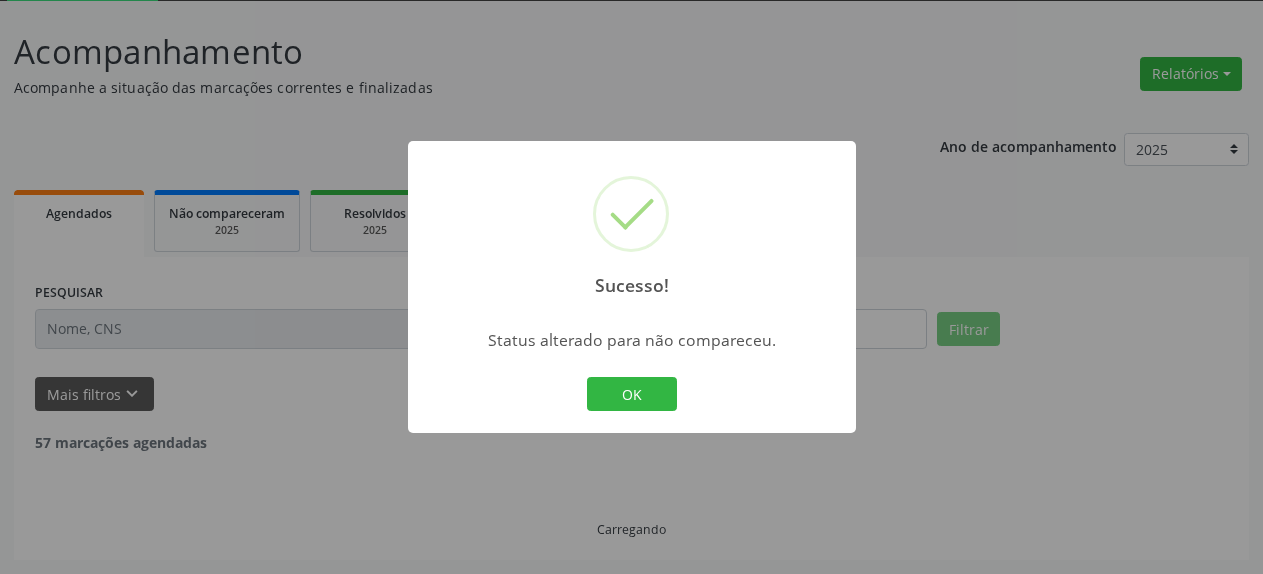 scroll, scrollTop: 109, scrollLeft: 0, axis: vertical 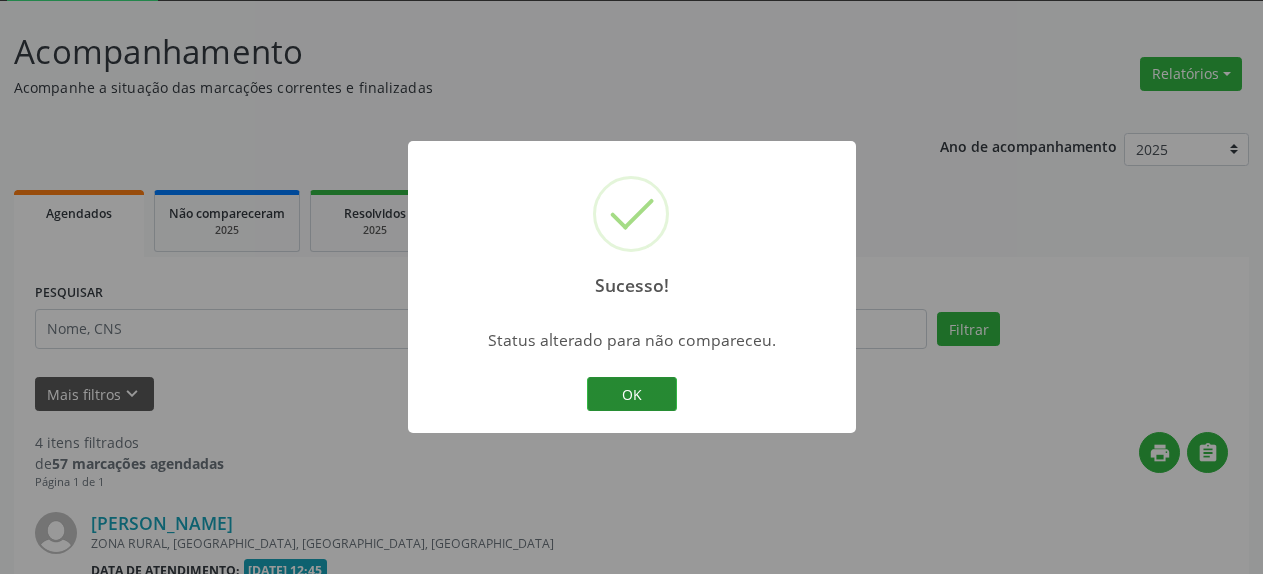 click on "OK" at bounding box center [632, 394] 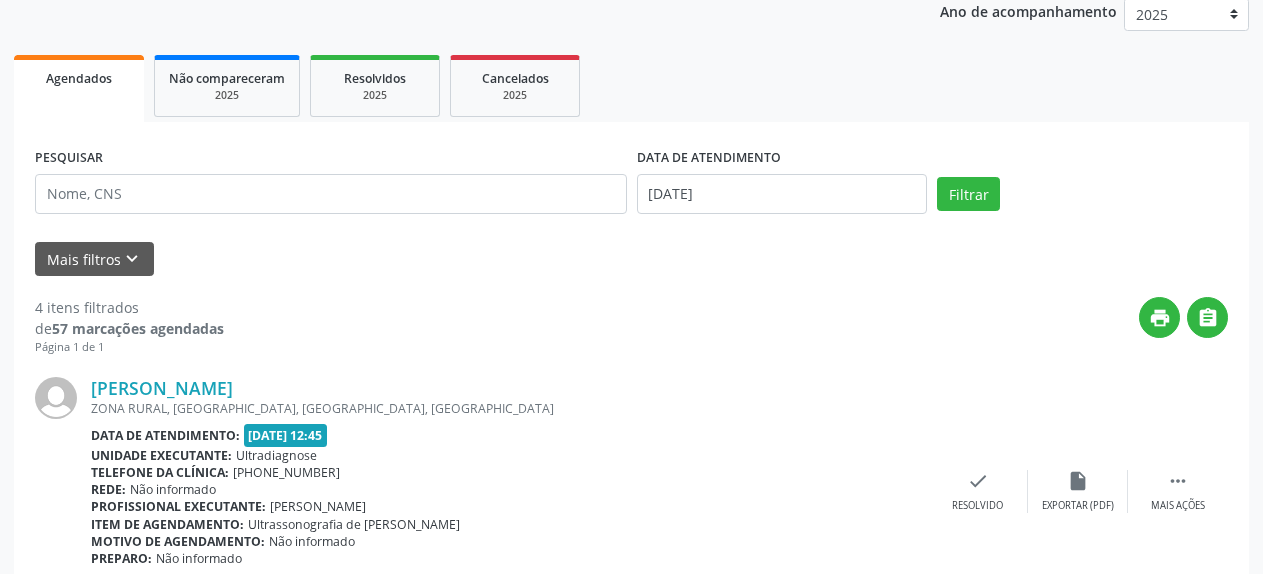 scroll, scrollTop: 415, scrollLeft: 0, axis: vertical 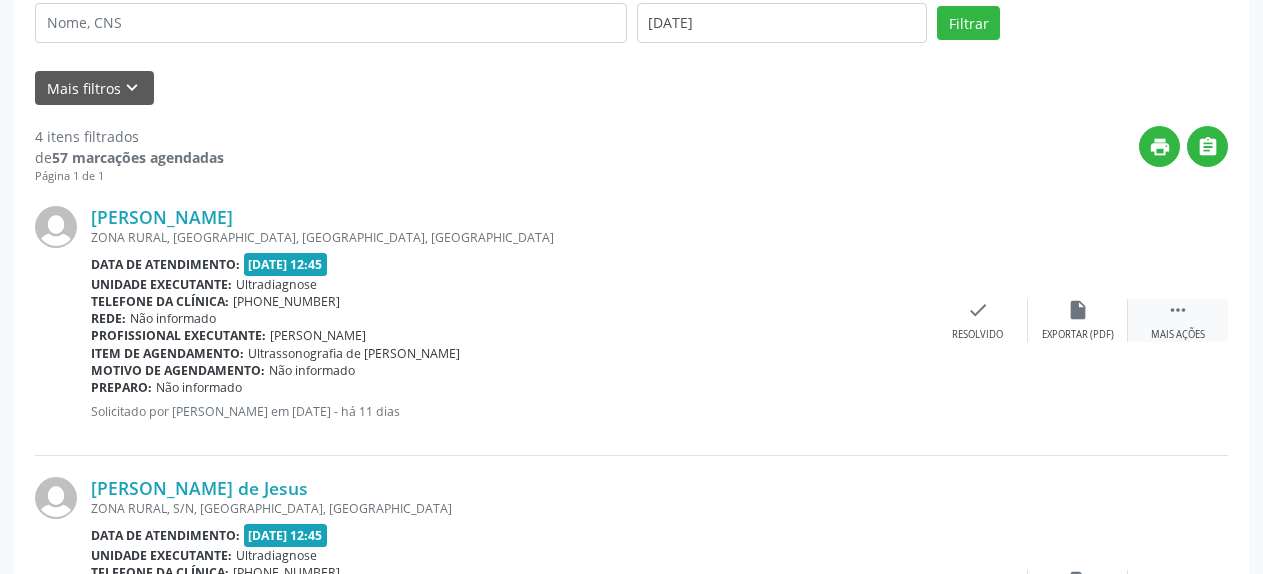 click on "" at bounding box center (1178, 310) 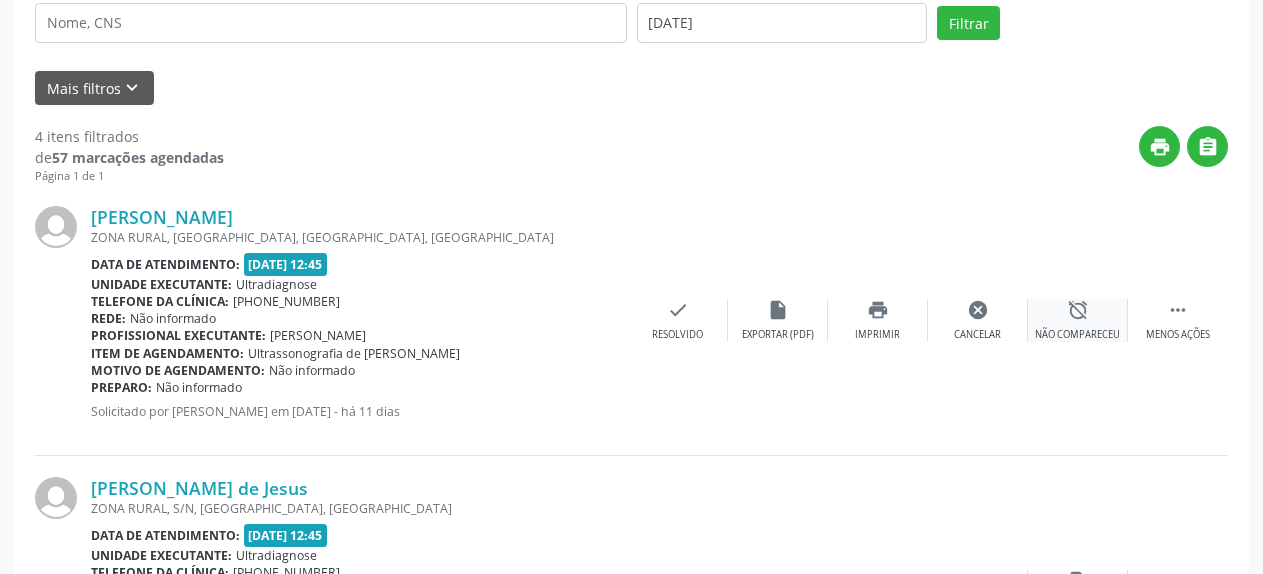 click on "alarm_off" at bounding box center [1078, 310] 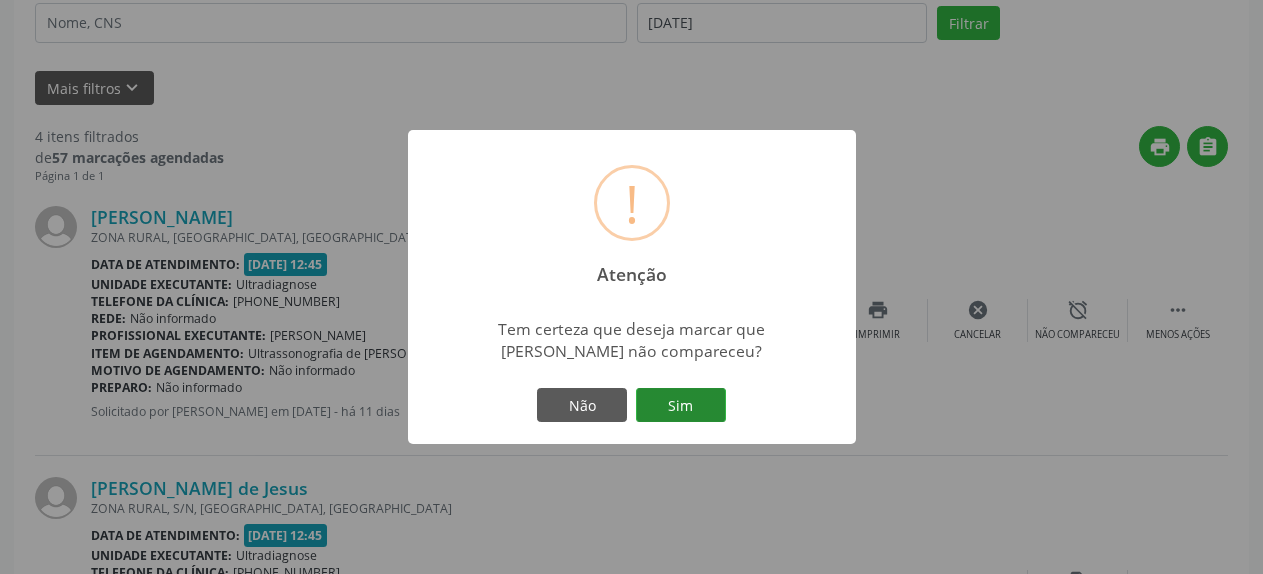 click on "Sim" at bounding box center [681, 405] 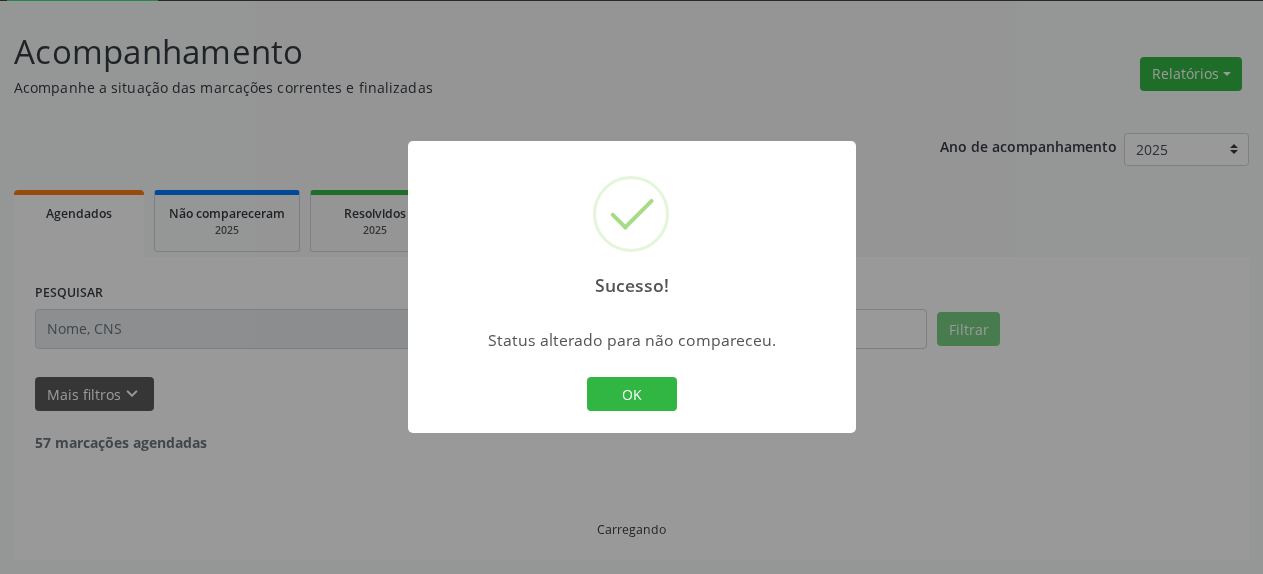 scroll, scrollTop: 109, scrollLeft: 0, axis: vertical 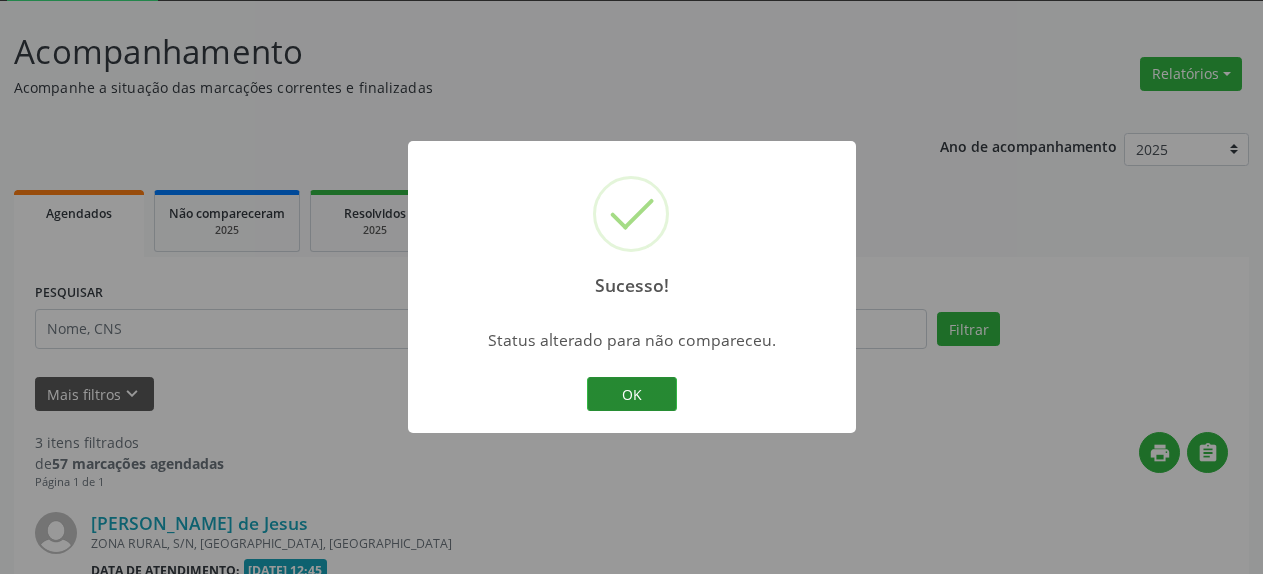 click on "OK" at bounding box center [632, 394] 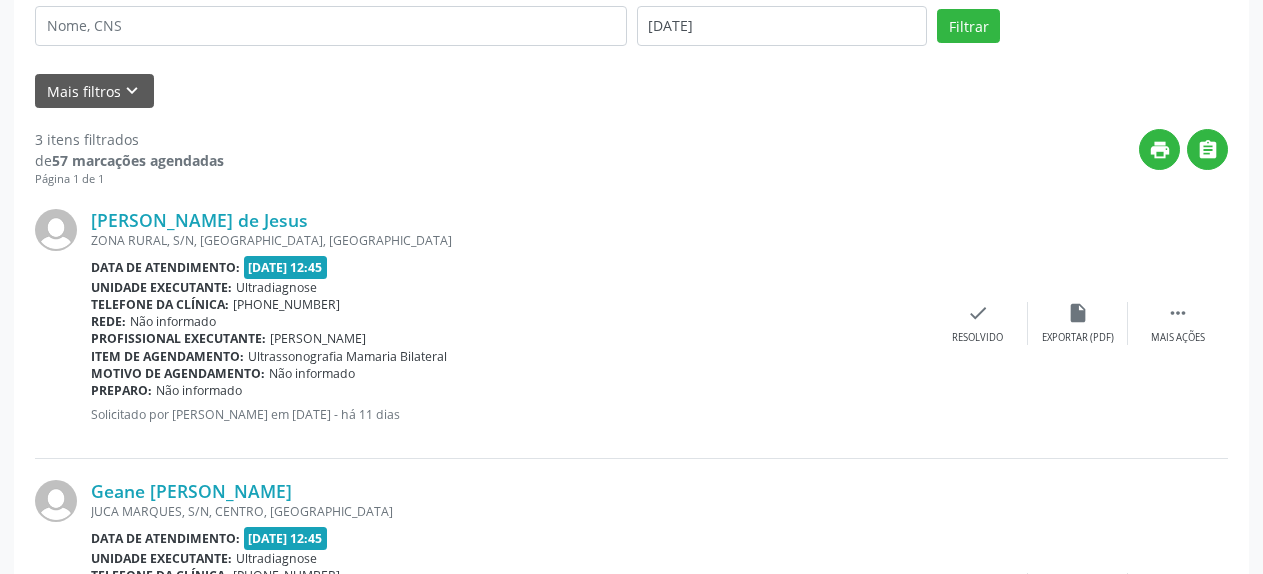 scroll, scrollTop: 415, scrollLeft: 0, axis: vertical 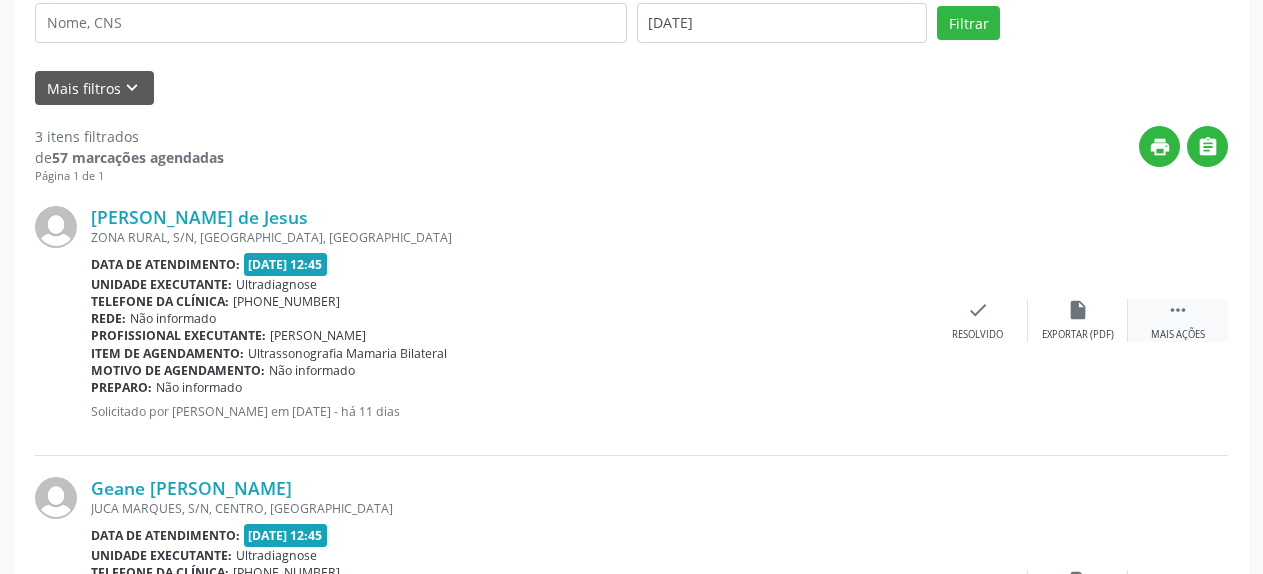 click on "" at bounding box center (1178, 310) 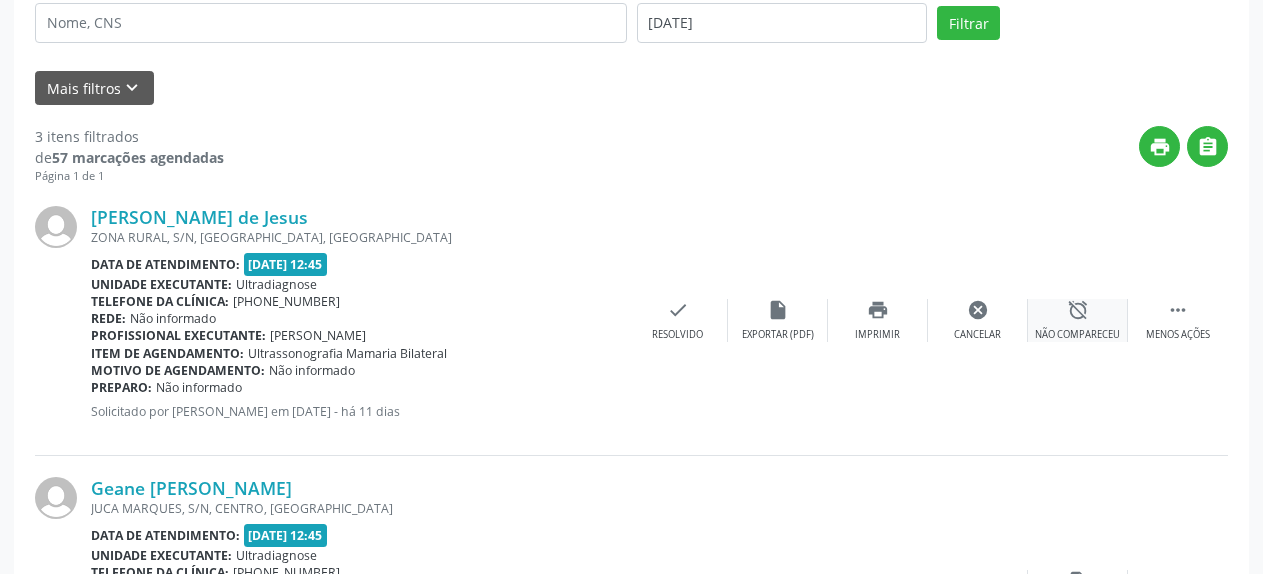 click on "alarm_off" at bounding box center (1078, 310) 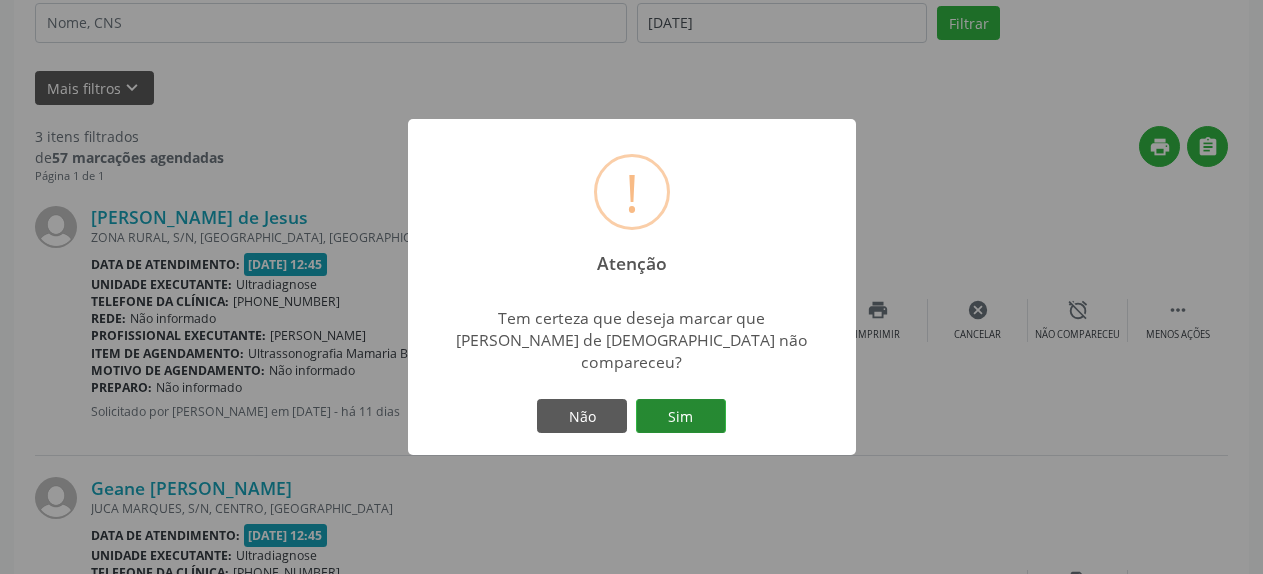 click on "Sim" at bounding box center [681, 416] 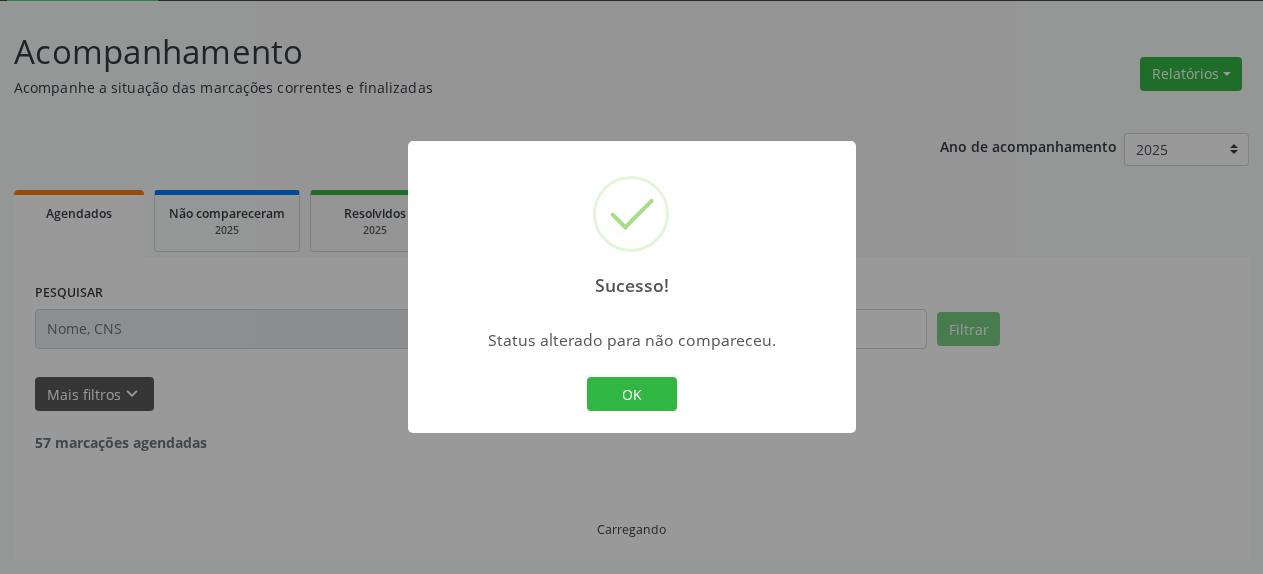 scroll, scrollTop: 109, scrollLeft: 0, axis: vertical 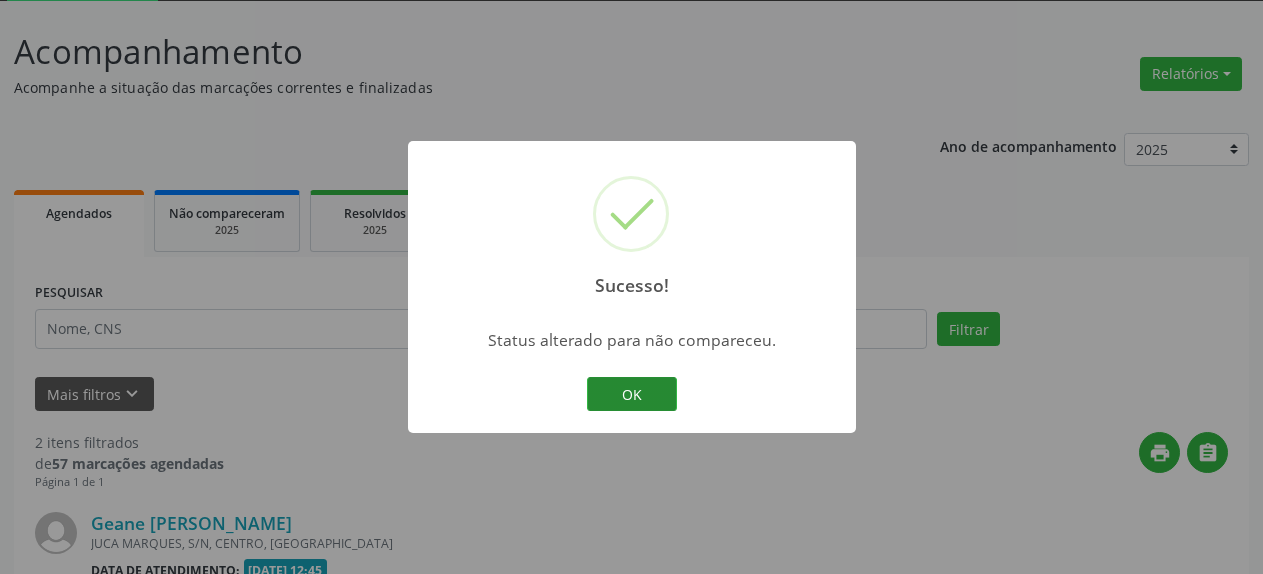 click on "OK" at bounding box center (632, 394) 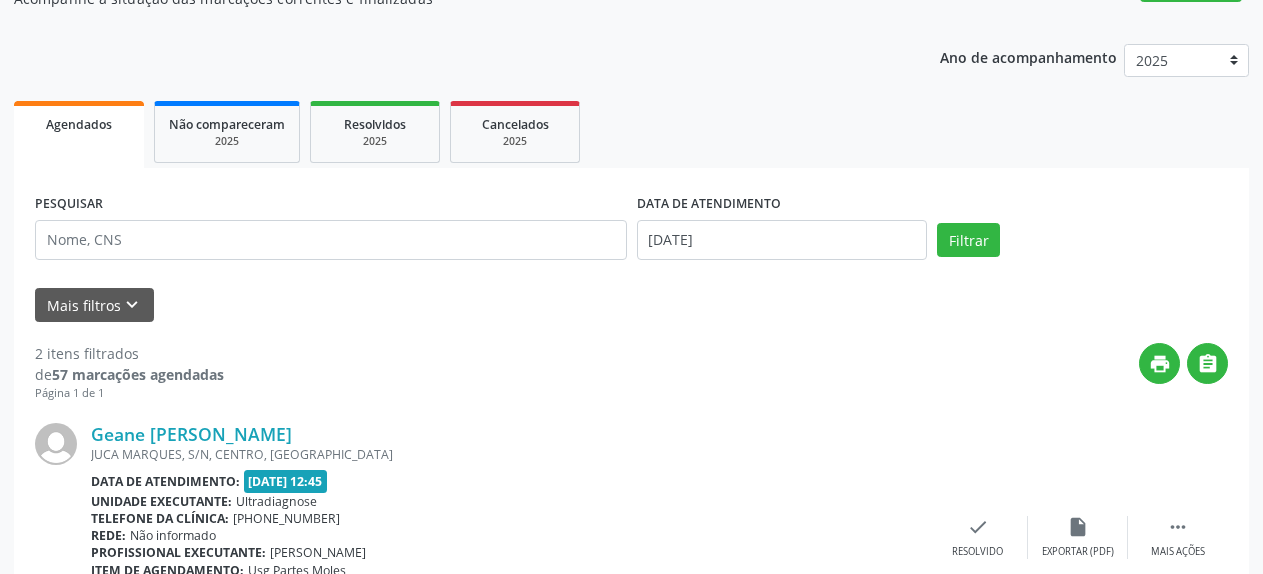 scroll, scrollTop: 415, scrollLeft: 0, axis: vertical 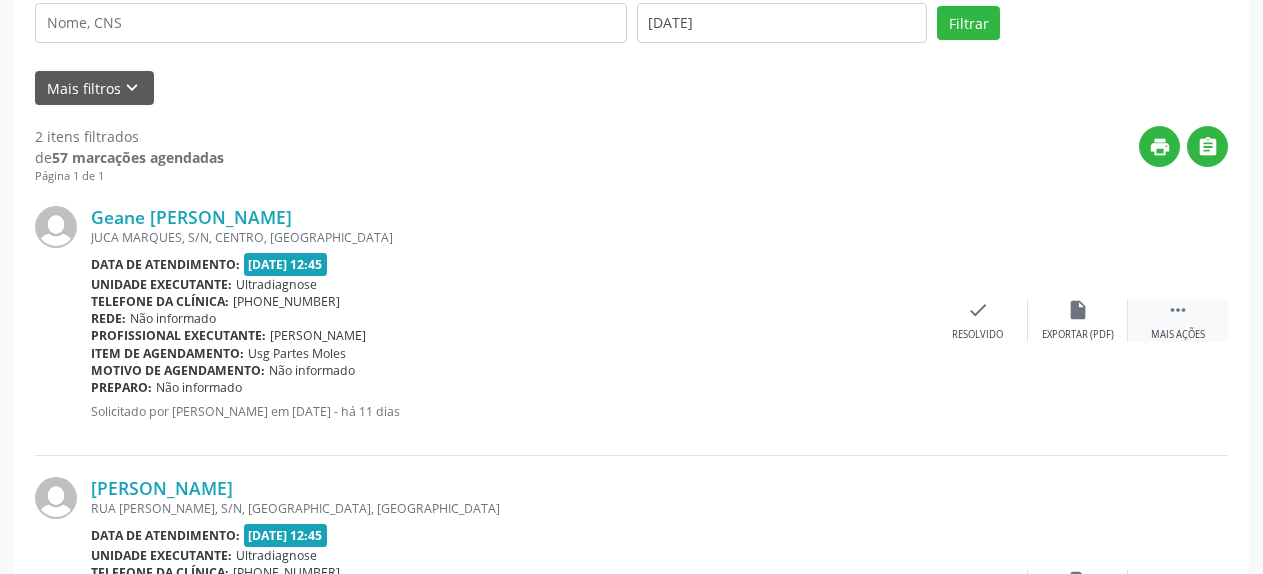 click on "" at bounding box center (1178, 310) 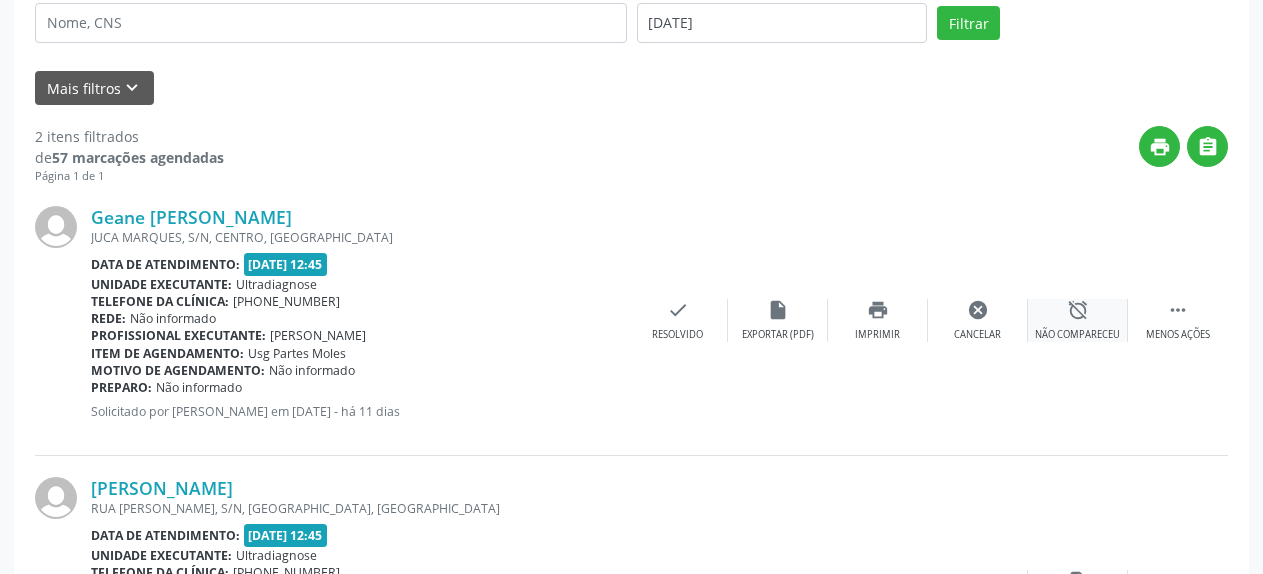 click on "alarm_off
Não compareceu" at bounding box center (1078, 320) 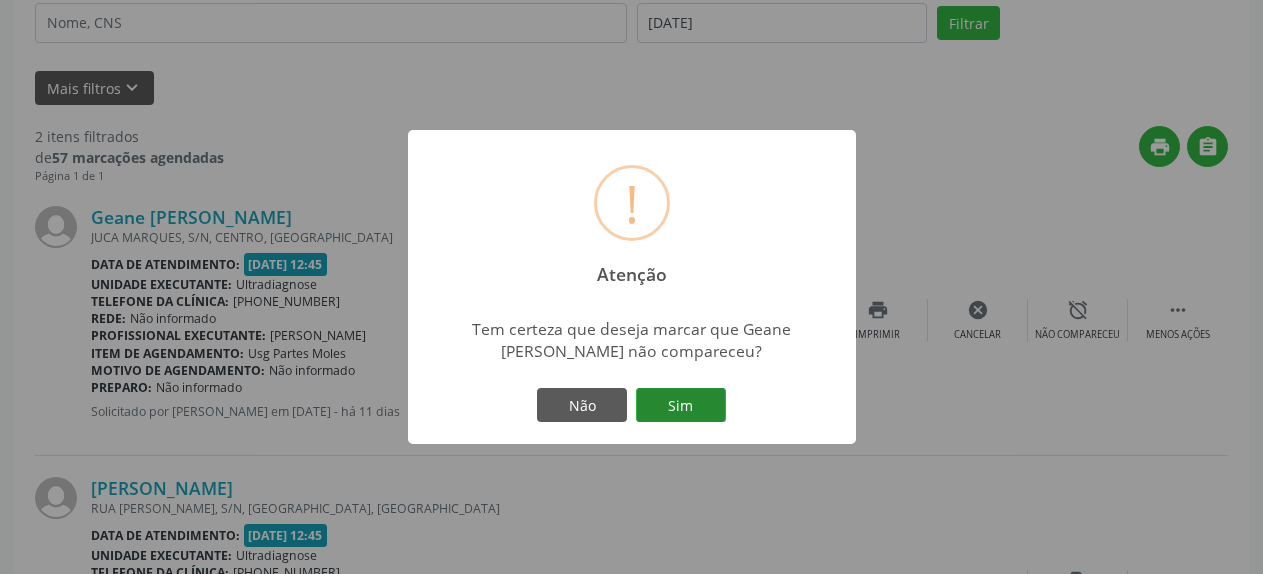 click on "Sim" at bounding box center [681, 405] 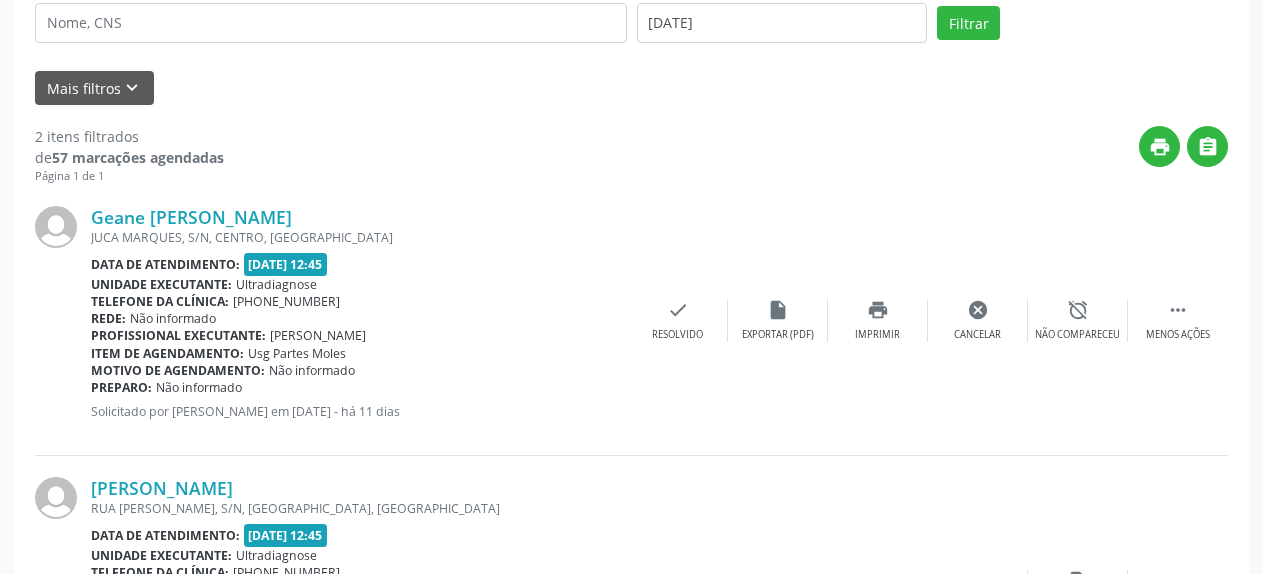 scroll, scrollTop: 109, scrollLeft: 0, axis: vertical 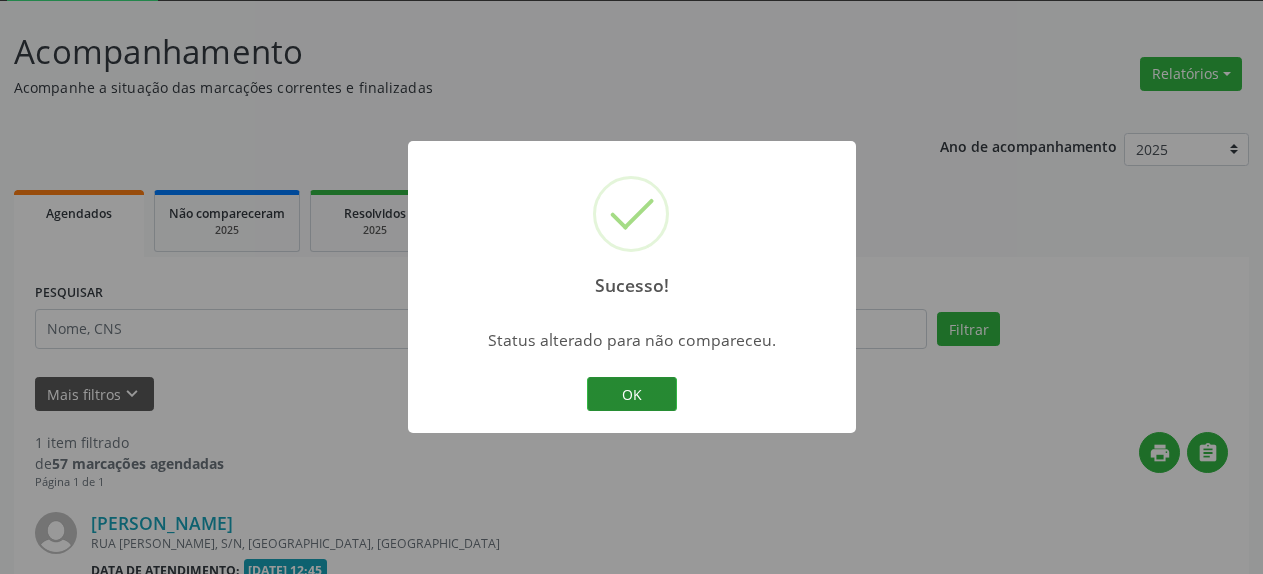 click on "OK" at bounding box center (632, 394) 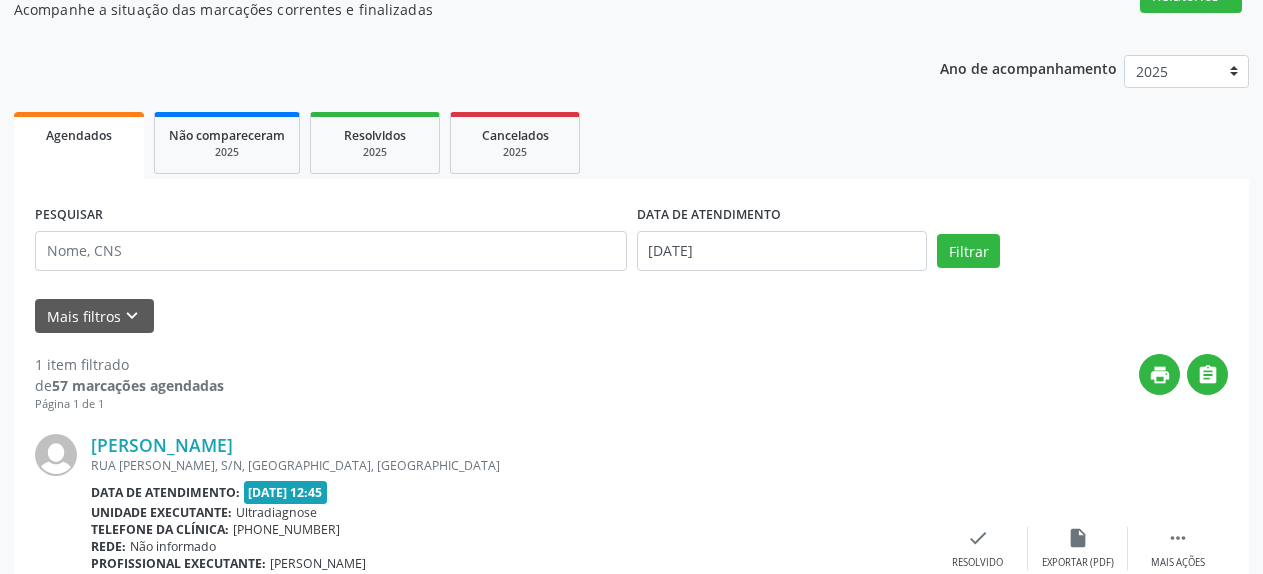scroll, scrollTop: 331, scrollLeft: 0, axis: vertical 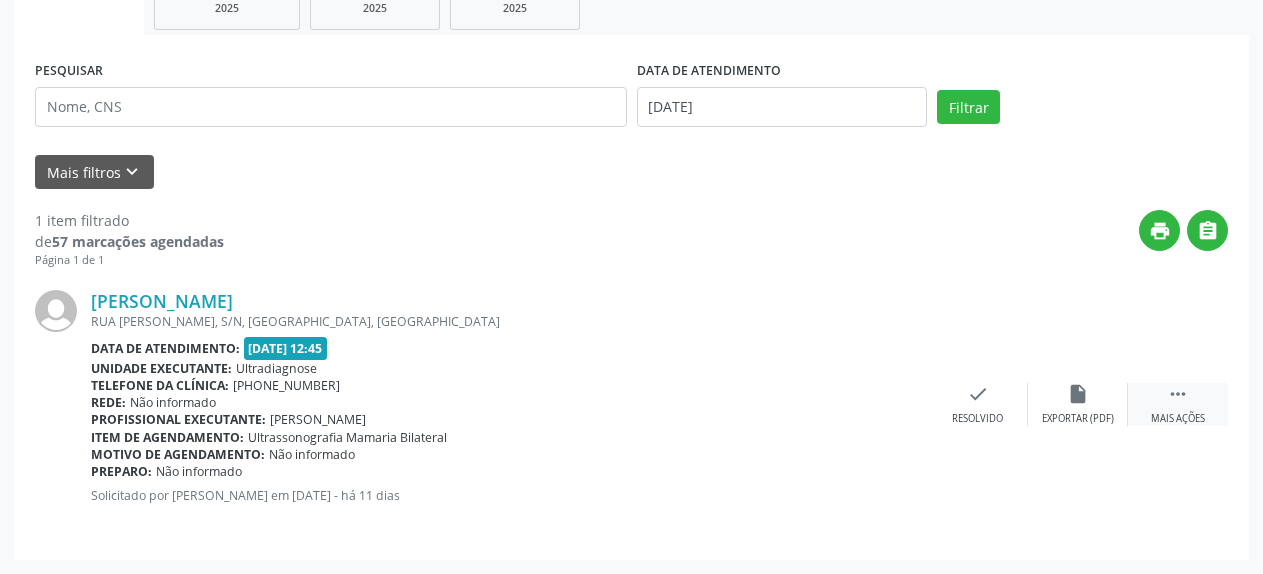 click on "" at bounding box center (1178, 394) 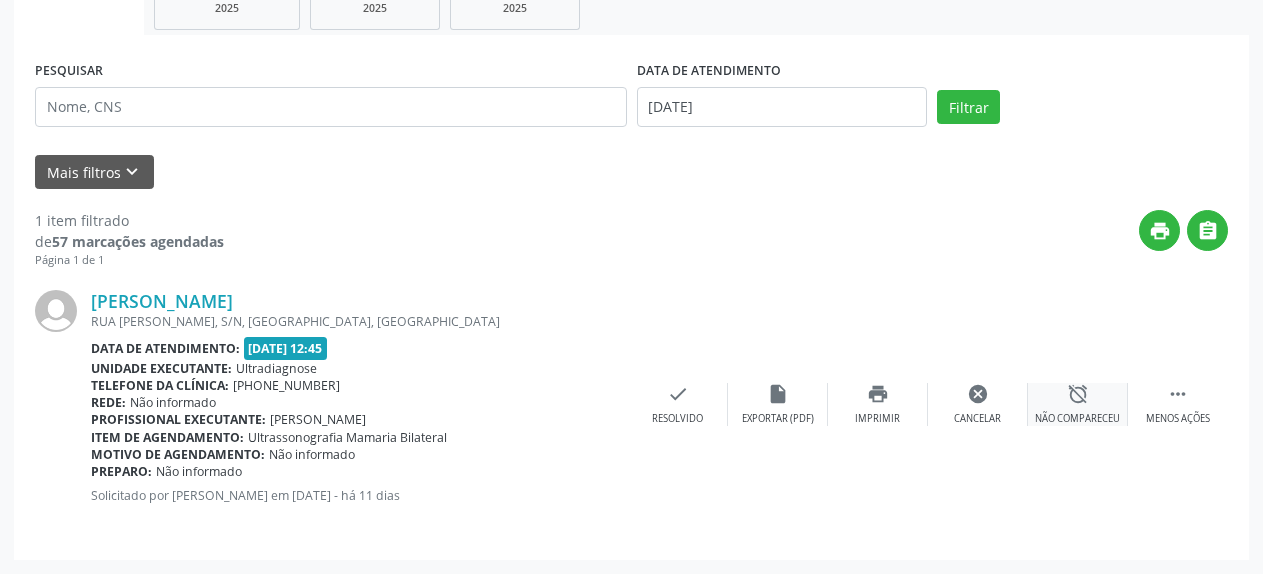 click on "alarm_off" at bounding box center (1078, 394) 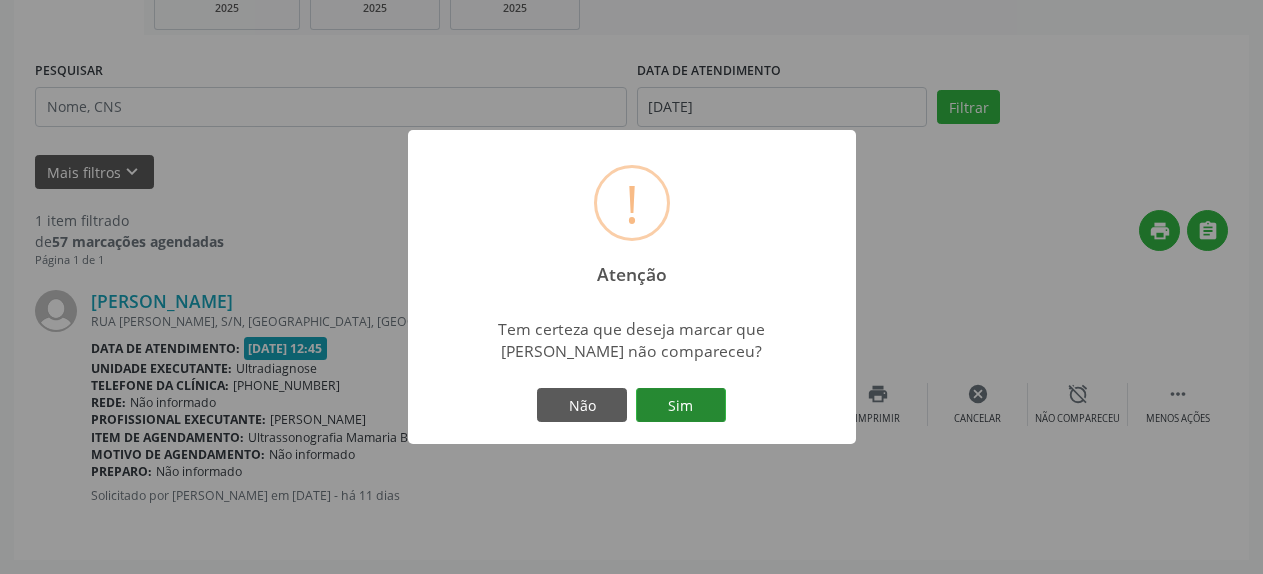 click on "Sim" at bounding box center [681, 405] 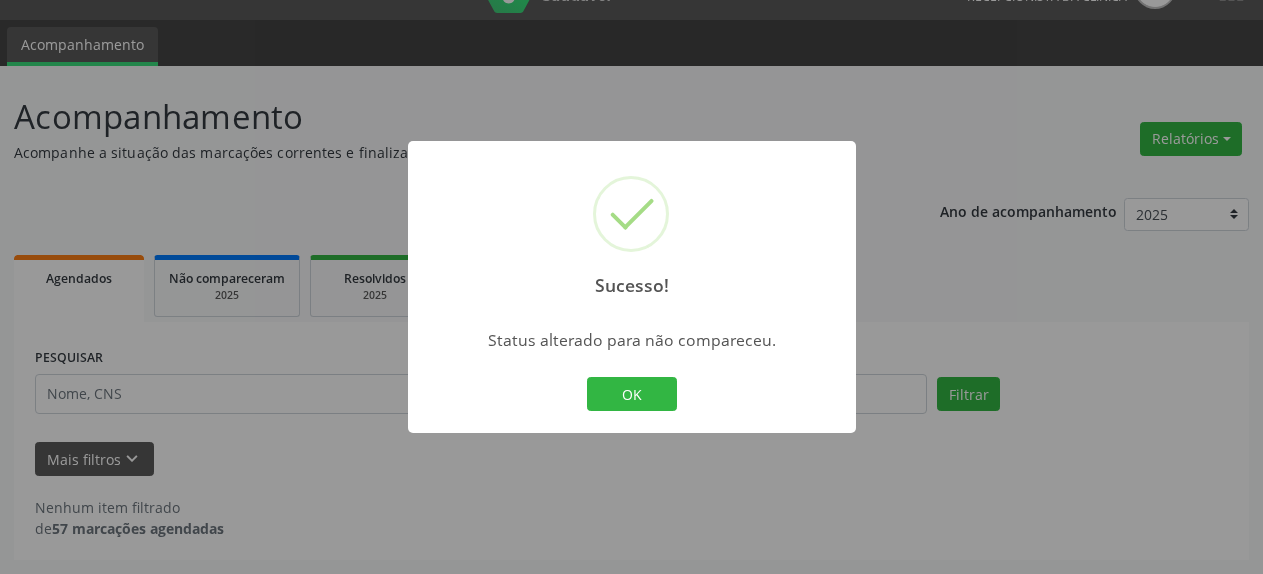 scroll, scrollTop: 44, scrollLeft: 0, axis: vertical 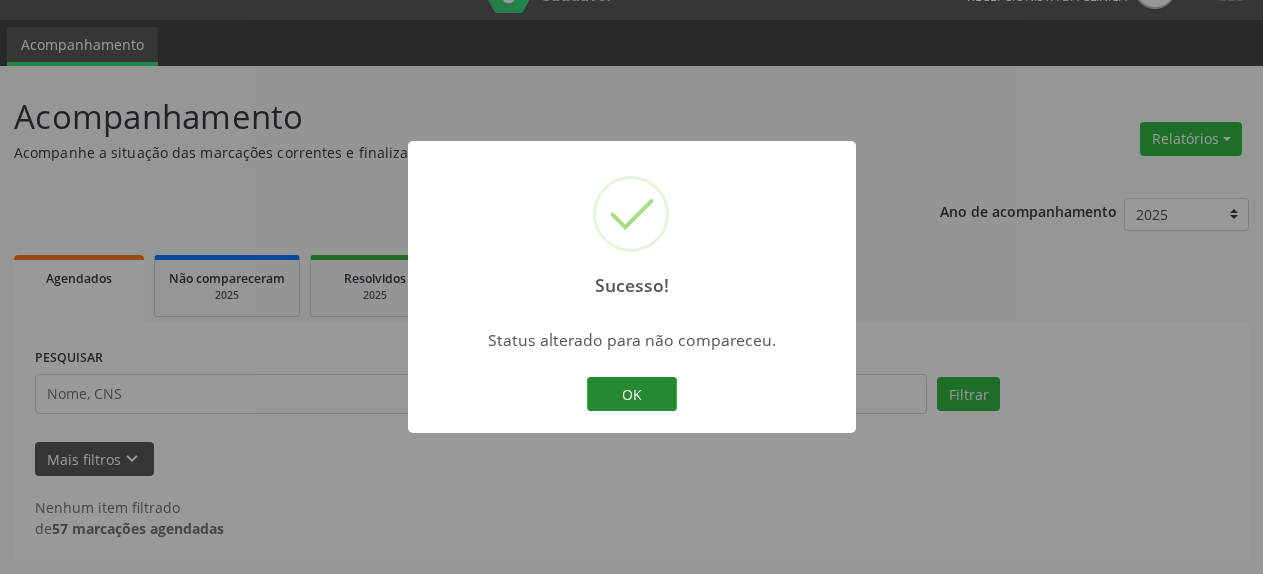 click on "OK" at bounding box center [632, 394] 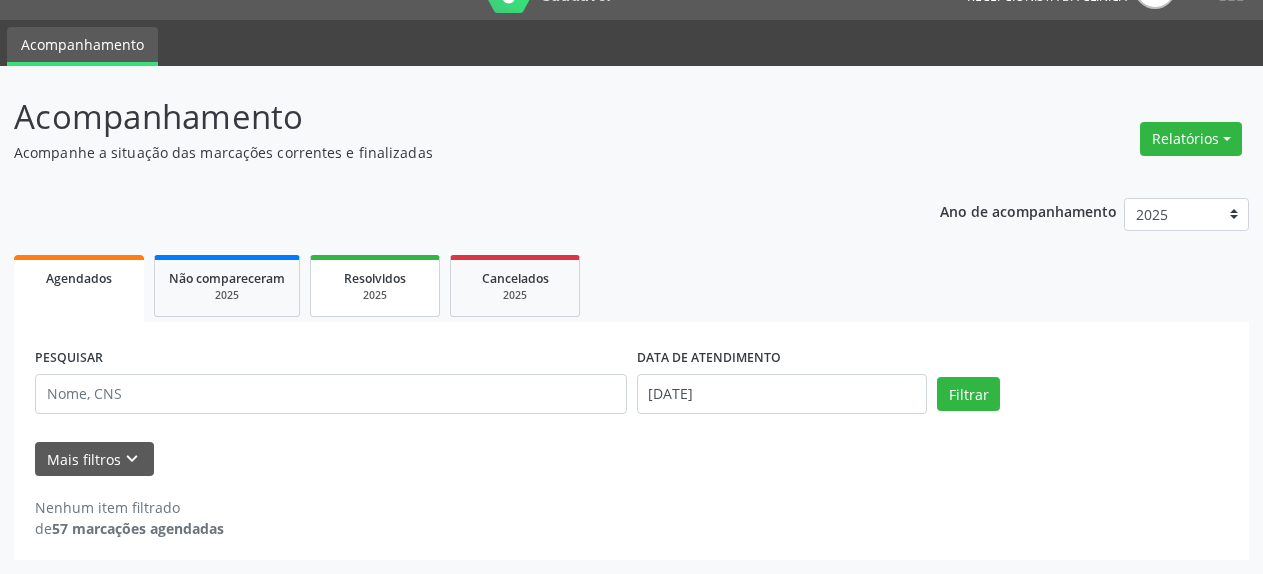 click on "Resolvidos" at bounding box center [375, 278] 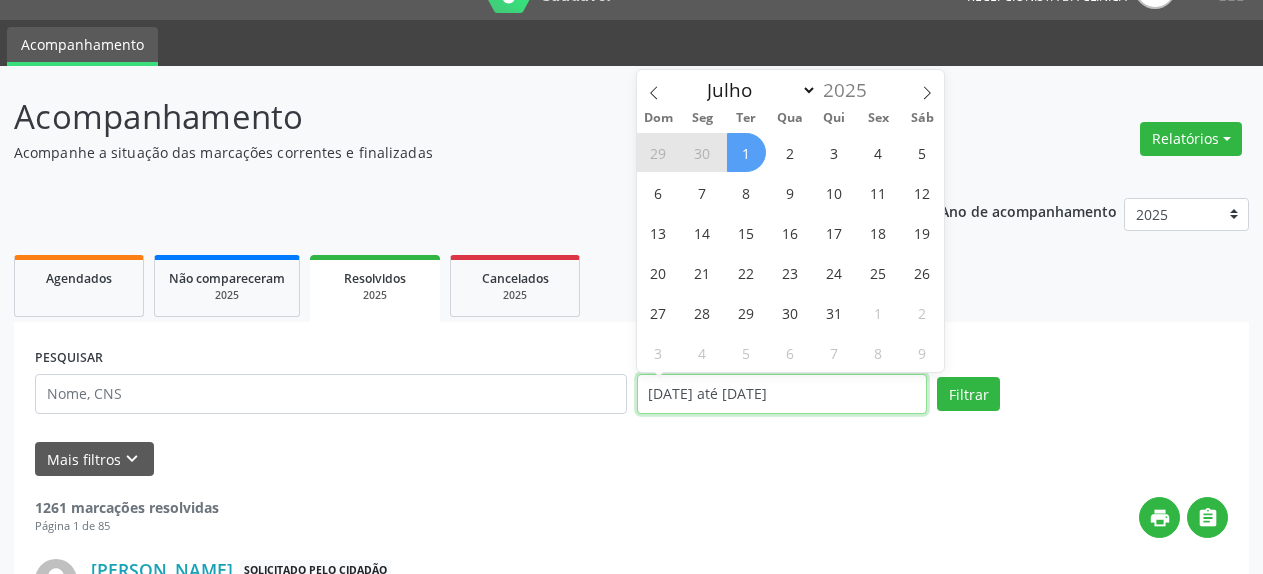 click on "[DATE] até [DATE]" at bounding box center [782, 394] 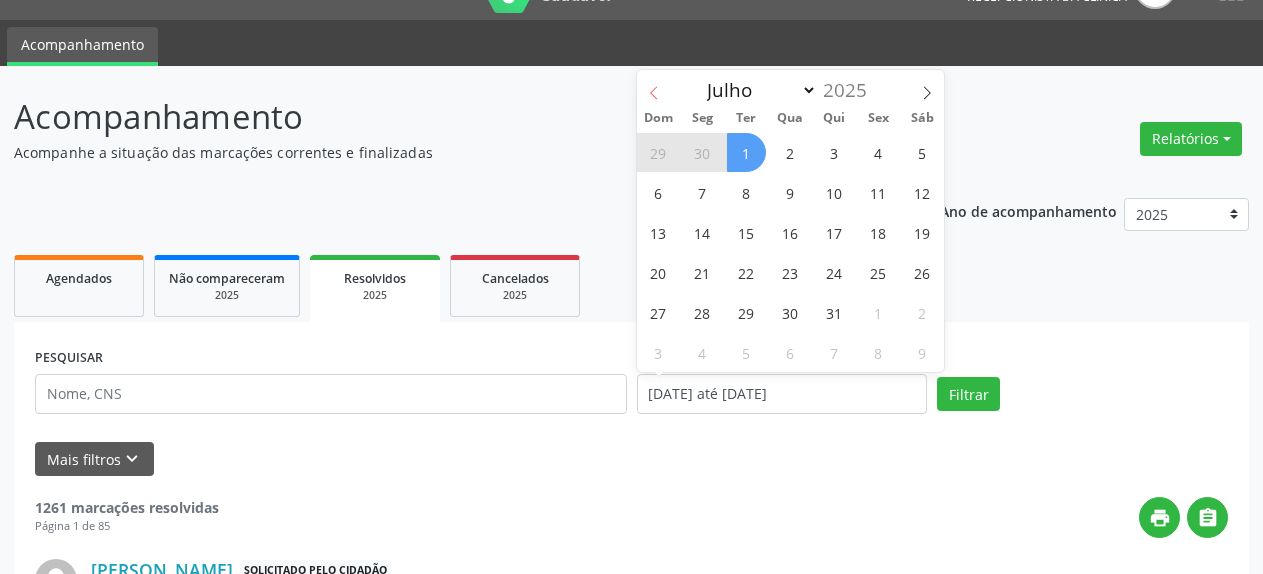 click 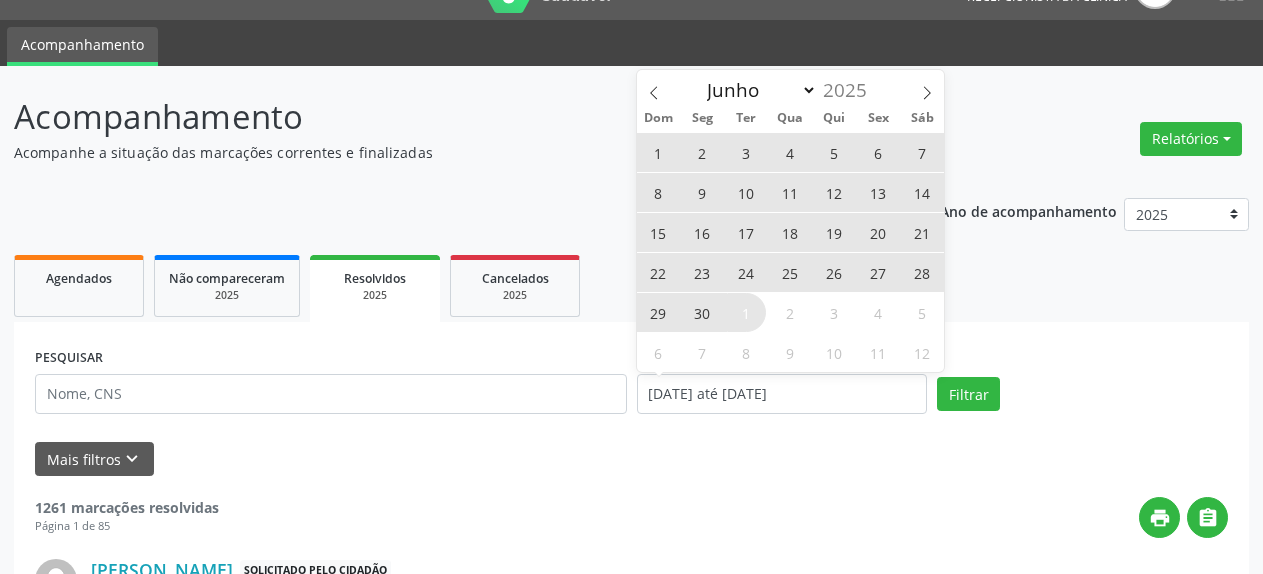 click on "2" at bounding box center [702, 152] 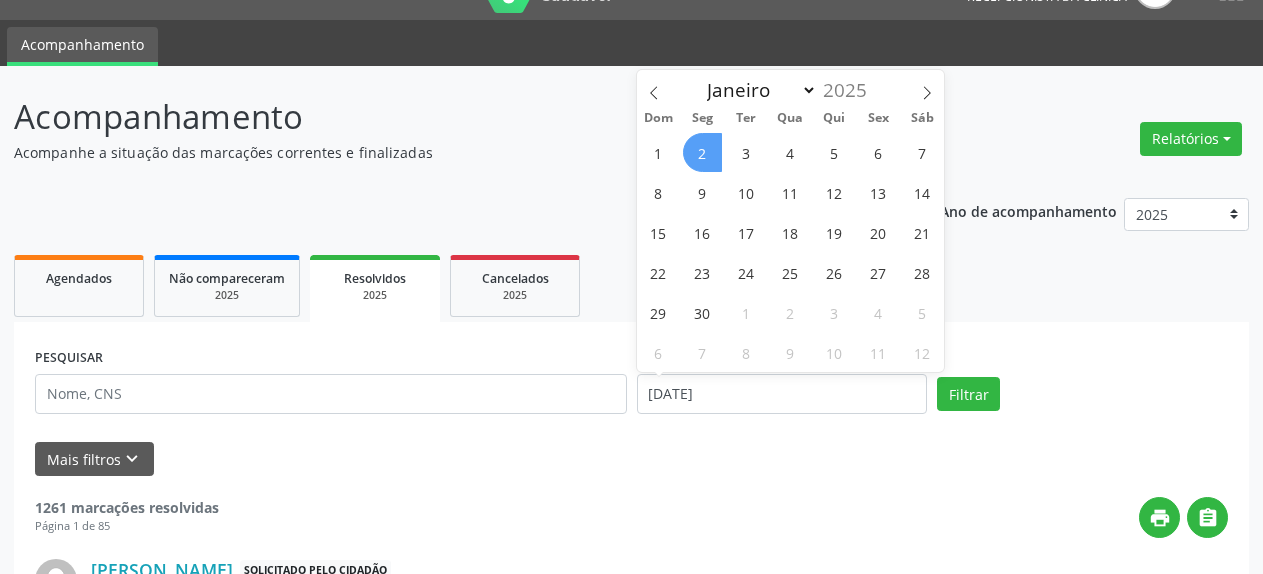 click on "2" at bounding box center (702, 152) 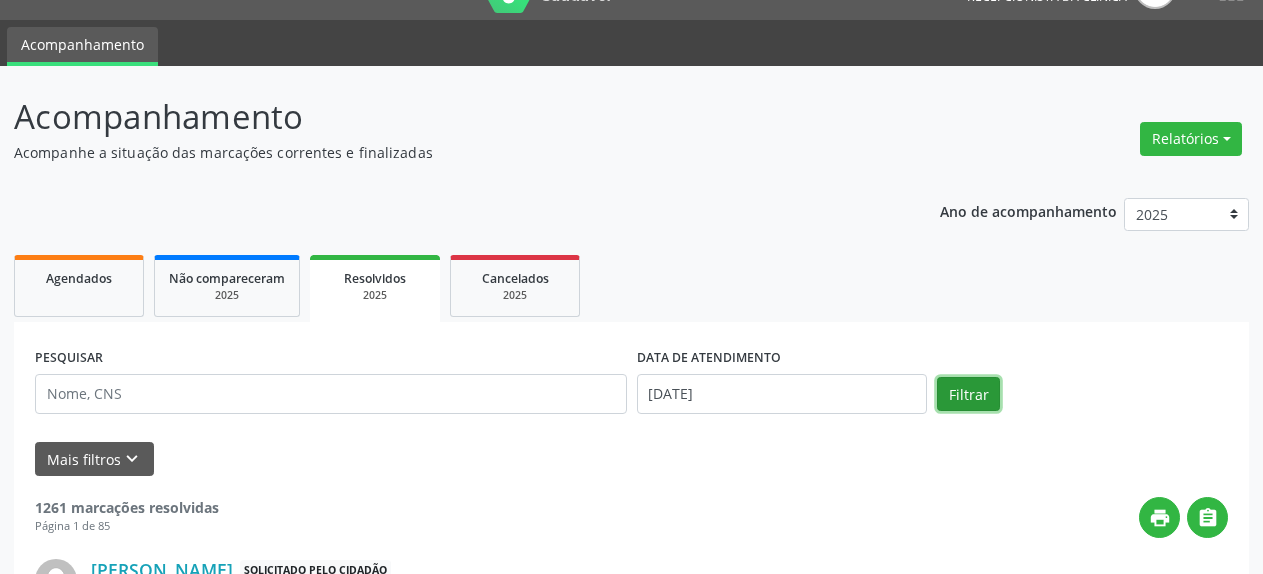 click on "Filtrar" at bounding box center [968, 394] 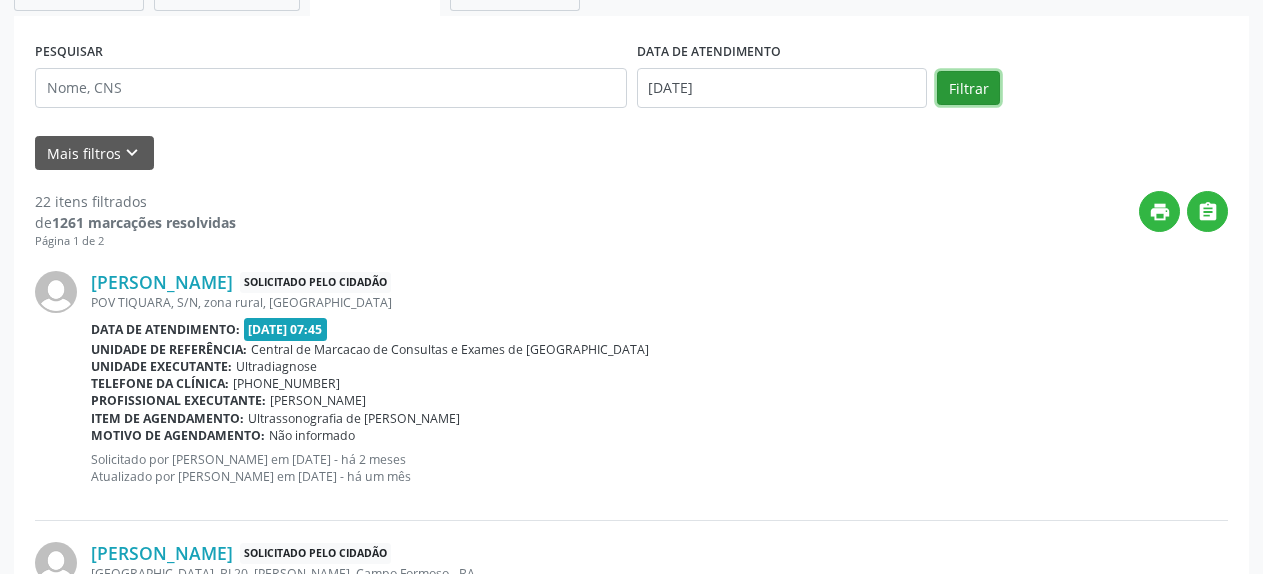 scroll, scrollTop: 248, scrollLeft: 0, axis: vertical 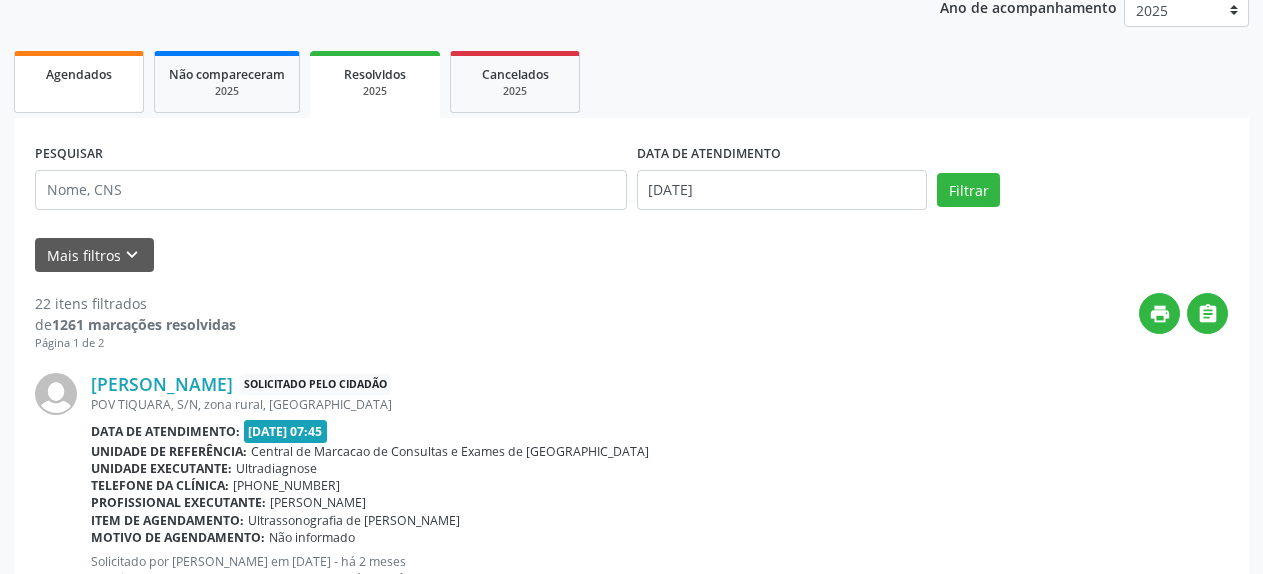 click on "Agendados" at bounding box center [79, 82] 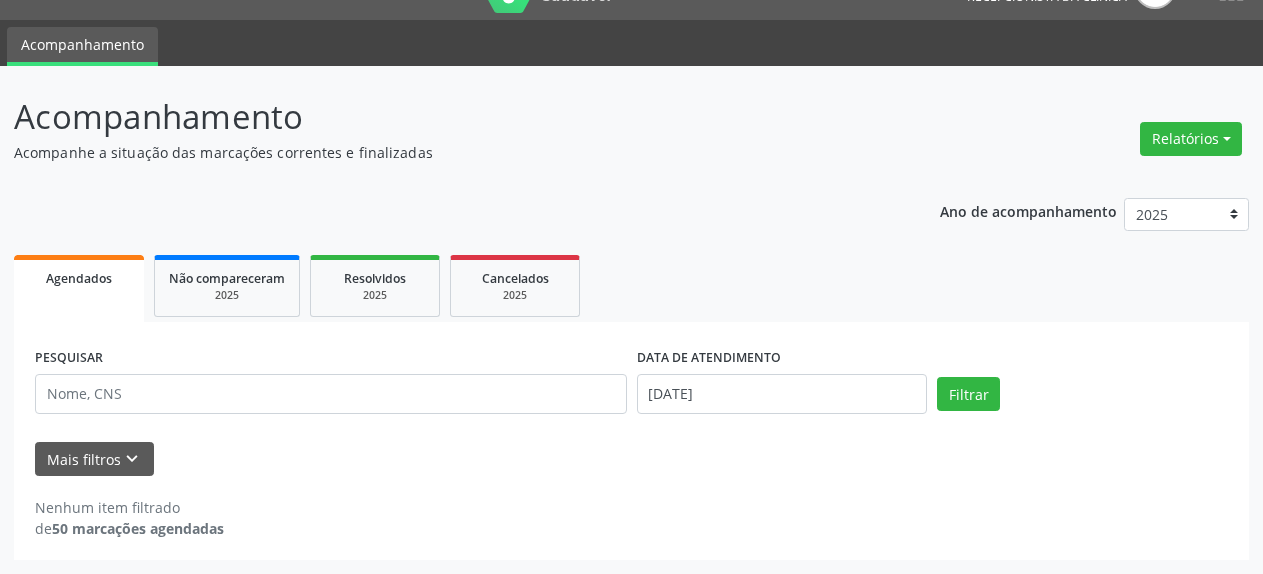 scroll, scrollTop: 44, scrollLeft: 0, axis: vertical 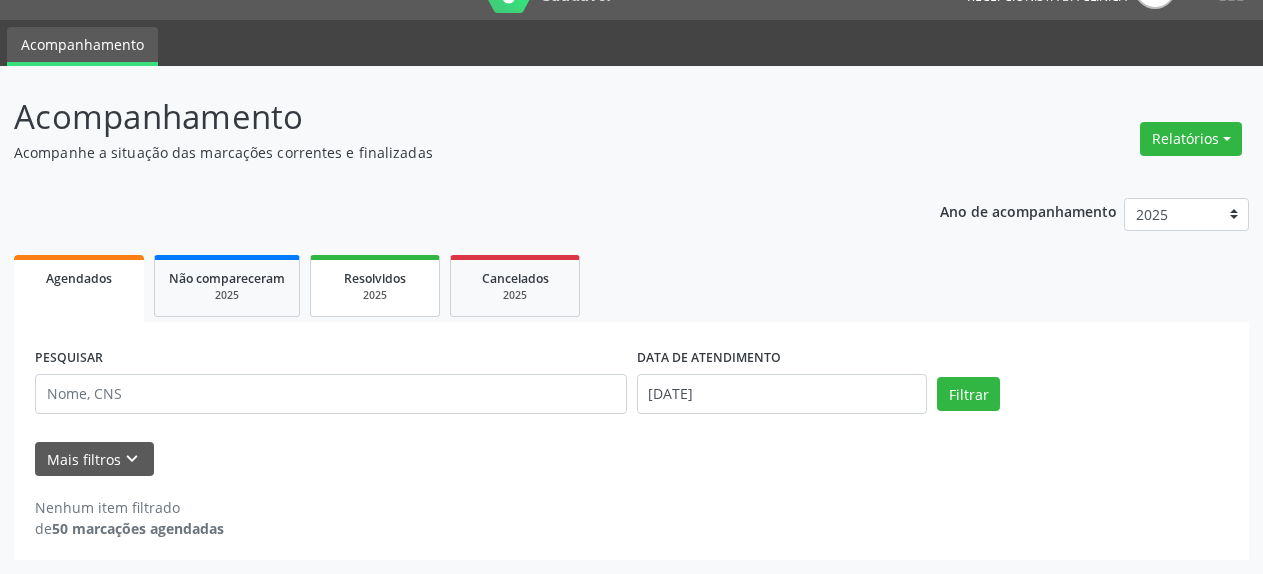 click on "Resolvidos" at bounding box center [375, 277] 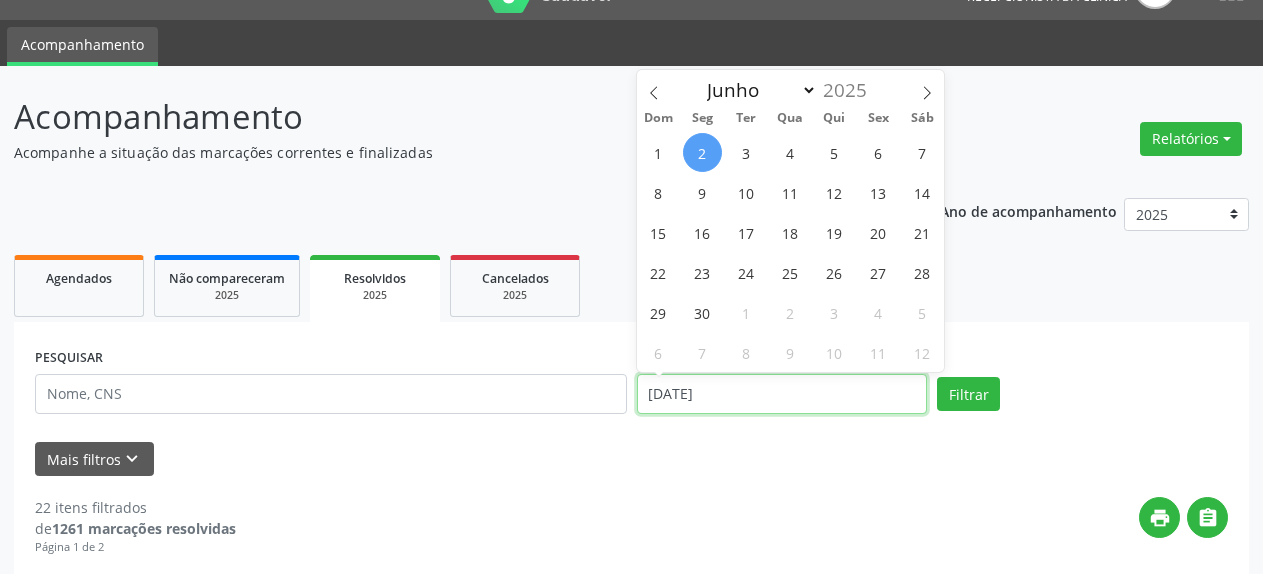 click on "[DATE]" at bounding box center (782, 394) 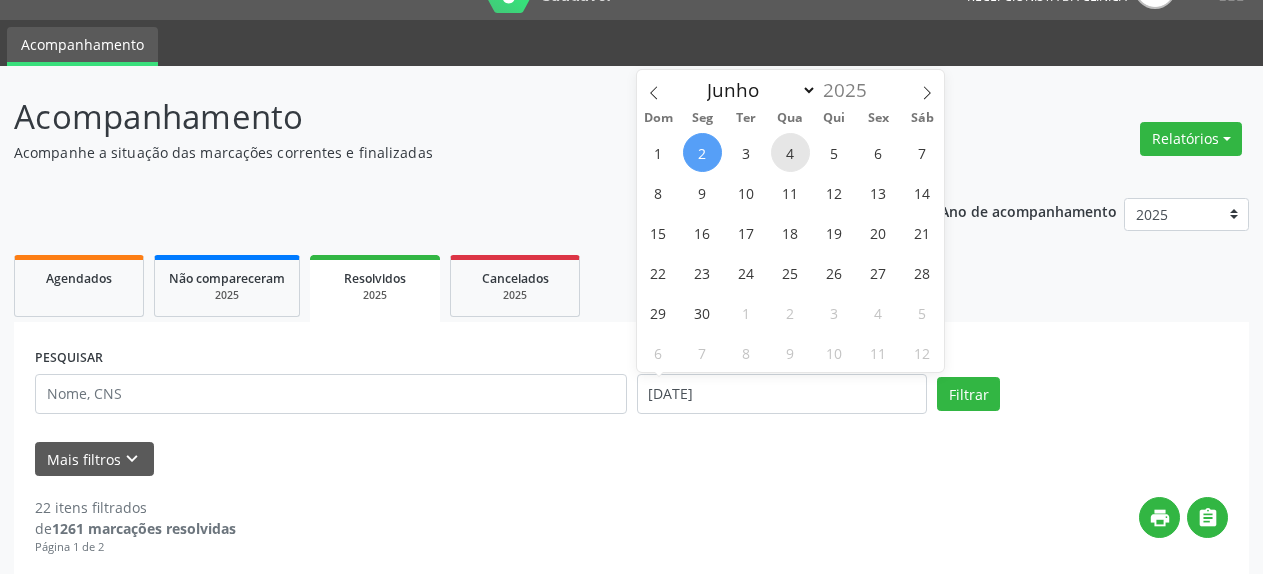 click on "4" at bounding box center [790, 152] 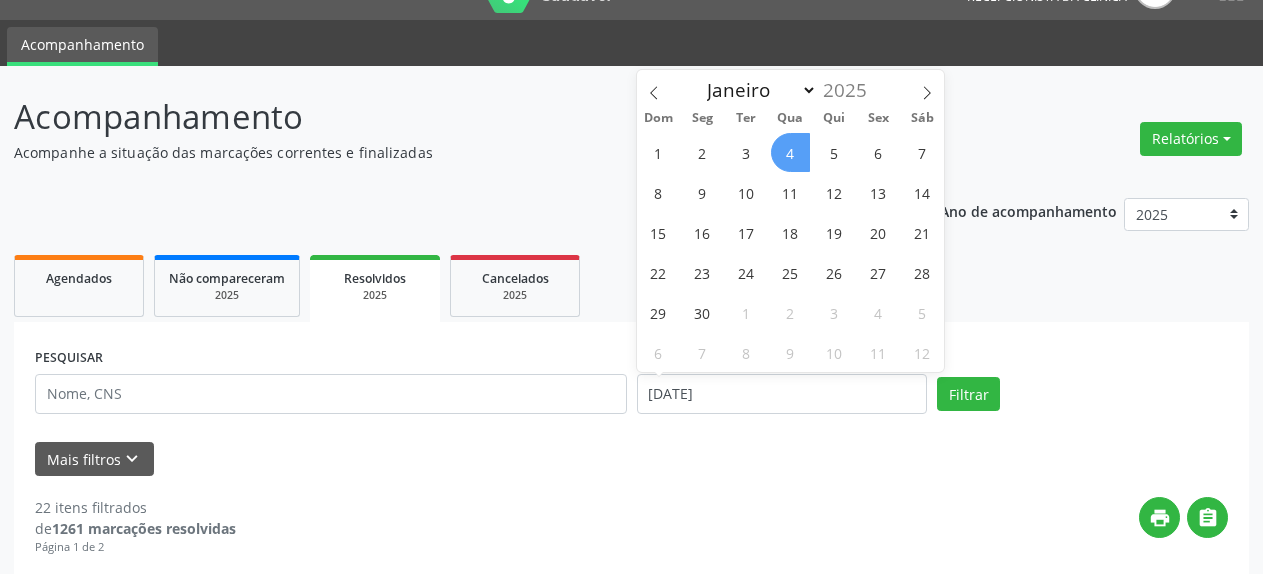 click on "4" at bounding box center [790, 152] 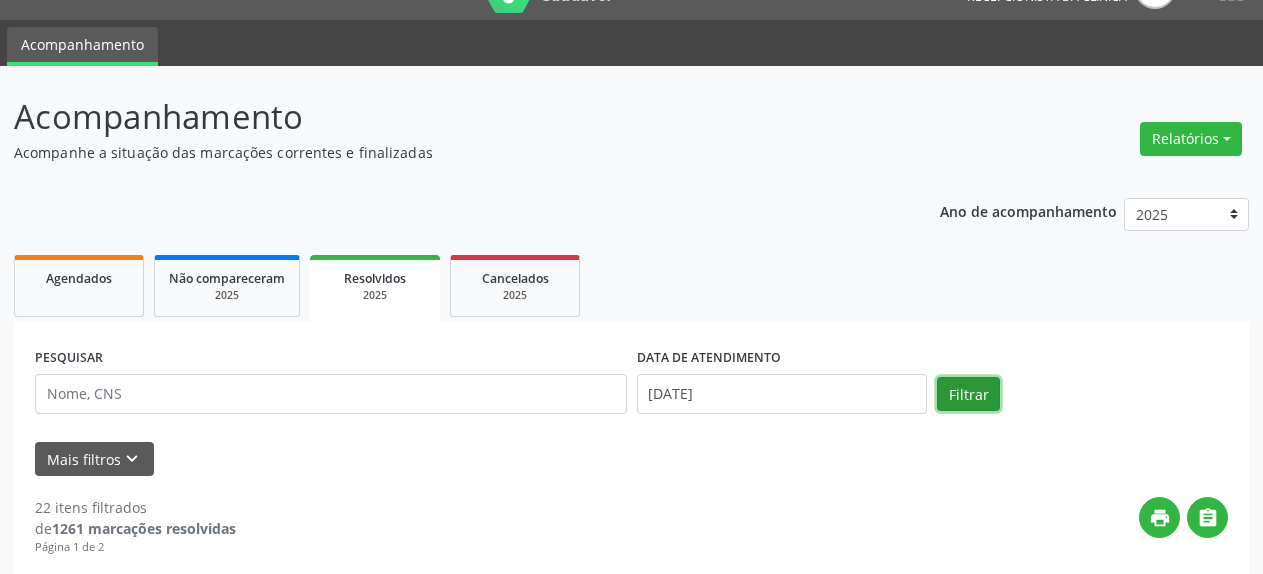 click on "Filtrar" at bounding box center [968, 394] 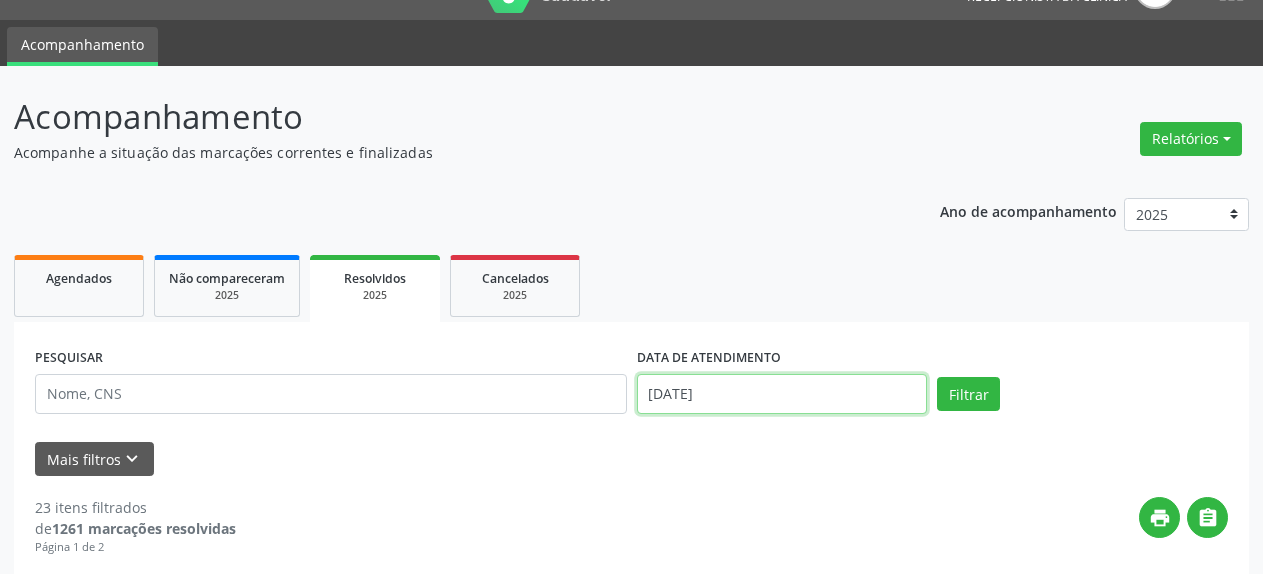click on "[DATE]" at bounding box center [782, 394] 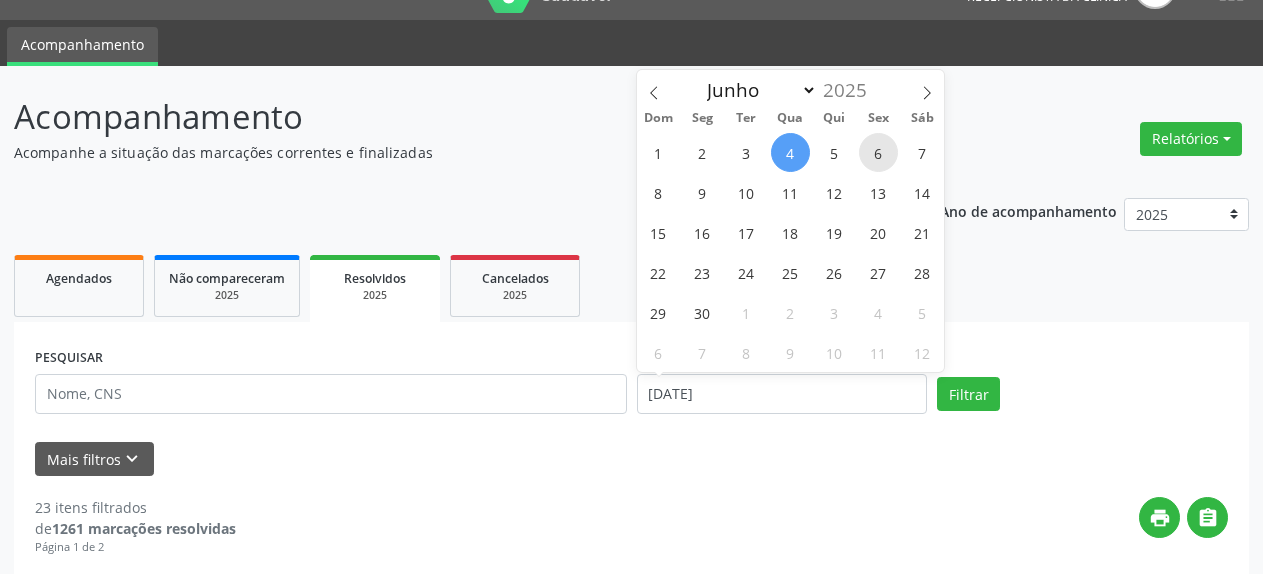 click on "6" at bounding box center (878, 152) 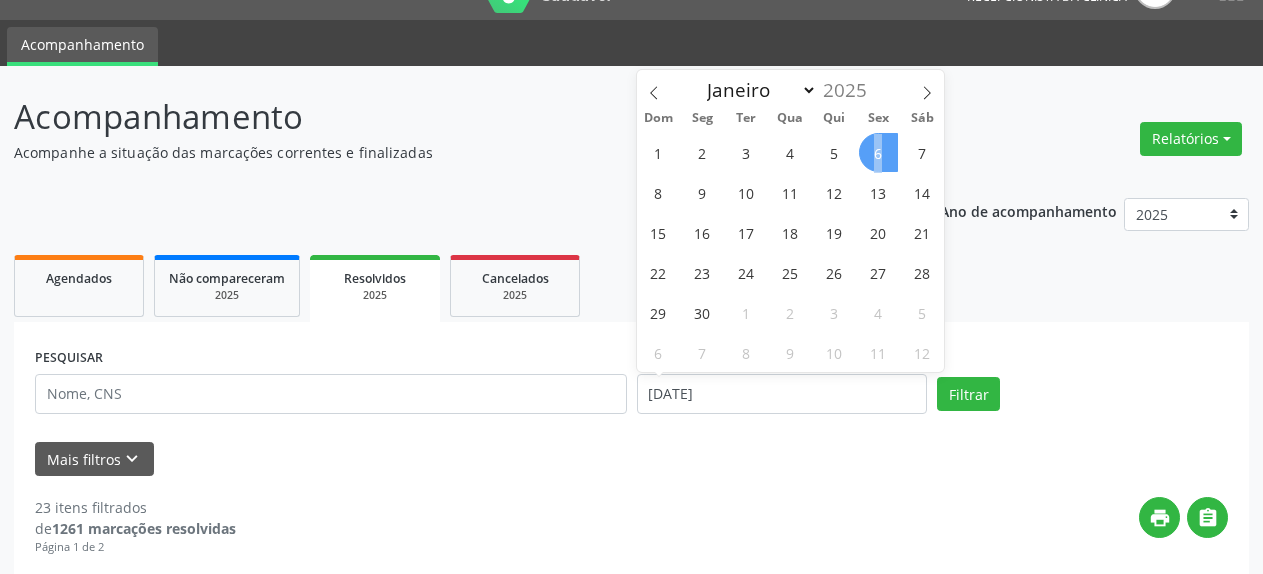 click on "6" at bounding box center (878, 152) 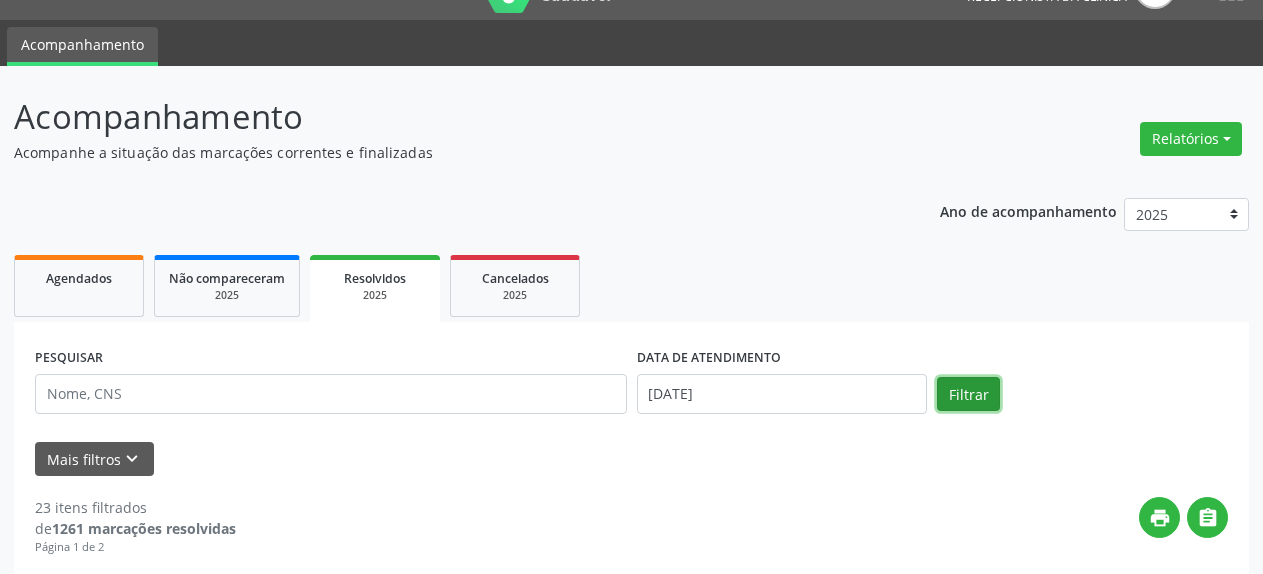 click on "Filtrar" at bounding box center [968, 394] 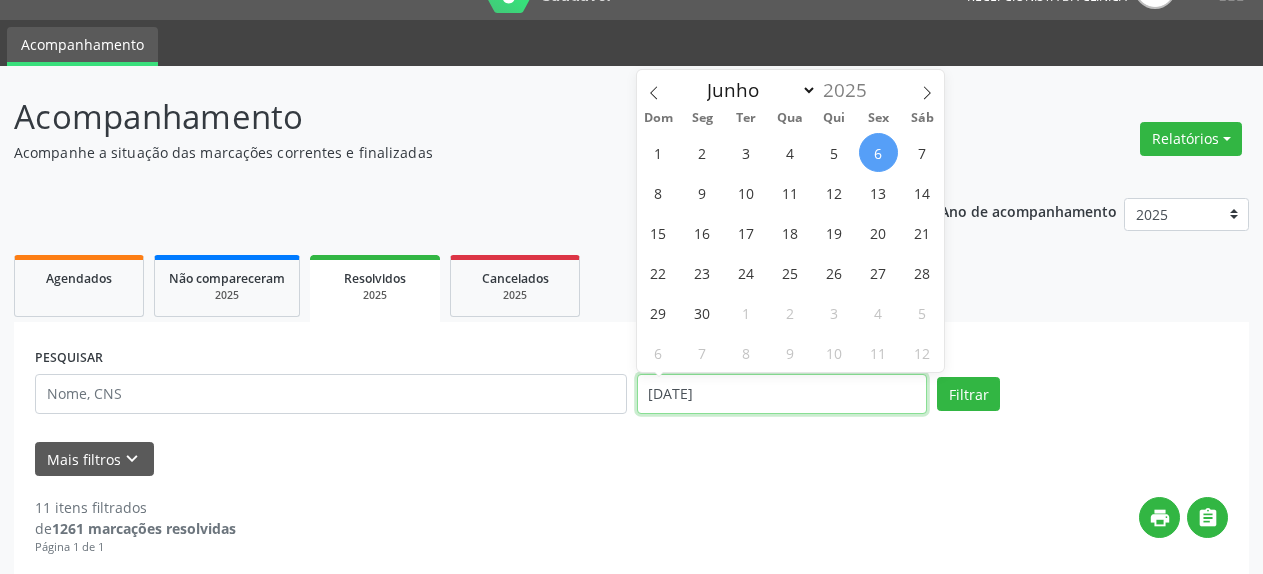 click on "[DATE]" at bounding box center (782, 394) 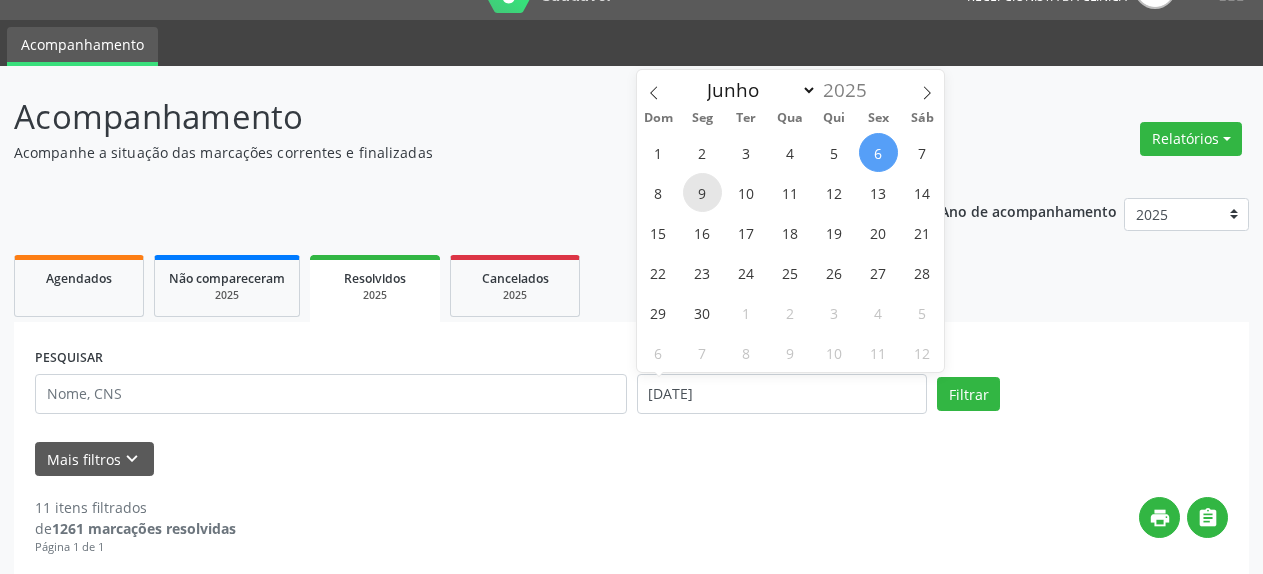click on "9" at bounding box center (702, 192) 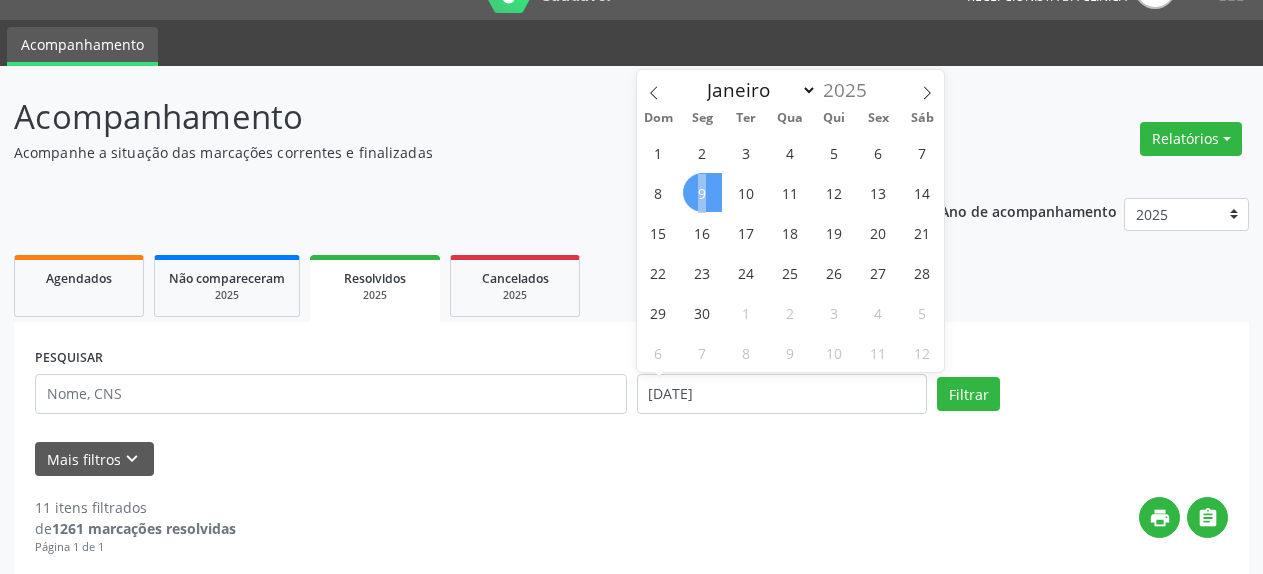 click on "9" at bounding box center [702, 192] 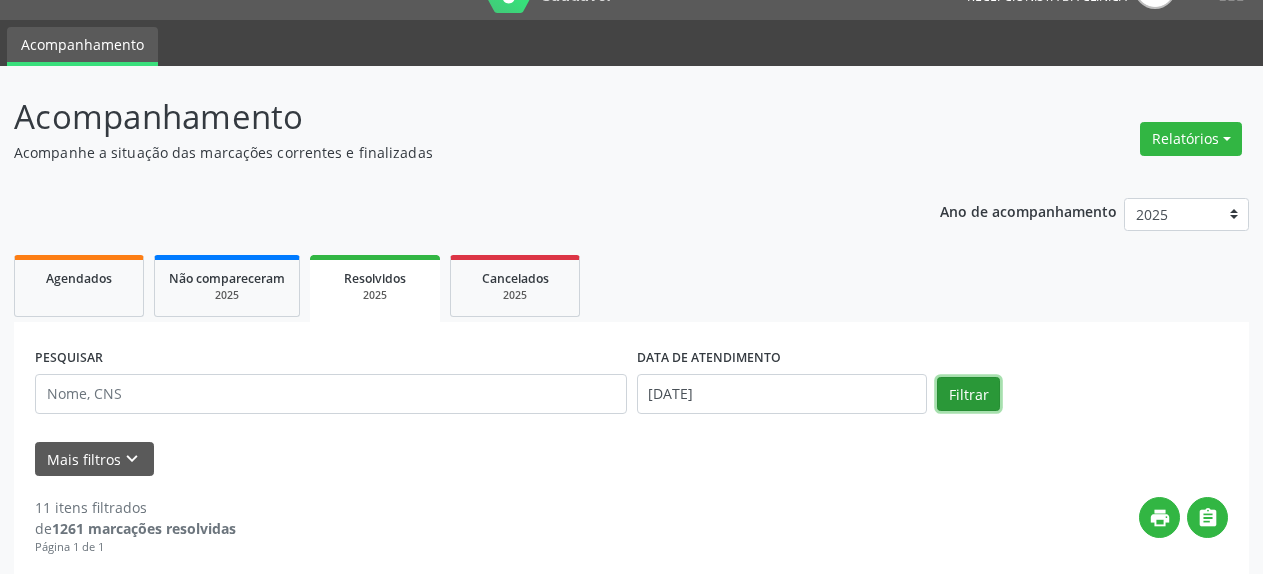click on "Filtrar" at bounding box center [968, 394] 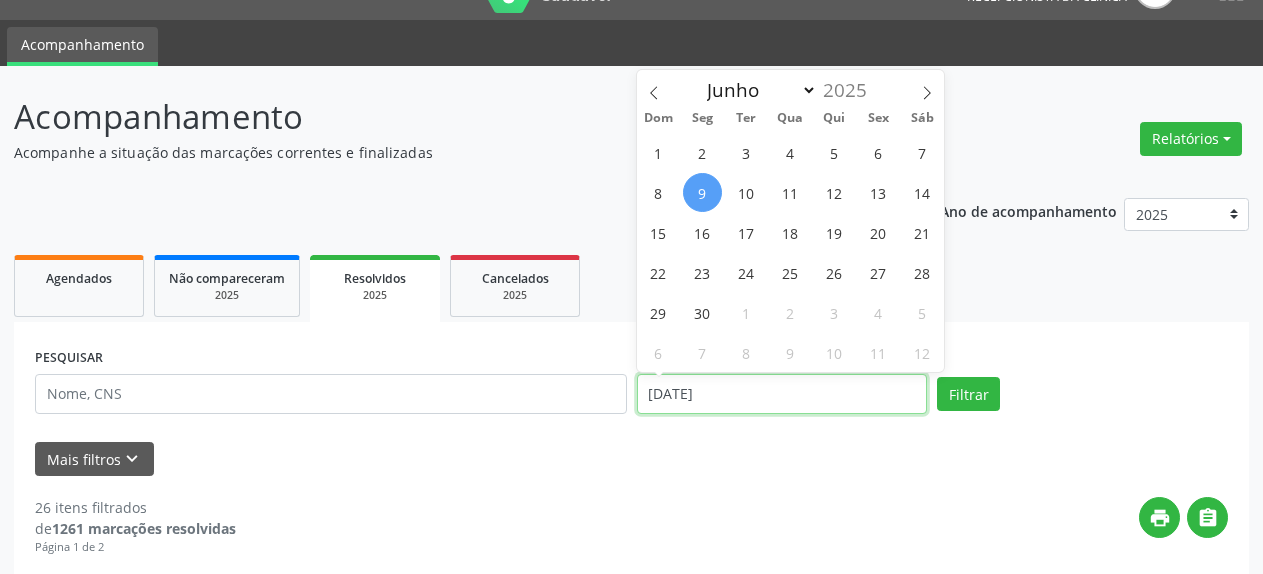 click on "[DATE]" at bounding box center [782, 394] 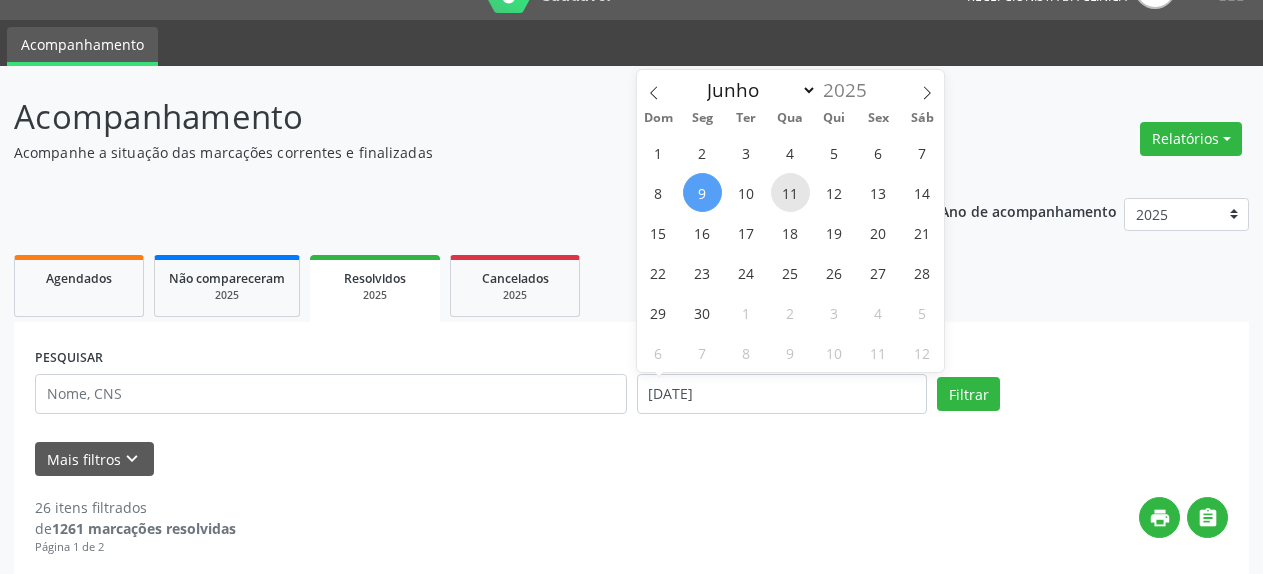 click on "11" at bounding box center (790, 192) 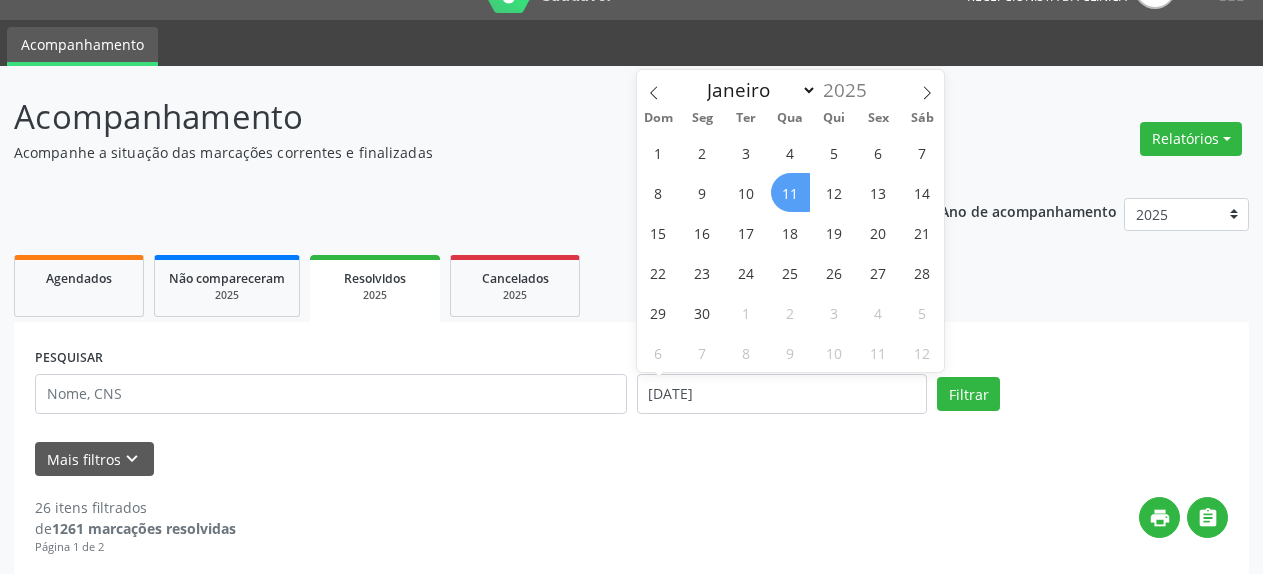 click on "11" at bounding box center (790, 192) 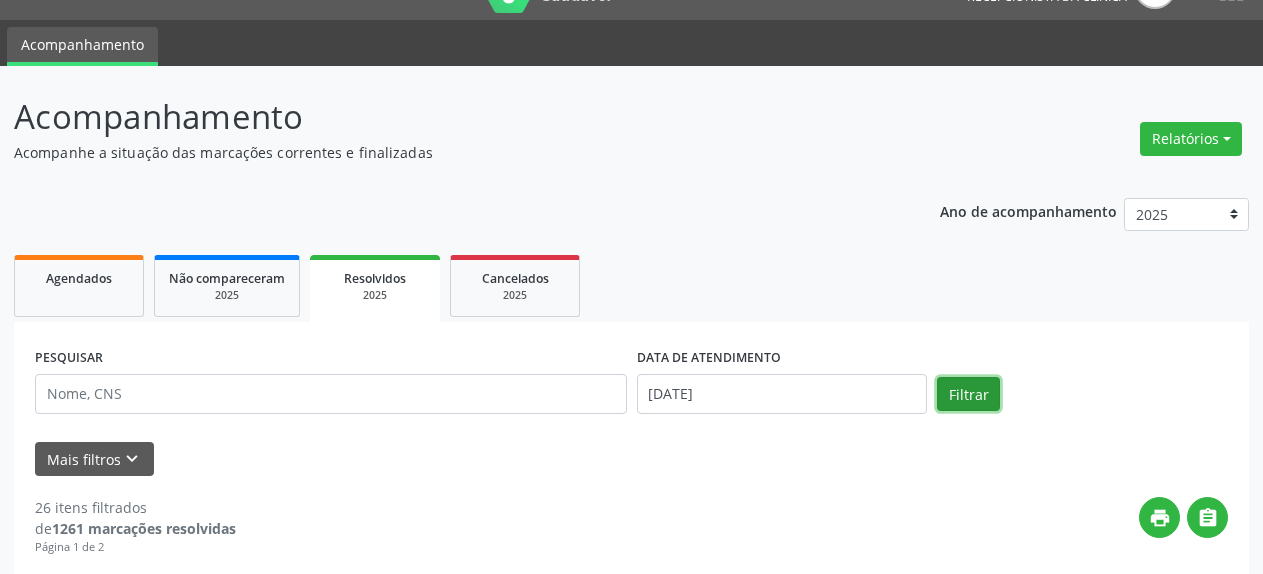 click on "Filtrar" at bounding box center [968, 394] 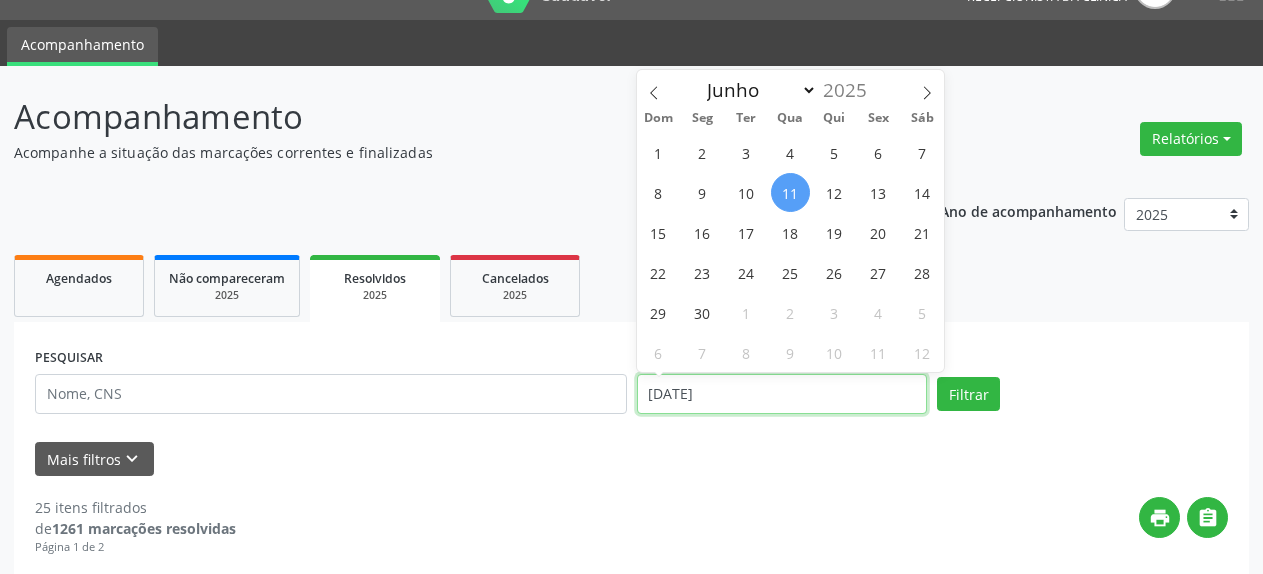 click on "[DATE]" at bounding box center [782, 394] 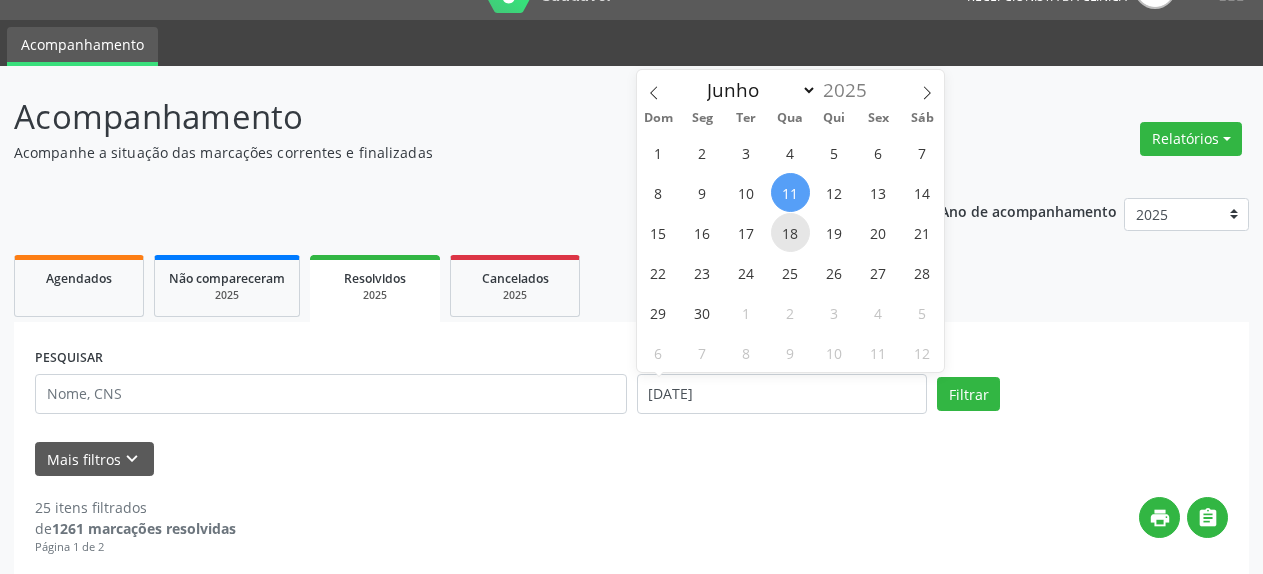 click on "18" at bounding box center (790, 232) 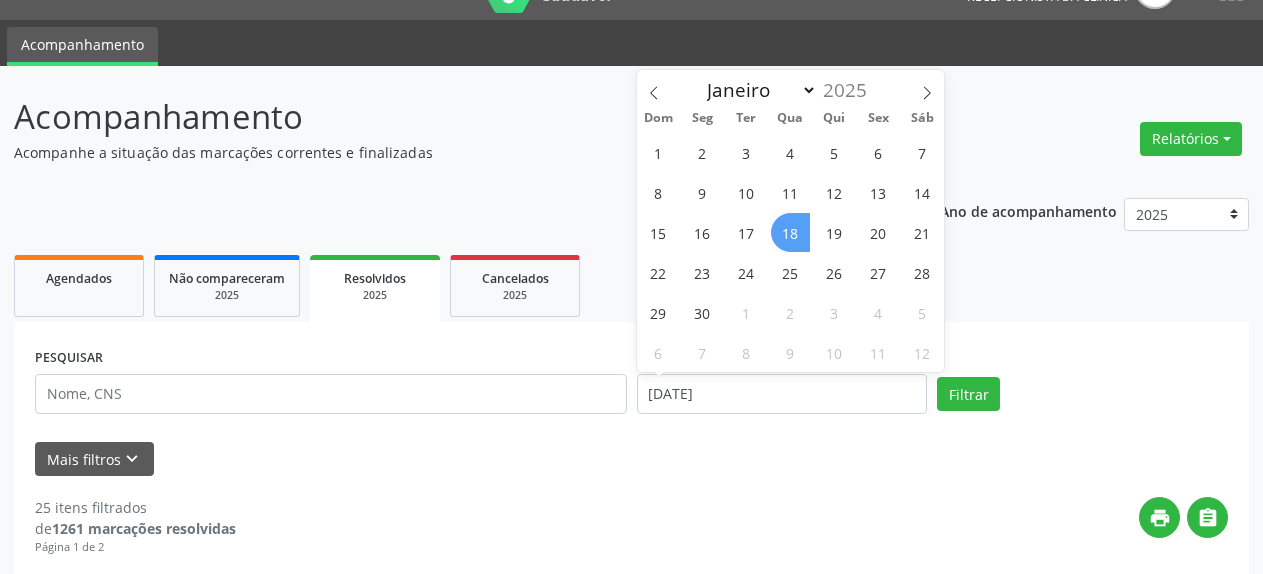 click on "18" at bounding box center (790, 232) 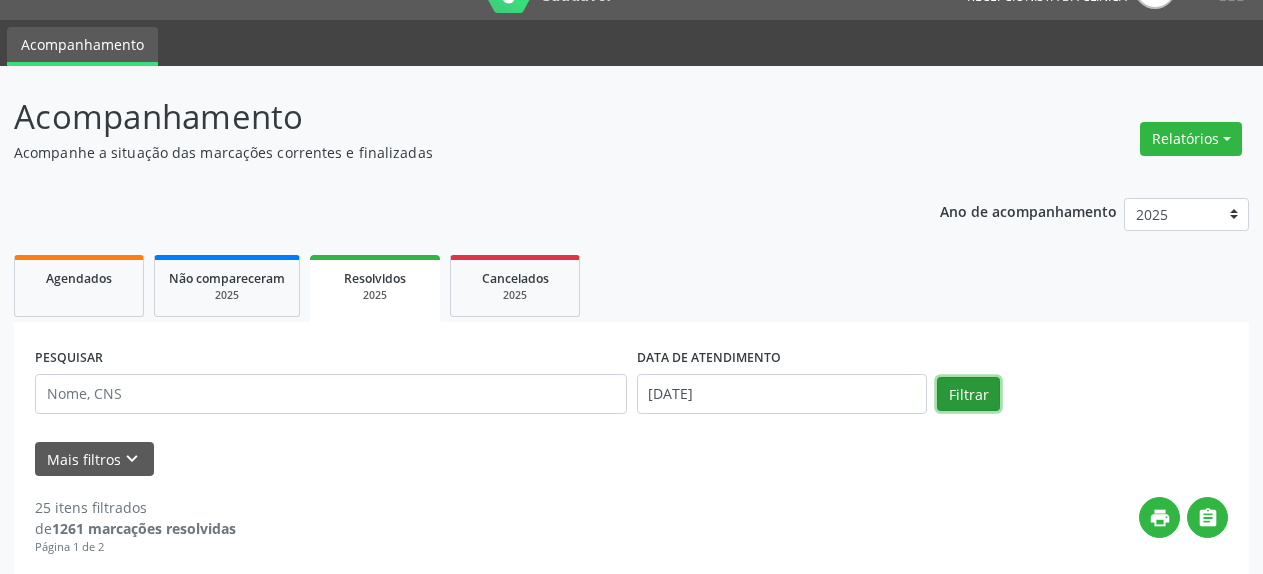 click on "Filtrar" at bounding box center [968, 394] 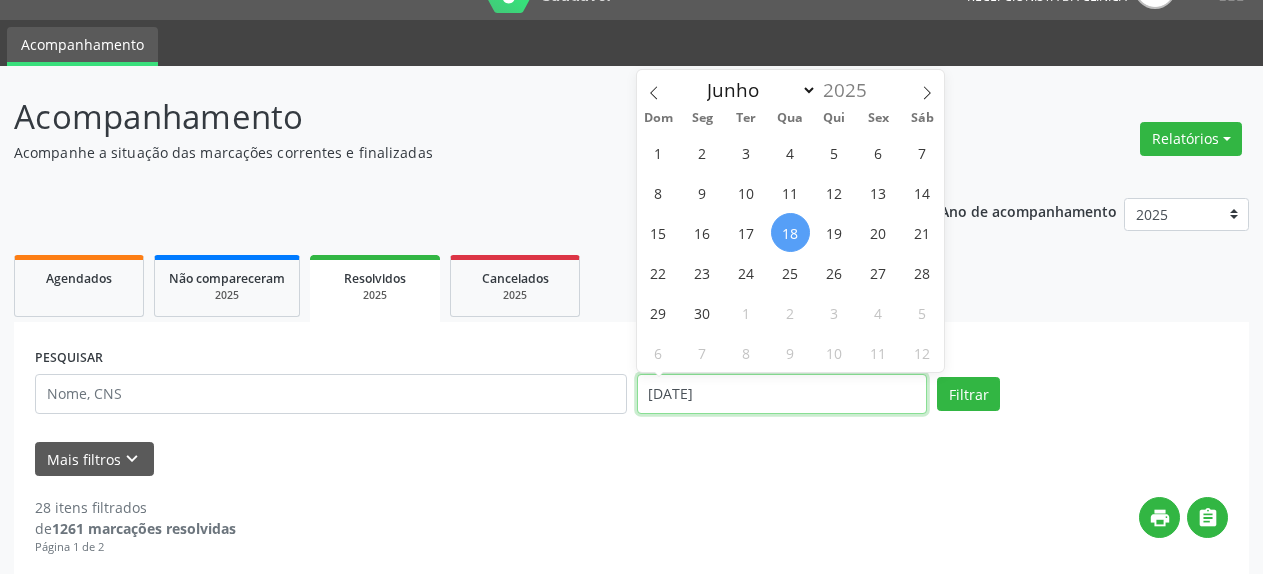 click on "[DATE]" at bounding box center [782, 394] 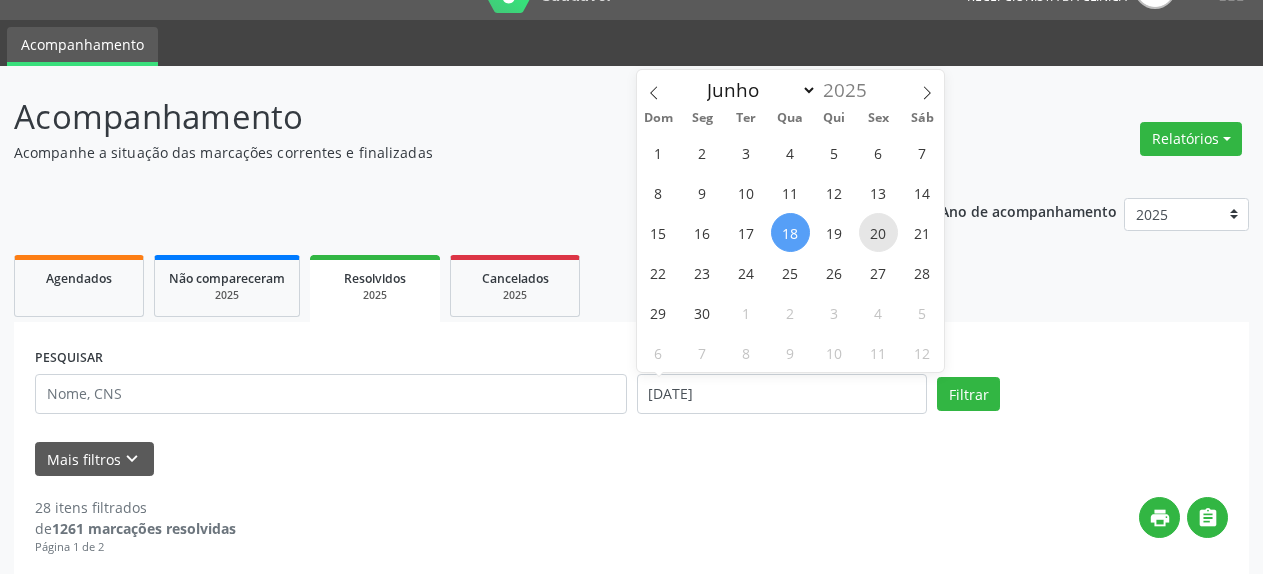 click on "20" at bounding box center [878, 232] 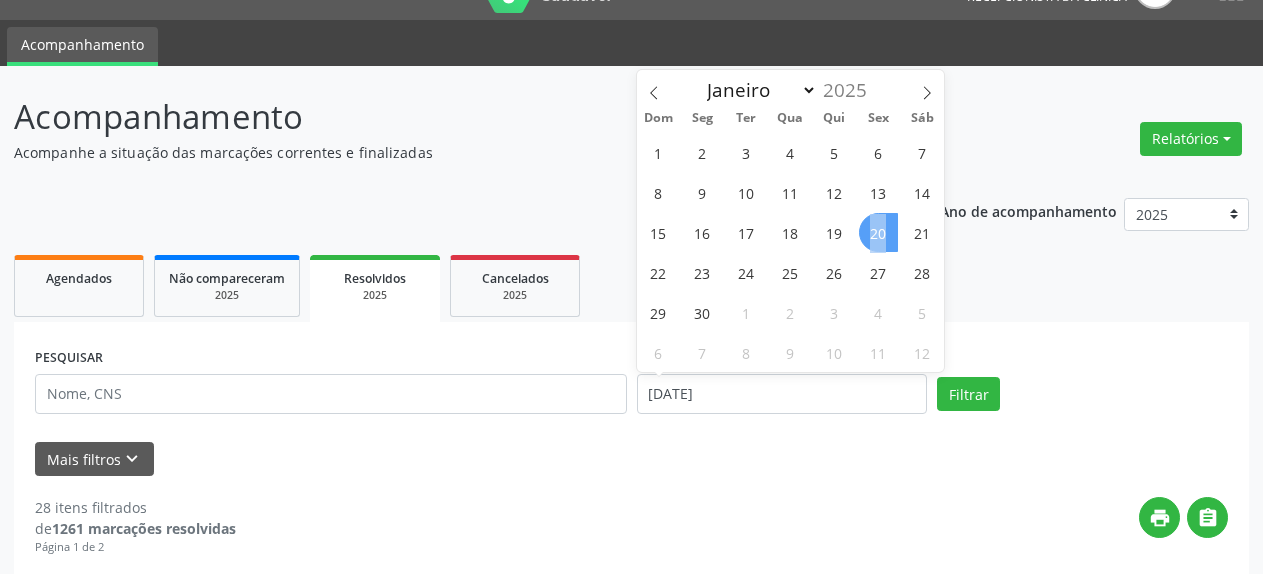 click on "20" at bounding box center (878, 232) 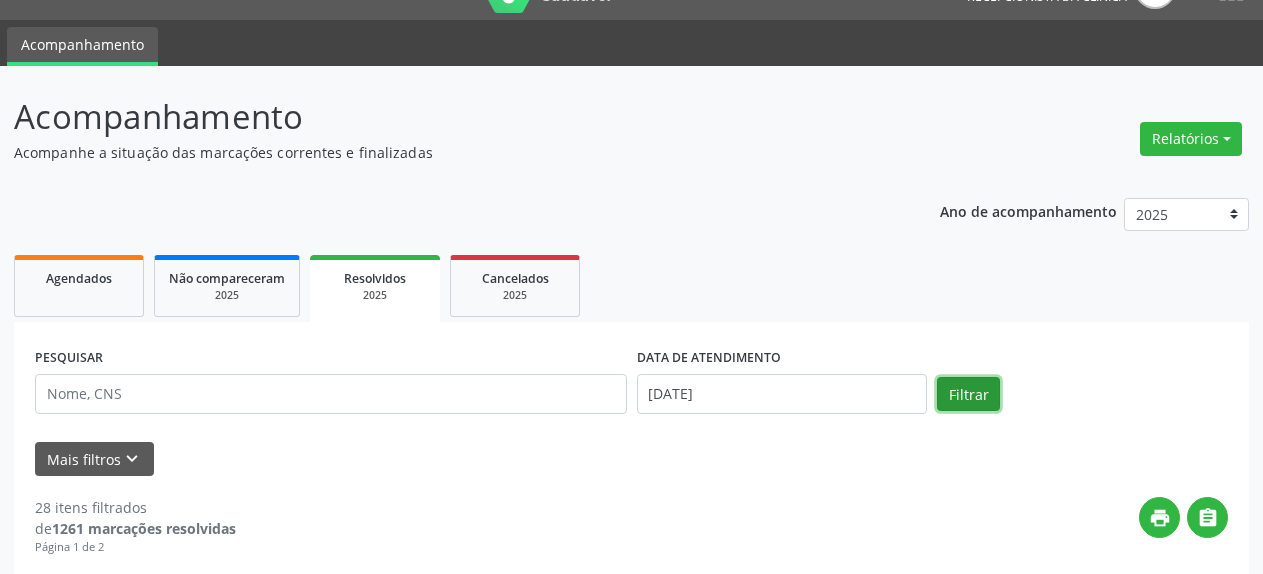 click on "Filtrar" at bounding box center (968, 394) 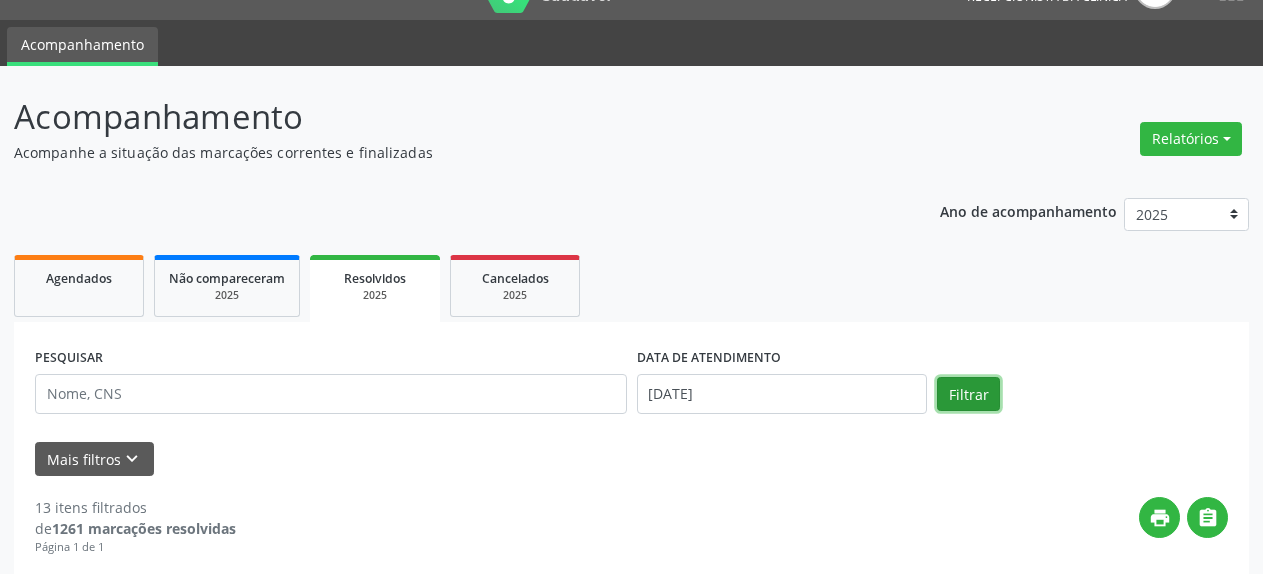 click on "13 itens filtrados
de
1261 marcações resolvidas
Página 1 de 1
print   
[PERSON_NAME]
Solicitado pelo cidadão
POV.CANAVIEIRA, S/N, zona rural, [GEOGRAPHIC_DATA]
Data de atendimento:
[DATE] 13:00
Unidade de referência:
Central de Marcacao de Consultas e Exames de [GEOGRAPHIC_DATA]
Unidade executante:
Ultradiagnose
Telefone da clínica:
[PHONE_NUMBER]
Profissional executante:
[PERSON_NAME]
Item de agendamento:
Ultrassonografia Mamaria Bilateral
Motivo de agendamento:
.
Solicitado por [PERSON_NAME][DEMOGRAPHIC_DATA] em [DATE] - há um mês
Atualizado por [PERSON_NAME] em [DATE] - há 6 dias
[PERSON_NAME]
Solicitado pelo cidadão
Data de atendimento:" at bounding box center [631, 2277] 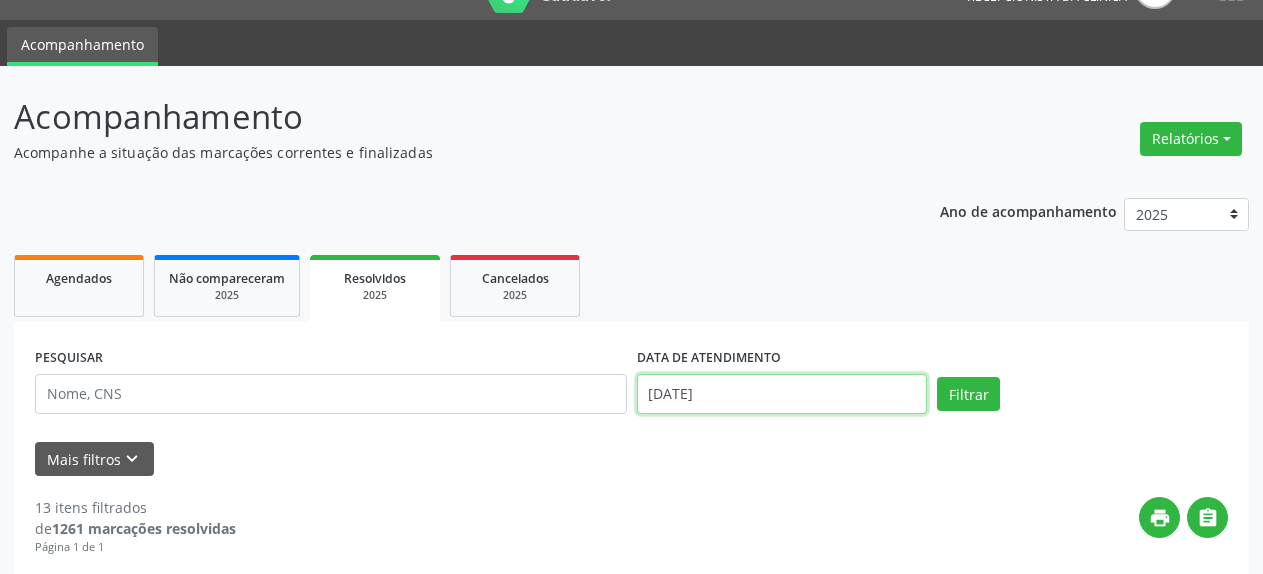 click on "[DATE]" at bounding box center (782, 394) 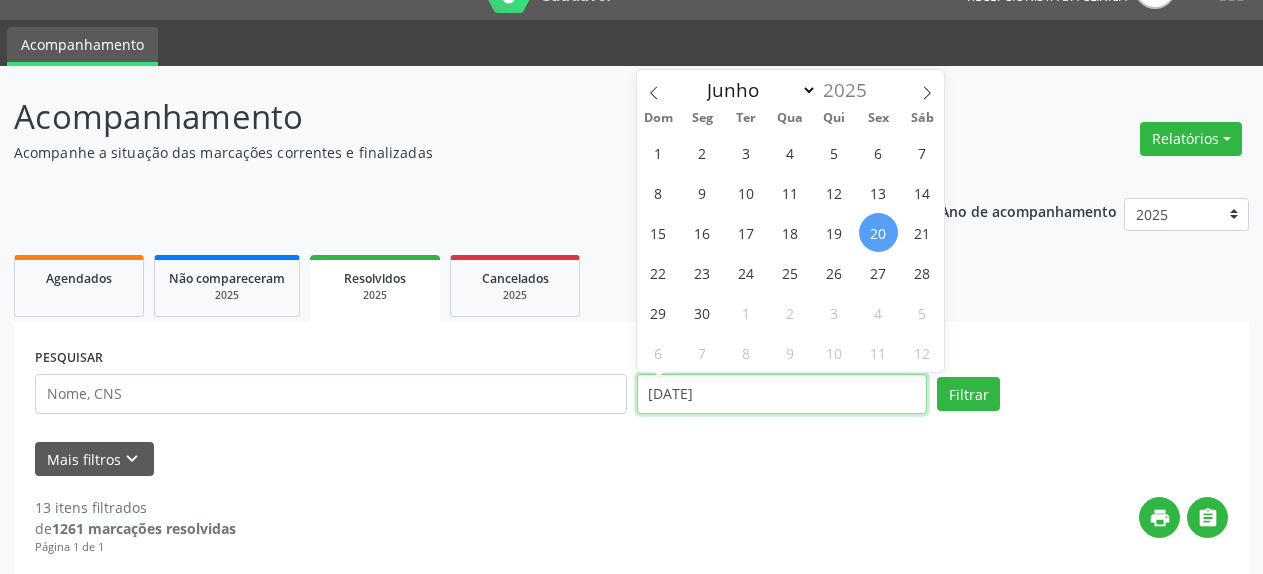 click on "[DATE]" at bounding box center (782, 394) 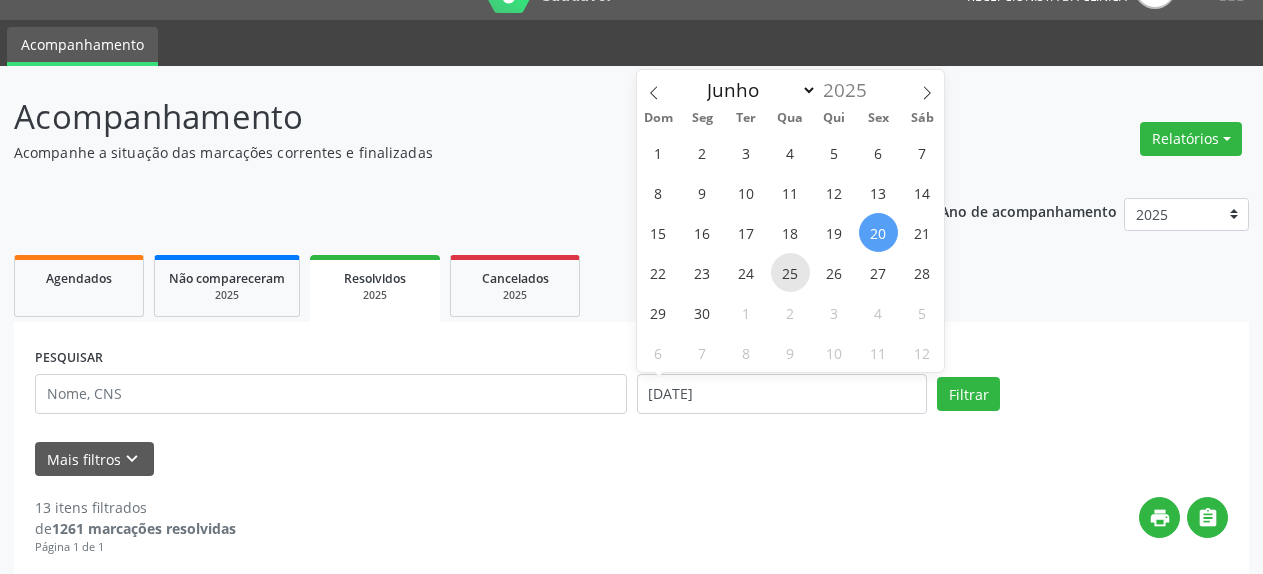 click on "25" at bounding box center [790, 272] 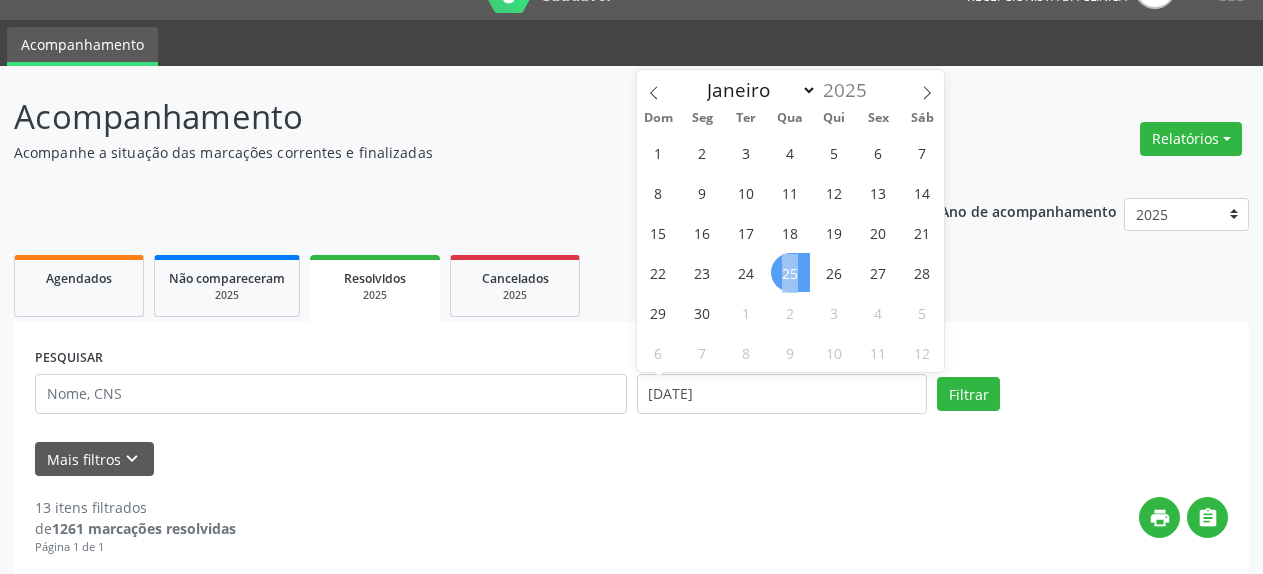 click on "25" at bounding box center [790, 272] 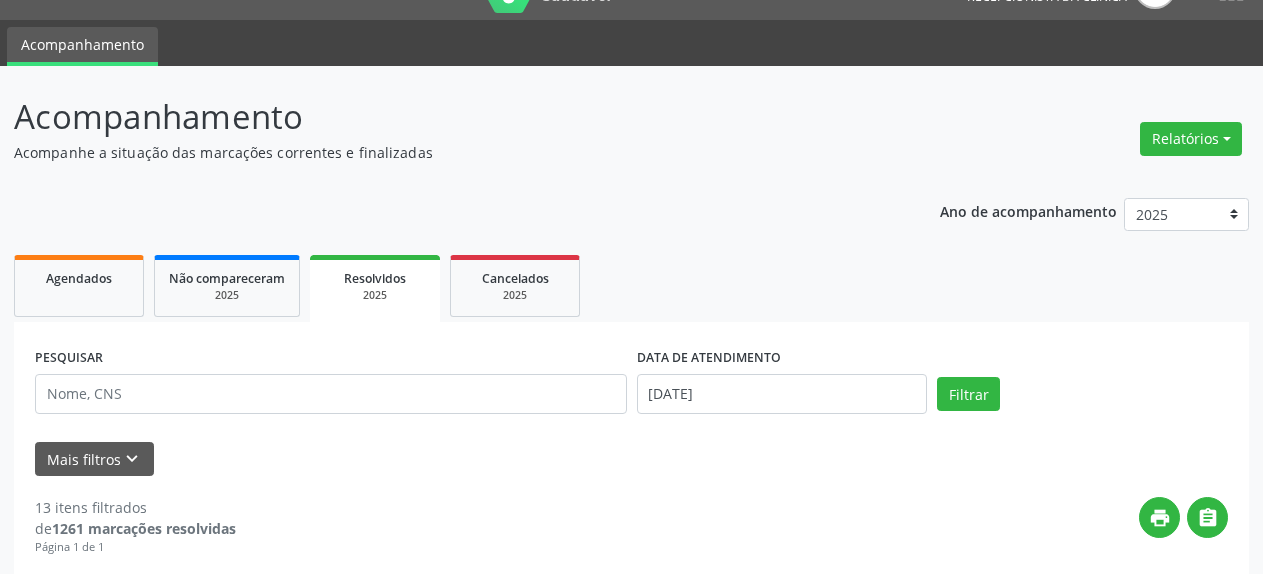 click on "Agendados   Não compareceram
2025
Resolvidos
2025
Cancelados
2025" at bounding box center (631, 286) 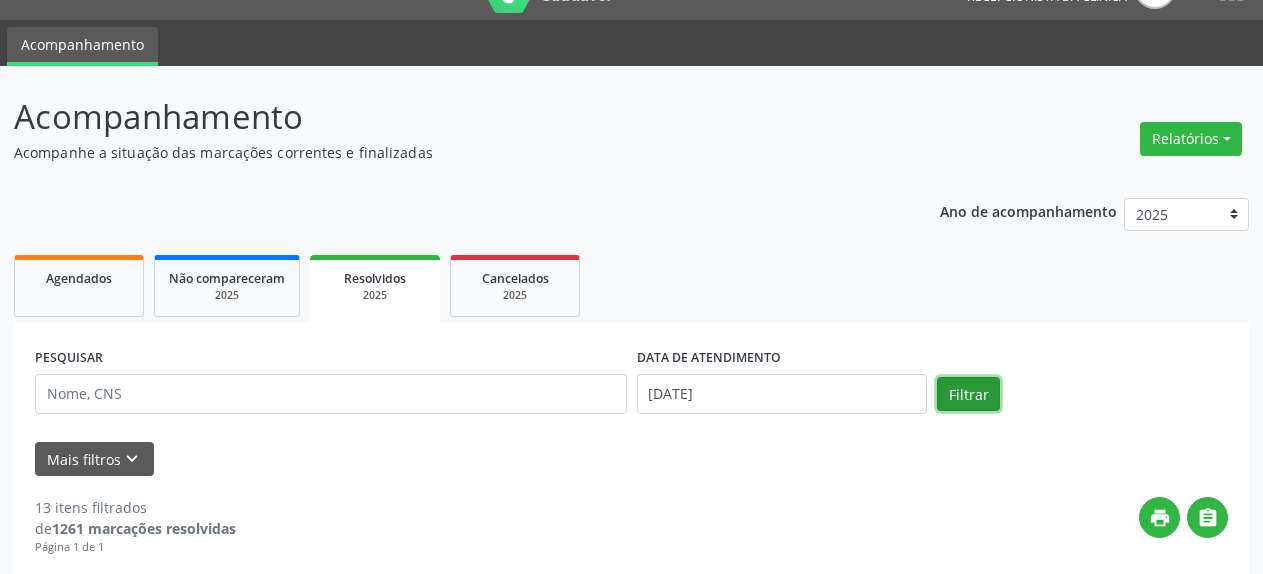 click on "Filtrar" at bounding box center [968, 394] 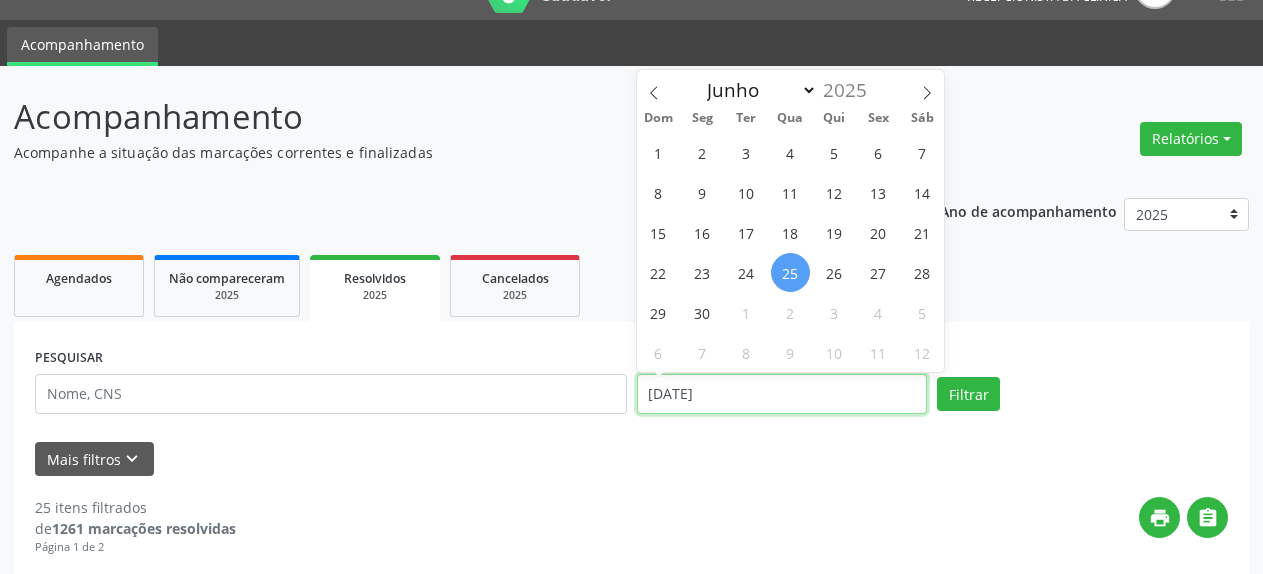 click on "[DATE]" at bounding box center [782, 394] 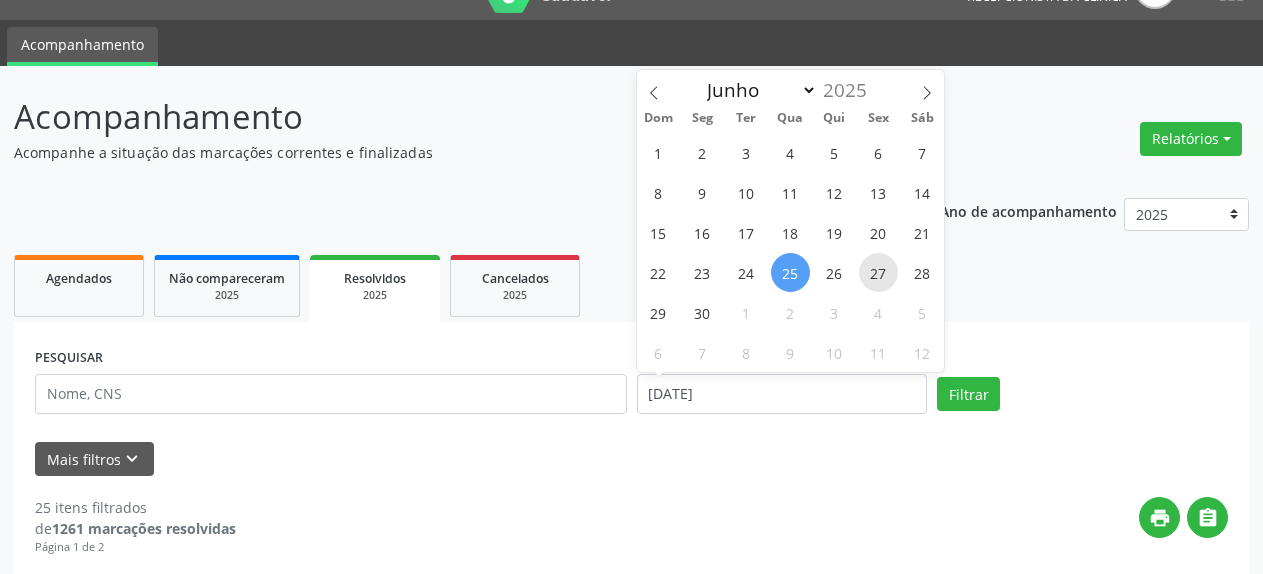 click on "27" at bounding box center (878, 272) 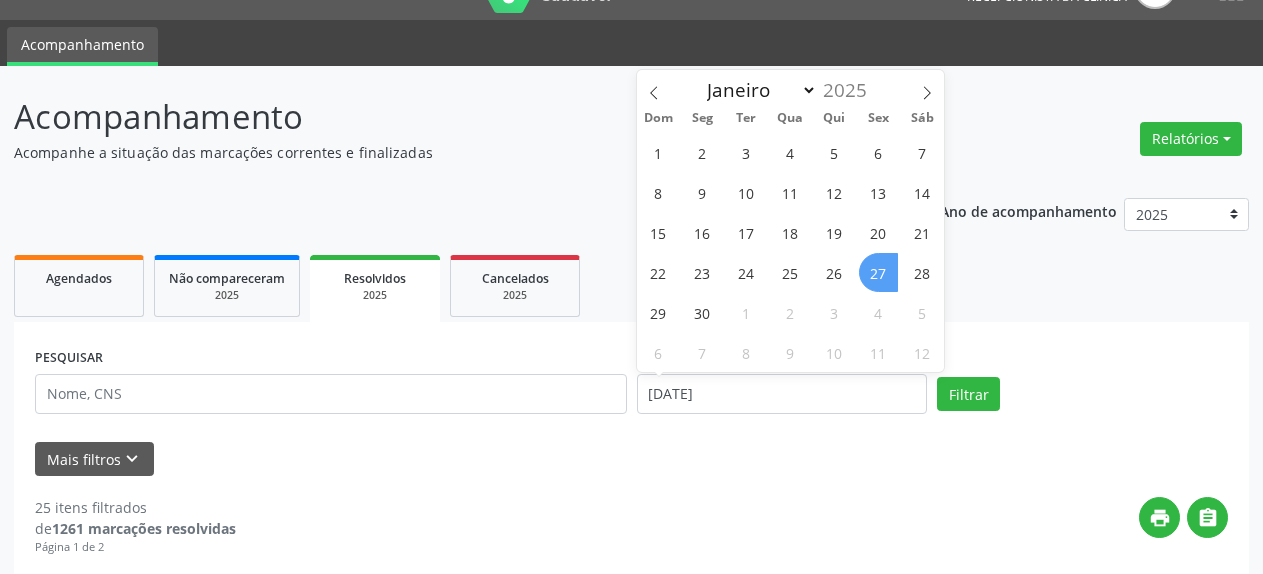 click on "27" at bounding box center (878, 272) 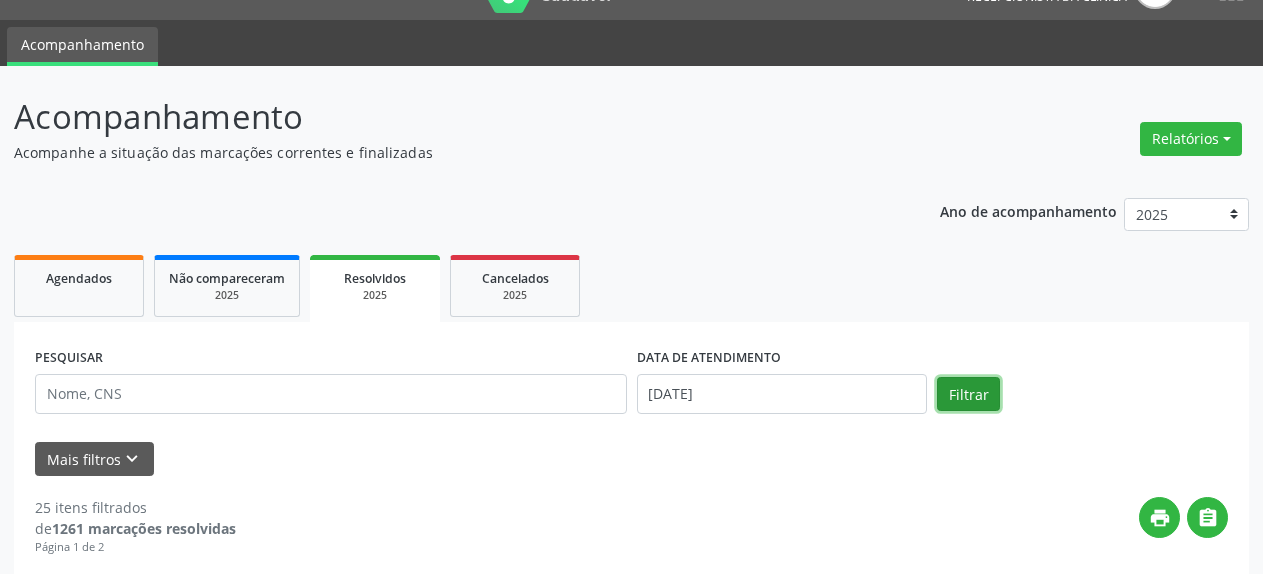 click on "Filtrar" at bounding box center [968, 394] 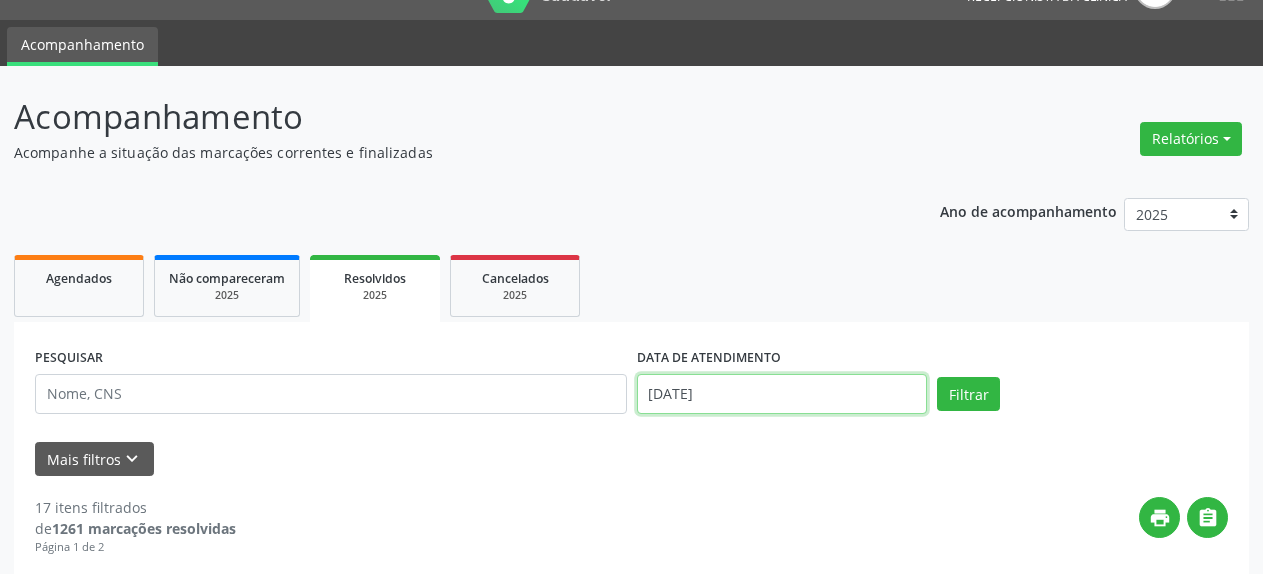 click on "[DATE]" at bounding box center (782, 394) 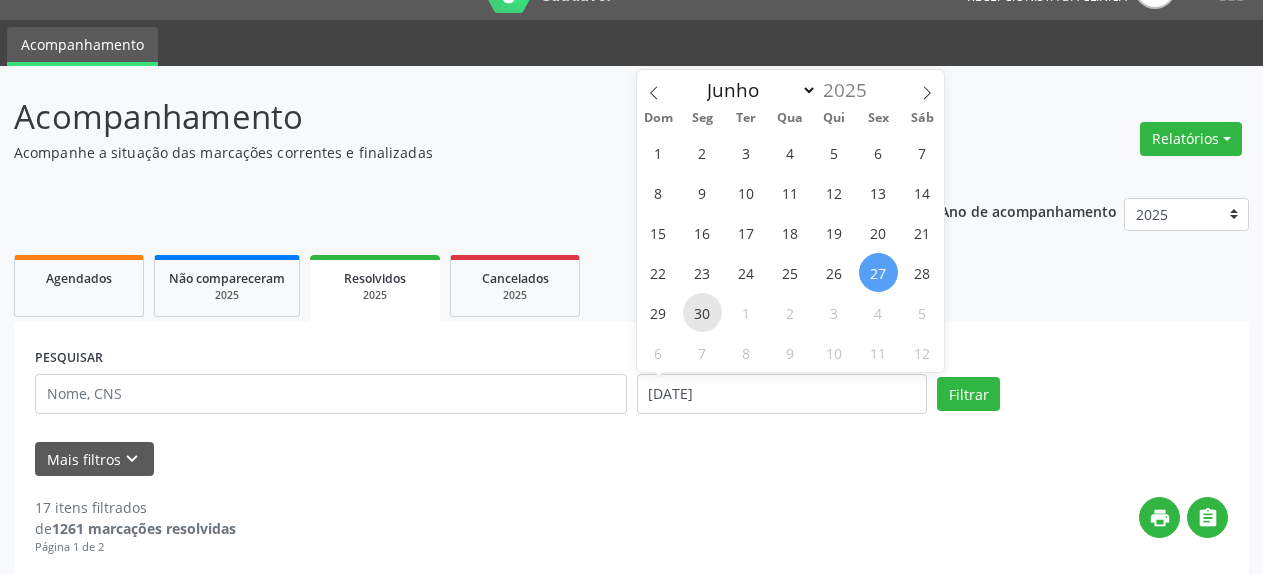 click on "30" at bounding box center (702, 312) 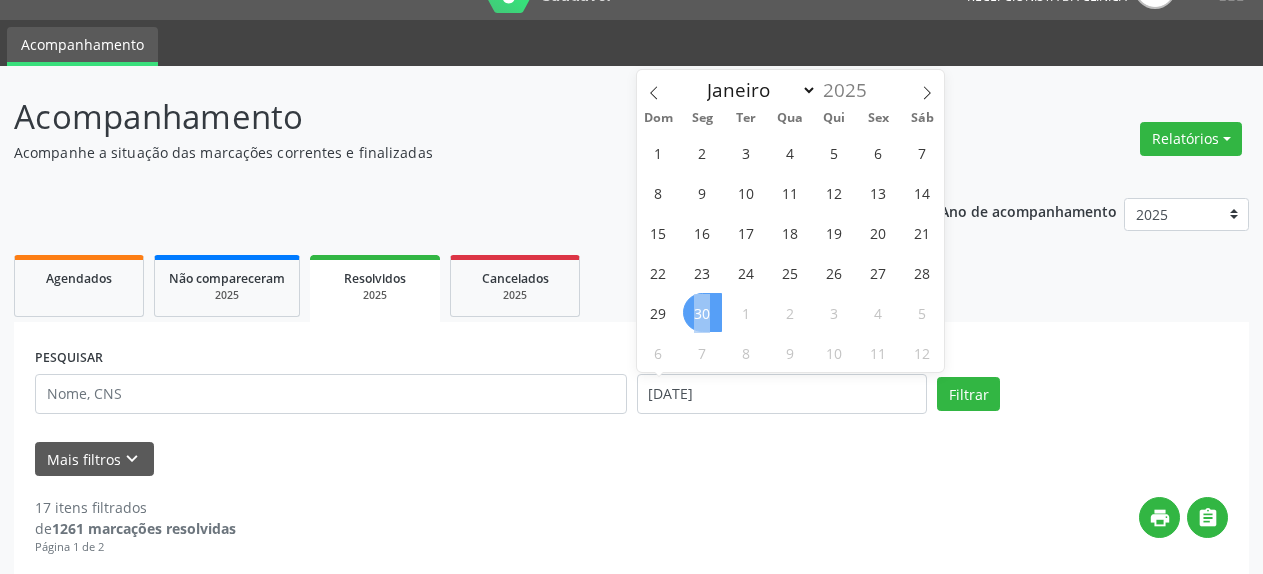 click on "30" at bounding box center [702, 312] 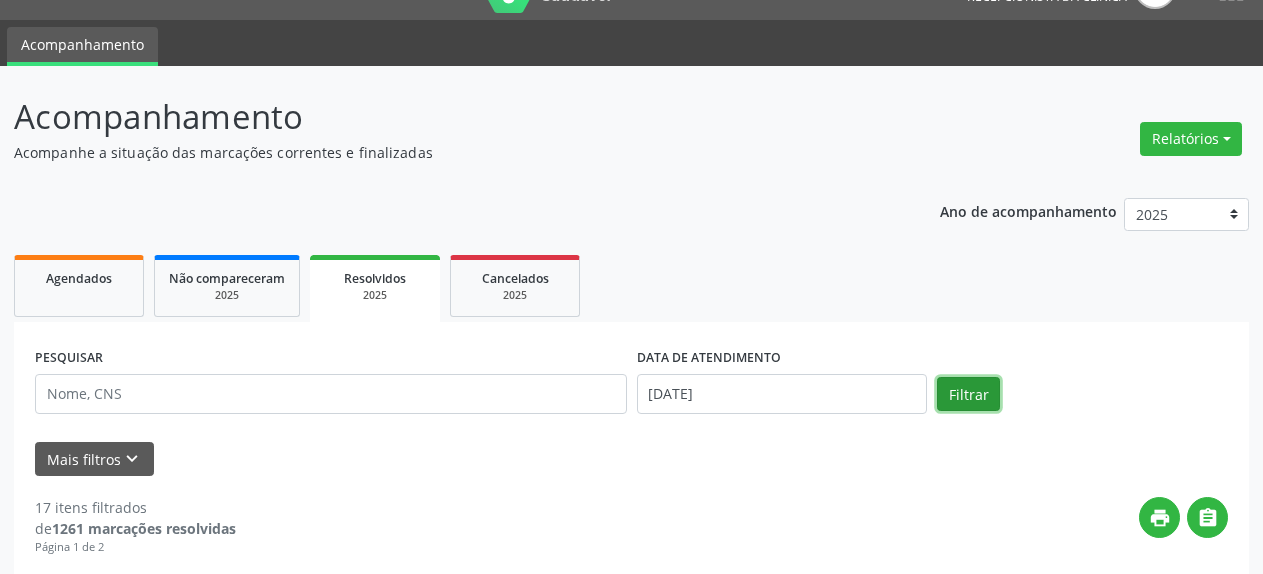 click on "Filtrar" at bounding box center (968, 394) 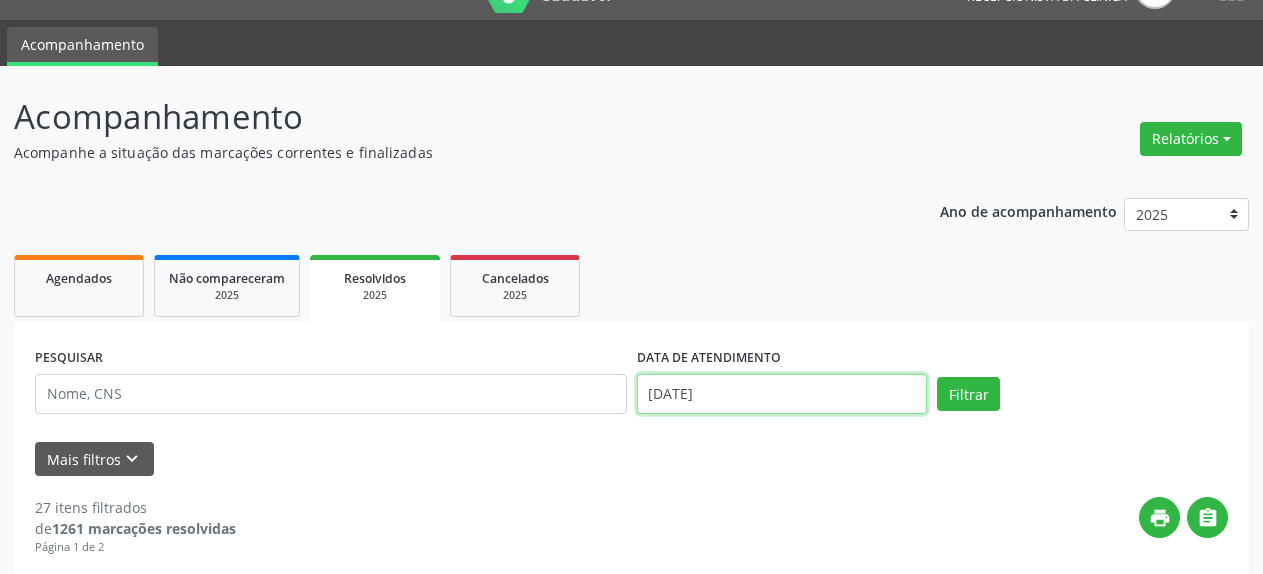 click on "[DATE]" at bounding box center (782, 394) 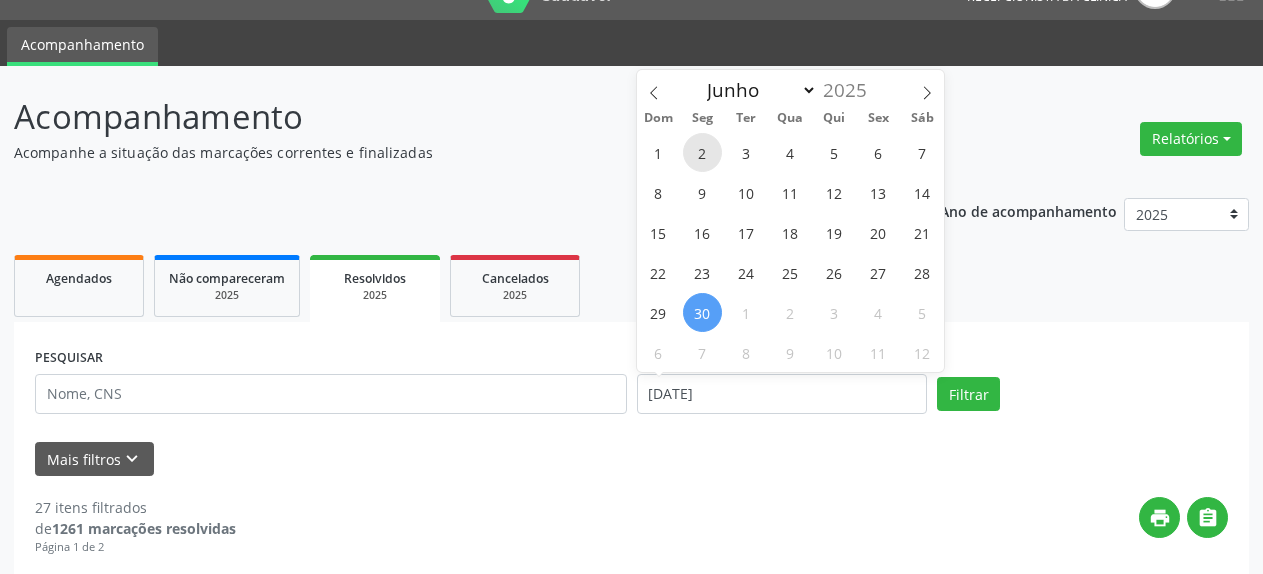 click on "2" at bounding box center (702, 152) 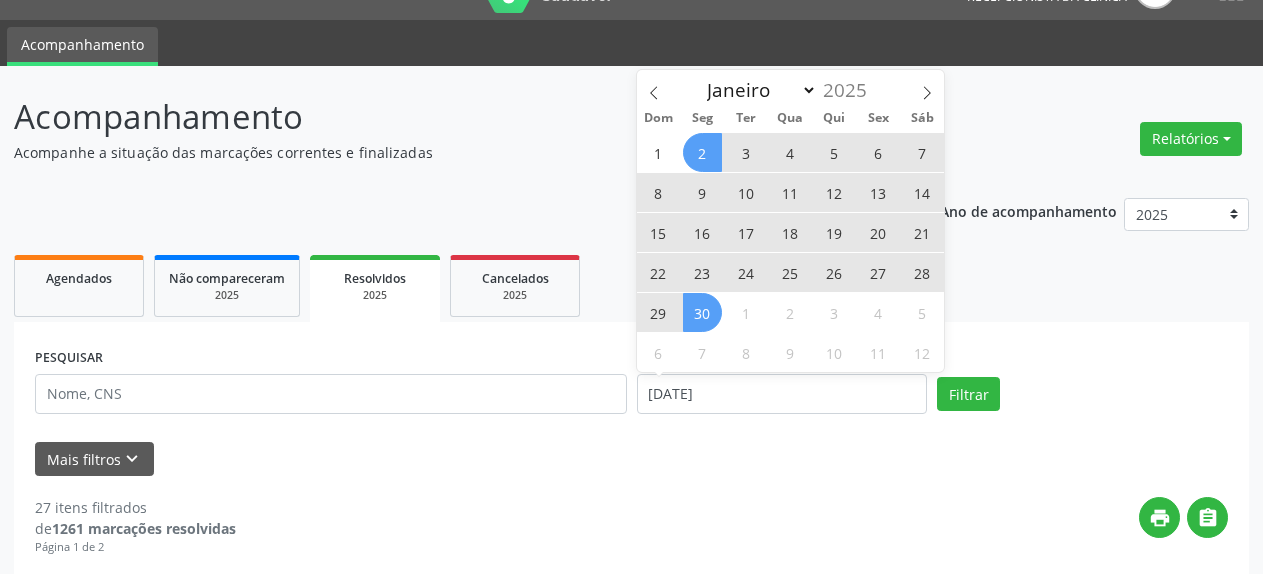 click on "30" at bounding box center [702, 312] 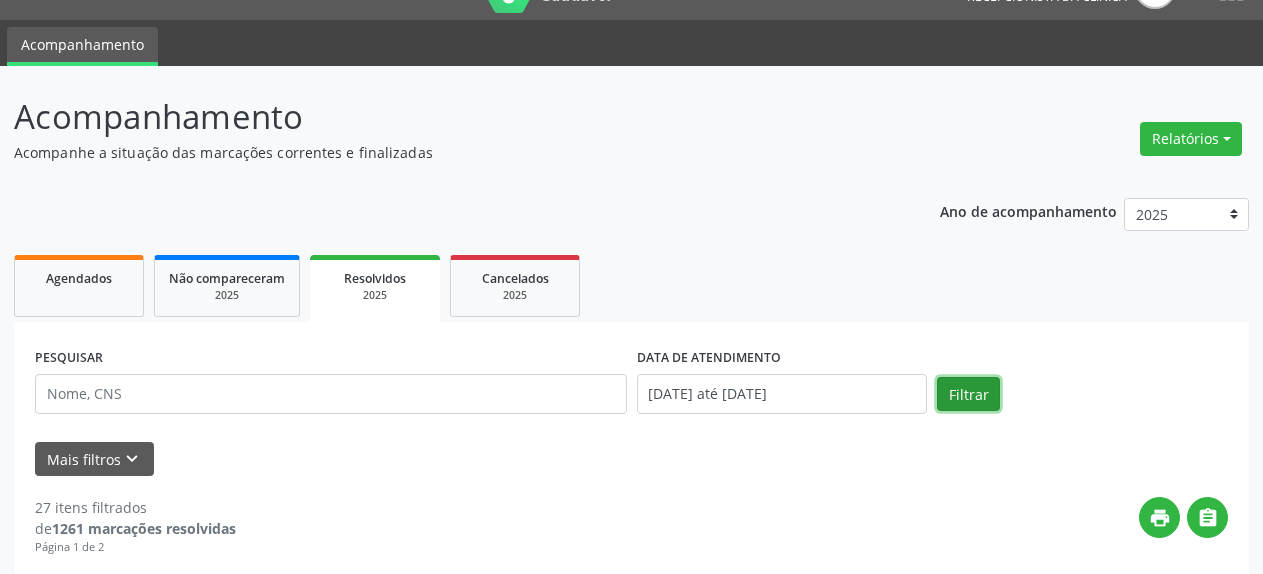 click on "Filtrar" at bounding box center (968, 394) 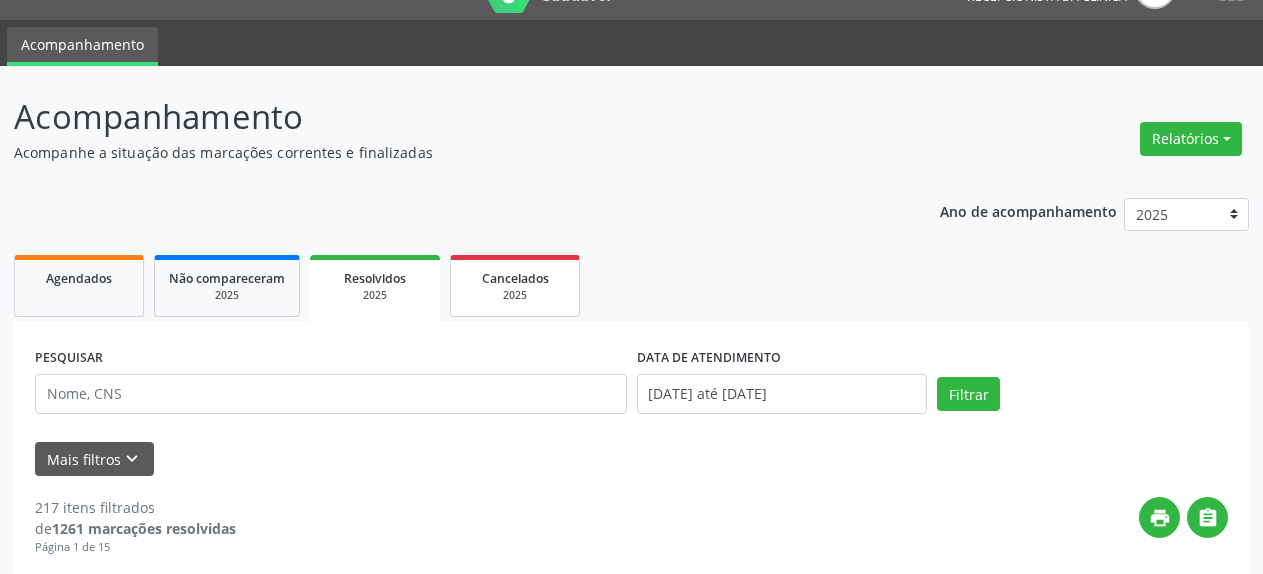 click on "Cancelados" at bounding box center [515, 278] 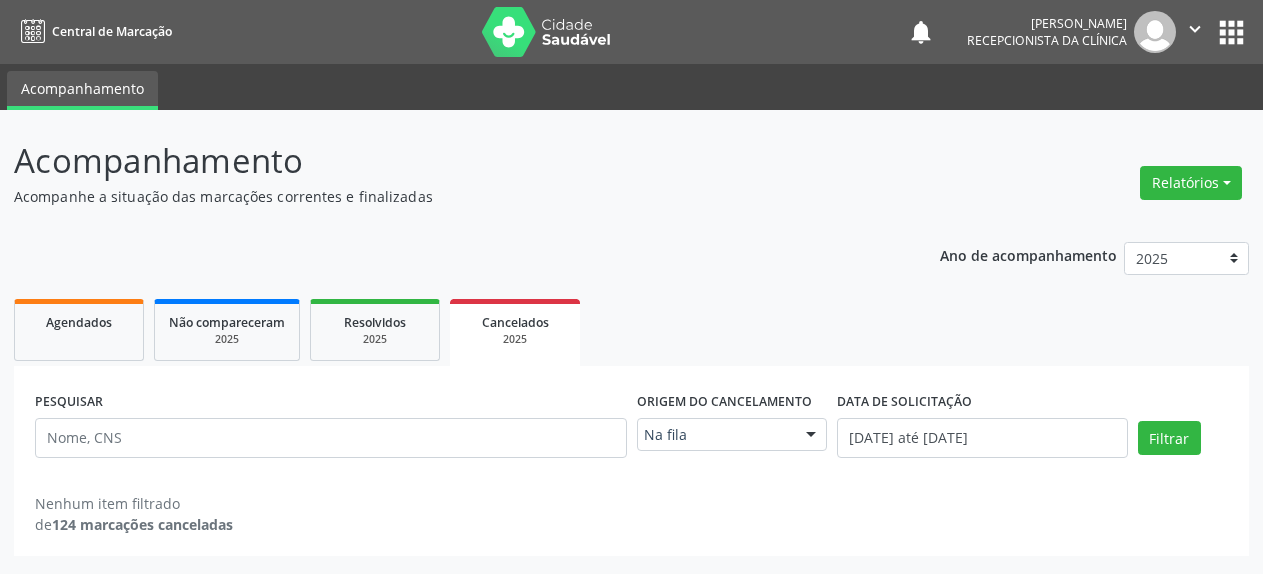 scroll, scrollTop: 0, scrollLeft: 0, axis: both 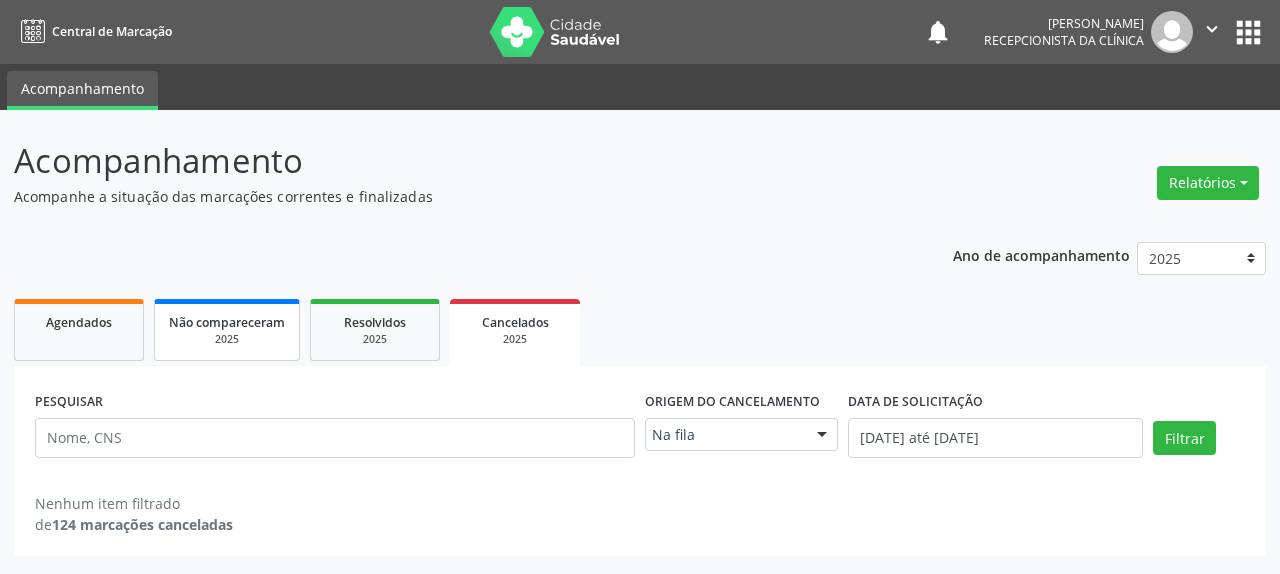 click on "2025" at bounding box center [227, 339] 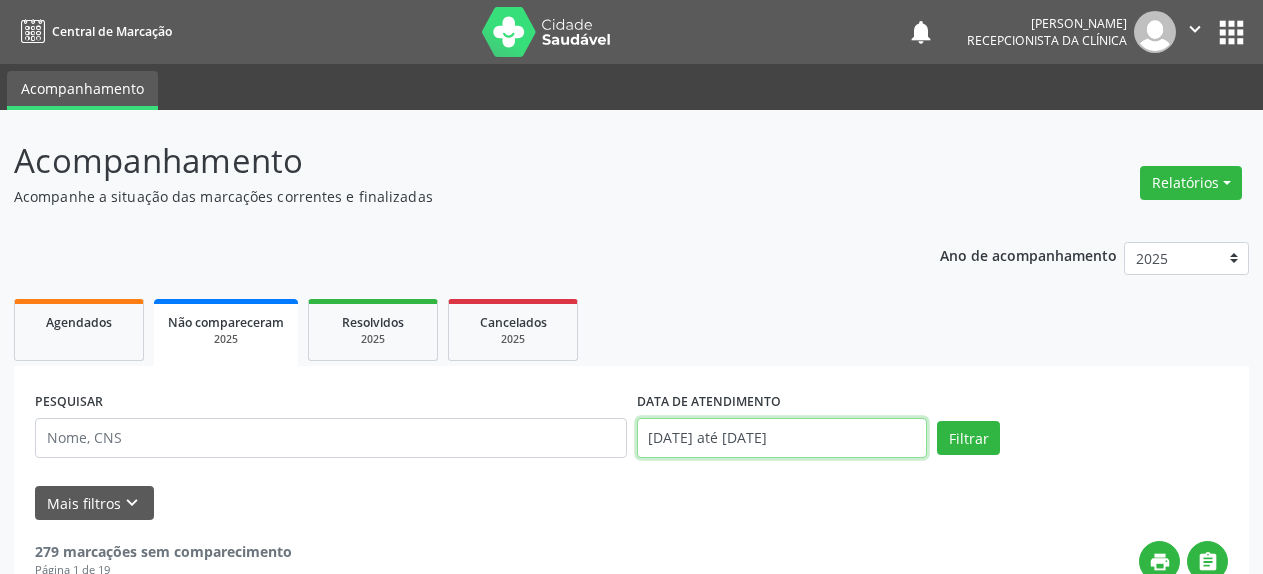 click on "[DATE] até [DATE]" at bounding box center (782, 438) 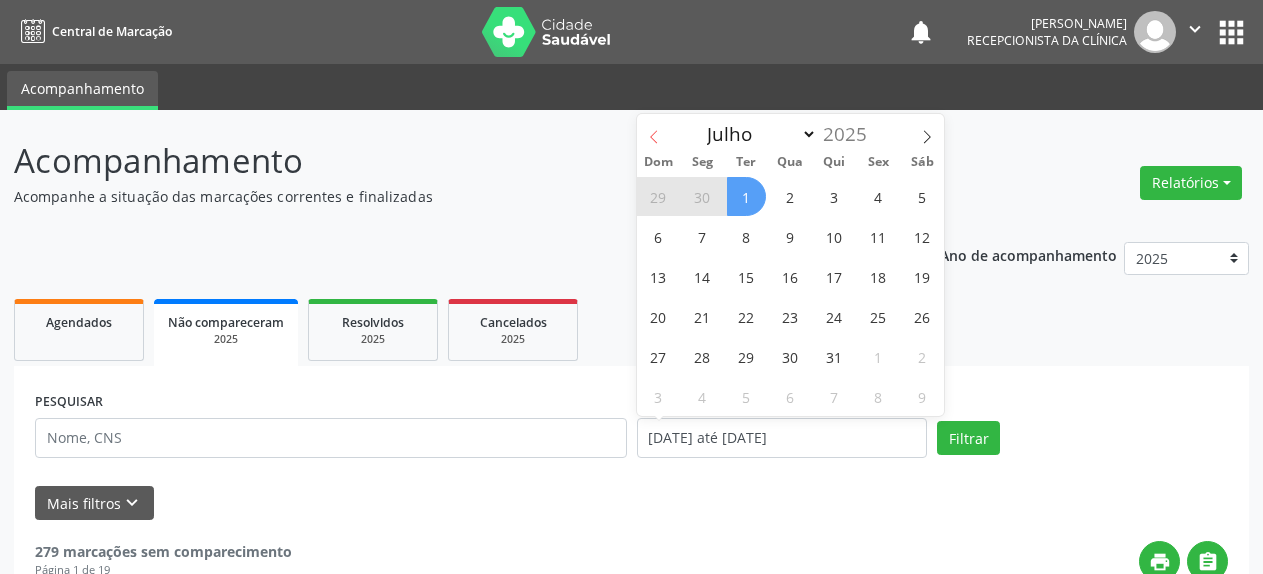 click 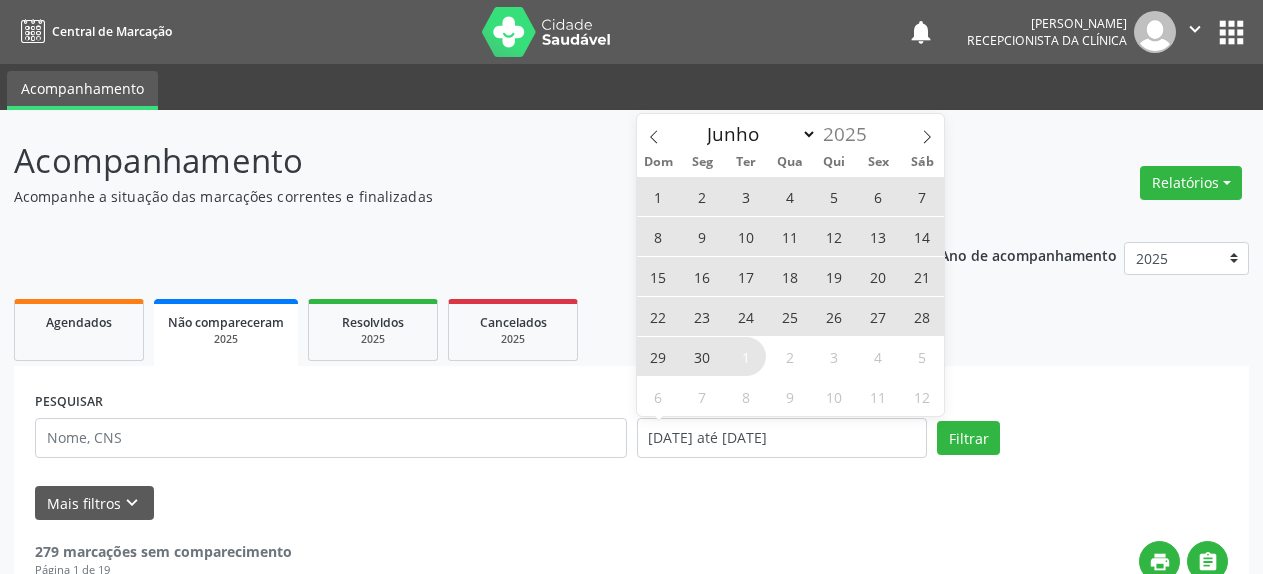 click on "2" at bounding box center [702, 196] 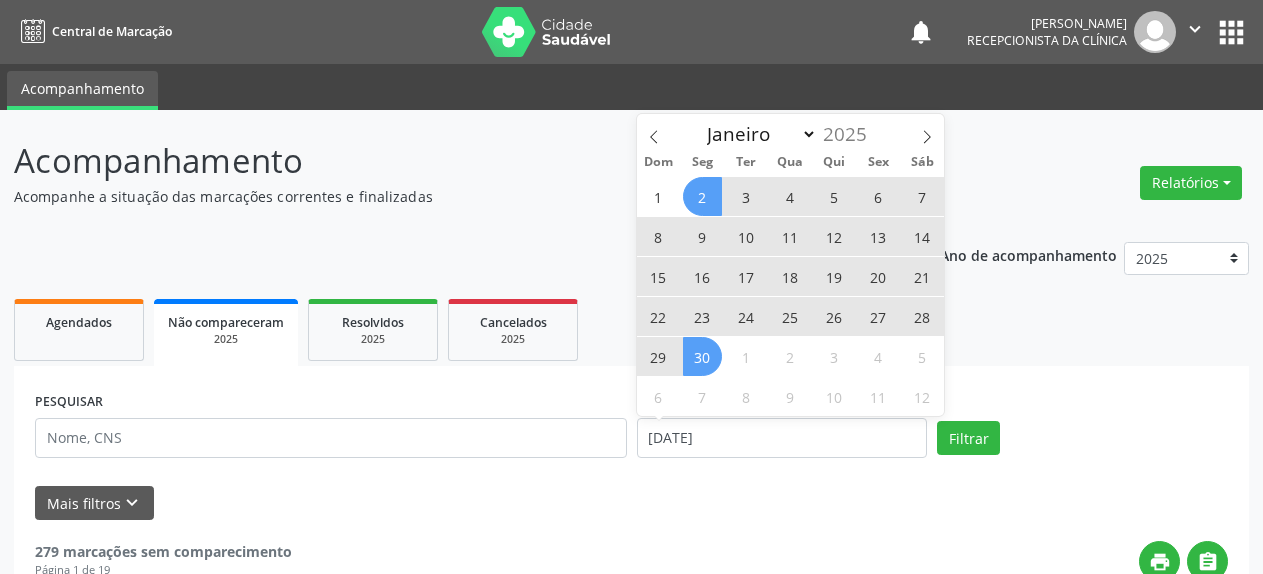 click on "30" at bounding box center [702, 356] 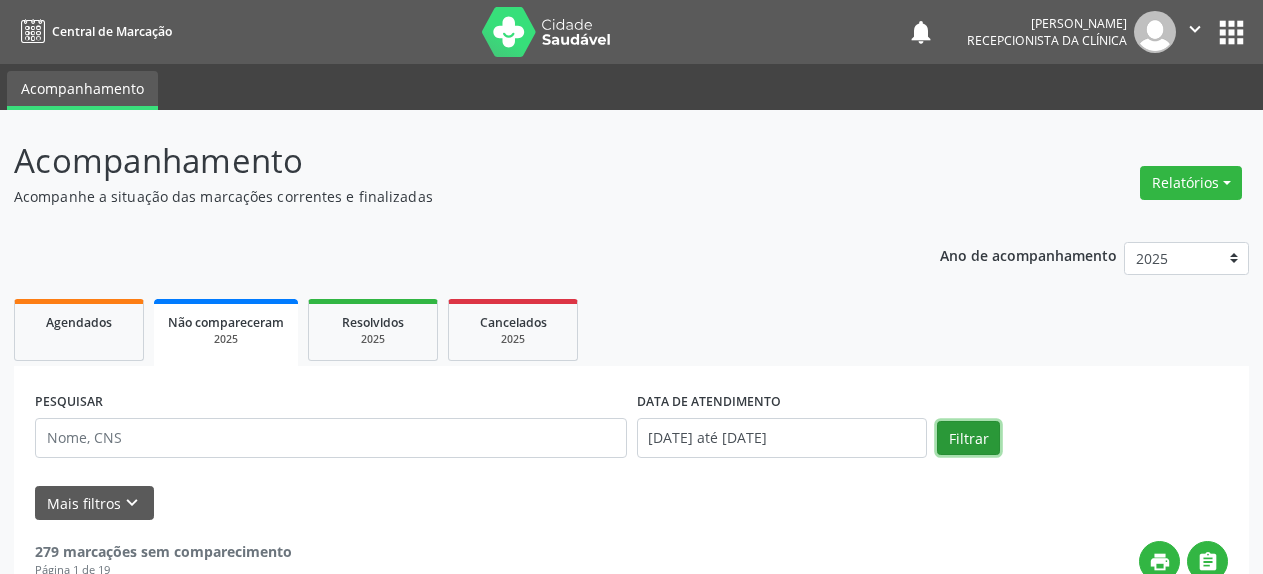 click on "Filtrar" at bounding box center (968, 438) 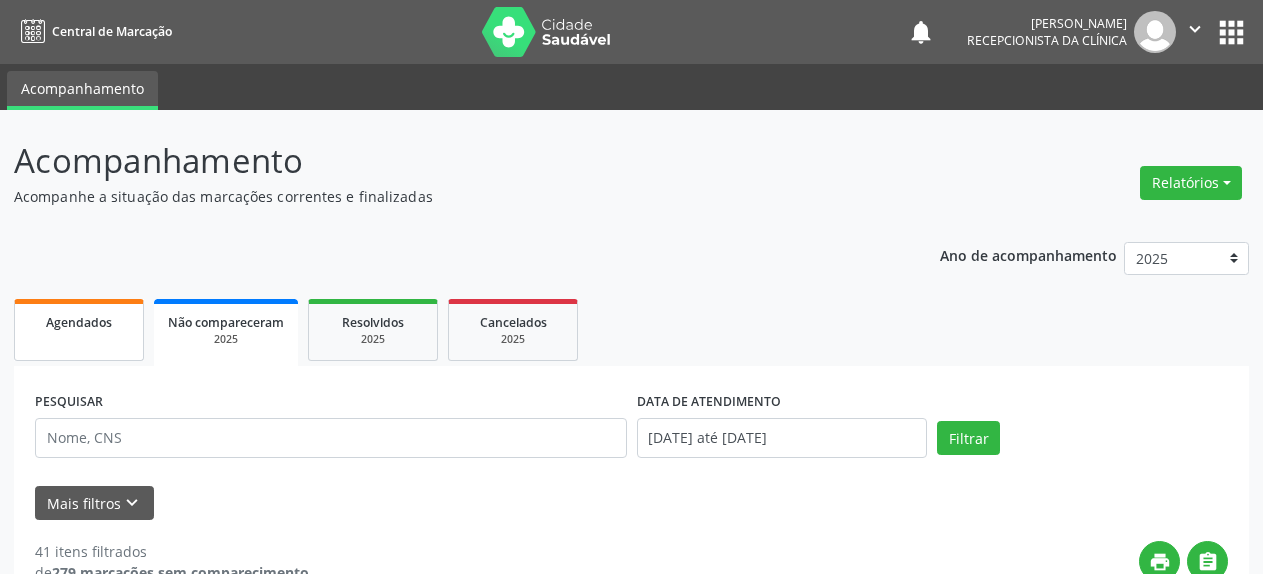 click on "Agendados" at bounding box center (79, 330) 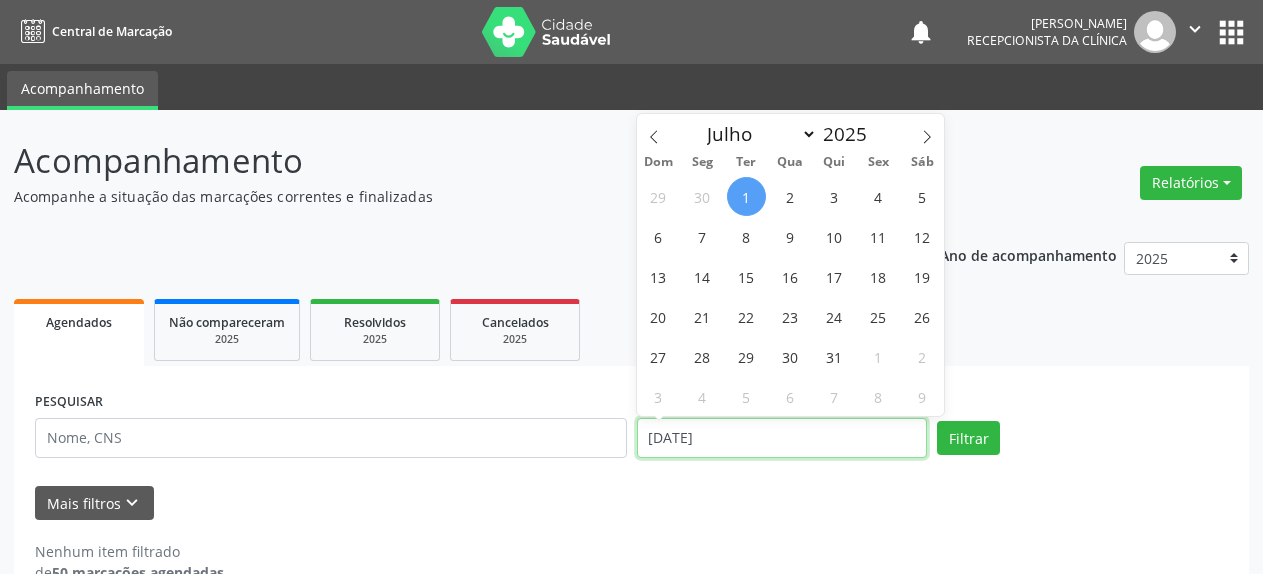 click on "[DATE]" at bounding box center [782, 438] 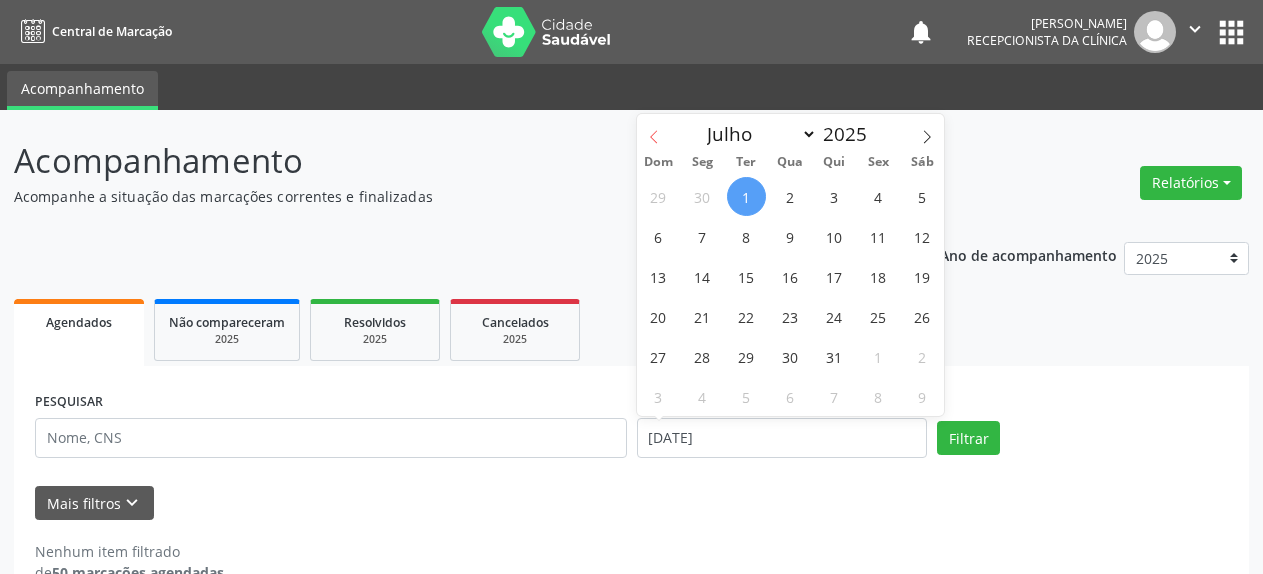 click 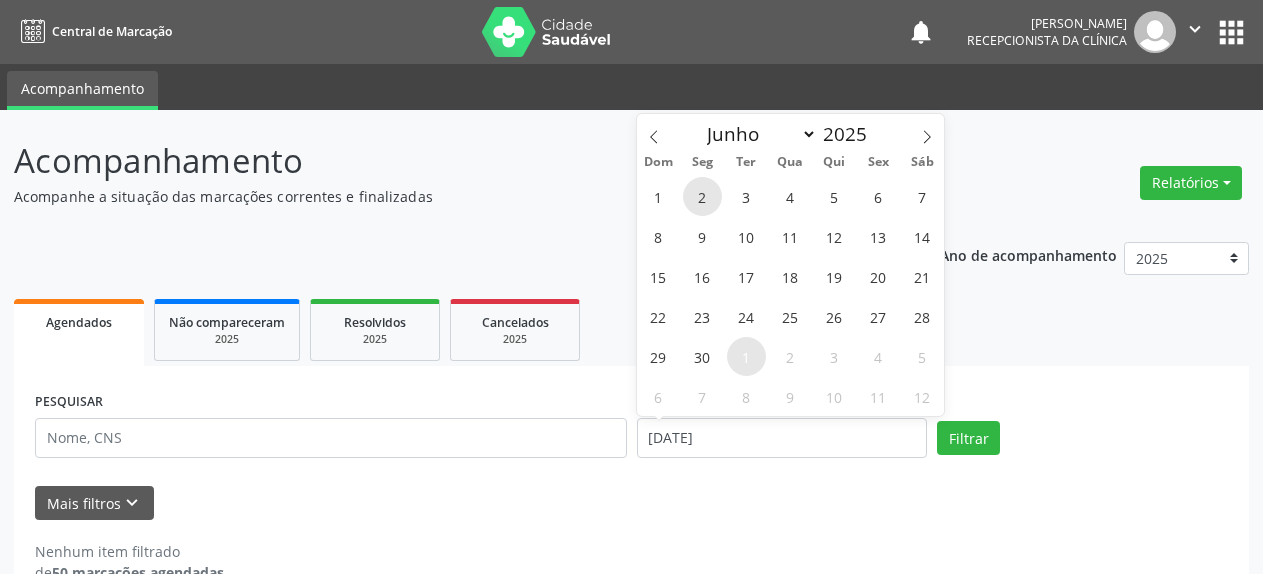 click on "2" at bounding box center (702, 196) 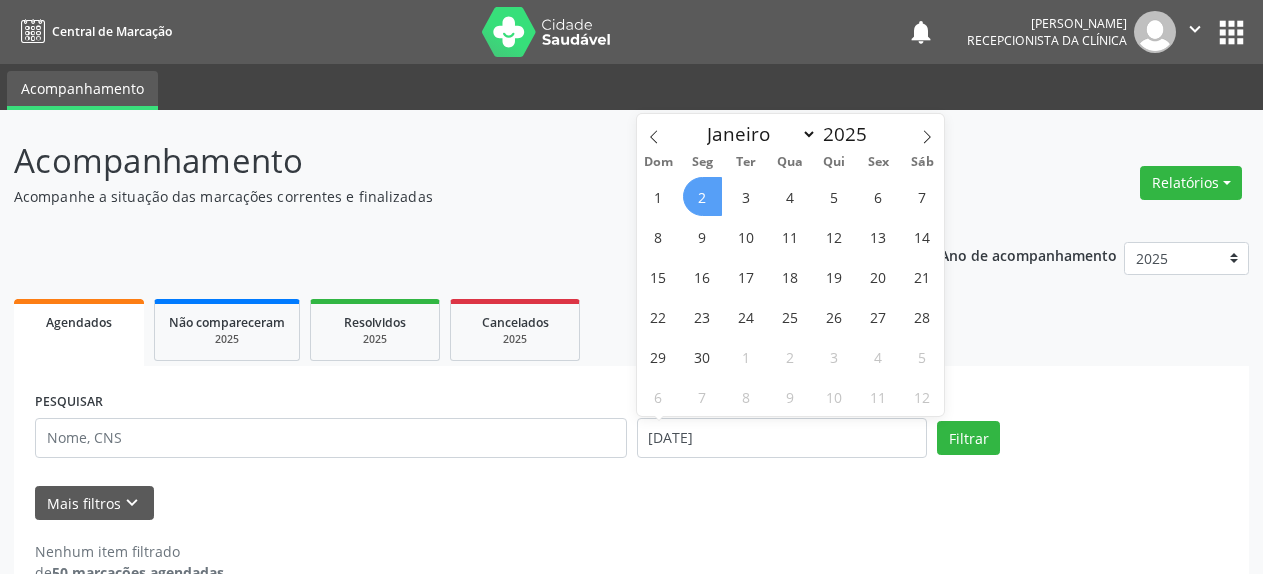 click on "2" at bounding box center [702, 196] 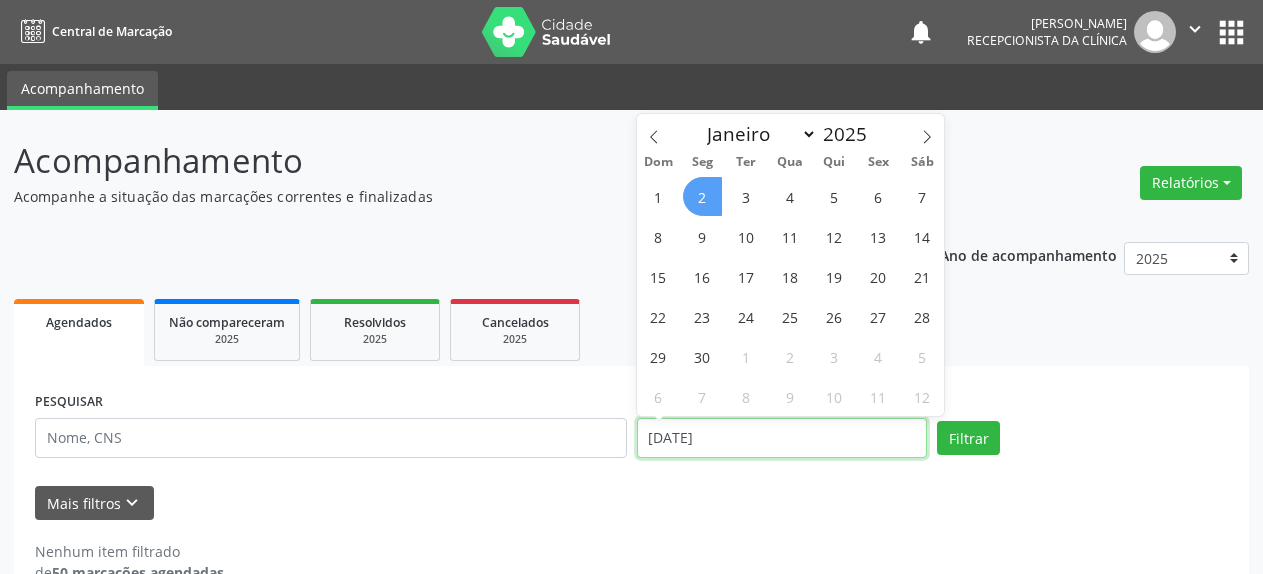 select on "5" 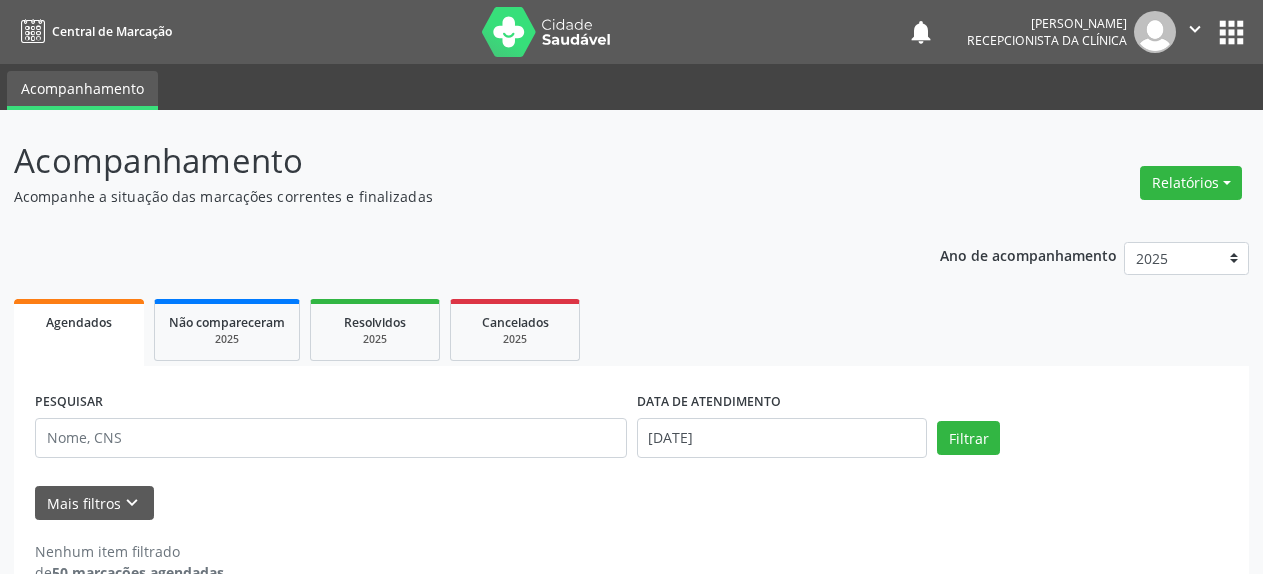 click on "Acompanhe a situação das marcações correntes e finalizadas" at bounding box center [446, 196] 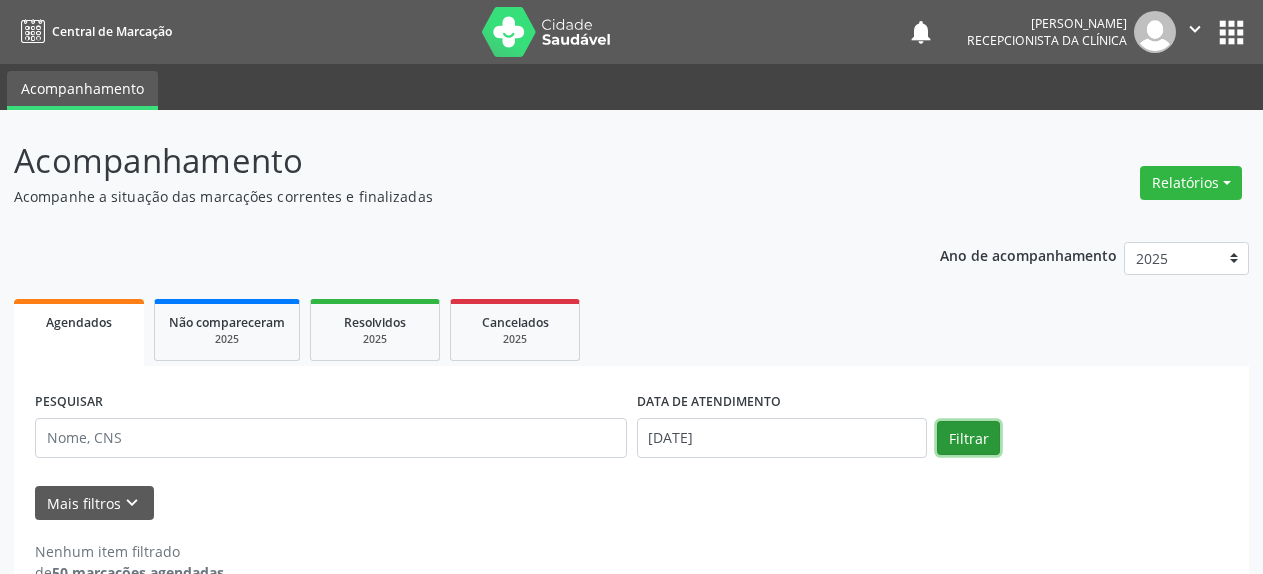 click on "Filtrar" at bounding box center (968, 438) 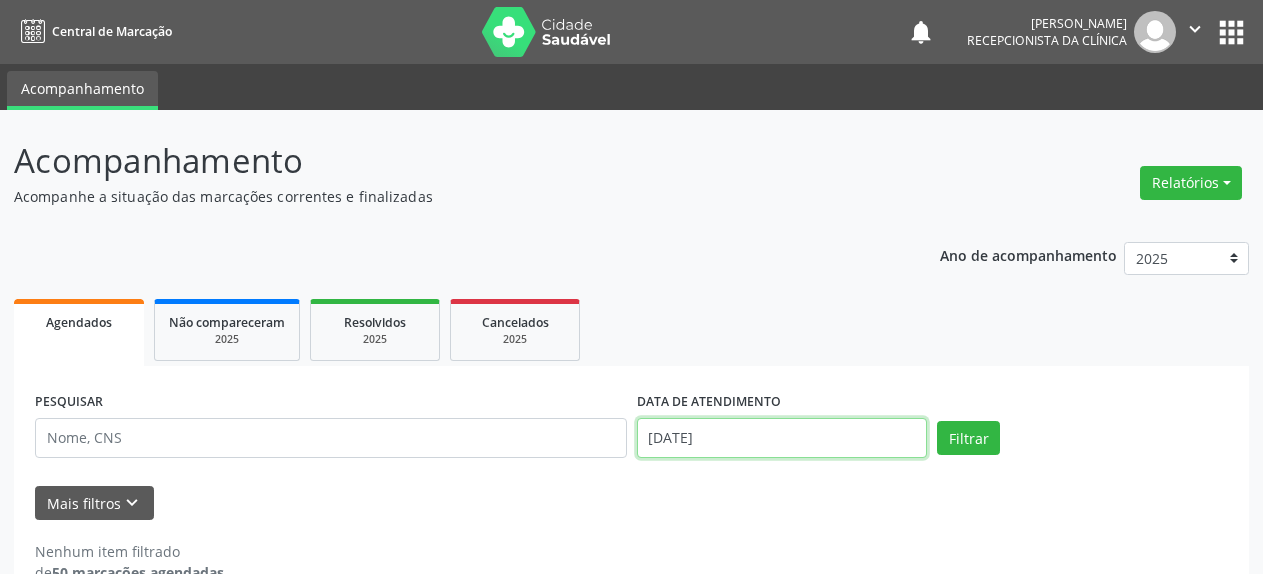 click on "[DATE]" at bounding box center (782, 438) 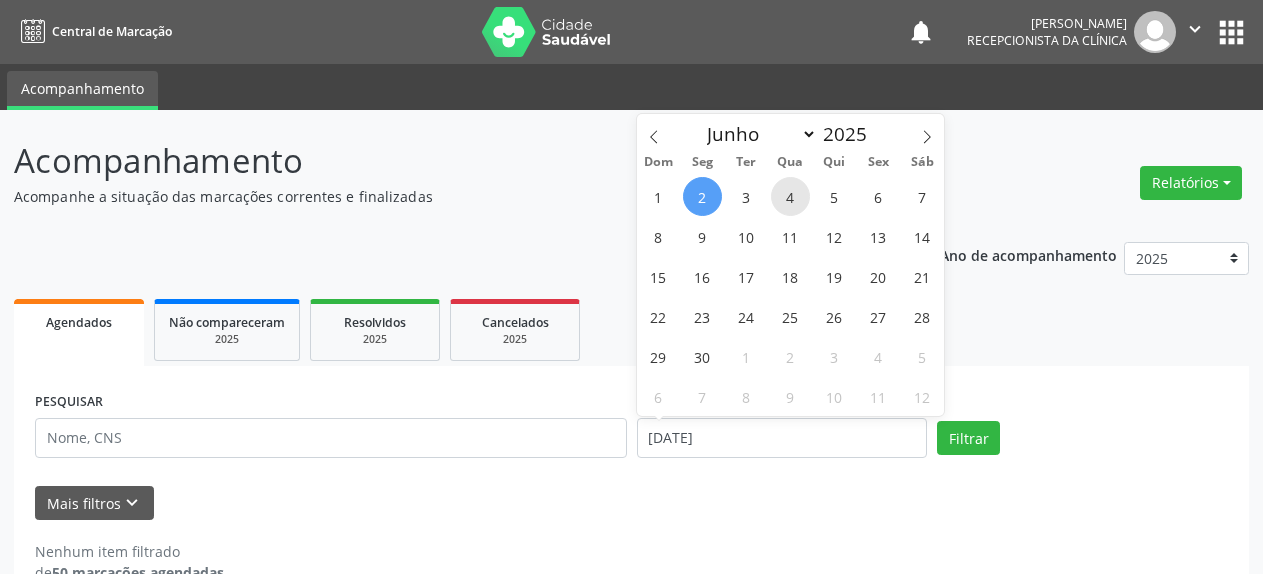 click on "4" at bounding box center (790, 196) 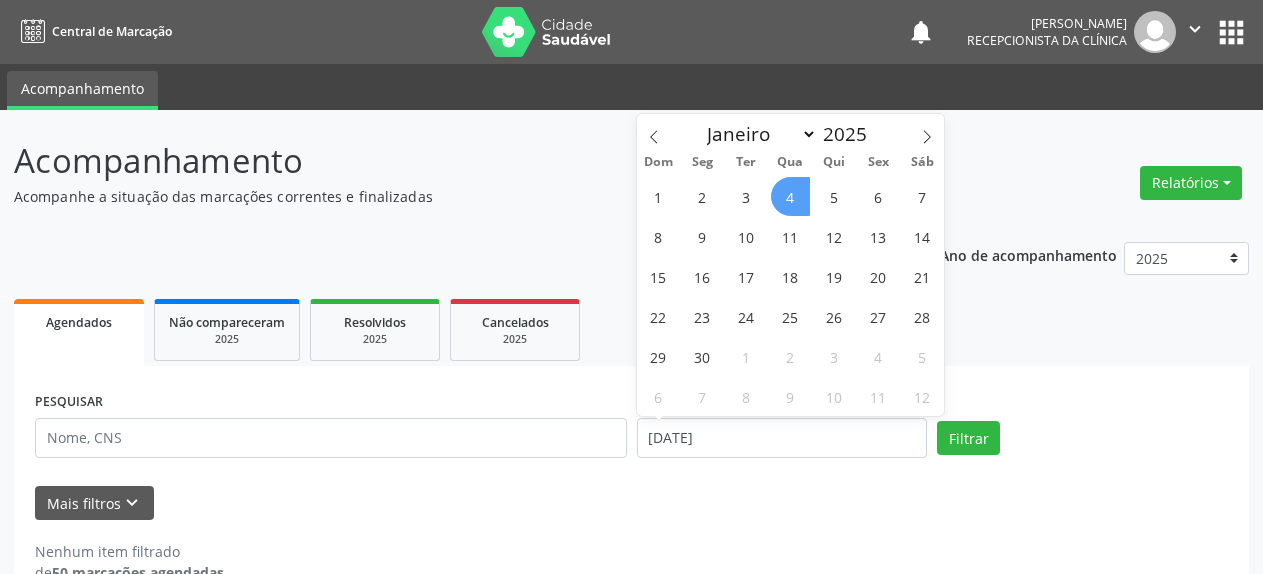 click on "4" at bounding box center [790, 196] 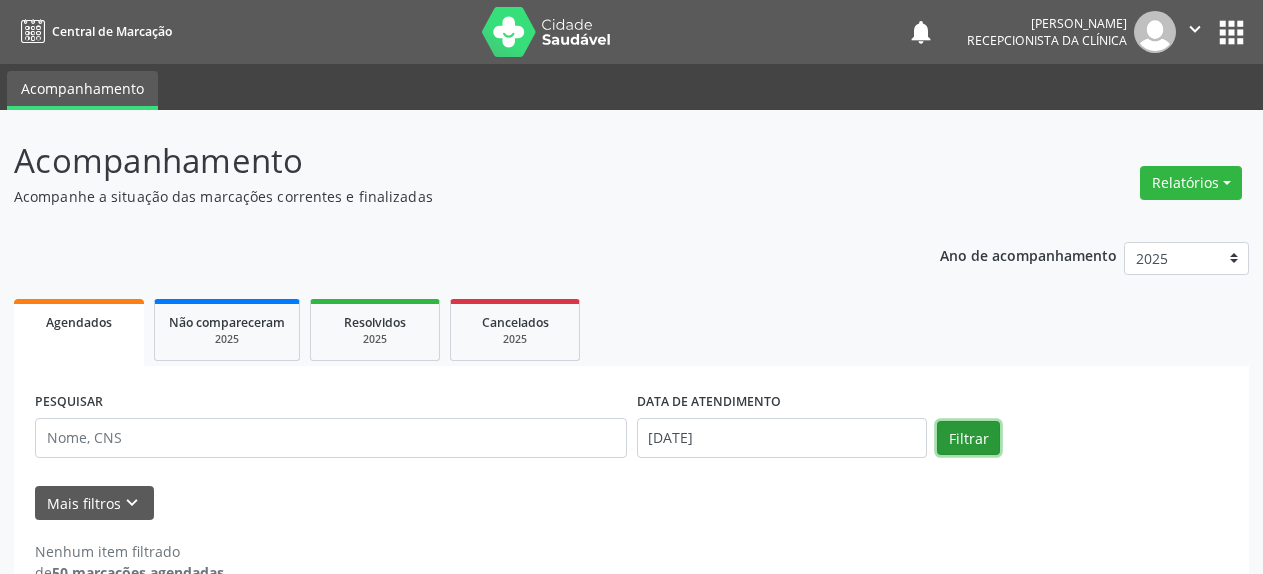 click on "Filtrar" at bounding box center [968, 438] 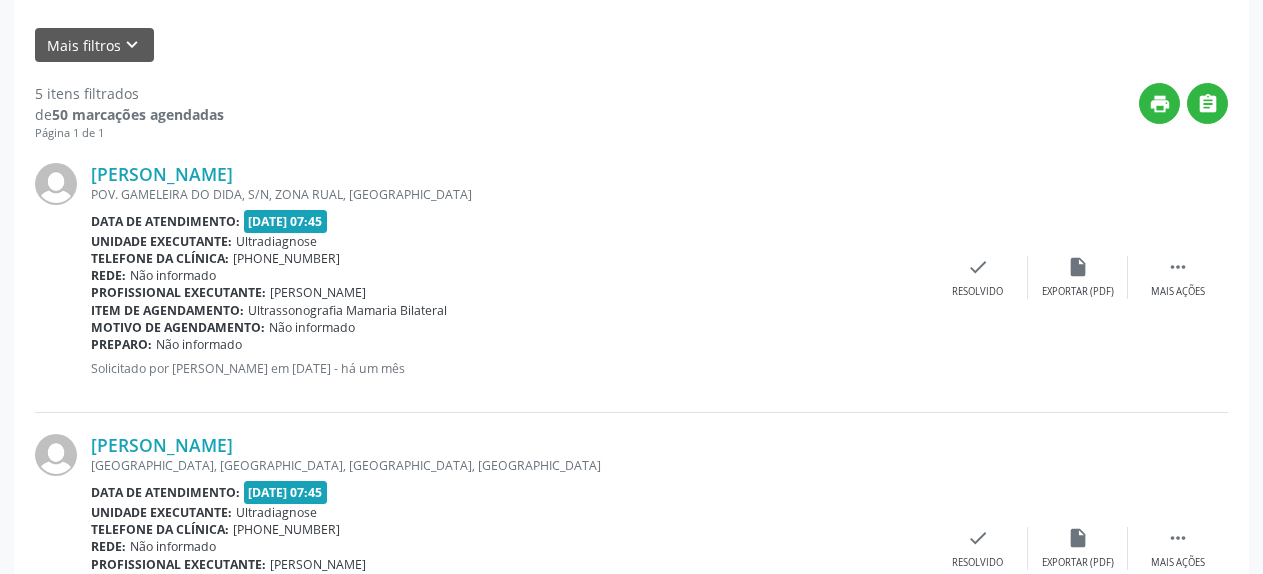 scroll, scrollTop: 510, scrollLeft: 0, axis: vertical 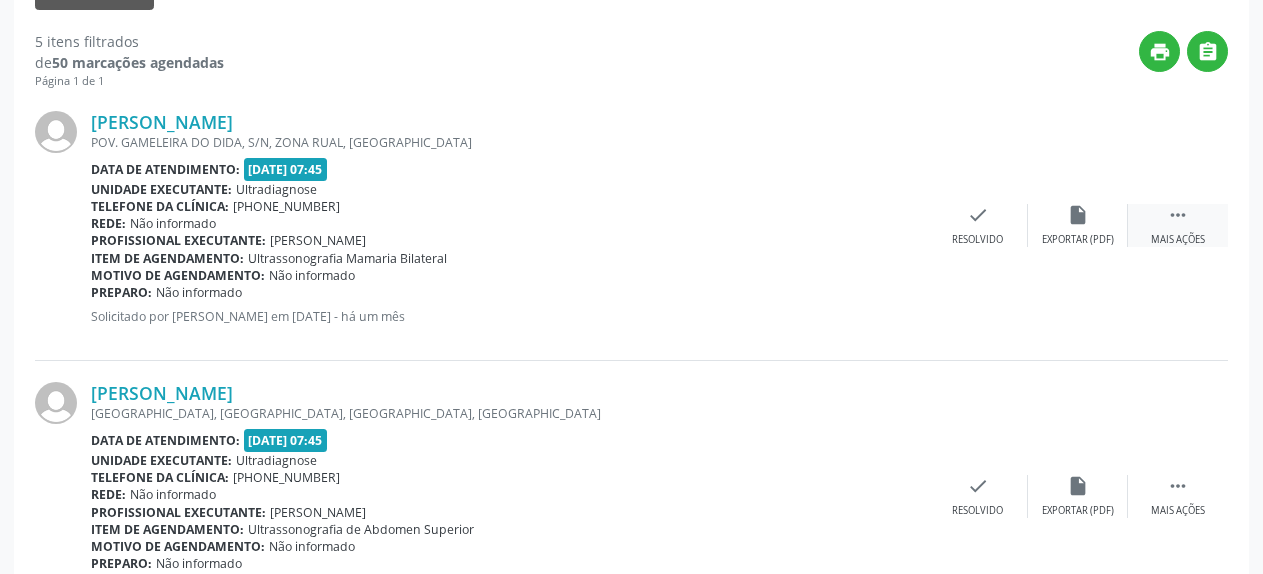 click on "
Mais ações" at bounding box center (1178, 225) 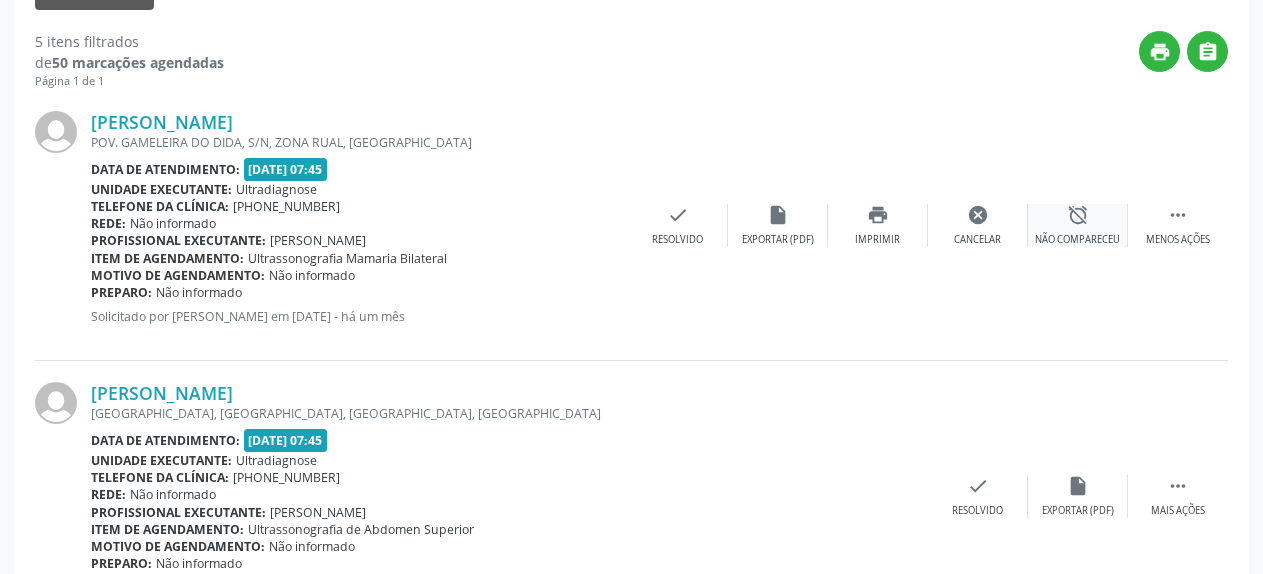 click on "alarm_off" at bounding box center (1078, 215) 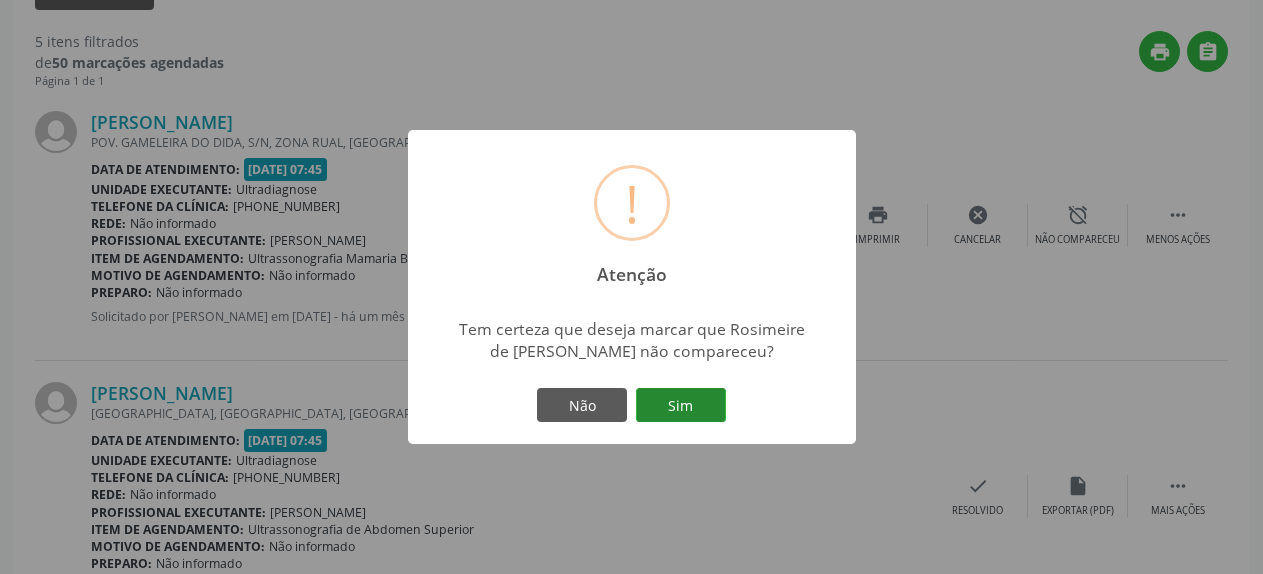 click on "Sim" at bounding box center (681, 405) 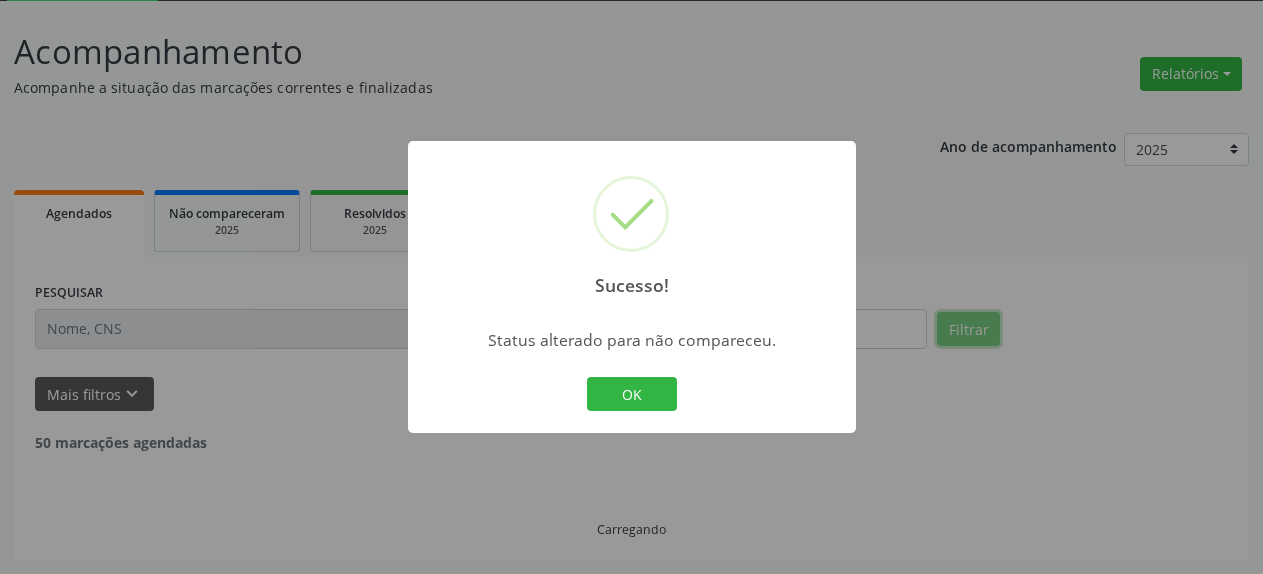 scroll, scrollTop: 109, scrollLeft: 0, axis: vertical 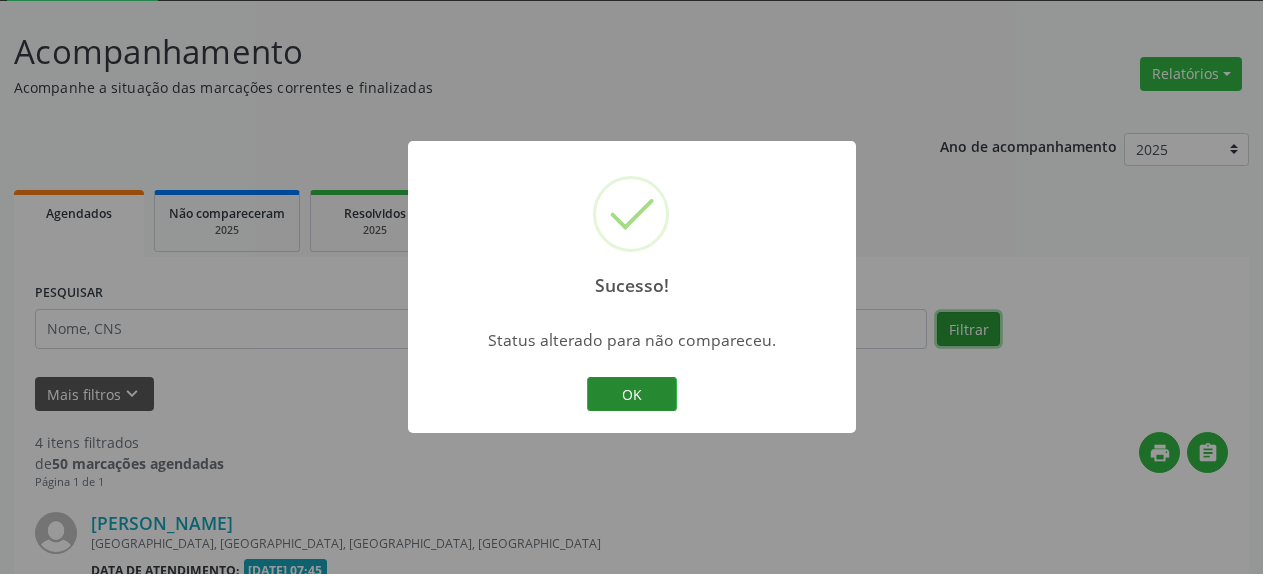 click on "OK" at bounding box center (632, 394) 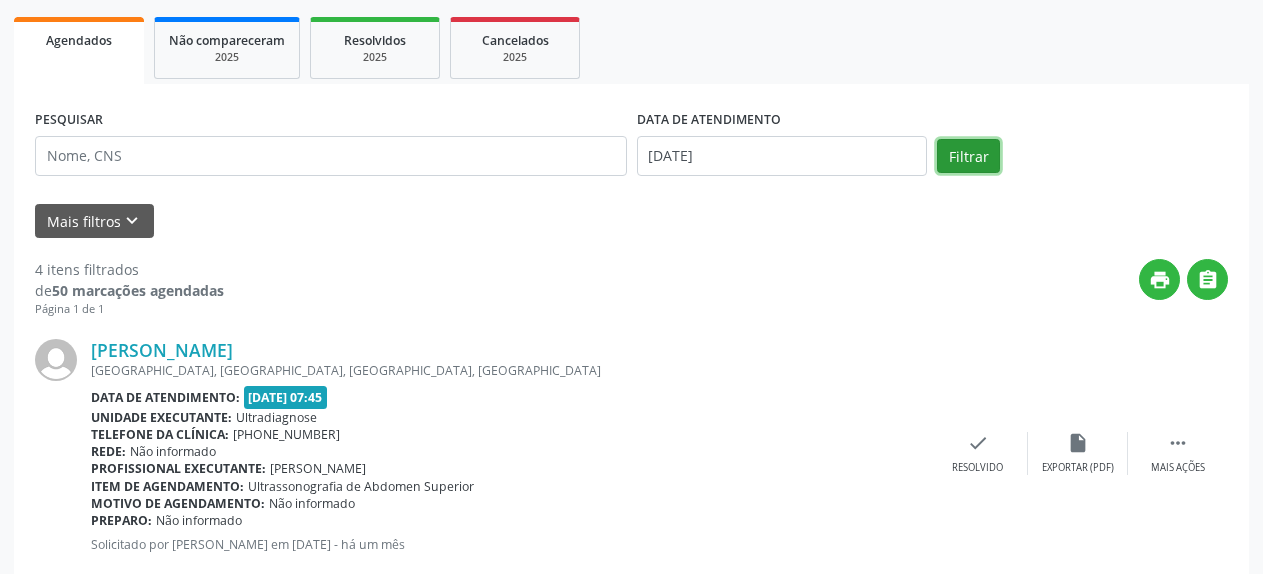 scroll, scrollTop: 313, scrollLeft: 0, axis: vertical 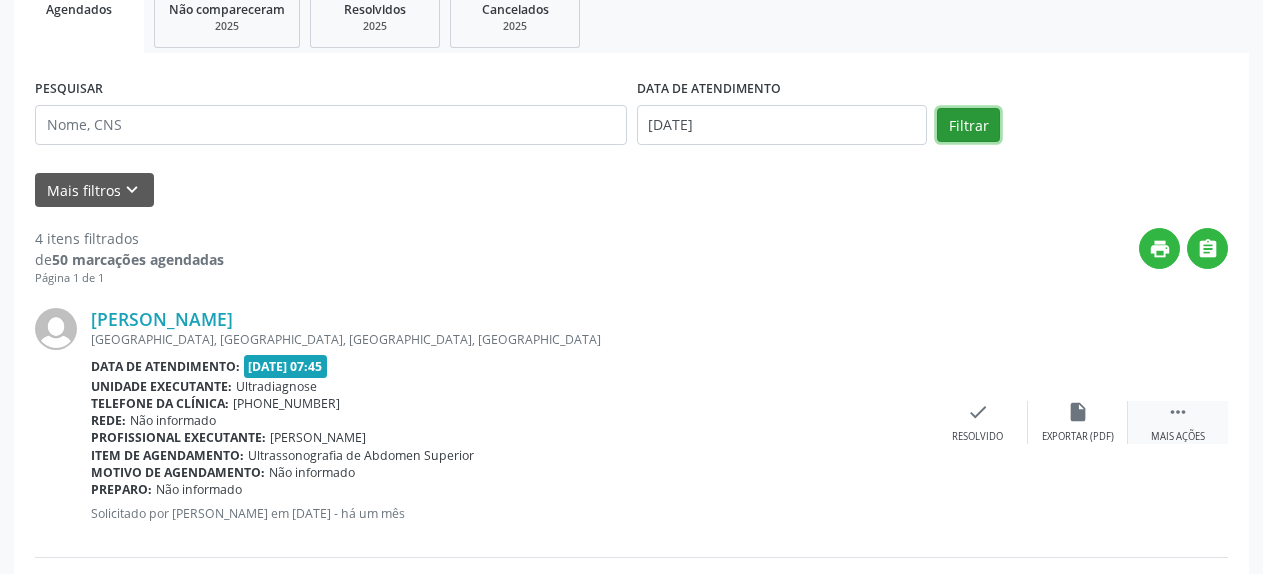 click on "
Mais ações" at bounding box center [1178, 422] 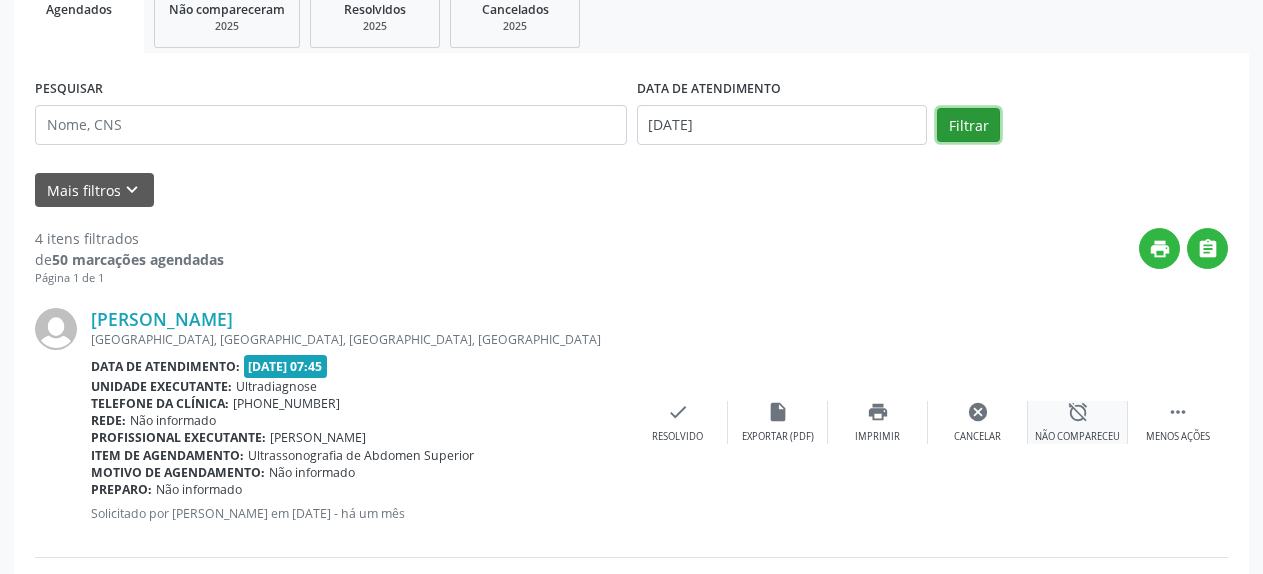 click on "alarm_off" at bounding box center [1078, 412] 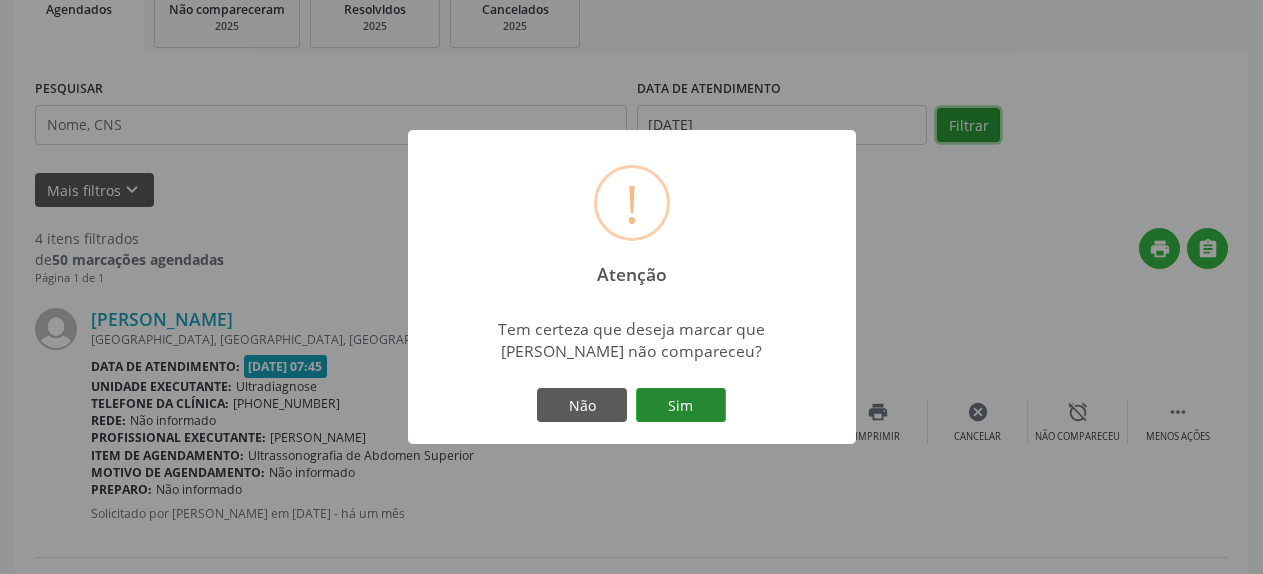 click on "Sim" at bounding box center (681, 405) 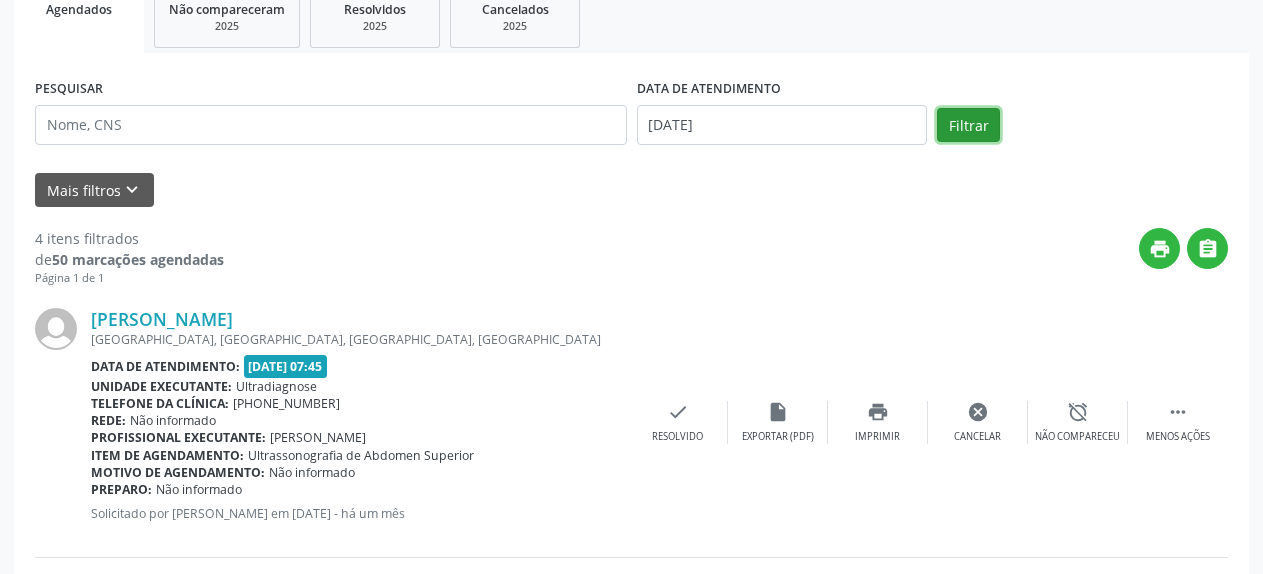 scroll, scrollTop: 109, scrollLeft: 0, axis: vertical 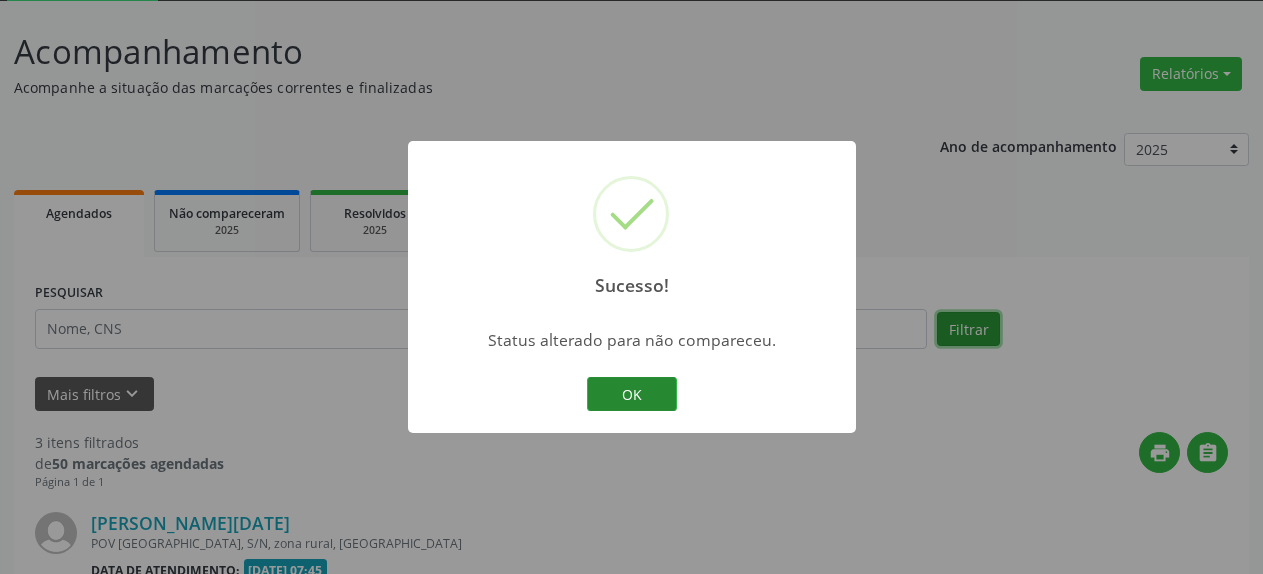 click on "OK" at bounding box center (632, 394) 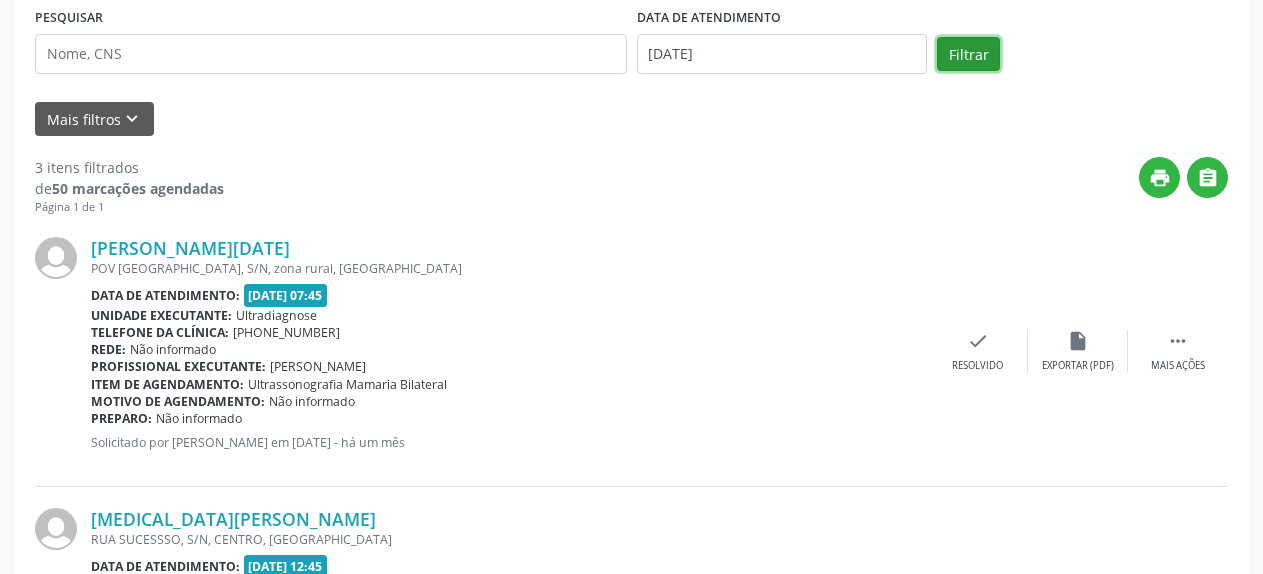 scroll, scrollTop: 415, scrollLeft: 0, axis: vertical 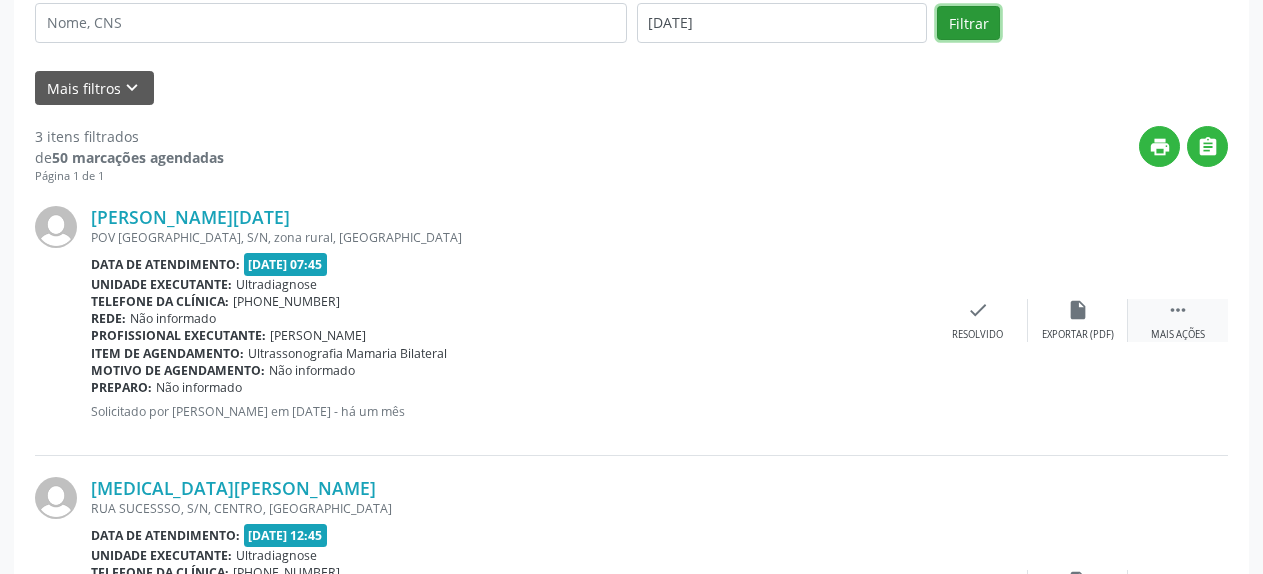 click on "" at bounding box center [1178, 310] 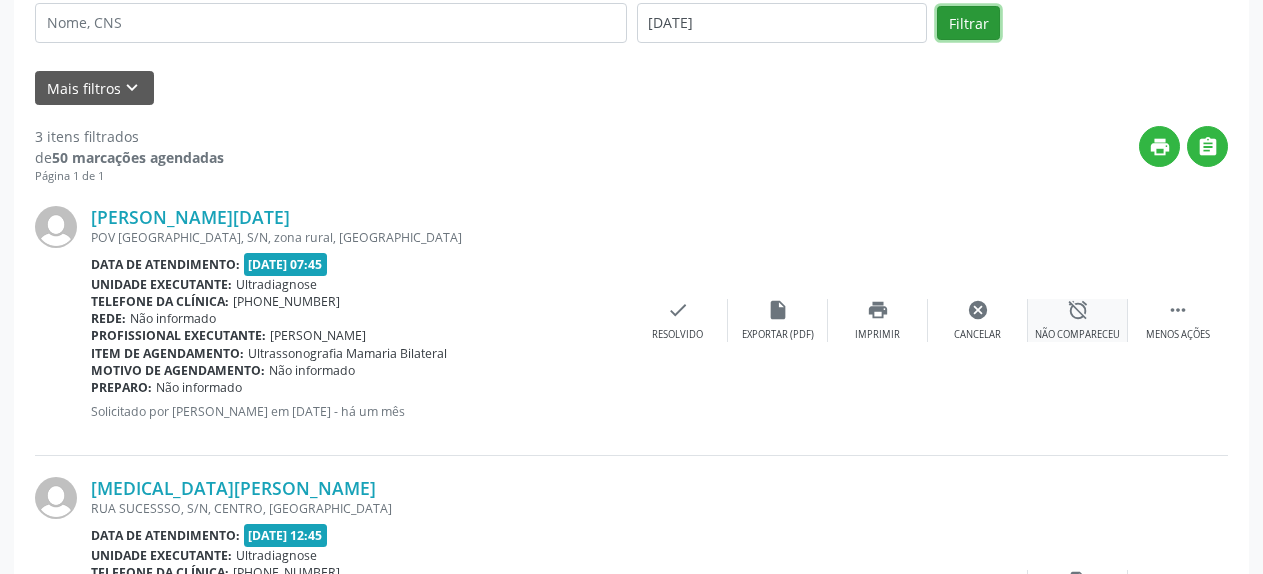 click on "alarm_off" at bounding box center [1078, 310] 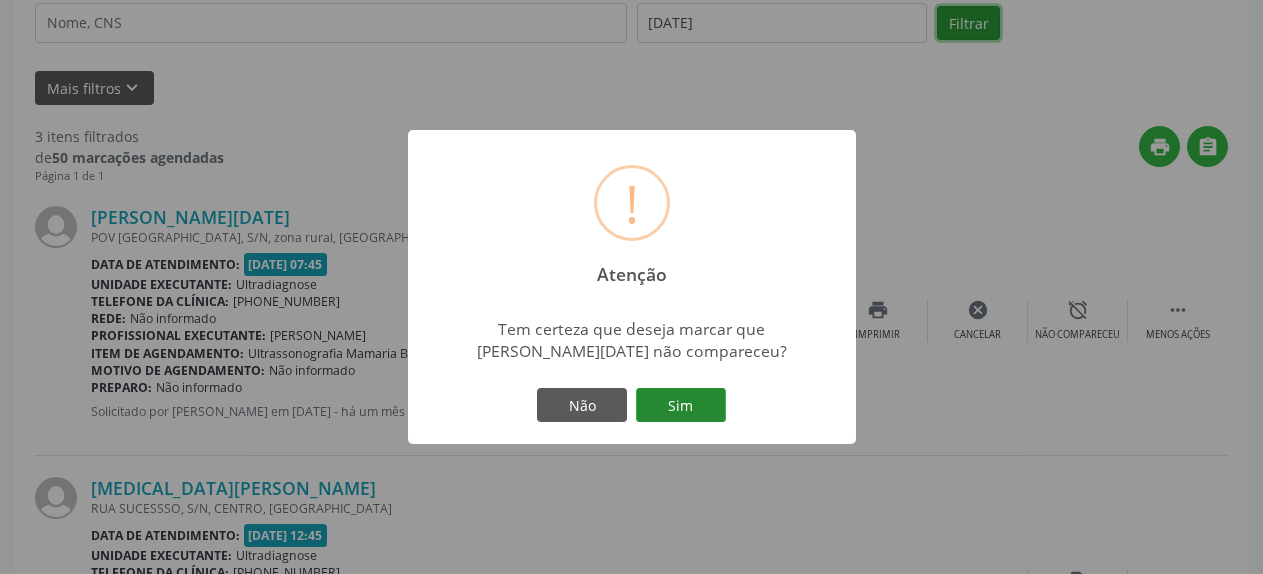 click on "Sim" at bounding box center [681, 405] 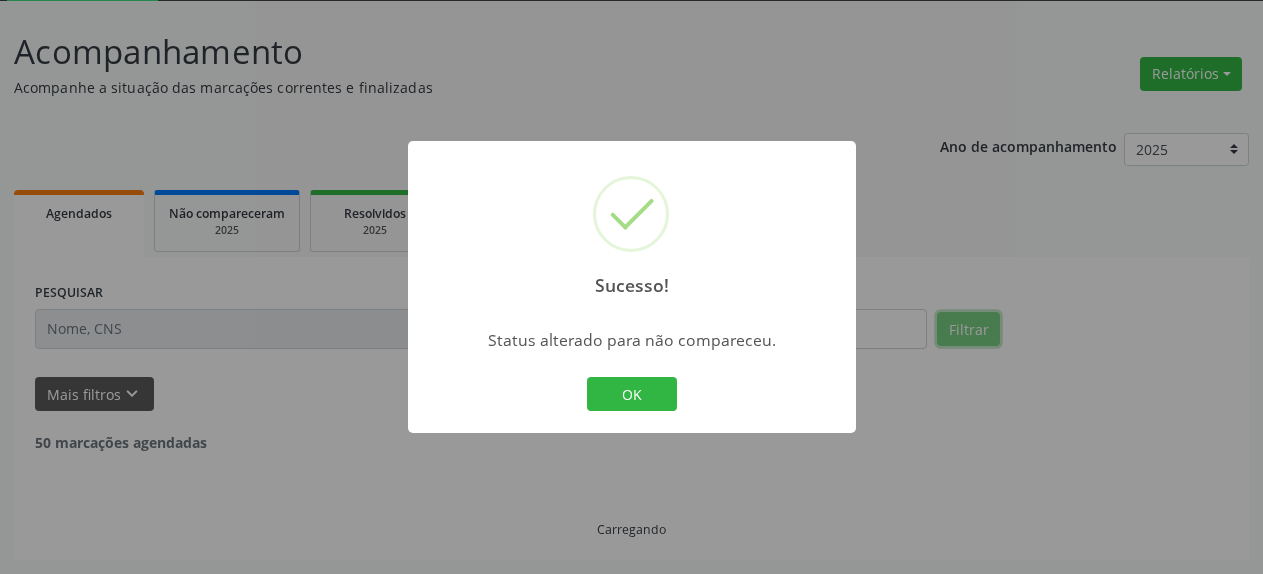 scroll, scrollTop: 109, scrollLeft: 0, axis: vertical 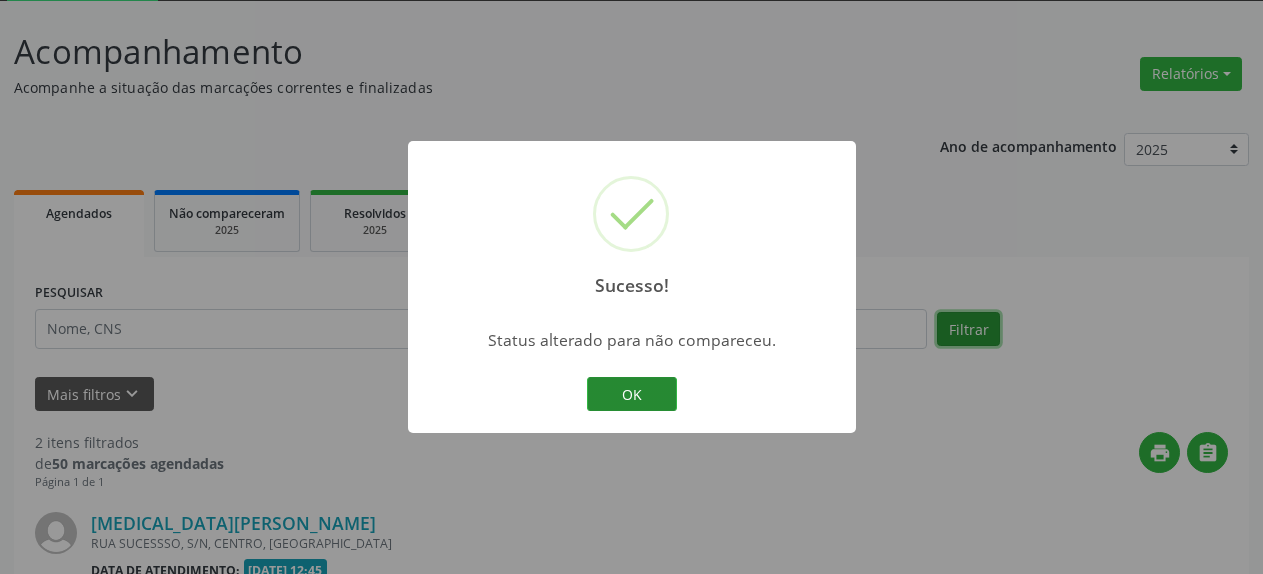 click on "OK" at bounding box center [632, 394] 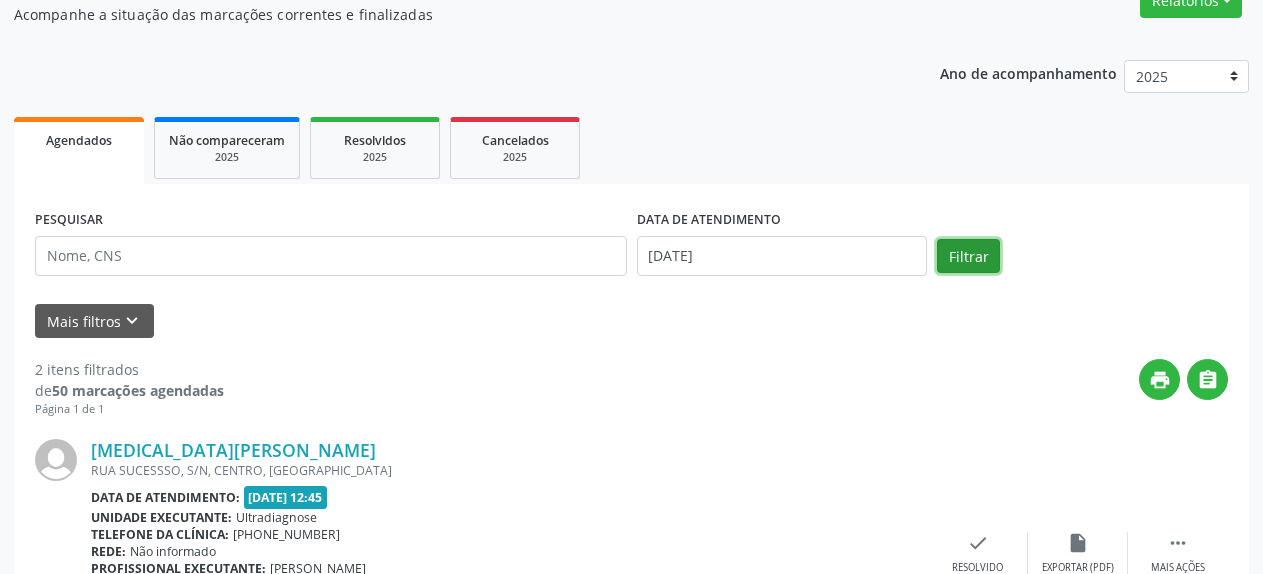 scroll, scrollTop: 313, scrollLeft: 0, axis: vertical 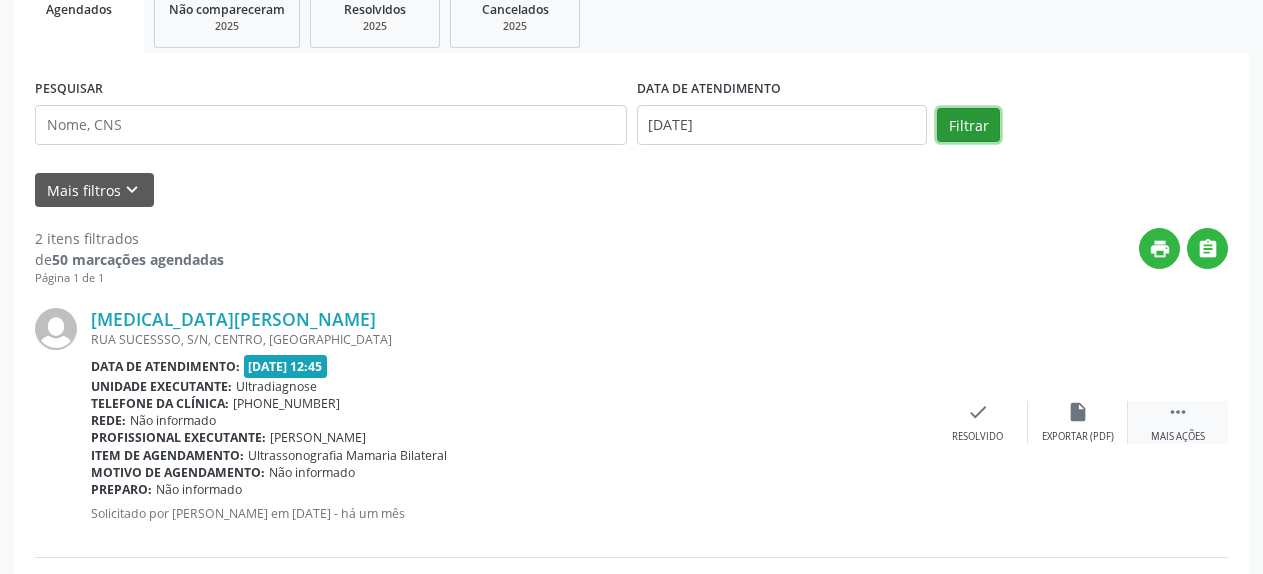 click on "" at bounding box center (1178, 412) 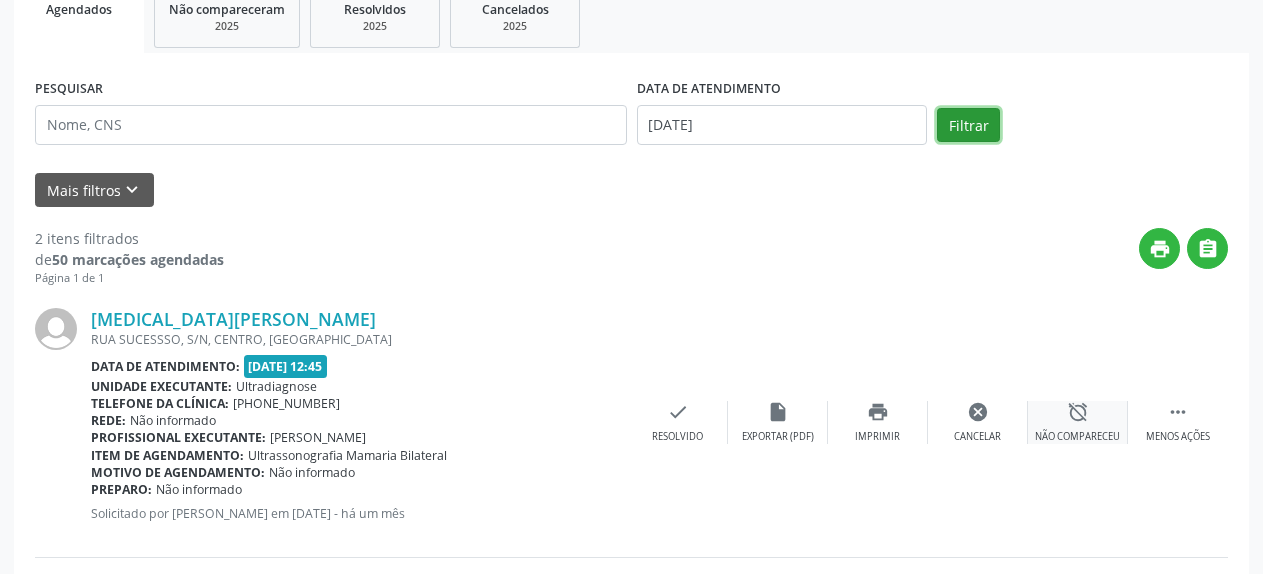 click on "alarm_off" at bounding box center [1078, 412] 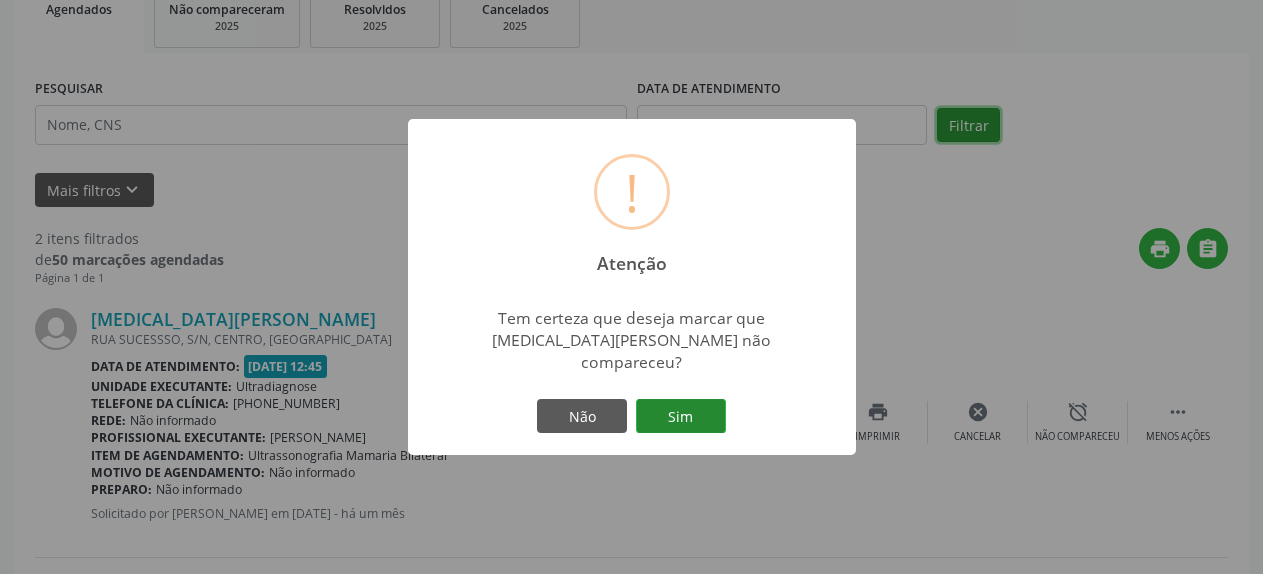 click on "Sim" at bounding box center (681, 416) 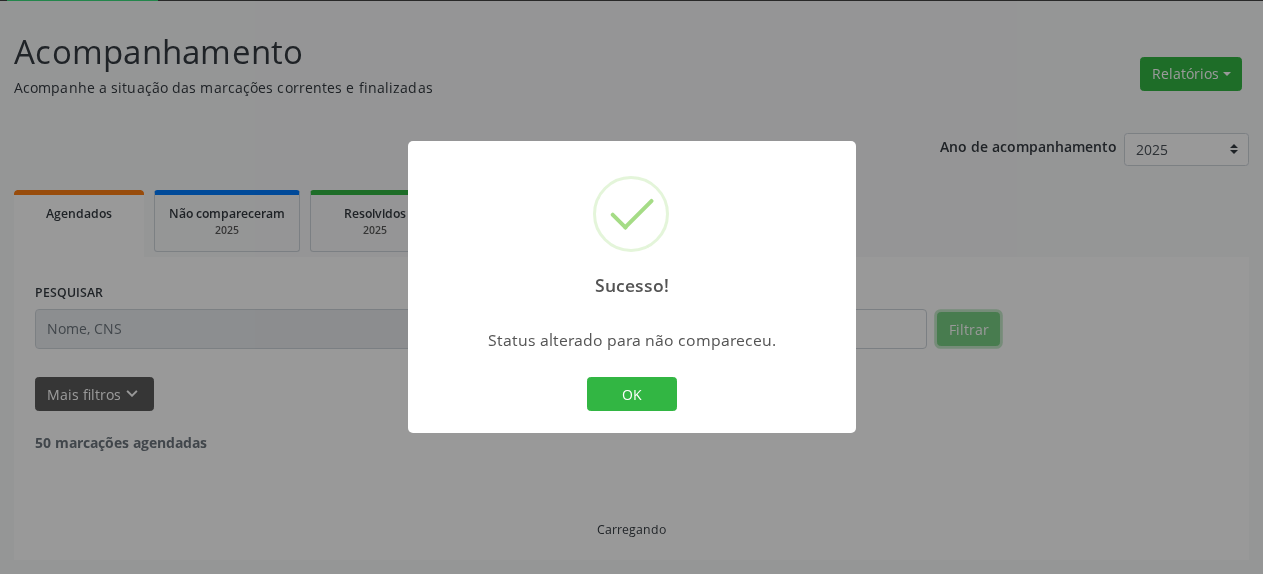 scroll, scrollTop: 109, scrollLeft: 0, axis: vertical 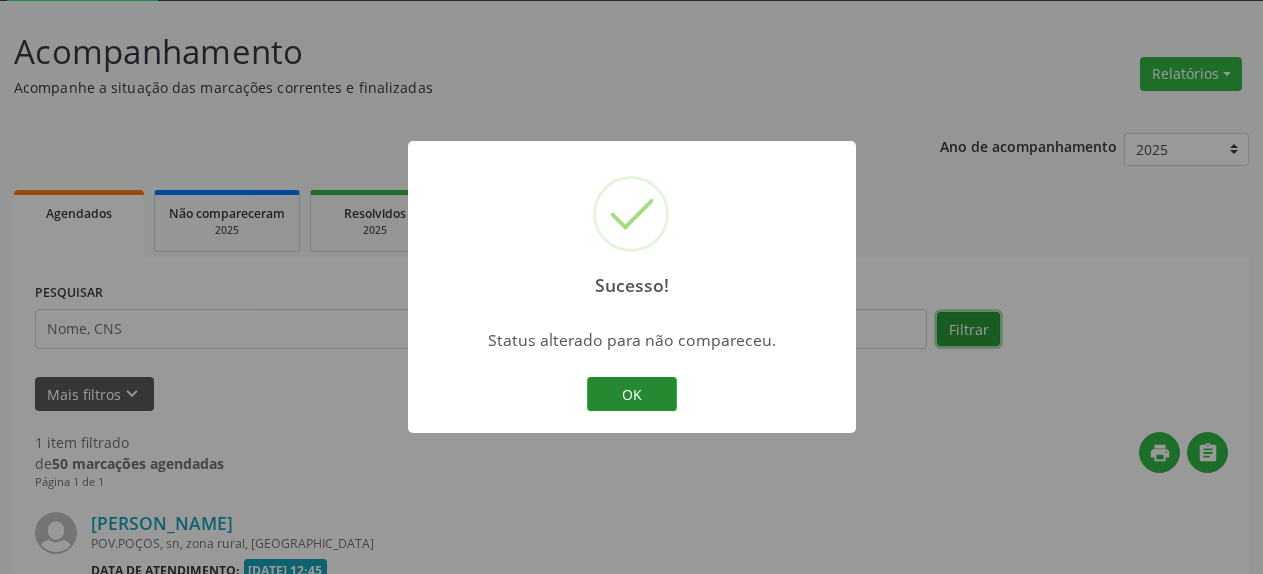 click on "OK" at bounding box center (632, 394) 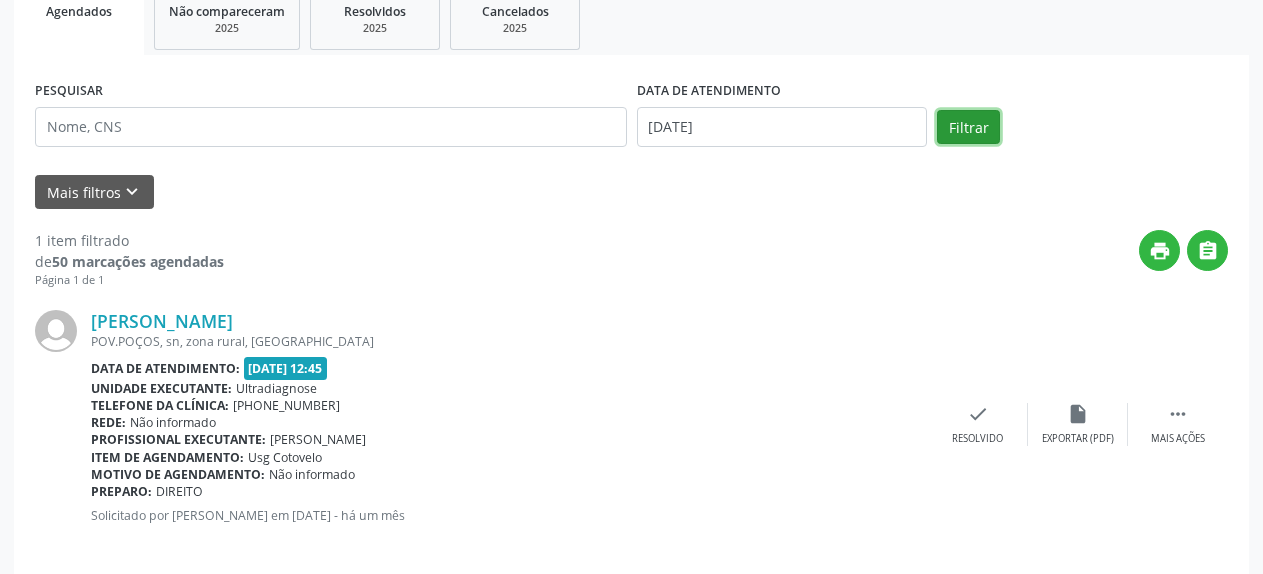 scroll, scrollTop: 313, scrollLeft: 0, axis: vertical 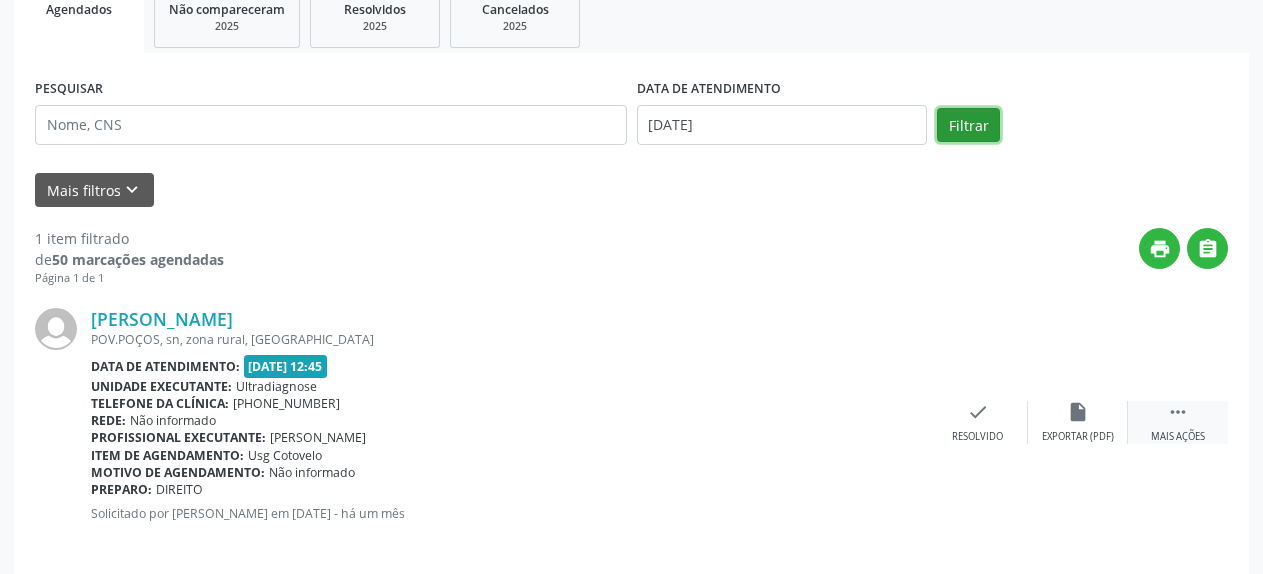 click on "
Mais ações" at bounding box center (1178, 422) 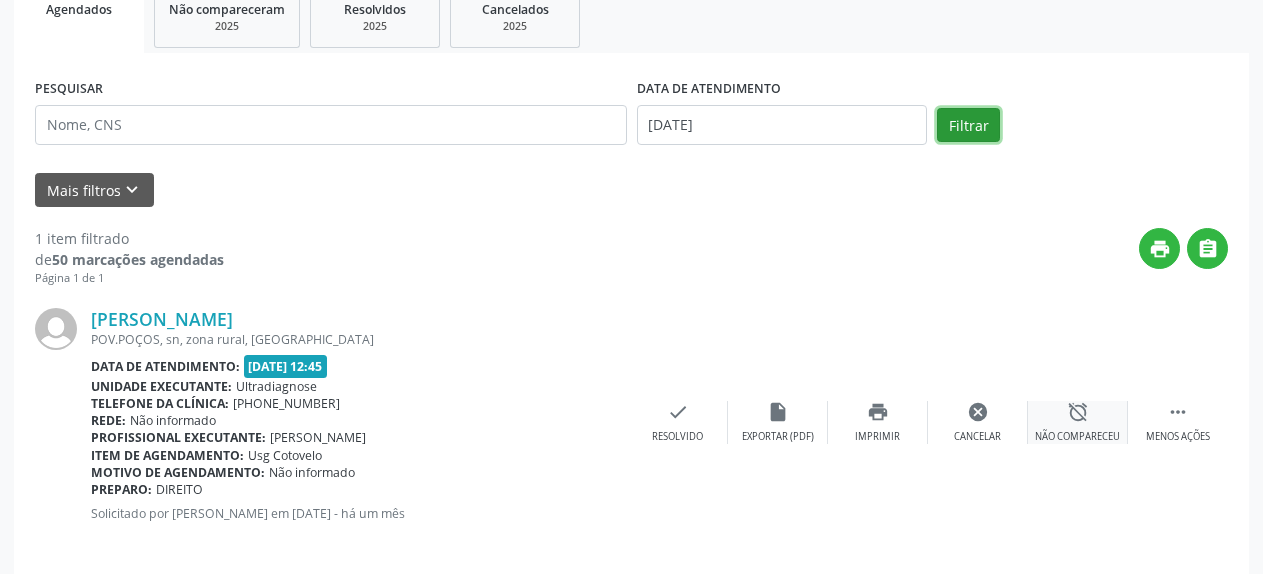 click on "alarm_off" at bounding box center [1078, 412] 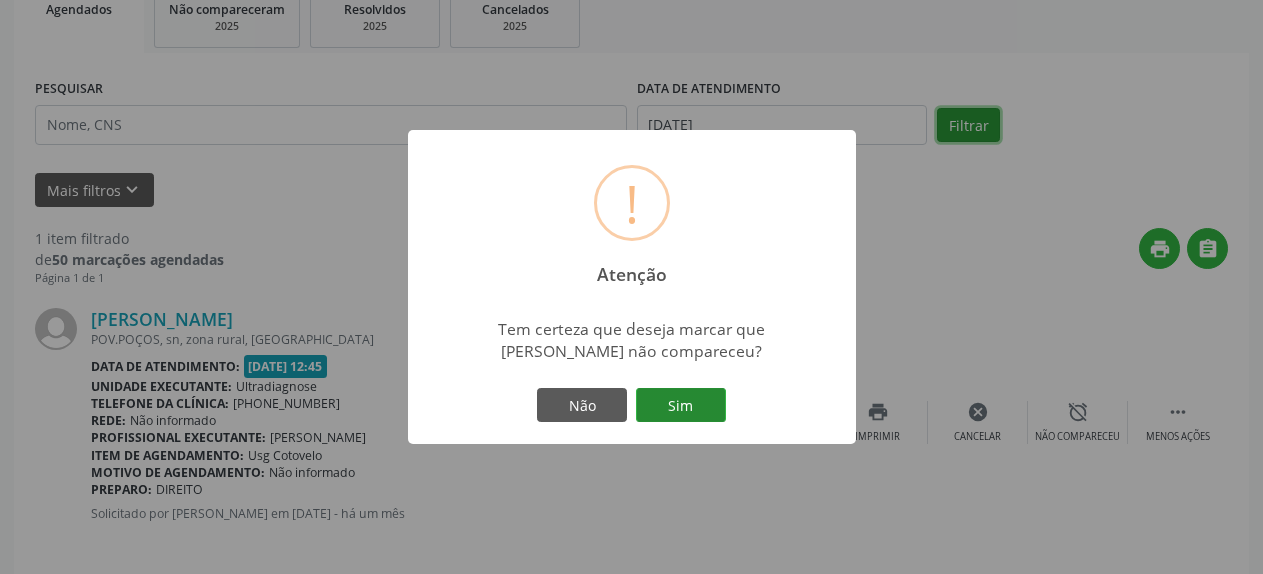 click on "Sim" at bounding box center (681, 405) 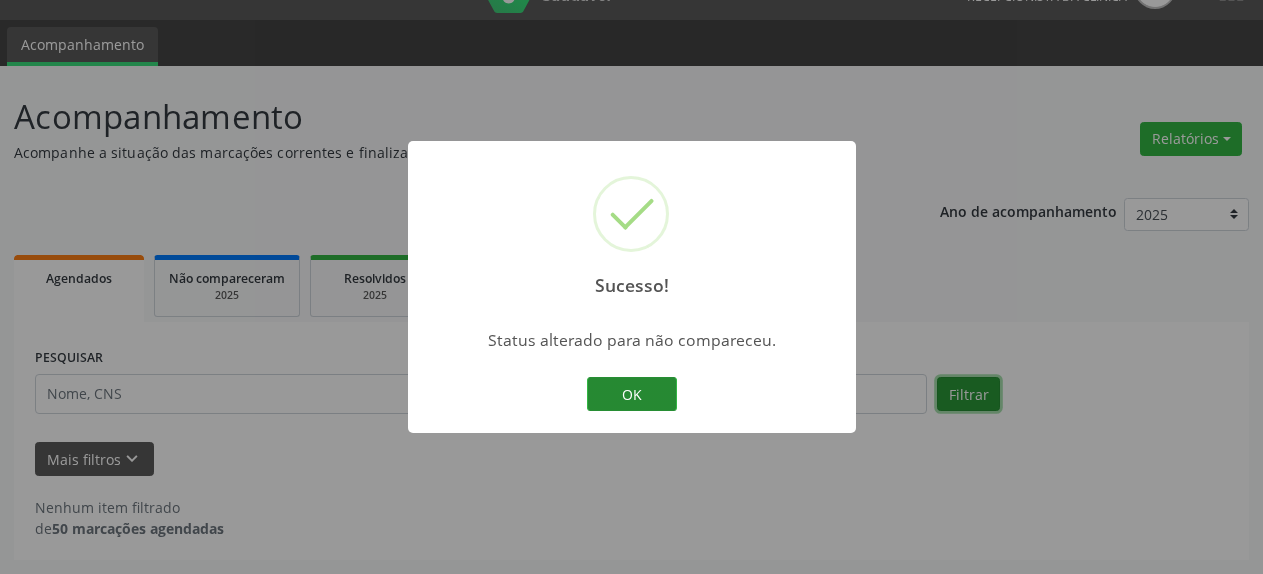 scroll, scrollTop: 44, scrollLeft: 0, axis: vertical 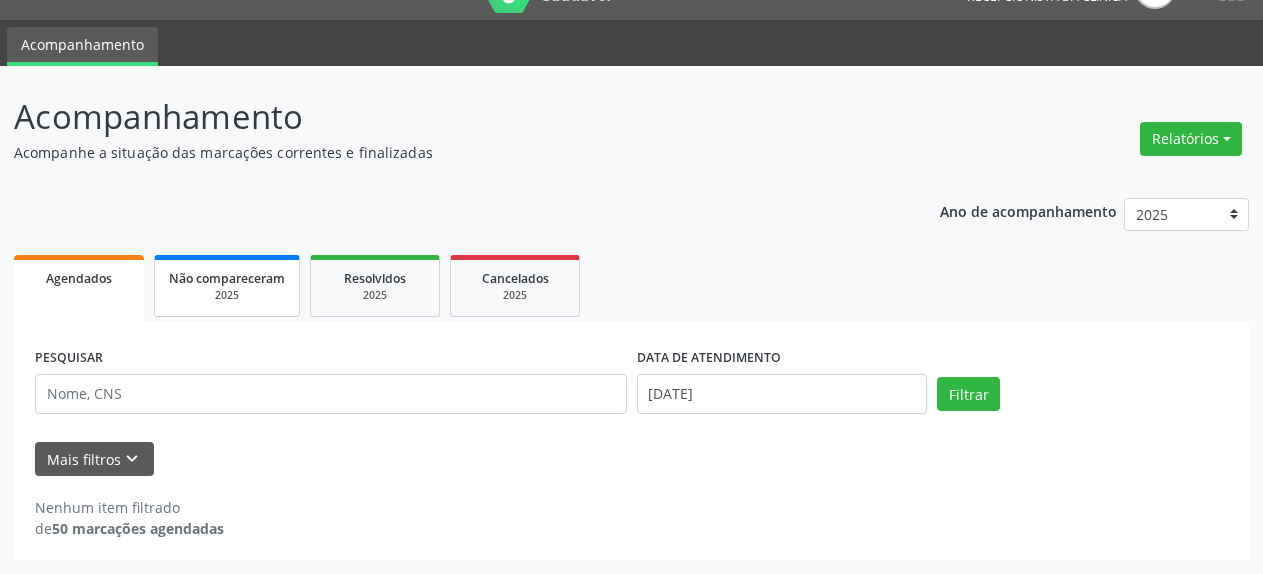 click on "Não compareceram" at bounding box center [227, 278] 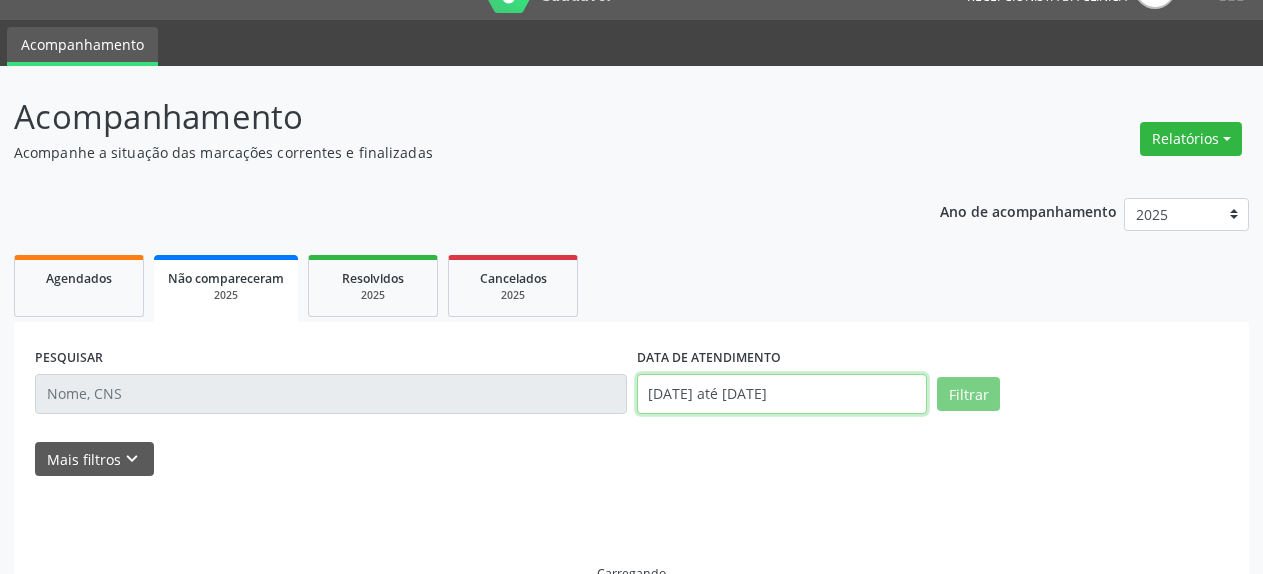 click on "[DATE] até [DATE]" at bounding box center (782, 394) 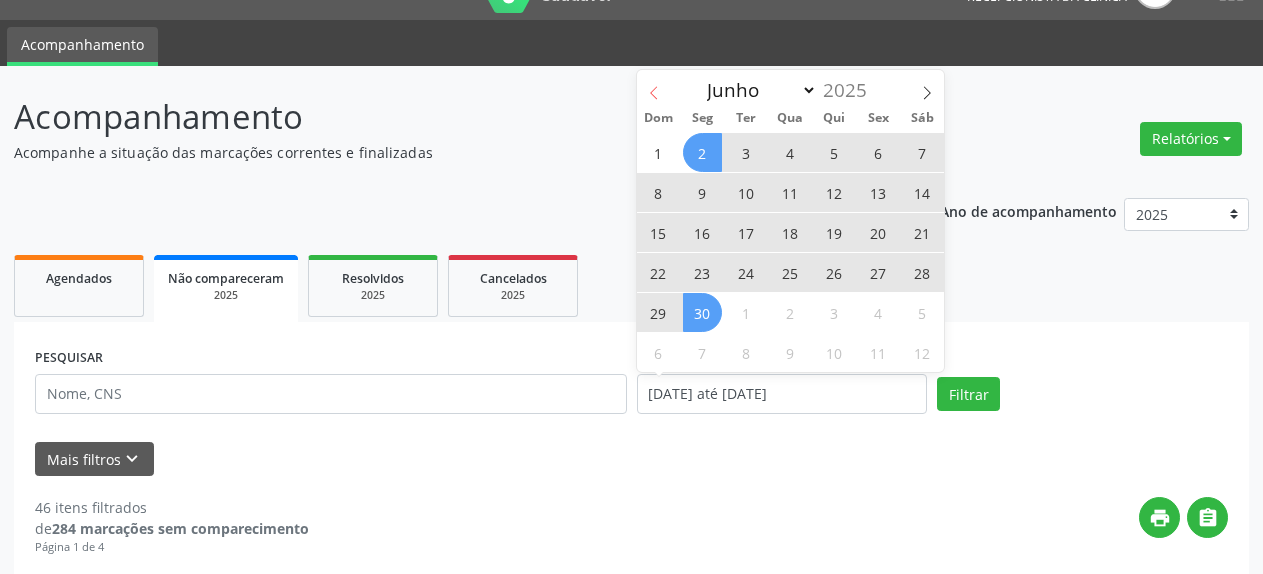 click 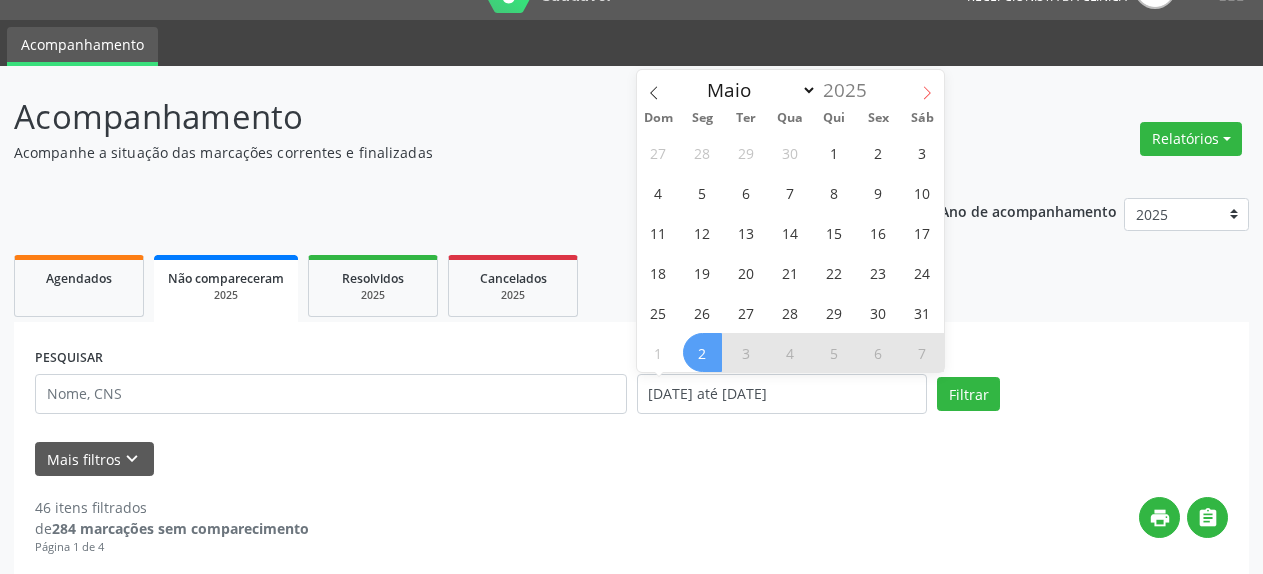 click 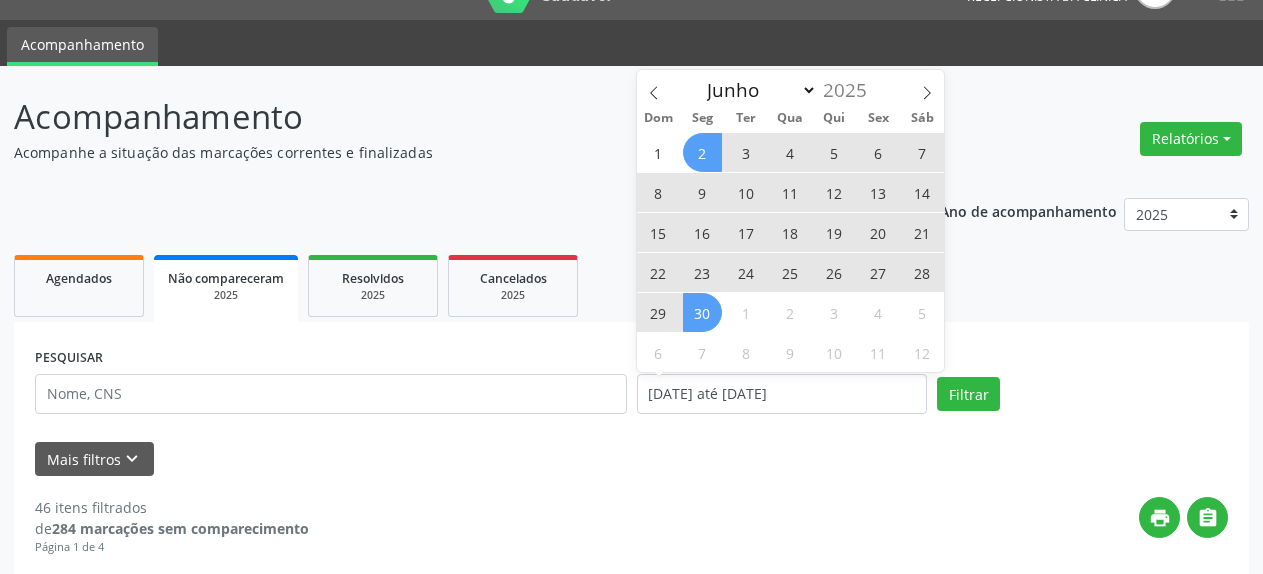 click on "2" at bounding box center (702, 152) 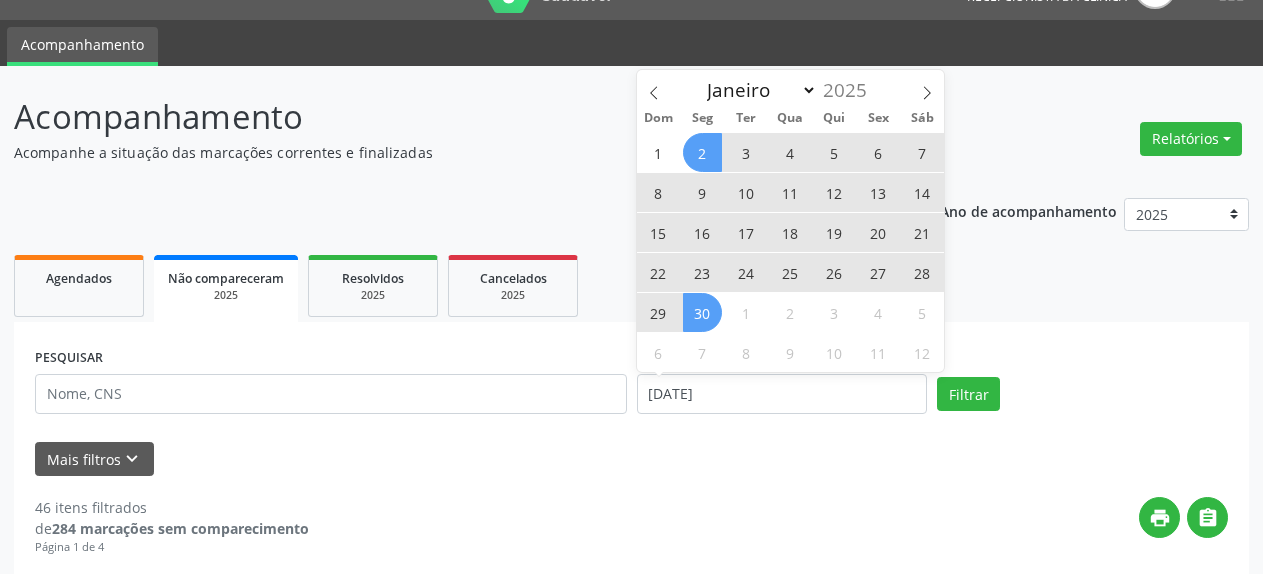click on "30" at bounding box center (702, 312) 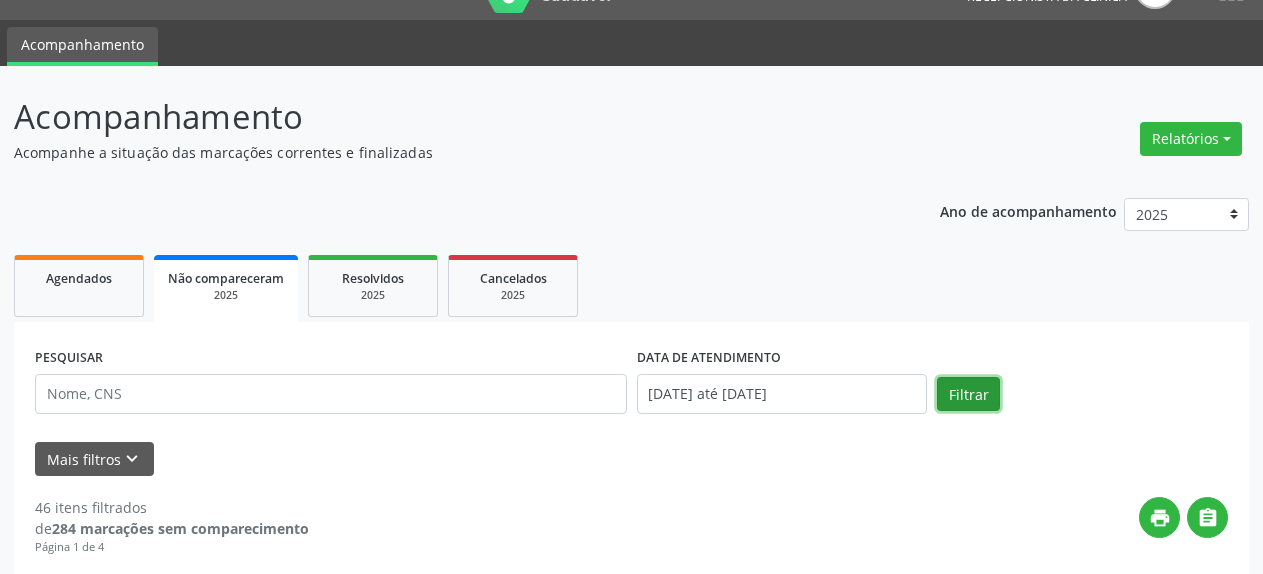 click on "Filtrar" at bounding box center [968, 394] 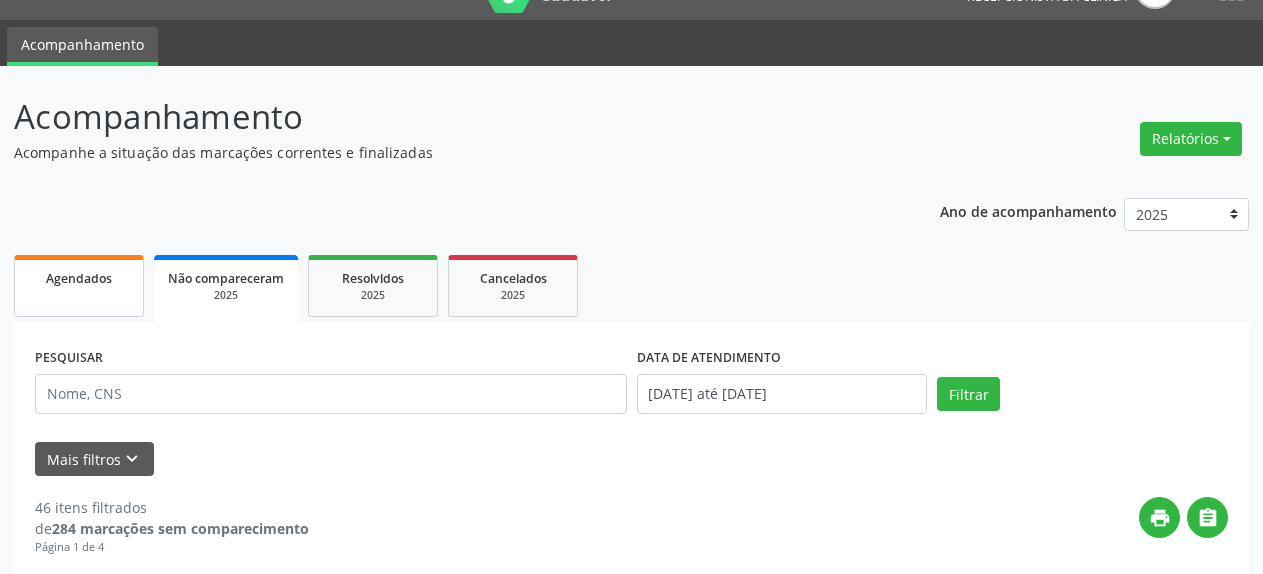 click on "Agendados" at bounding box center (79, 286) 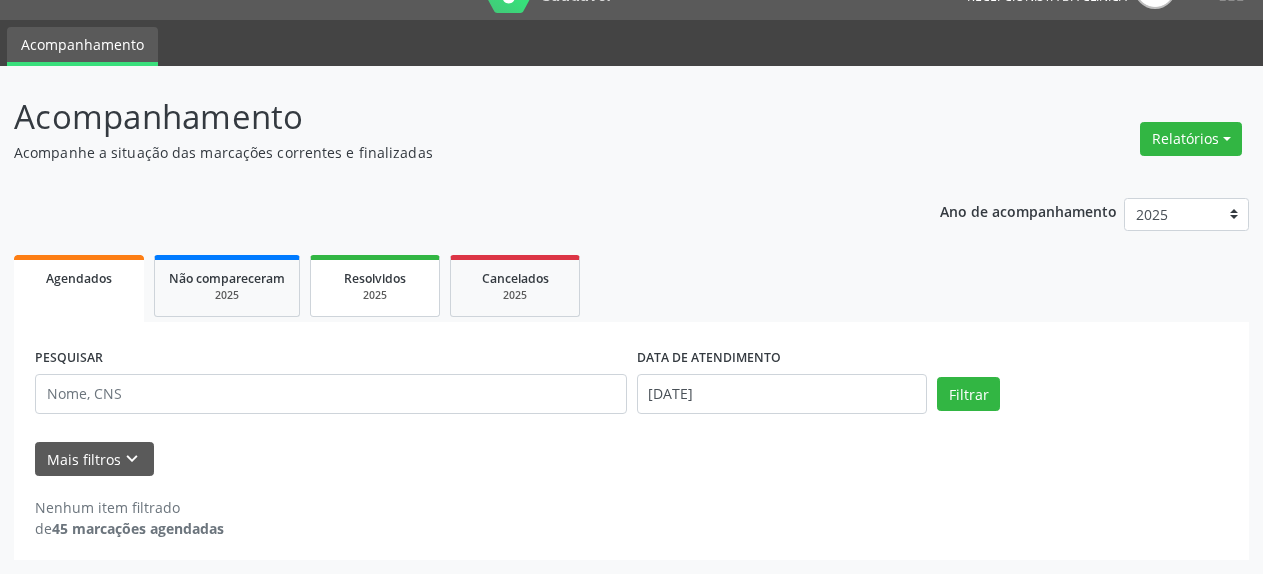 click on "2025" at bounding box center [375, 295] 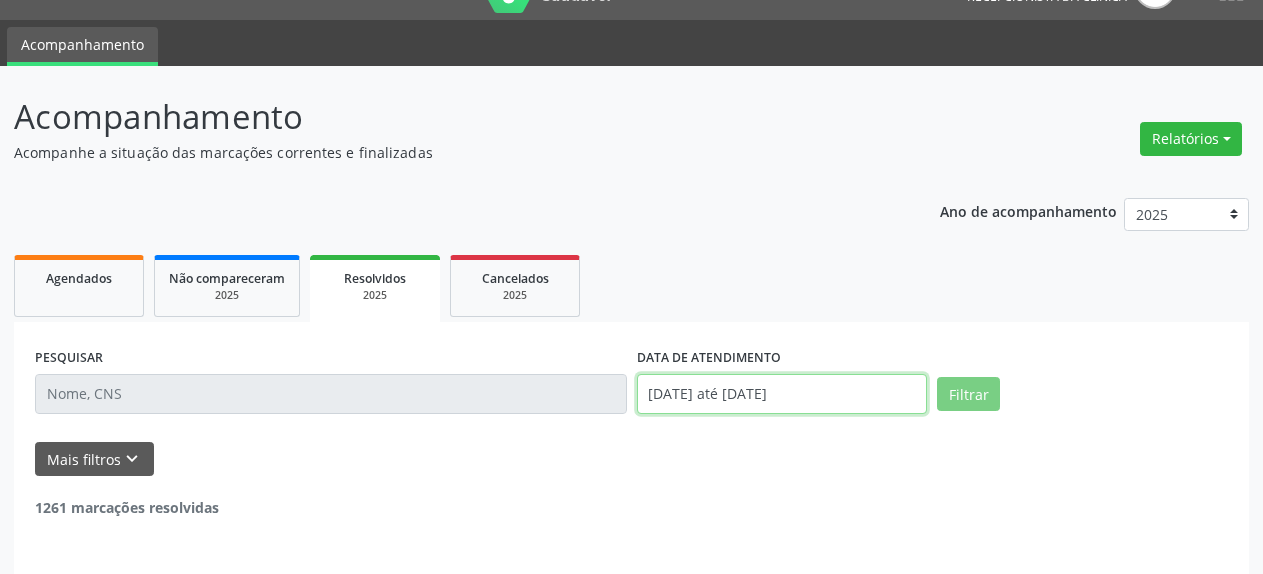 click on "[DATE] até [DATE]" at bounding box center [782, 394] 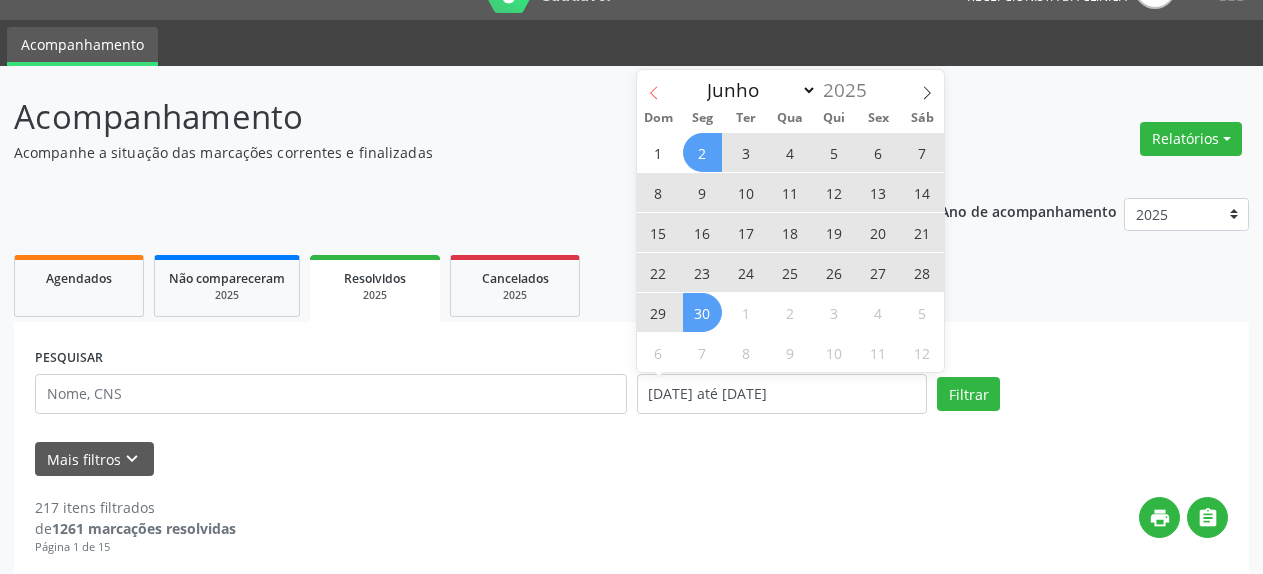 click 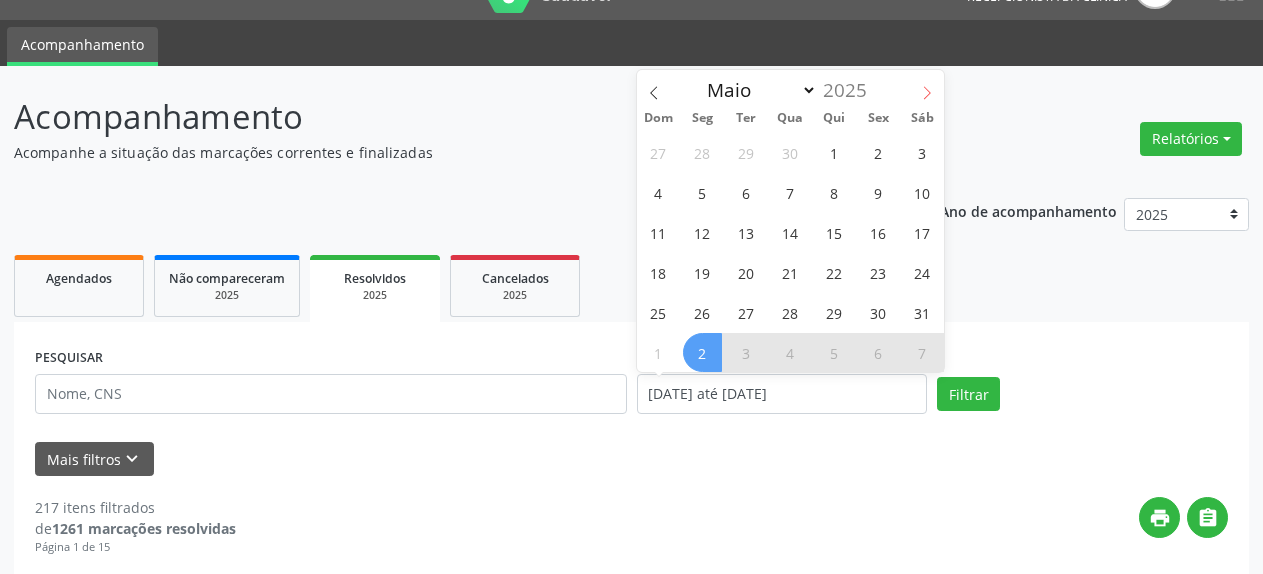 click 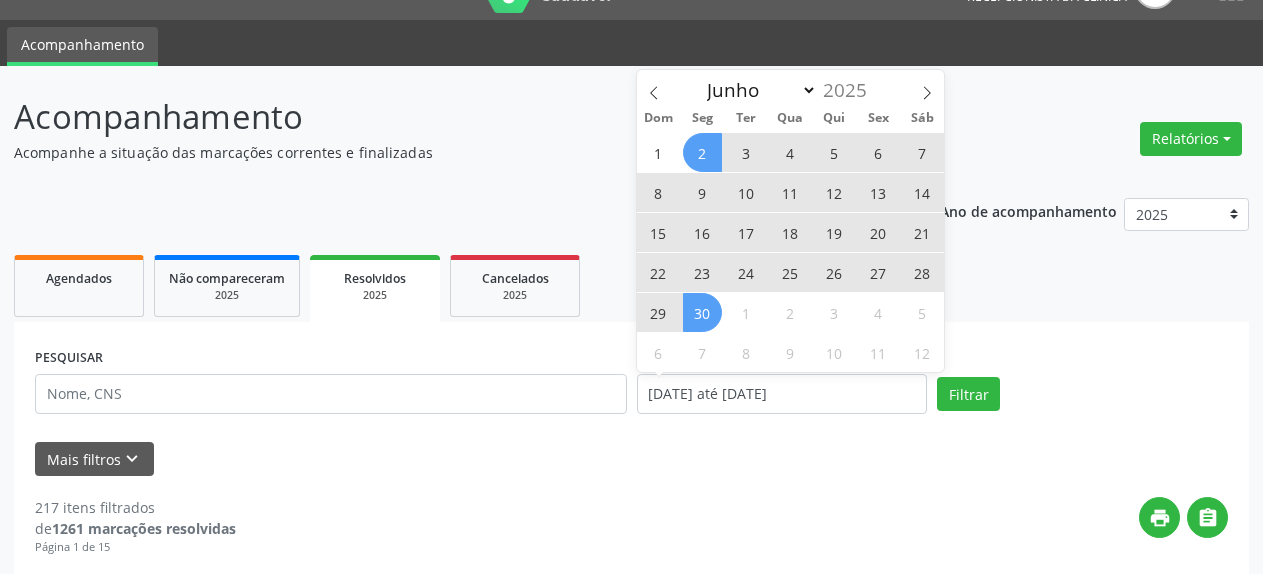 click on "25" at bounding box center [790, 272] 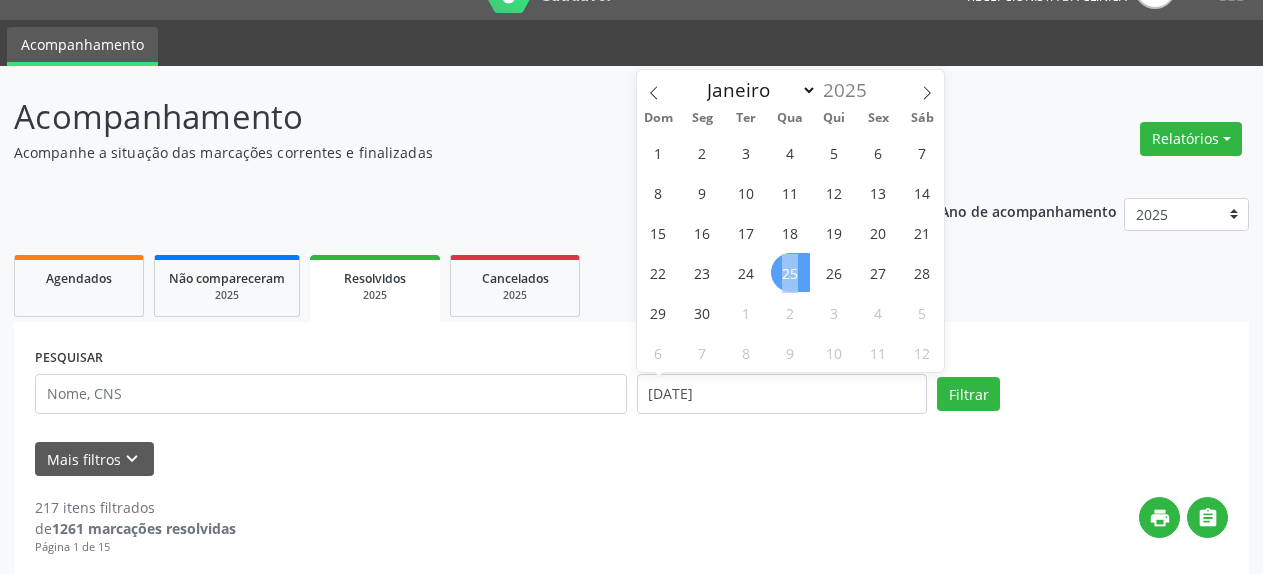 click on "25" at bounding box center [790, 272] 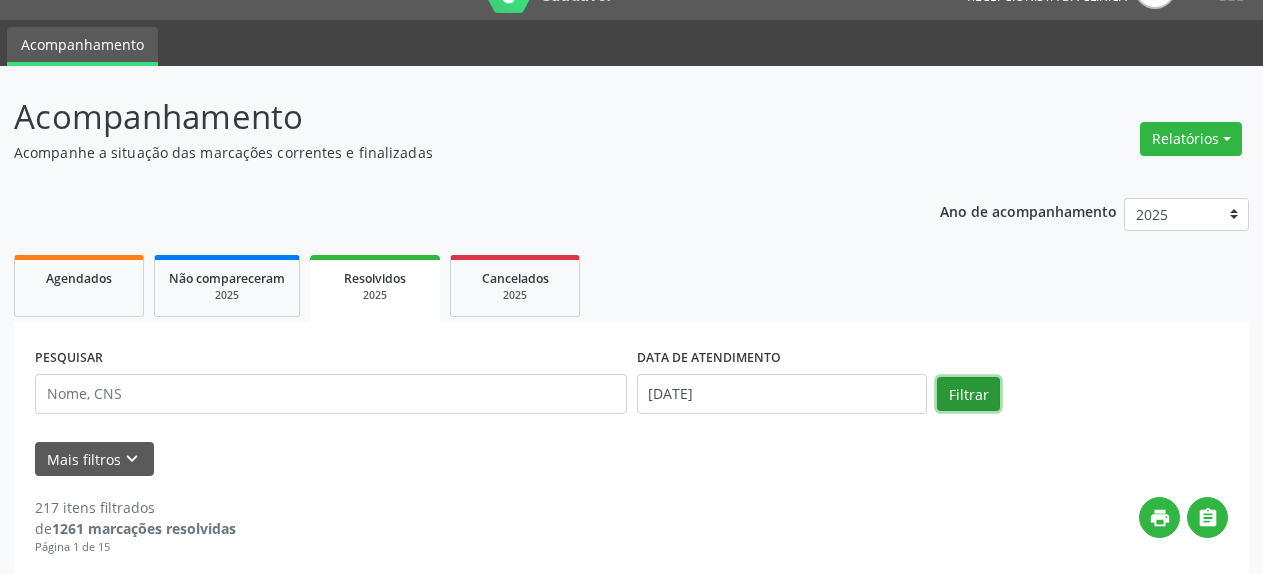 click on "Filtrar" at bounding box center (968, 394) 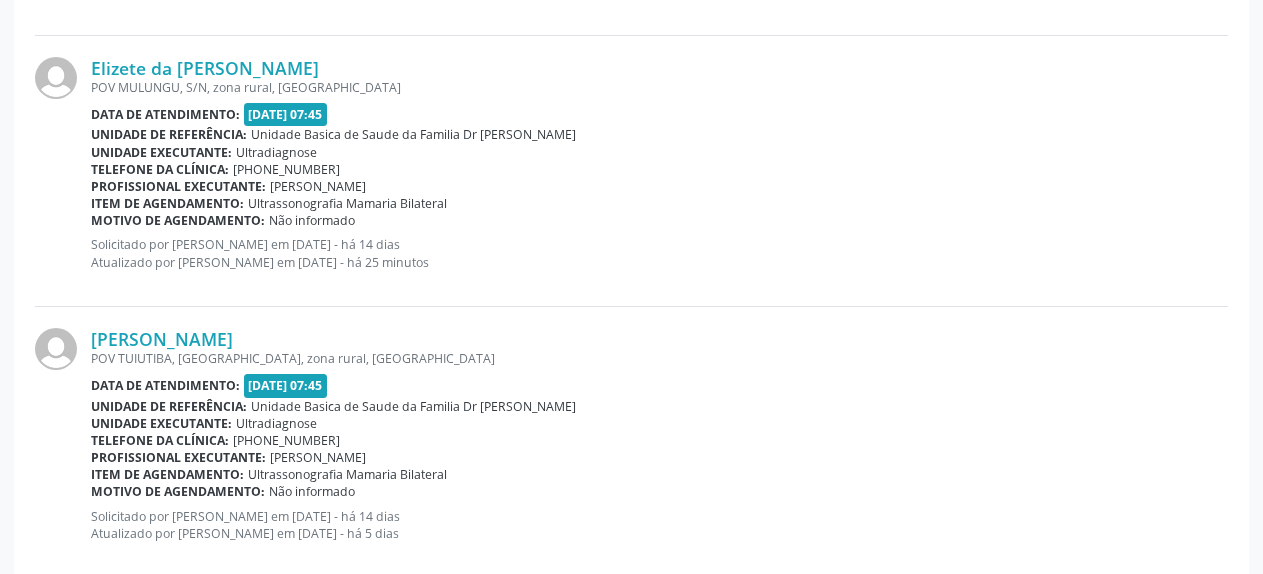 scroll, scrollTop: 1880, scrollLeft: 0, axis: vertical 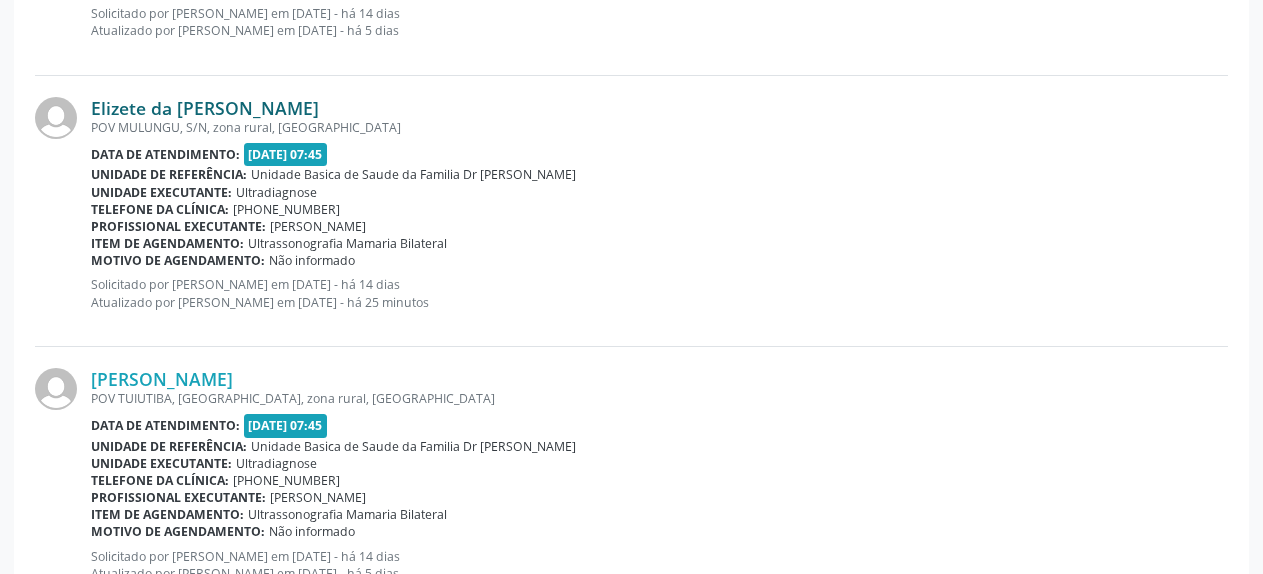 click on "Elizete da [PERSON_NAME]" at bounding box center (205, 108) 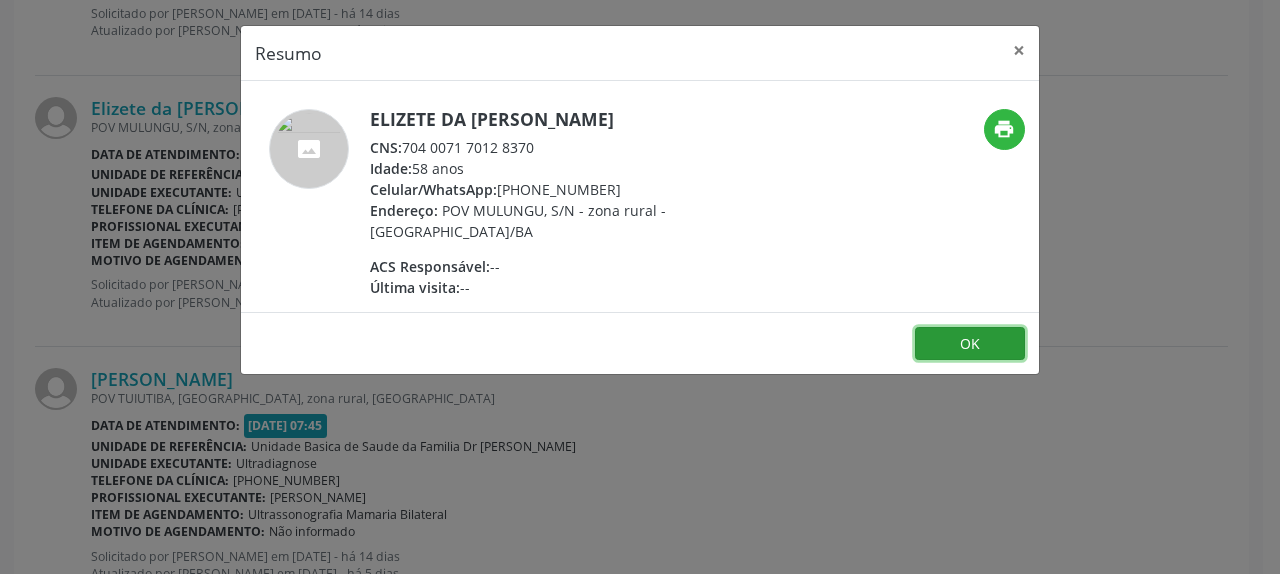 click on "OK" at bounding box center [970, 344] 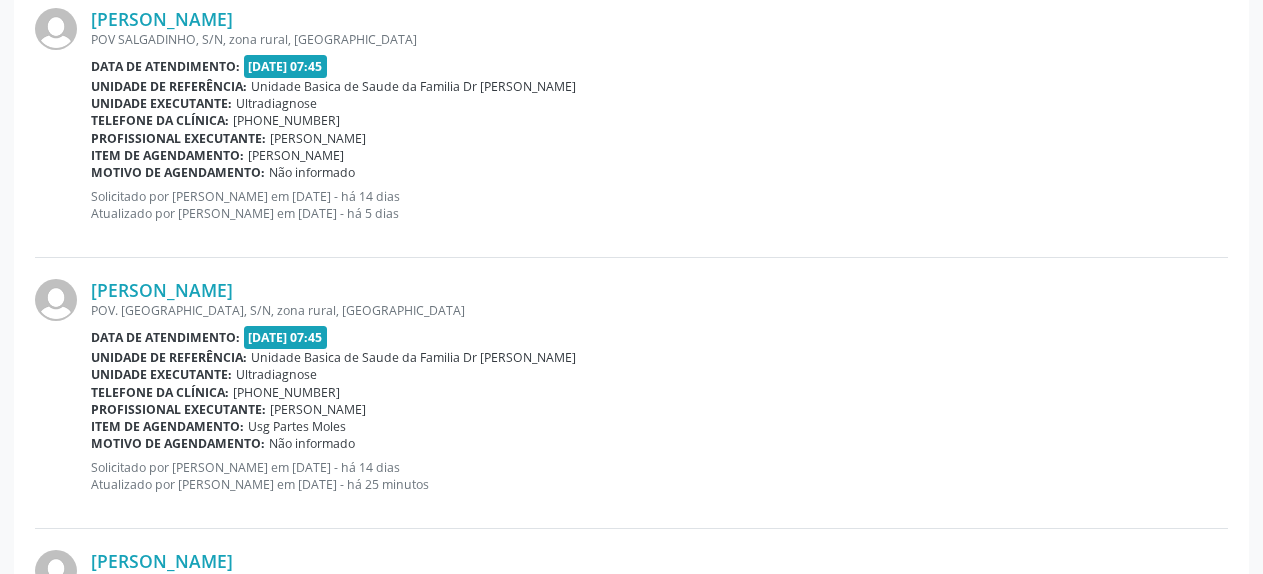 scroll, scrollTop: 919, scrollLeft: 0, axis: vertical 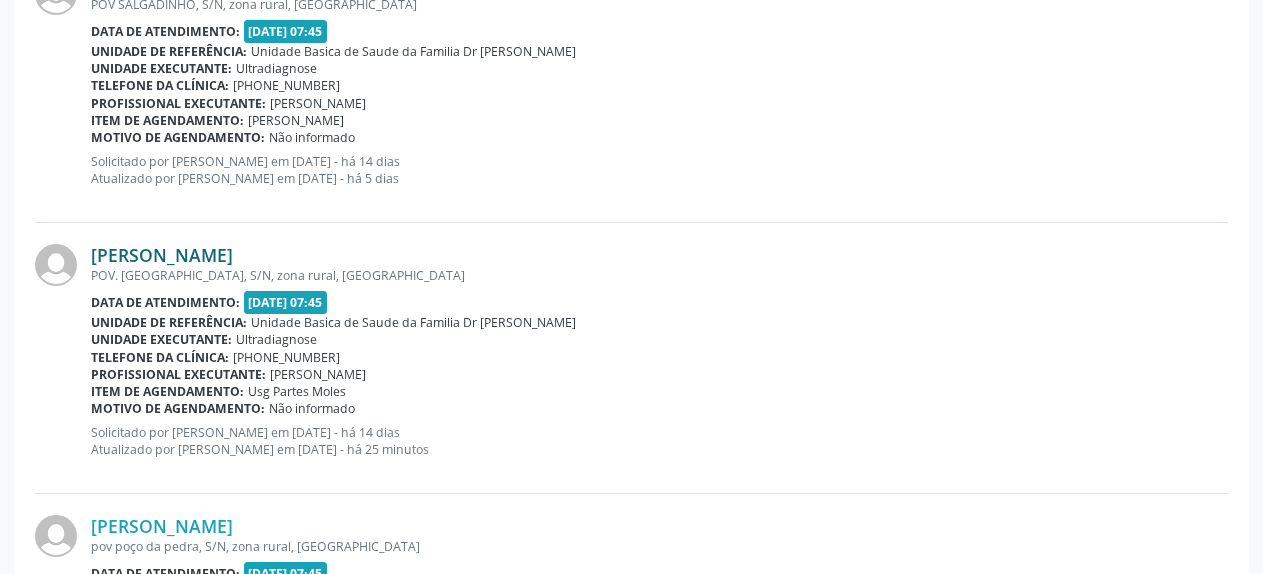 click on "[PERSON_NAME]" at bounding box center [162, 255] 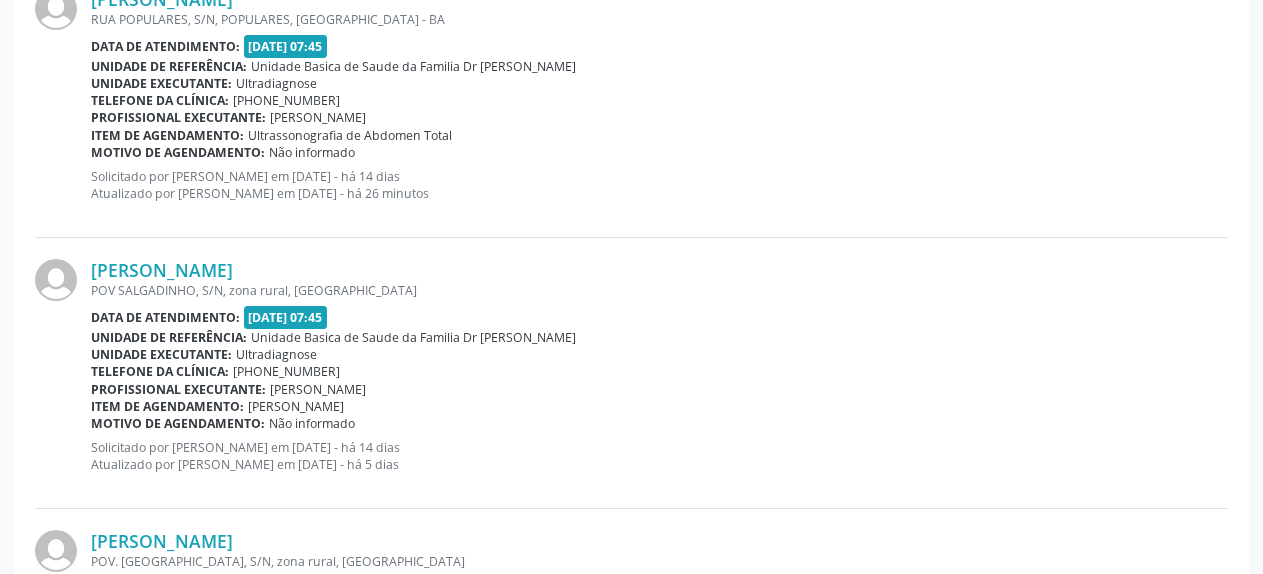scroll, scrollTop: 511, scrollLeft: 0, axis: vertical 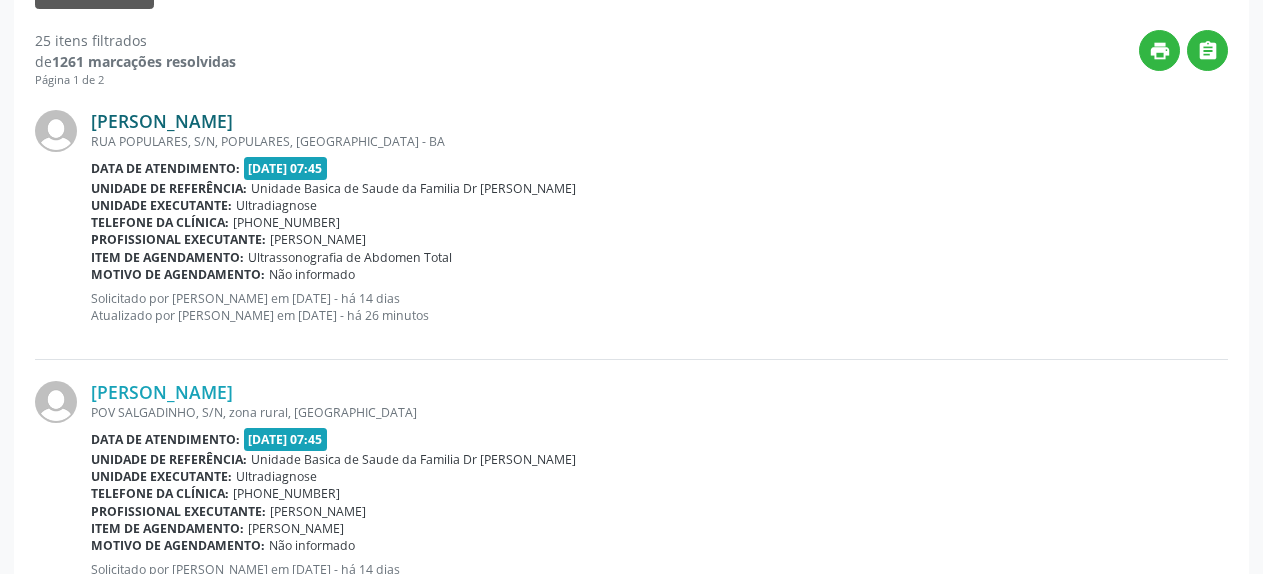 click on "[PERSON_NAME]" at bounding box center [162, 121] 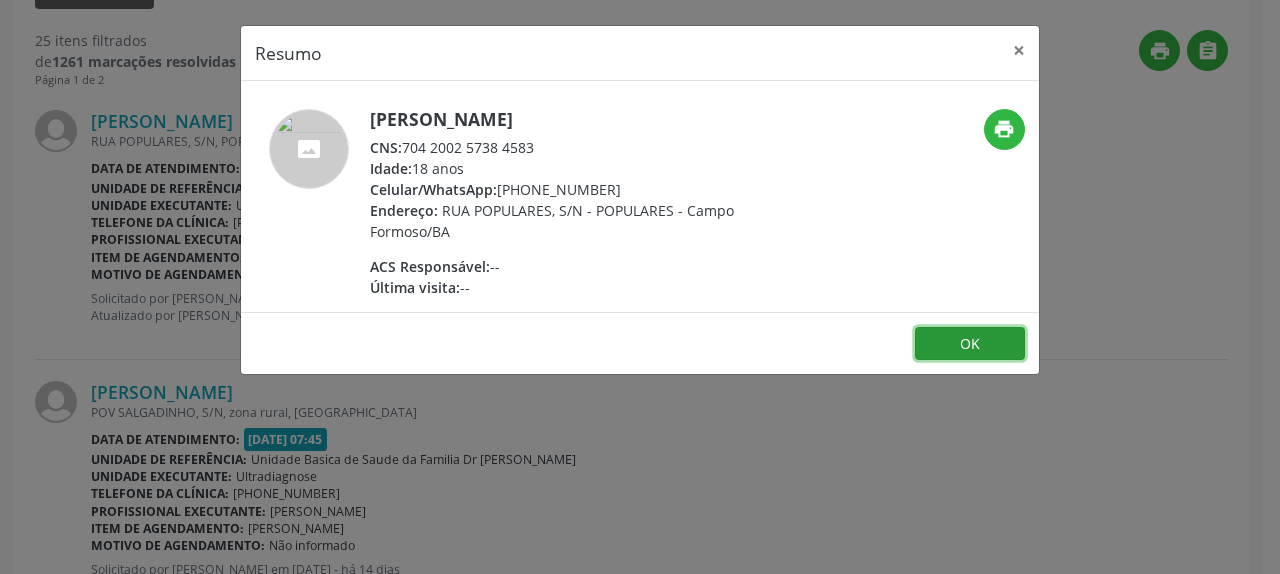 click on "OK" at bounding box center (970, 344) 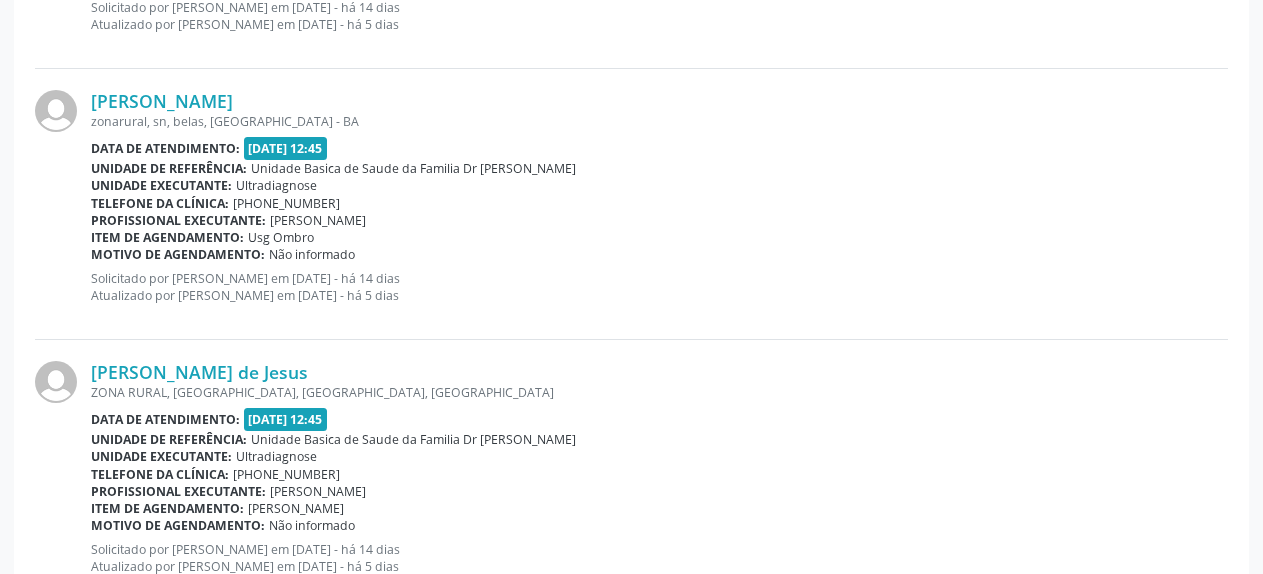 scroll, scrollTop: 4183, scrollLeft: 0, axis: vertical 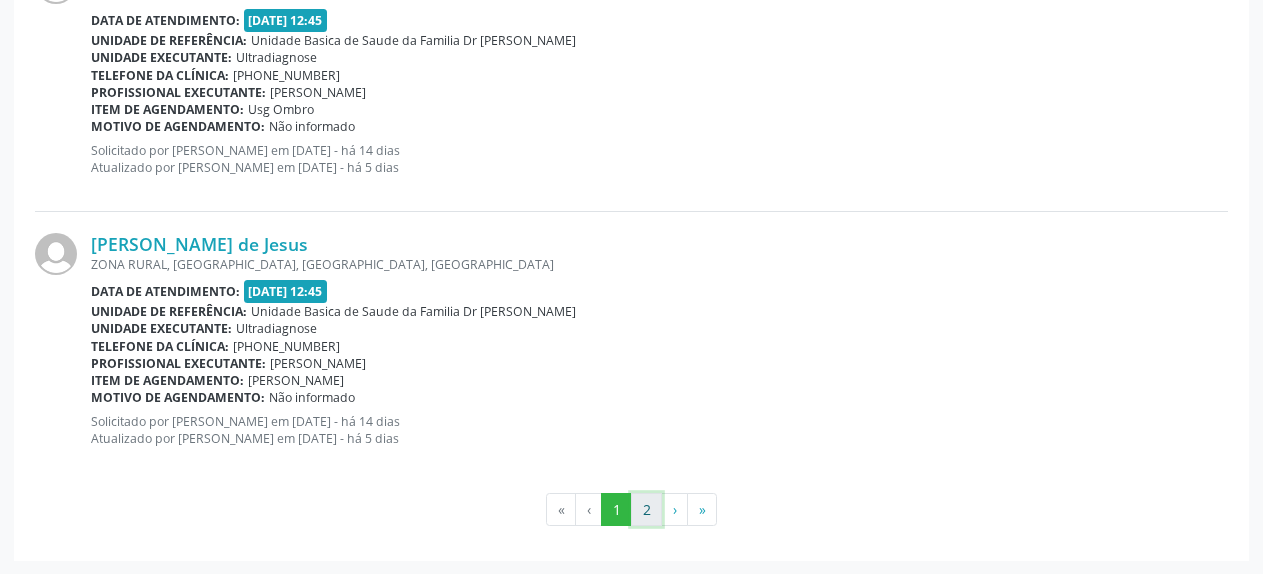 click on "2" at bounding box center [646, 510] 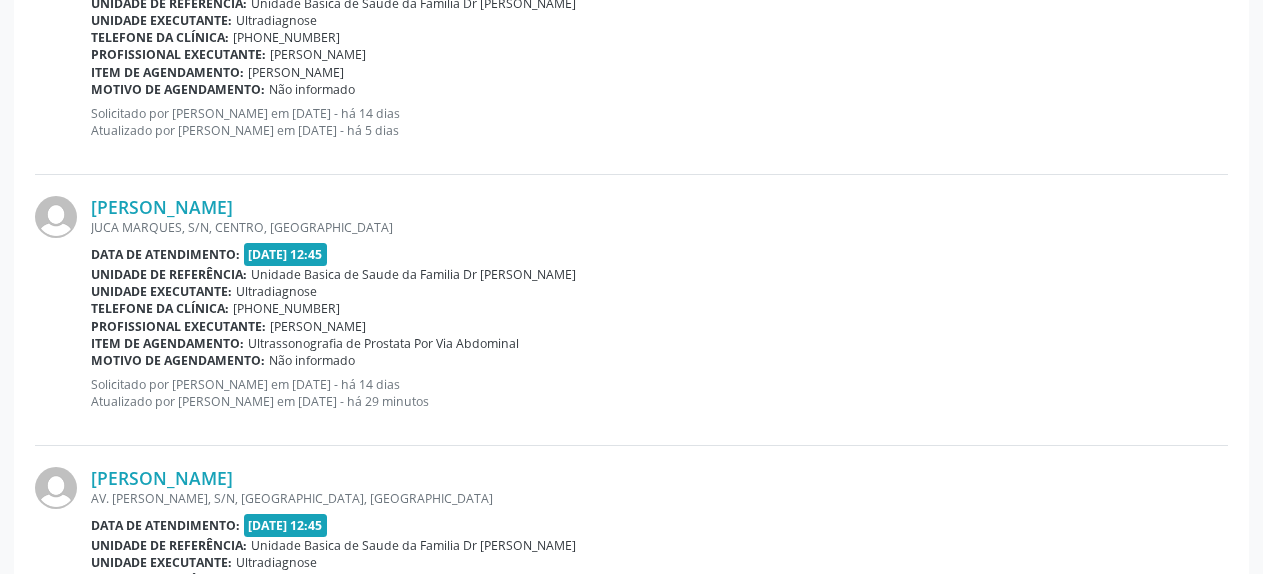 scroll, scrollTop: 721, scrollLeft: 0, axis: vertical 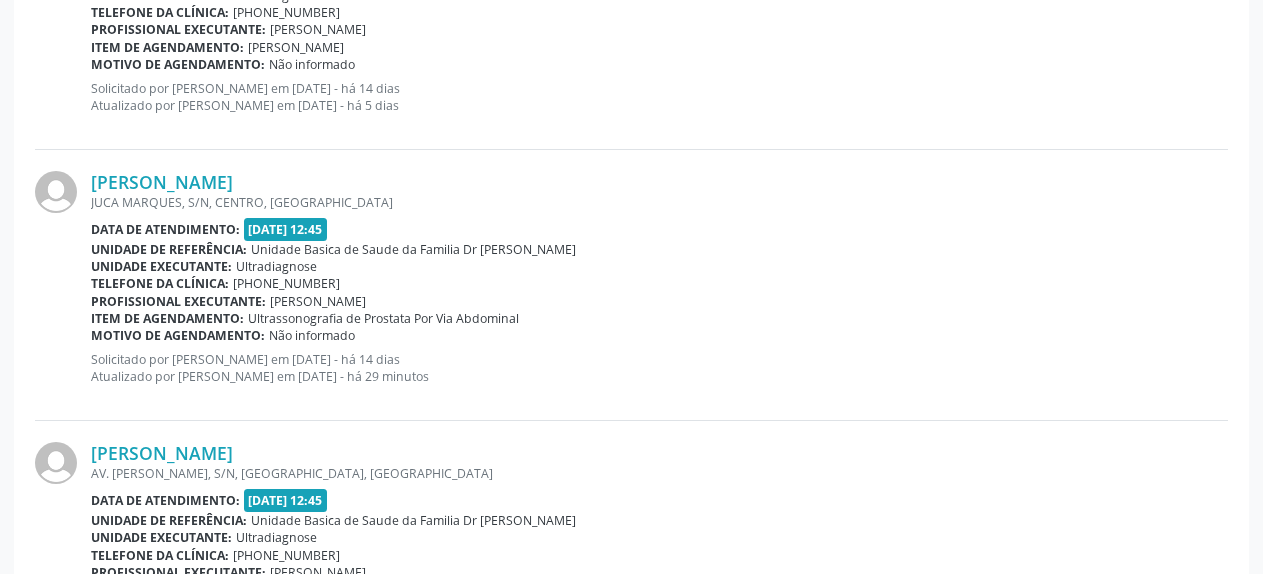 click on "JUCA MARQUES, S/N, CENTRO, [GEOGRAPHIC_DATA]" at bounding box center [659, 202] 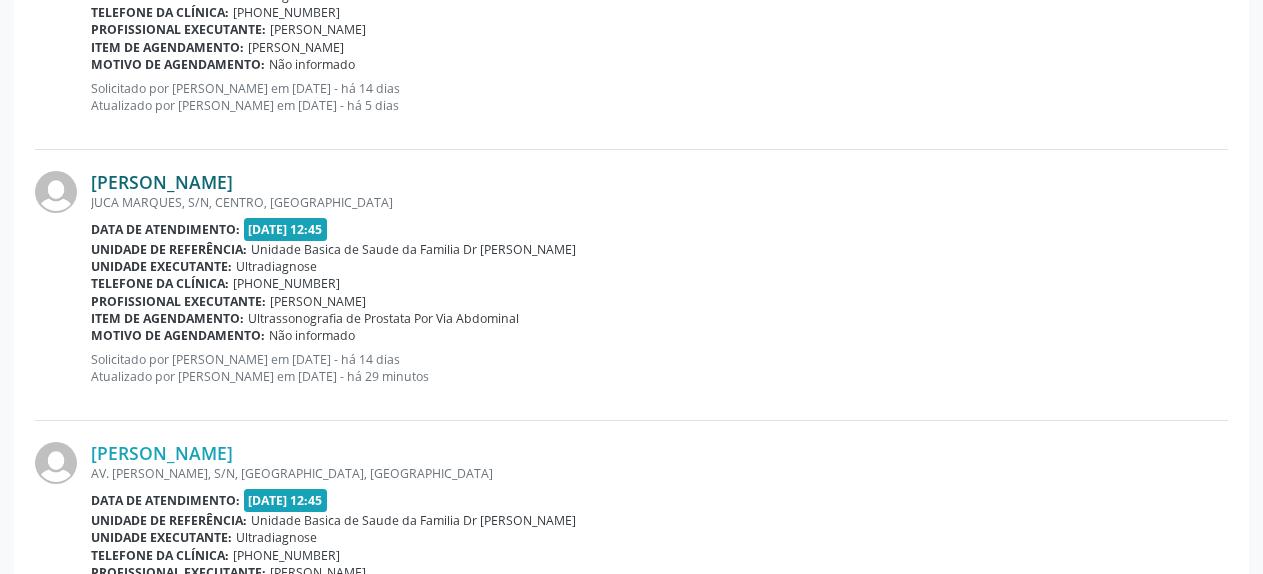 click on "[PERSON_NAME]" at bounding box center (162, 182) 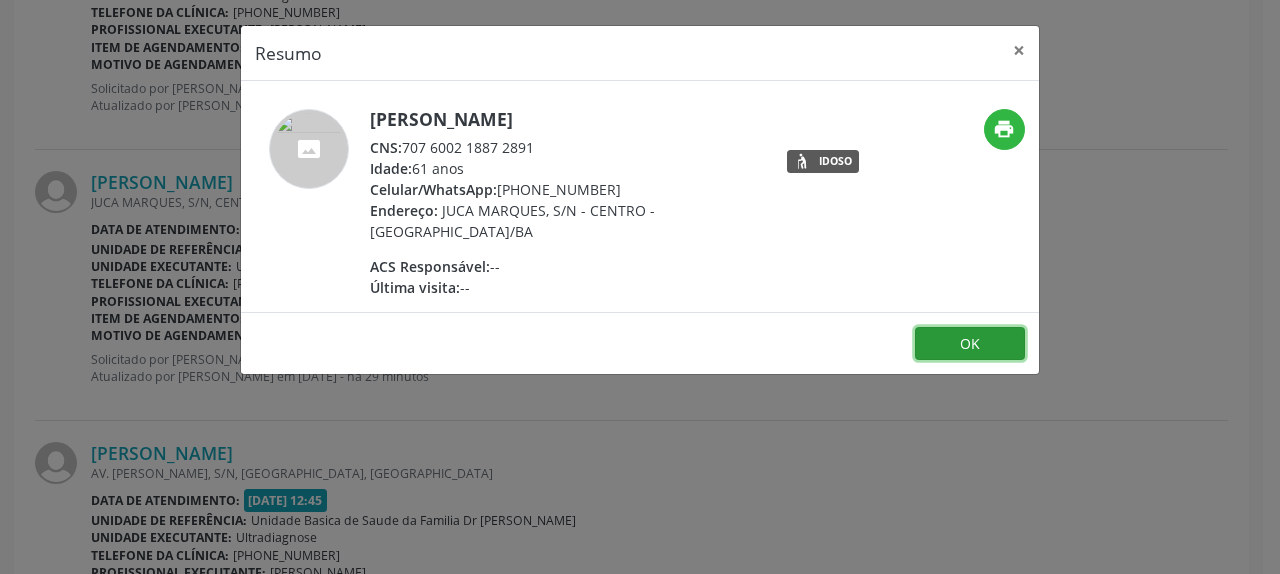 click on "OK" at bounding box center [970, 344] 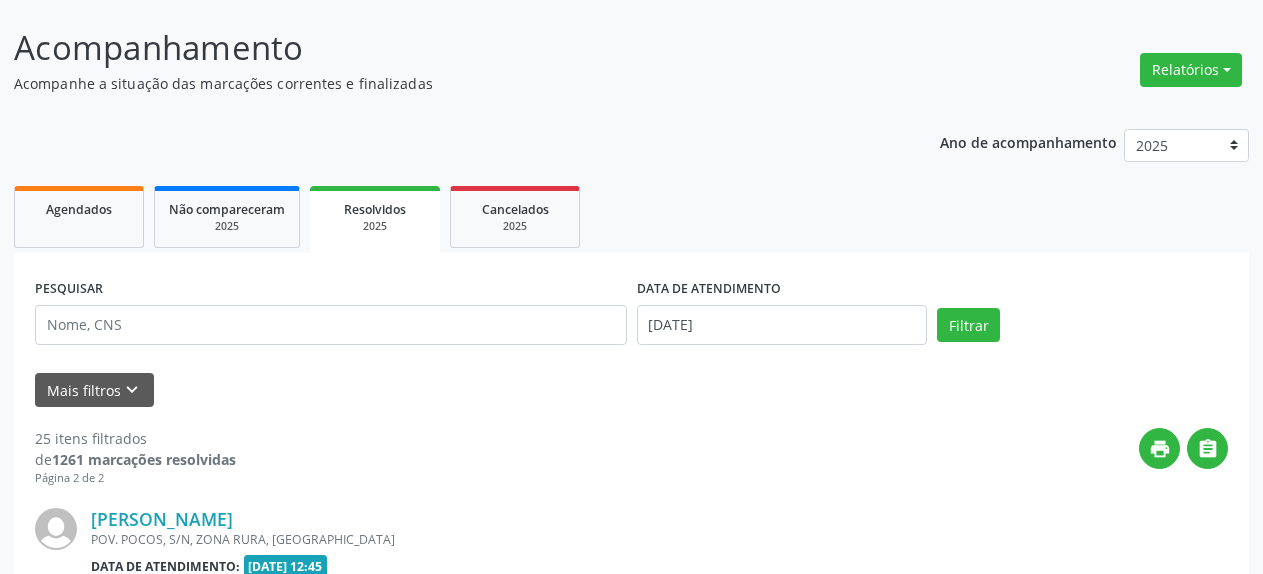 scroll, scrollTop: 109, scrollLeft: 0, axis: vertical 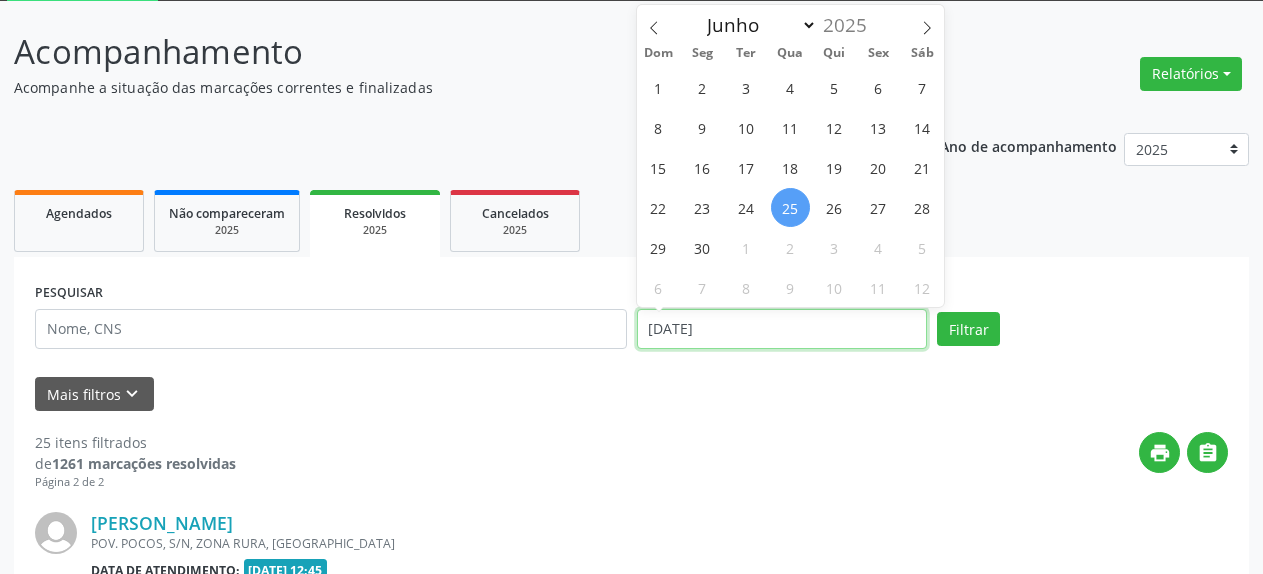 click on "[DATE]" at bounding box center [782, 329] 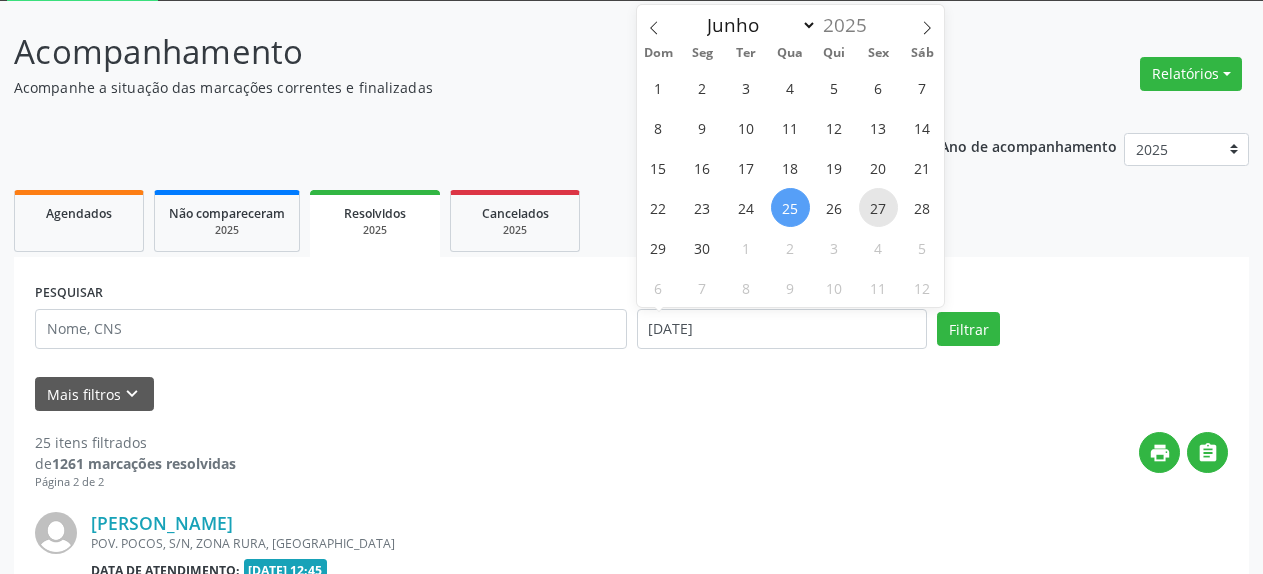 click on "27" at bounding box center (878, 207) 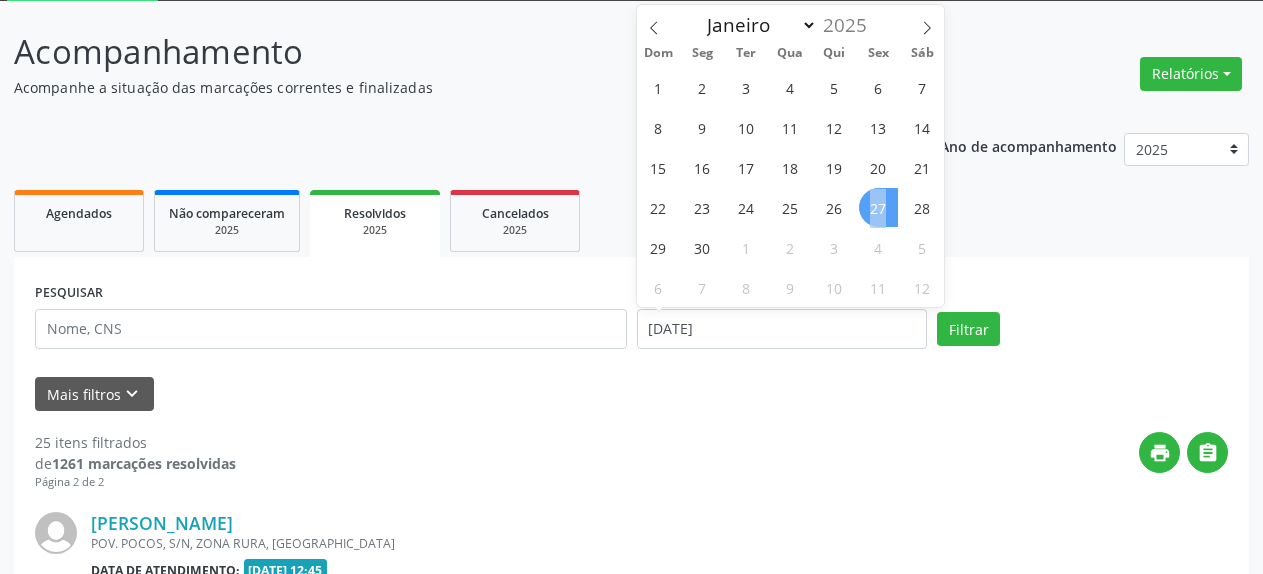 click on "27" at bounding box center [878, 207] 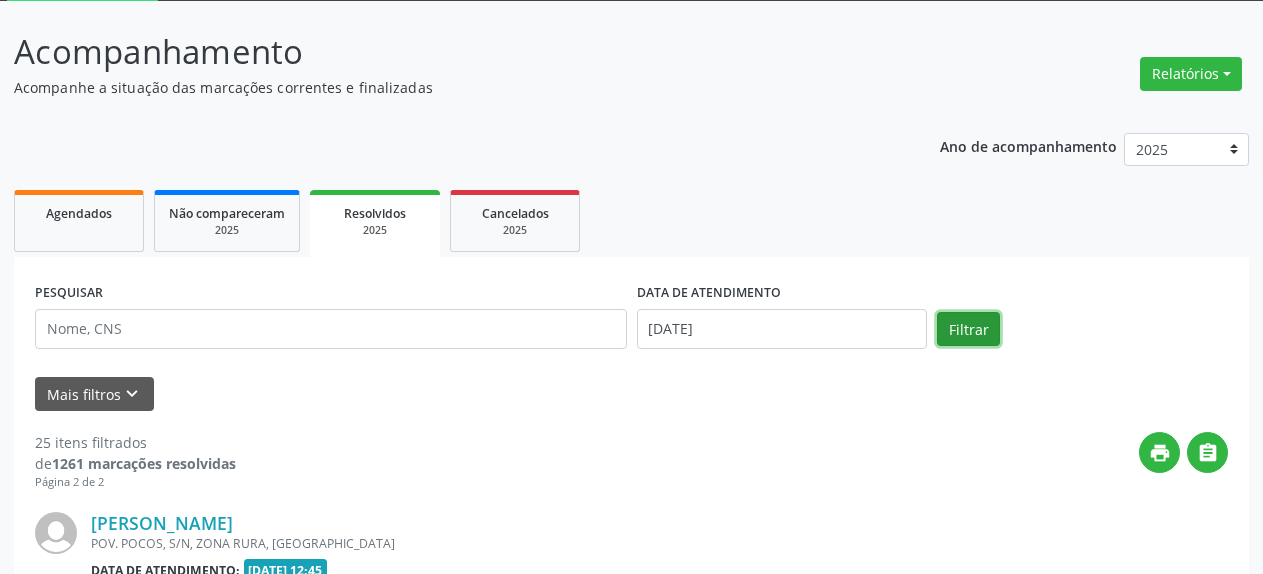 click on "Filtrar" at bounding box center [968, 329] 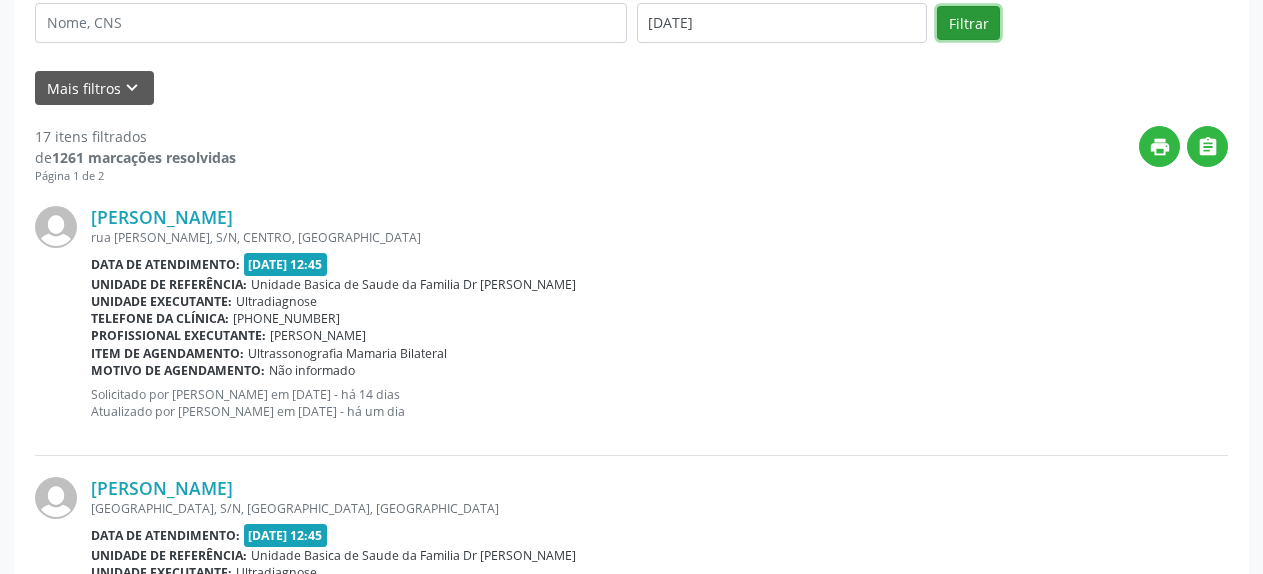 scroll, scrollTop: 313, scrollLeft: 0, axis: vertical 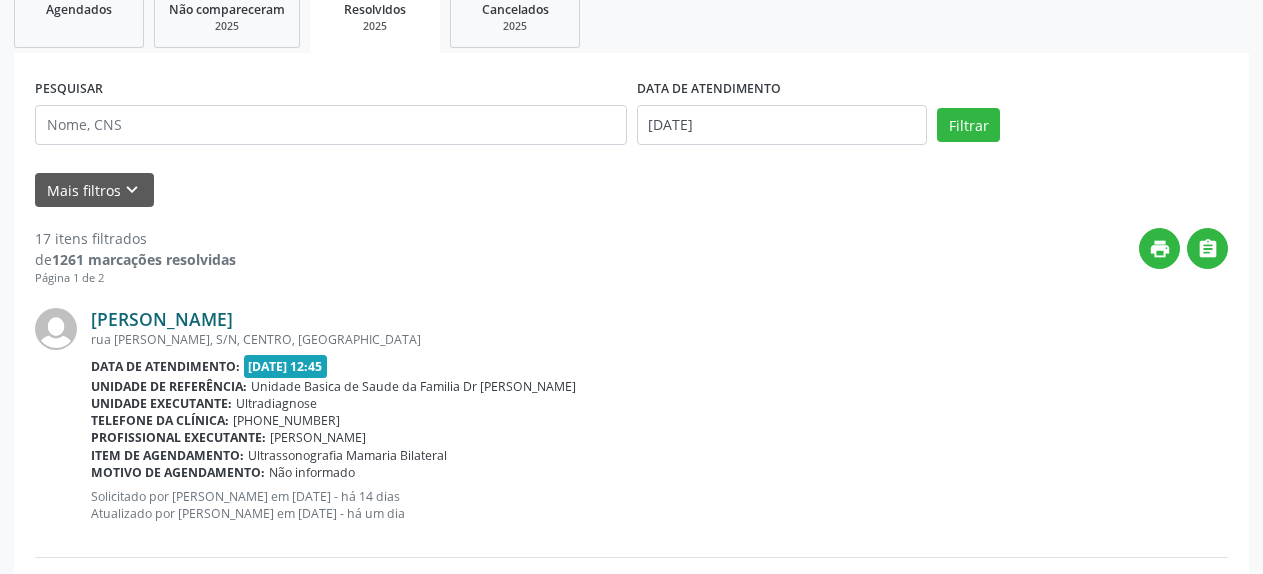 click on "[PERSON_NAME]" at bounding box center [162, 319] 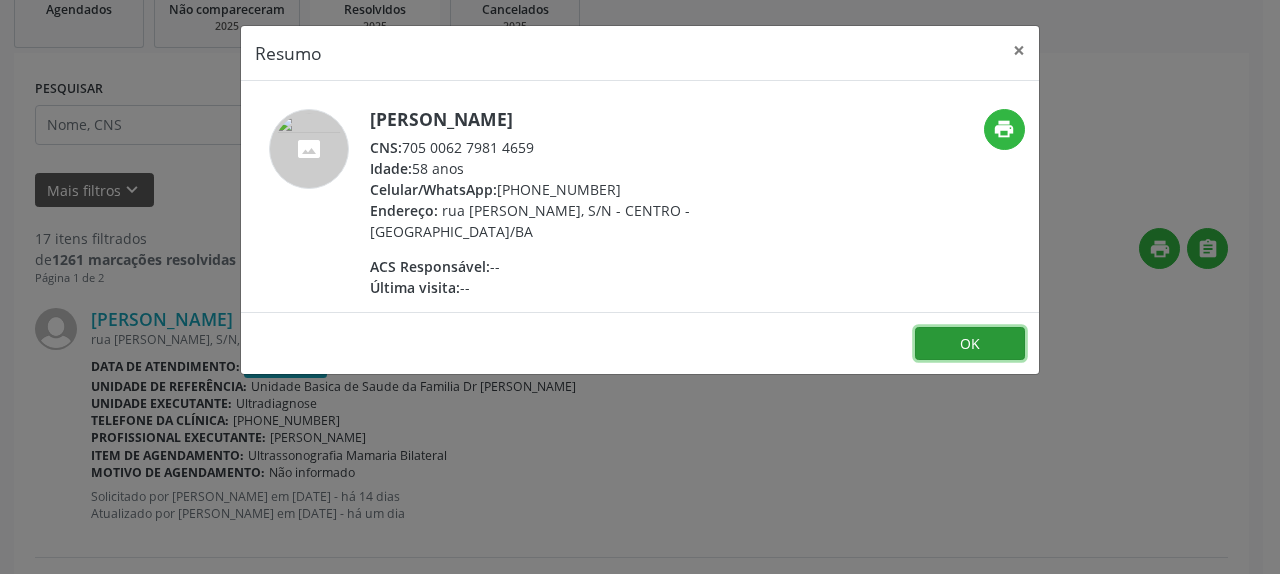 click on "OK" at bounding box center (970, 344) 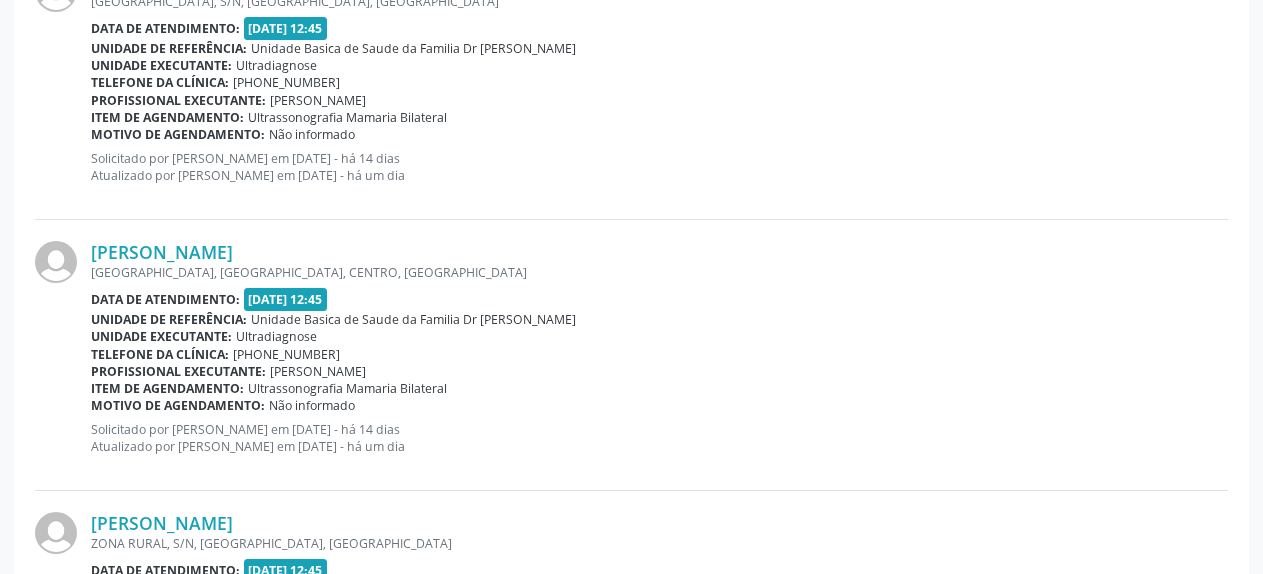 scroll, scrollTop: 925, scrollLeft: 0, axis: vertical 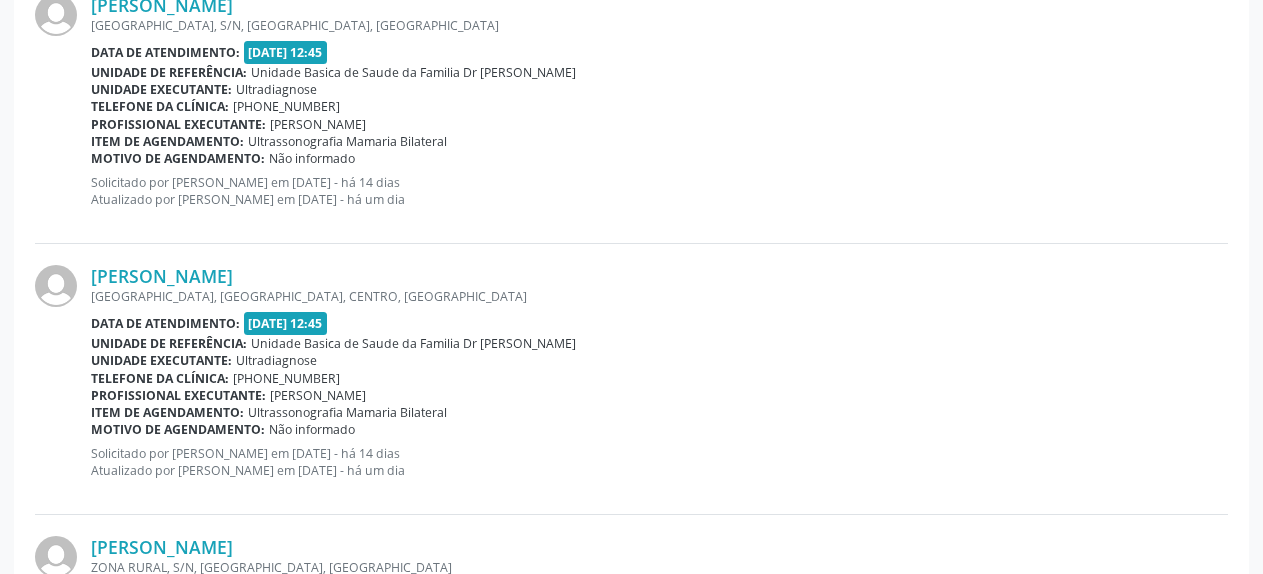 click on "[PERSON_NAME]
[GEOGRAPHIC_DATA], [GEOGRAPHIC_DATA], CENTRO, [GEOGRAPHIC_DATA]
Data de atendimento:
[DATE] 12:45
Unidade de referência:
Unidade Basica de Saude da Familia Dr [PERSON_NAME]
Unidade executante:
Ultradiagnose
Telefone da clínica:
[PHONE_NUMBER]
Profissional executante:
[PERSON_NAME]
Item de agendamento:
Ultrassonografia Mamaria Bilateral
Motivo de agendamento:
Não informado
Solicitado por [PERSON_NAME] em [DATE] - há 14 dias
Atualizado por [PERSON_NAME] em [DATE] - há um dia" at bounding box center (631, 379) 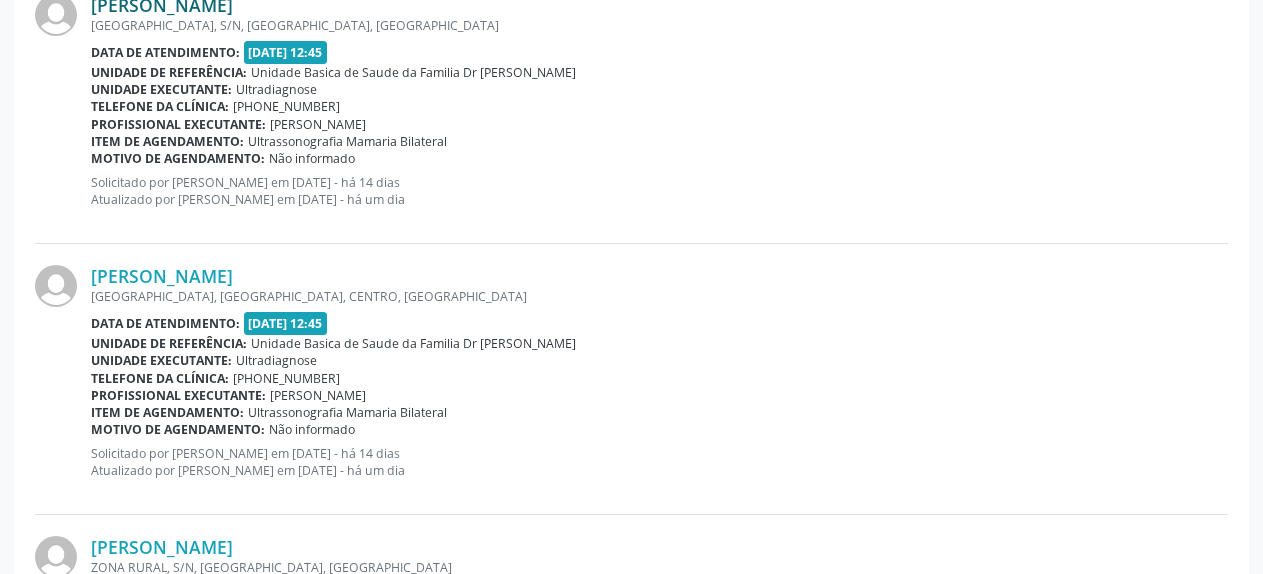click on "[PERSON_NAME]" at bounding box center (162, 5) 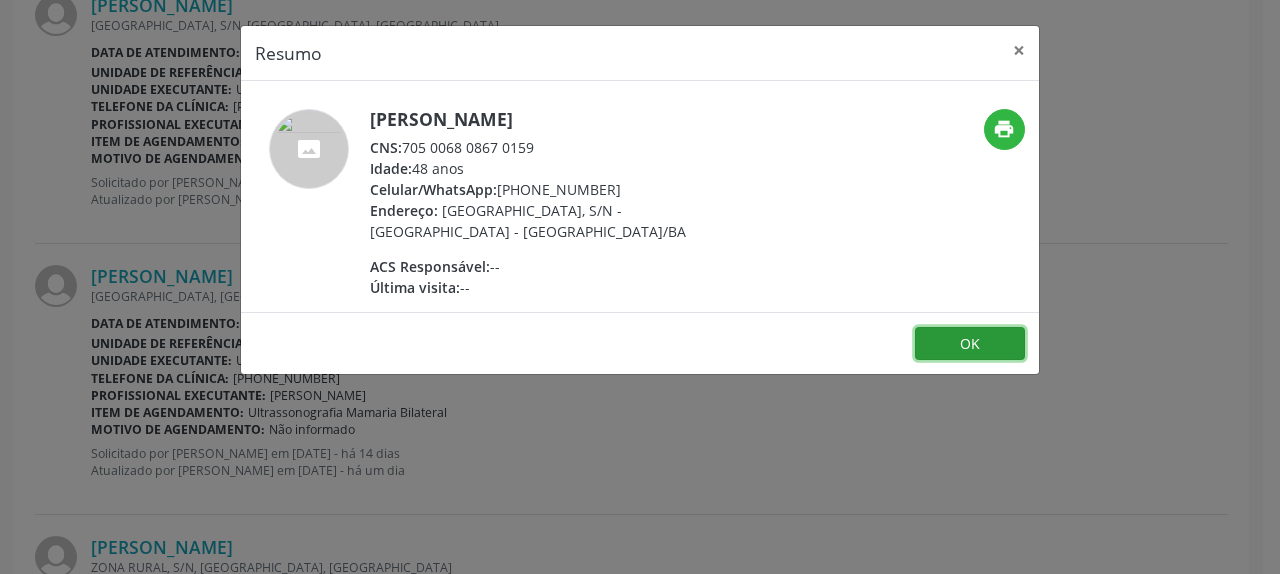 click on "OK" at bounding box center [970, 344] 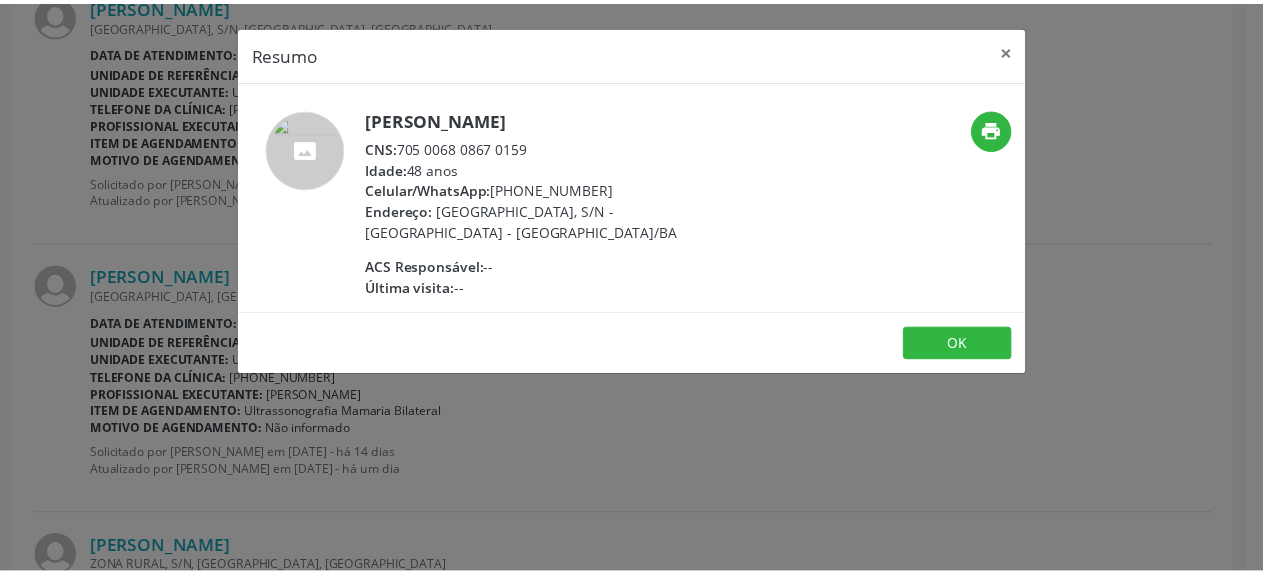 scroll, scrollTop: 892, scrollLeft: 0, axis: vertical 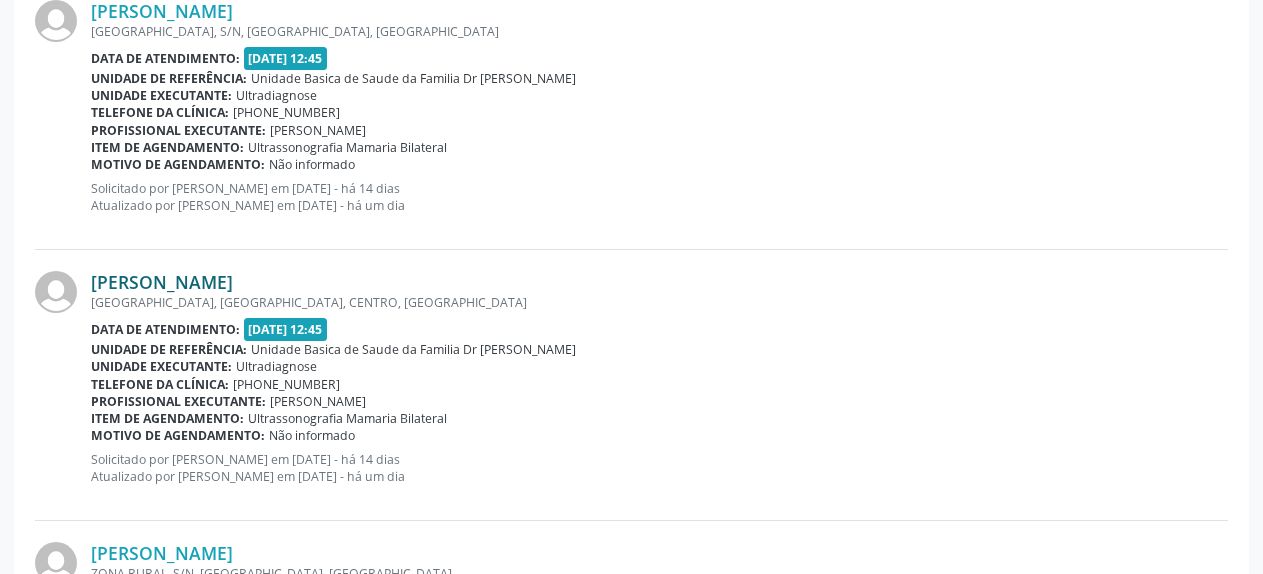 click on "[PERSON_NAME]" at bounding box center (162, 282) 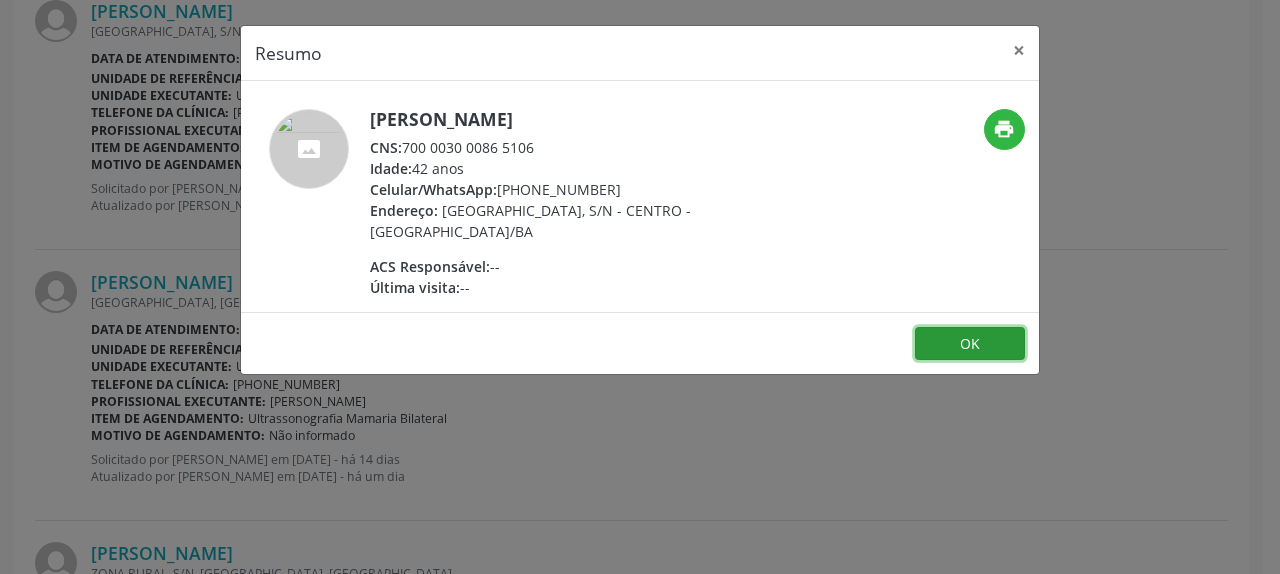 click on "OK" at bounding box center (970, 344) 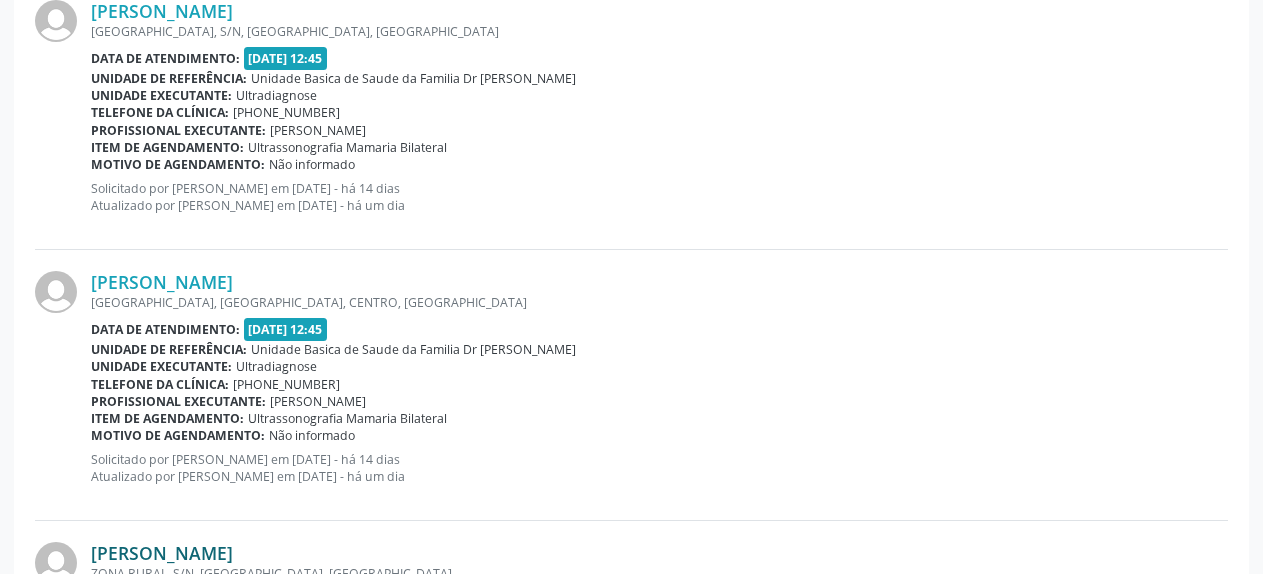 click on "[PERSON_NAME]" at bounding box center [162, 553] 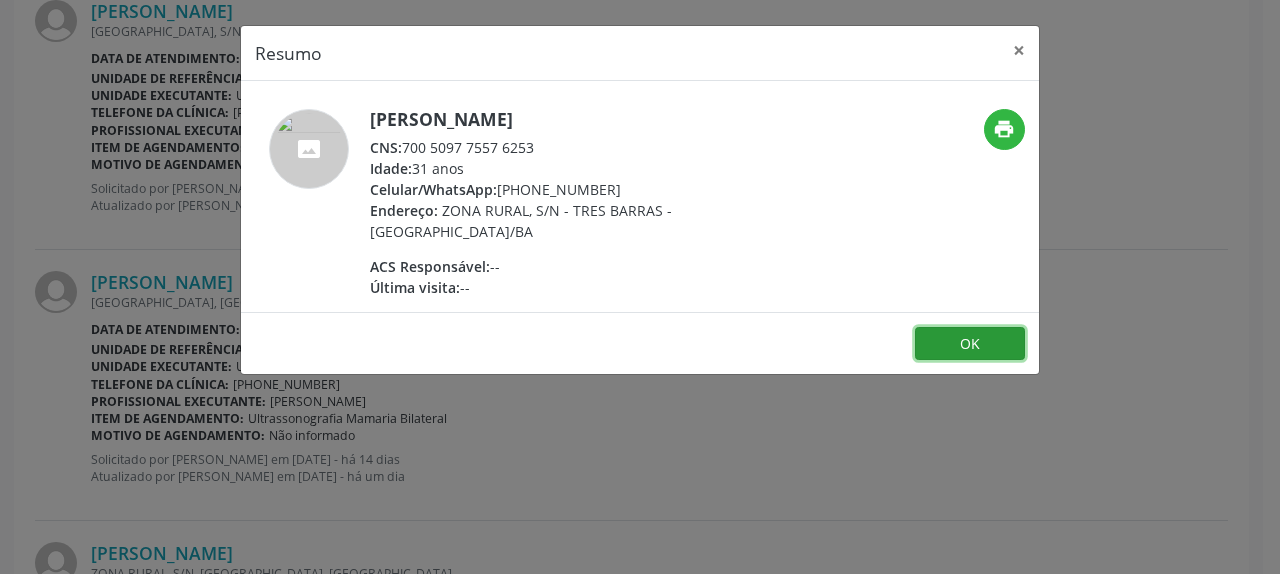 click on "OK" at bounding box center [970, 344] 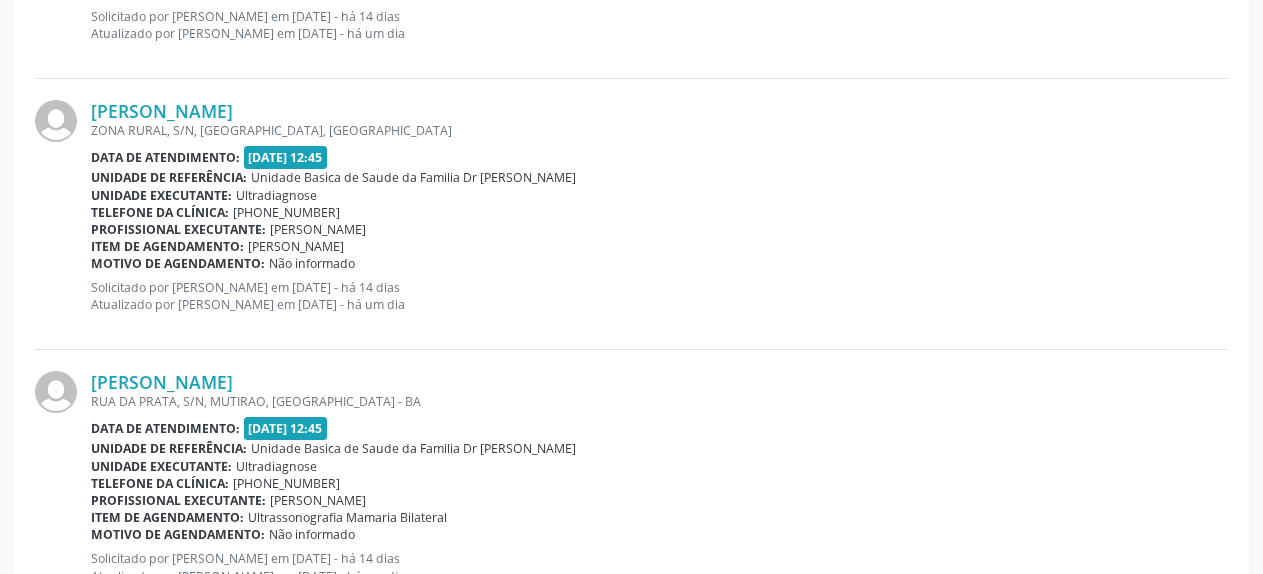 scroll, scrollTop: 1708, scrollLeft: 0, axis: vertical 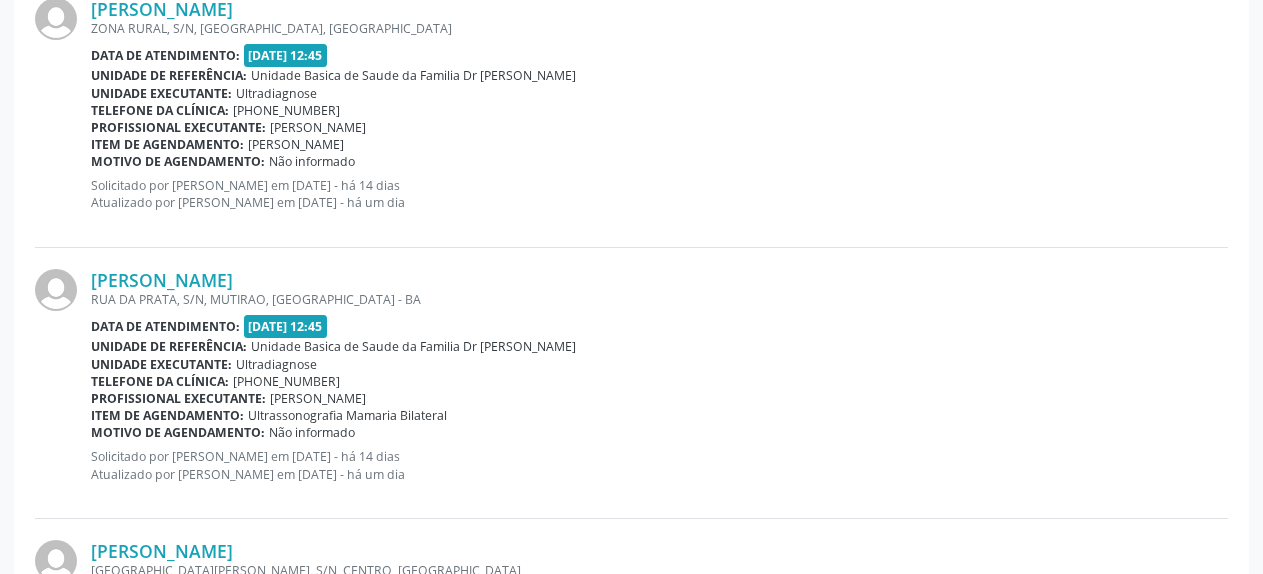click on "Unidade de referência:
Unidade Basica de Saude da Familia Dr [PERSON_NAME]" at bounding box center [659, 346] 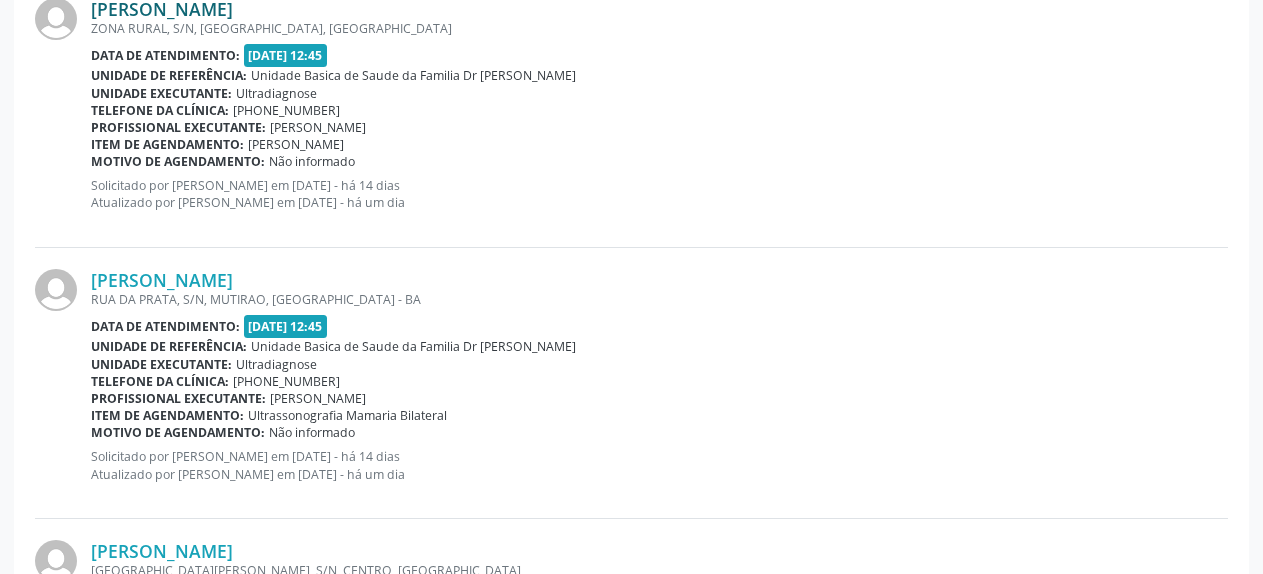 click on "[PERSON_NAME]" at bounding box center (162, 9) 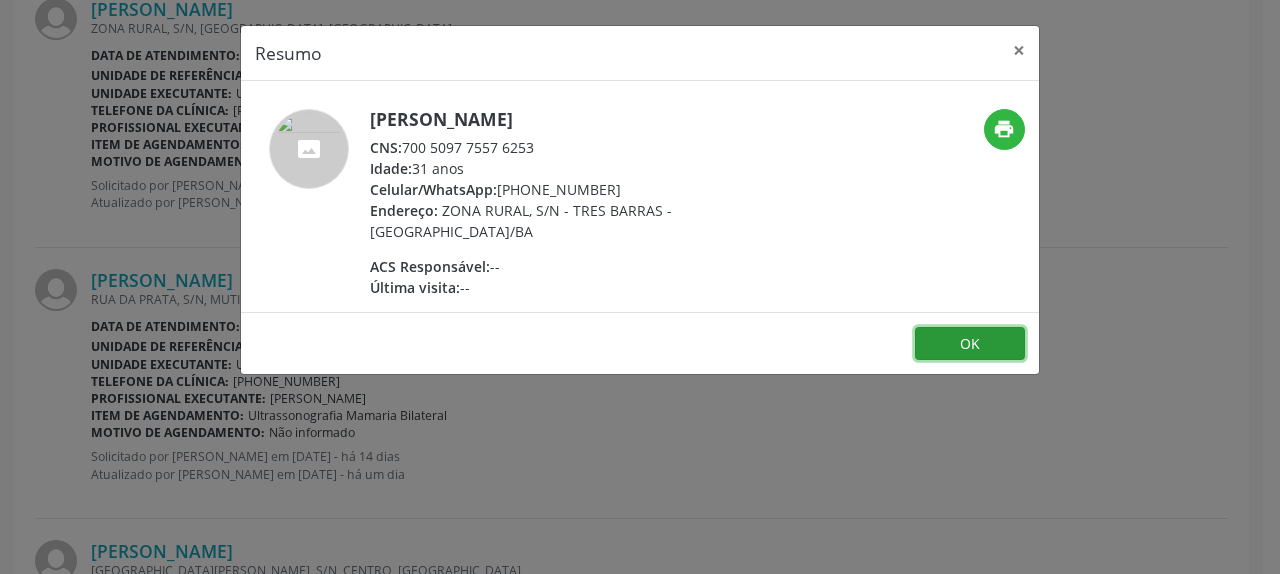 click on "OK" at bounding box center [970, 344] 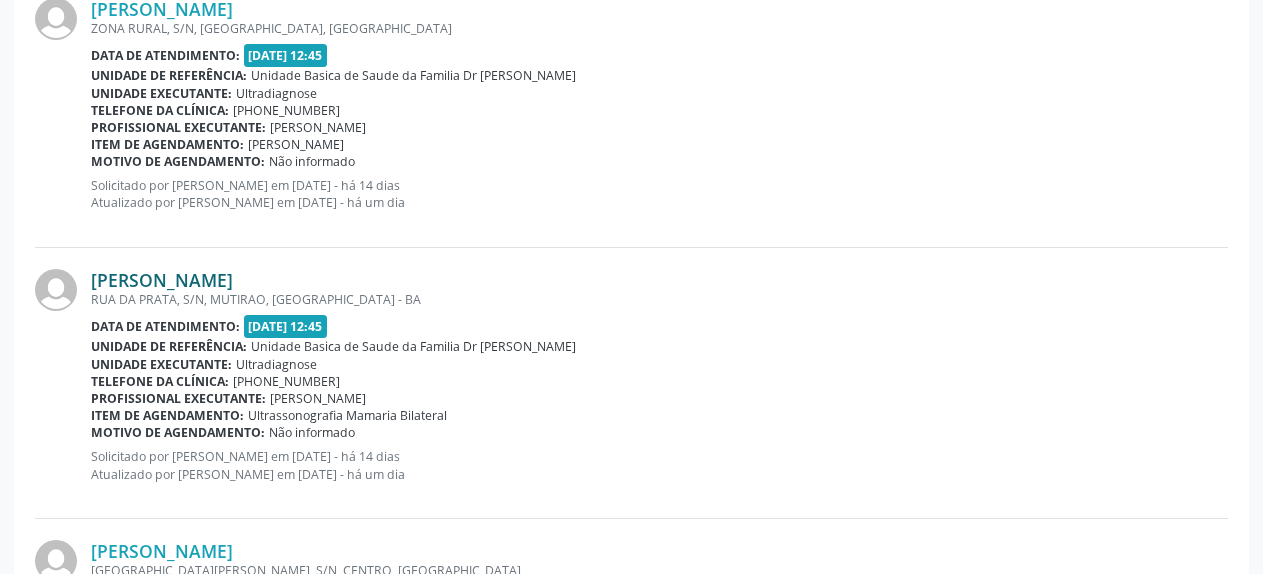 click on "[PERSON_NAME]" at bounding box center (162, 280) 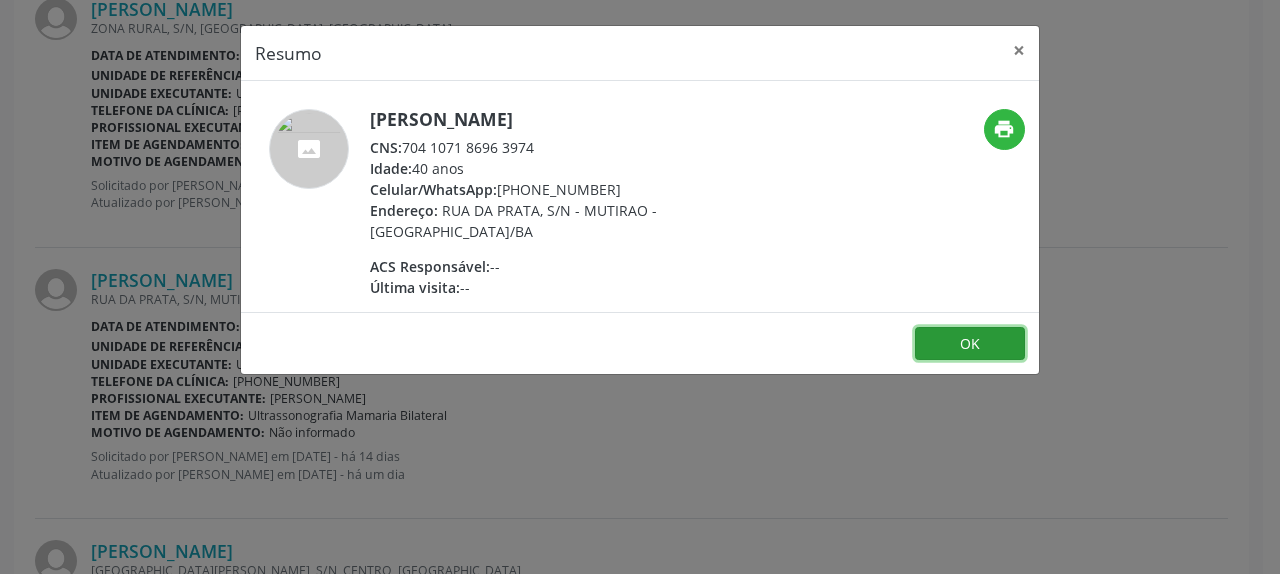 click on "OK" at bounding box center [970, 344] 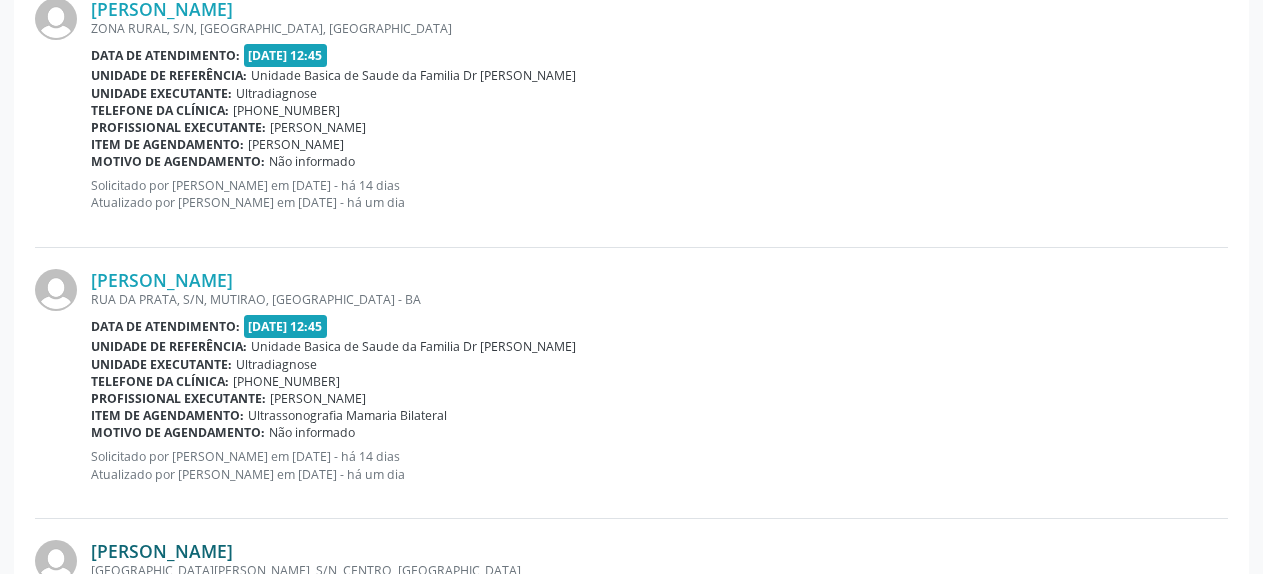 click on "[PERSON_NAME]" at bounding box center [162, 551] 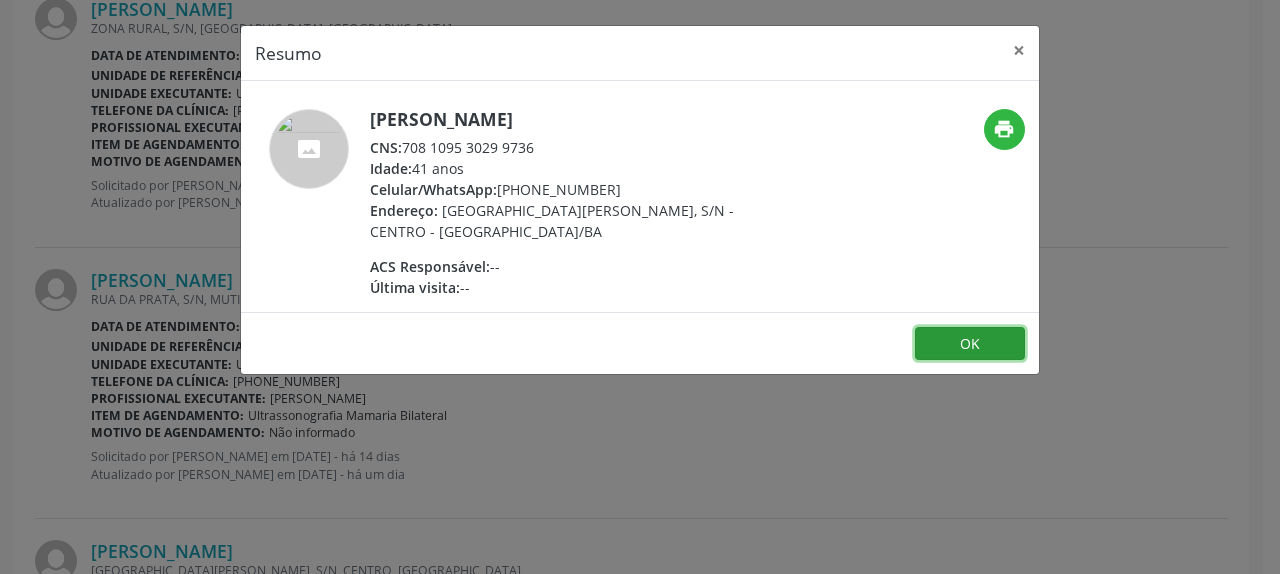 click on "OK" at bounding box center [970, 344] 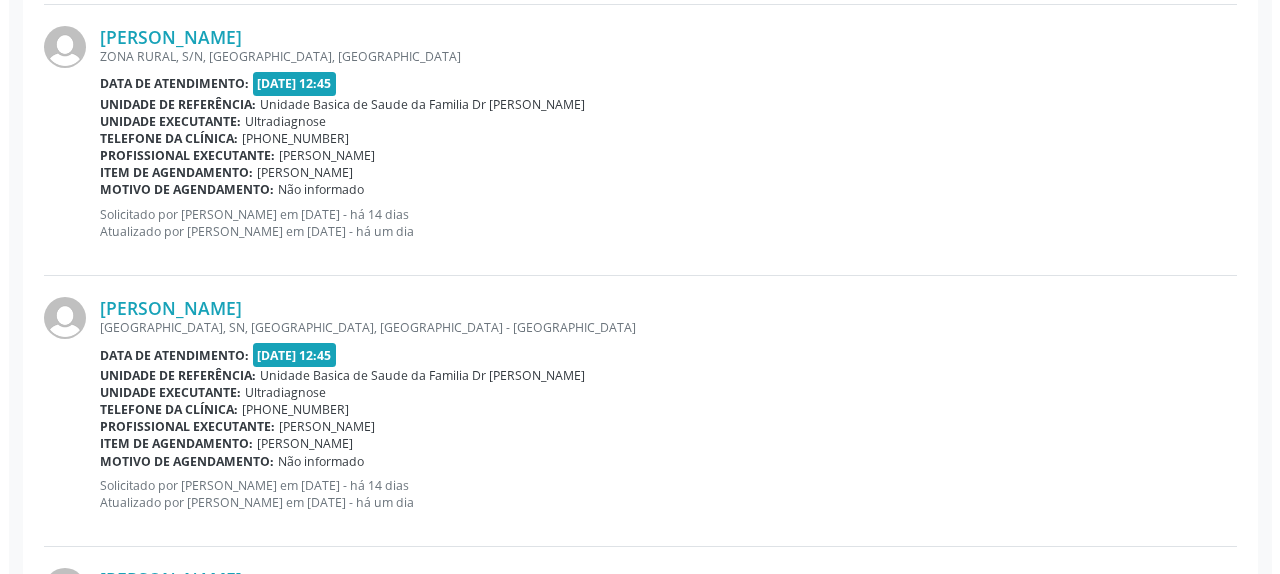 scroll, scrollTop: 2524, scrollLeft: 0, axis: vertical 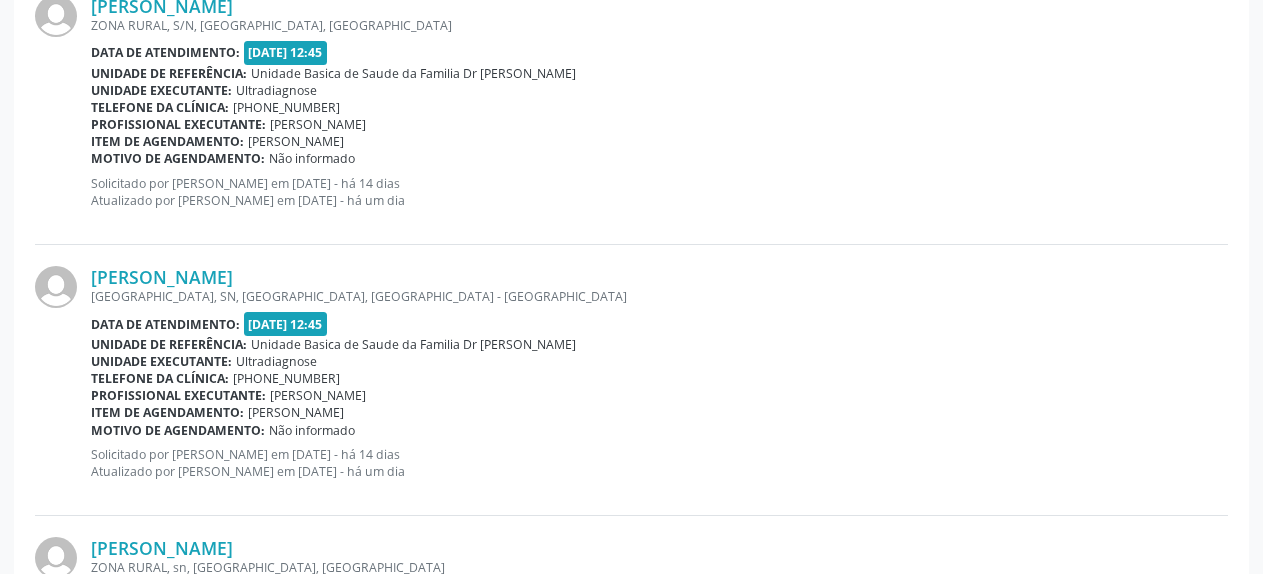 click on "Profissional executante:
[PERSON_NAME]" at bounding box center (659, 395) 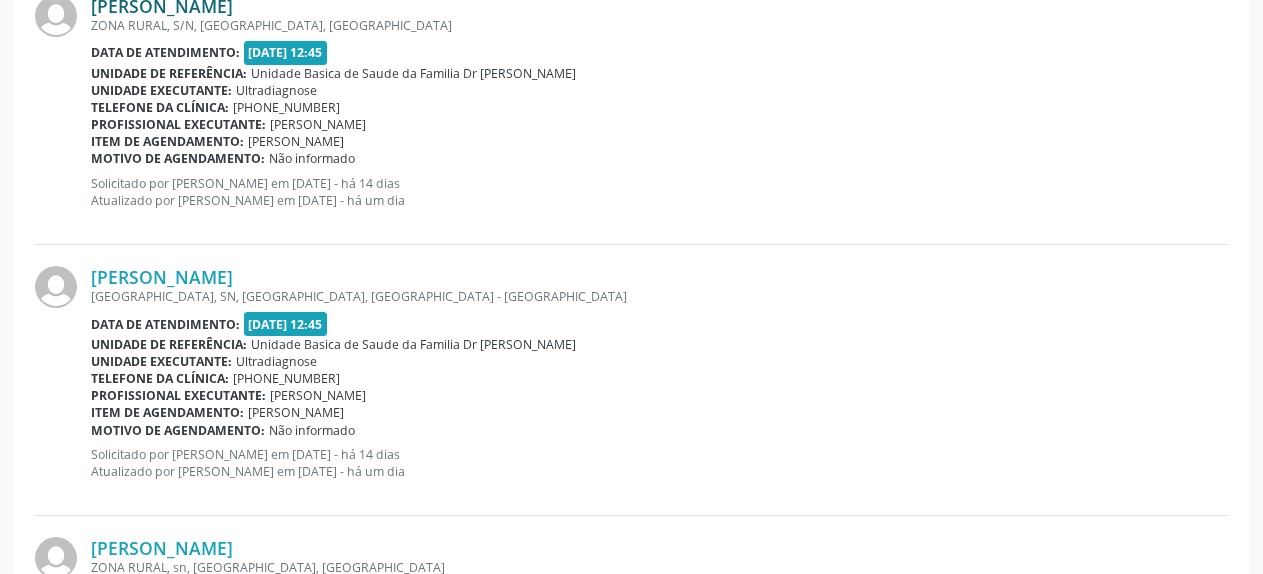 click on "[PERSON_NAME]" at bounding box center (162, 6) 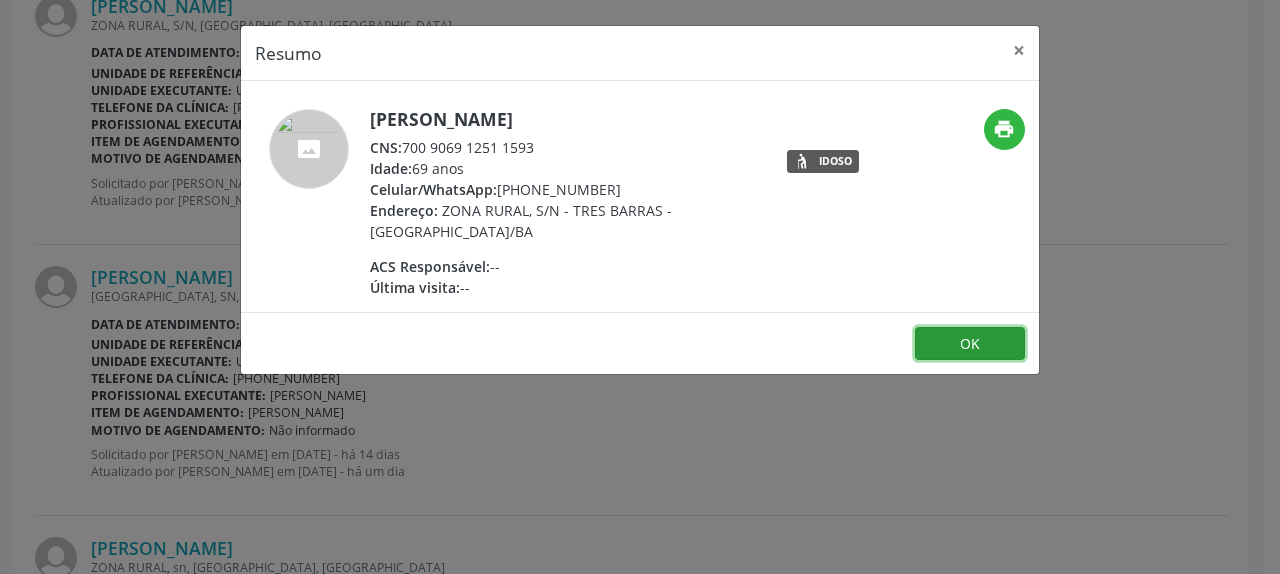 click on "OK" at bounding box center (970, 344) 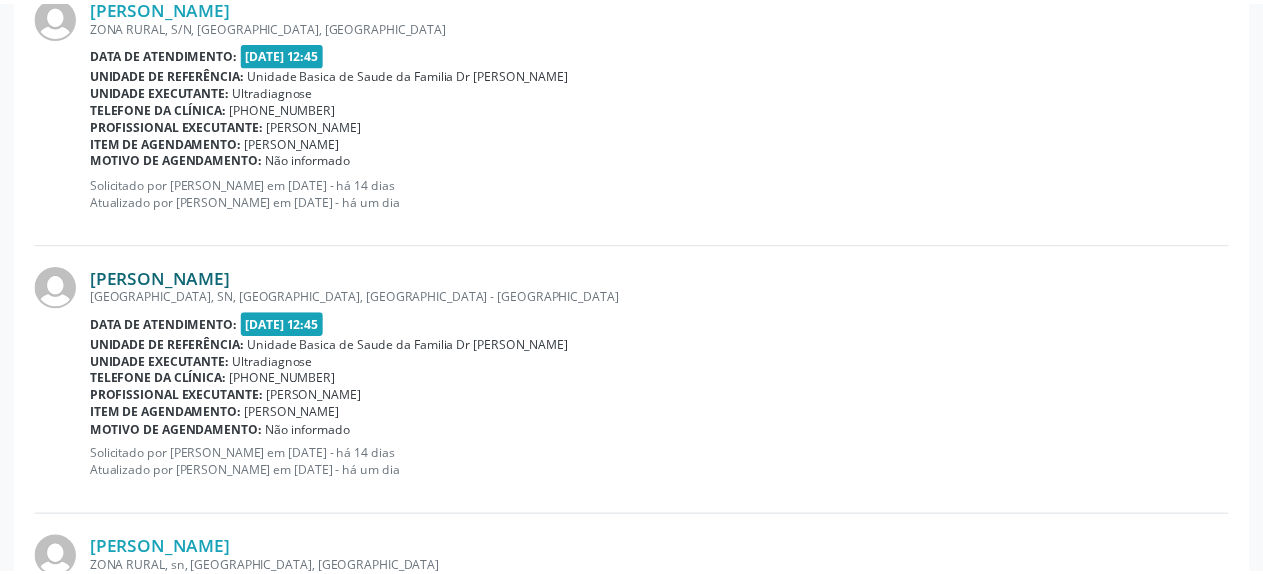 scroll, scrollTop: 2518, scrollLeft: 0, axis: vertical 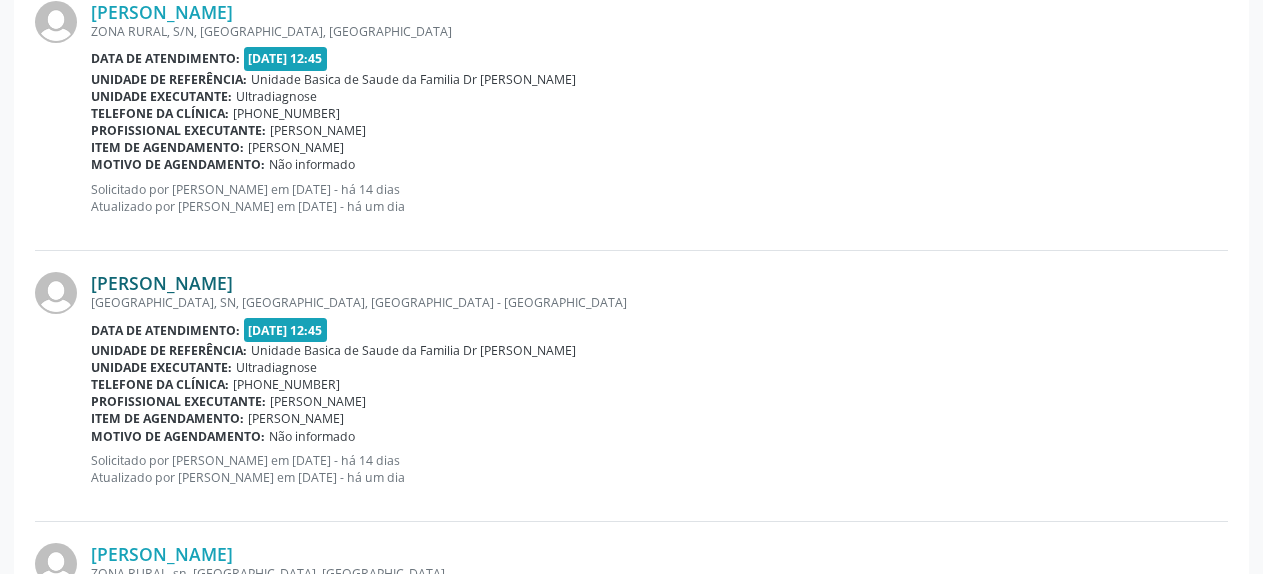 click on "[PERSON_NAME]" at bounding box center [162, 283] 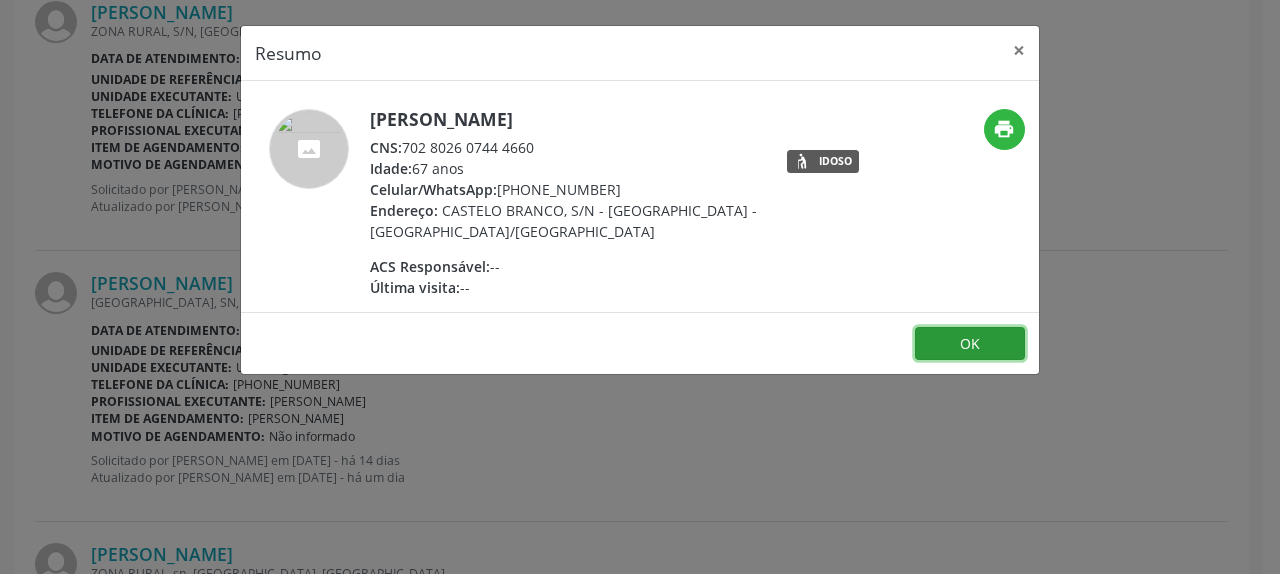 click on "OK" at bounding box center (970, 344) 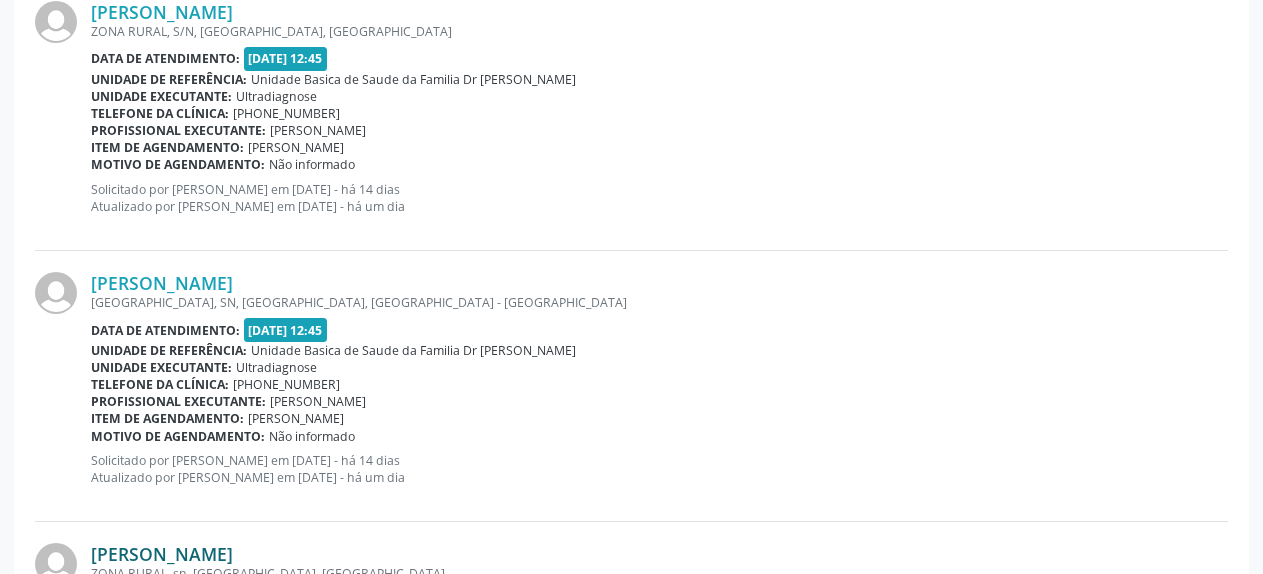 click on "[PERSON_NAME]" at bounding box center [162, 554] 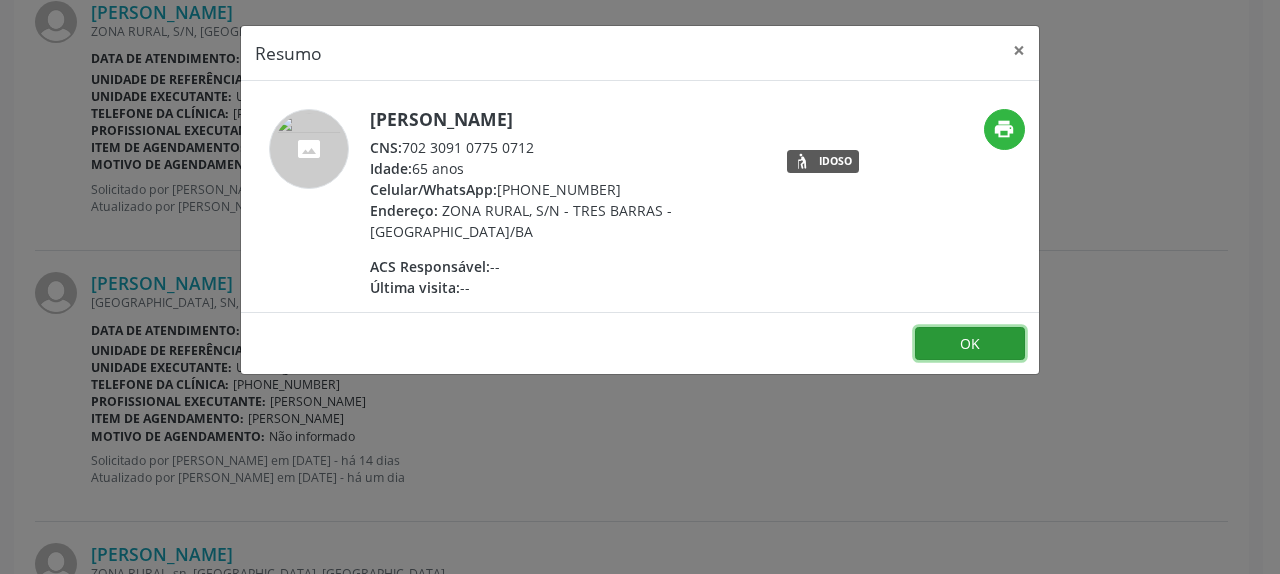 click on "OK" at bounding box center [970, 344] 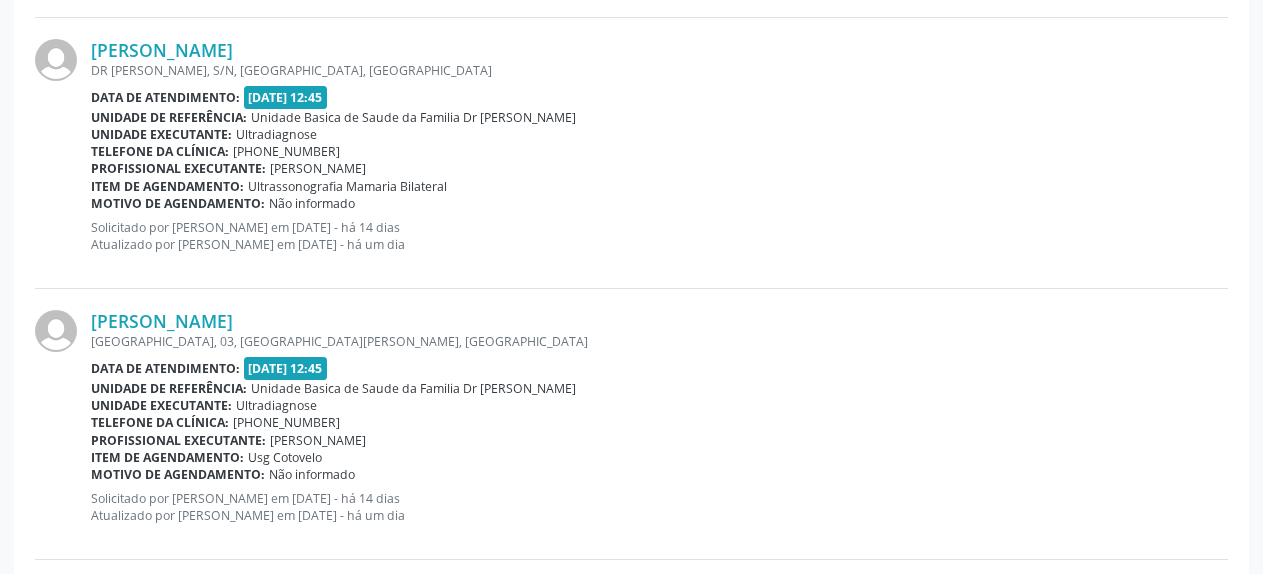 scroll, scrollTop: 3334, scrollLeft: 0, axis: vertical 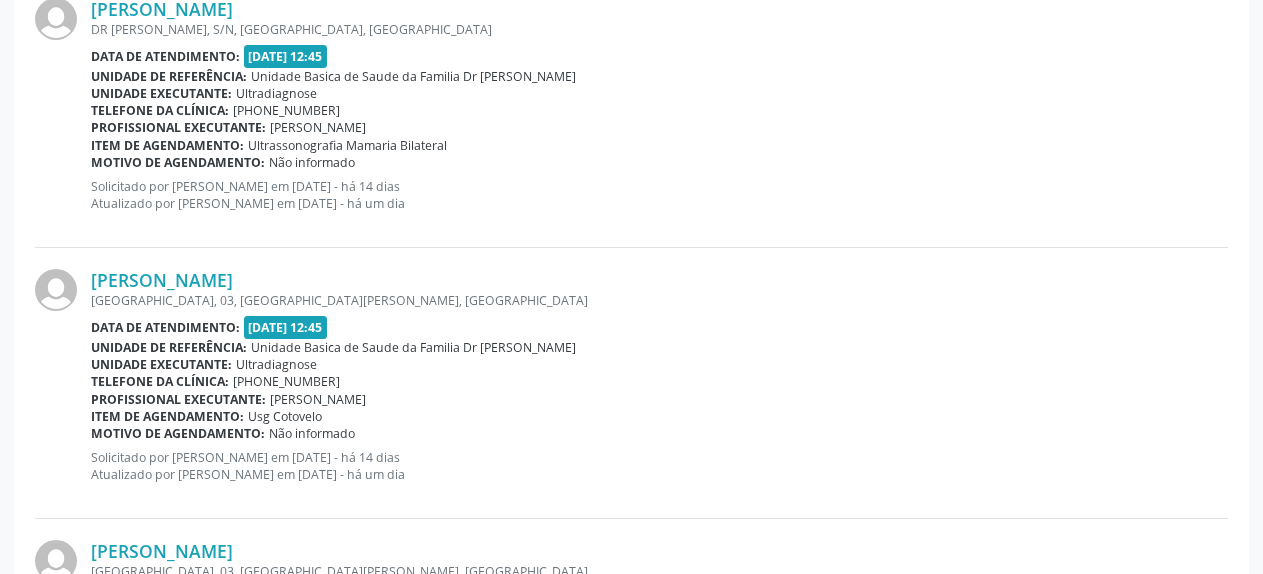 click on "Unidade de referência:
Unidade Basica de Saude da Familia Dr [PERSON_NAME]" at bounding box center (659, 347) 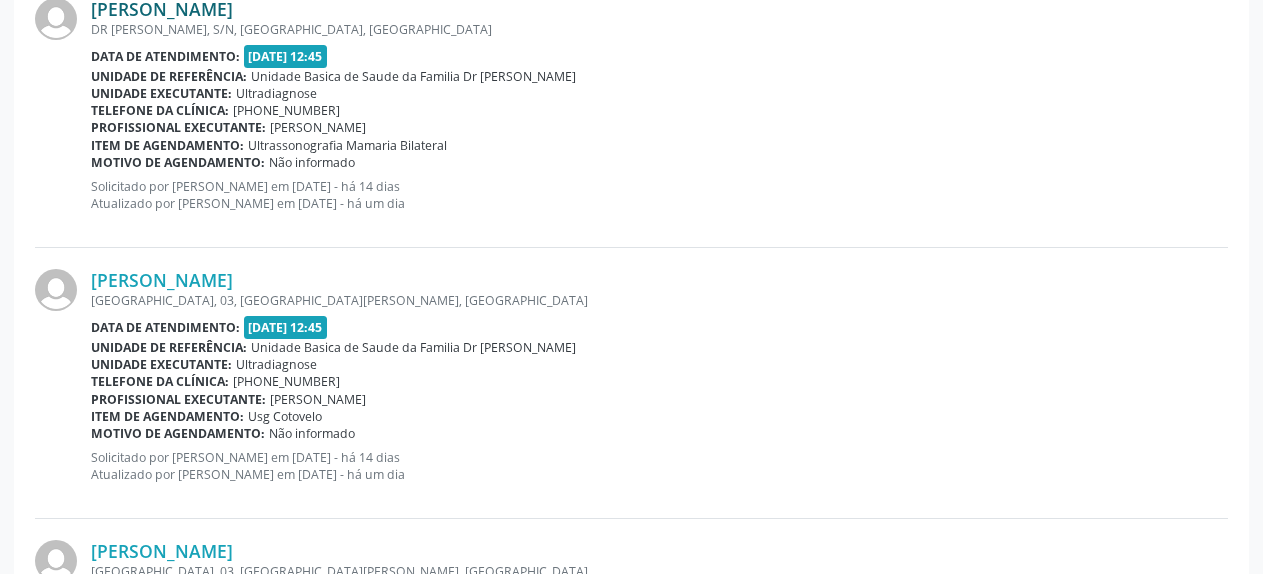 click on "[PERSON_NAME]" at bounding box center [162, 9] 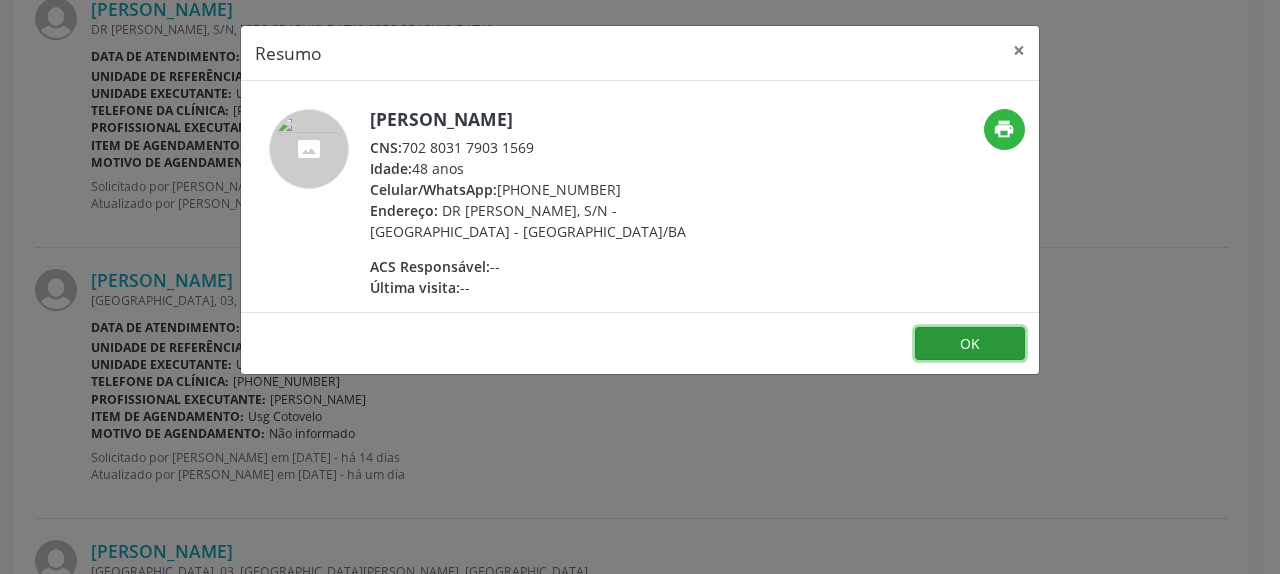 click on "OK" at bounding box center [970, 344] 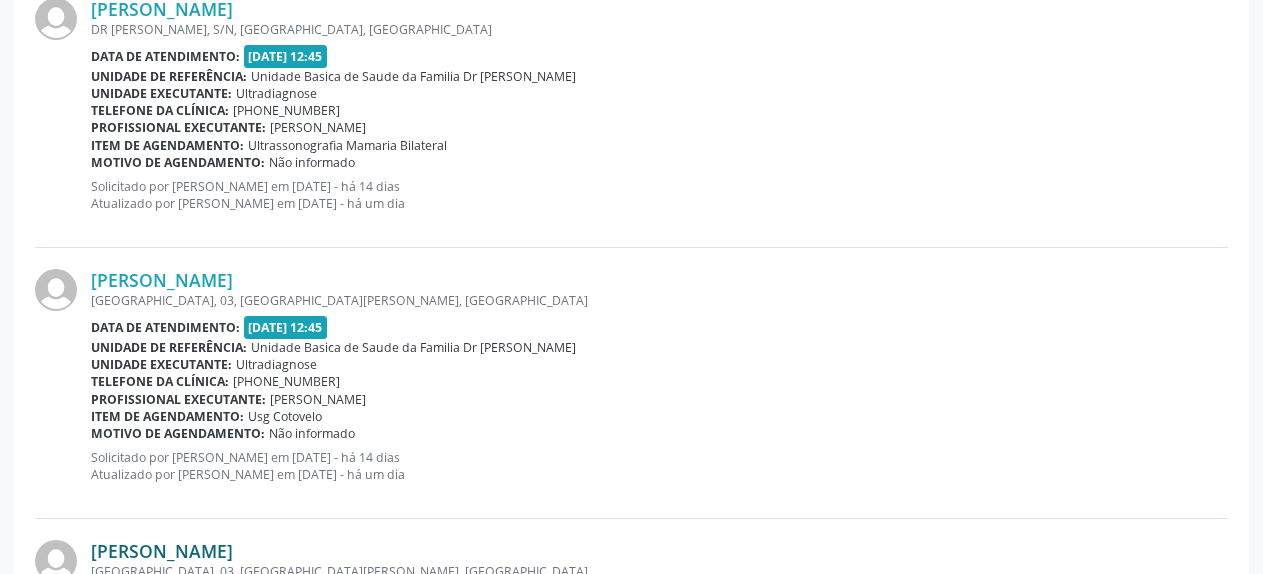 click on "[PERSON_NAME]" at bounding box center [162, 551] 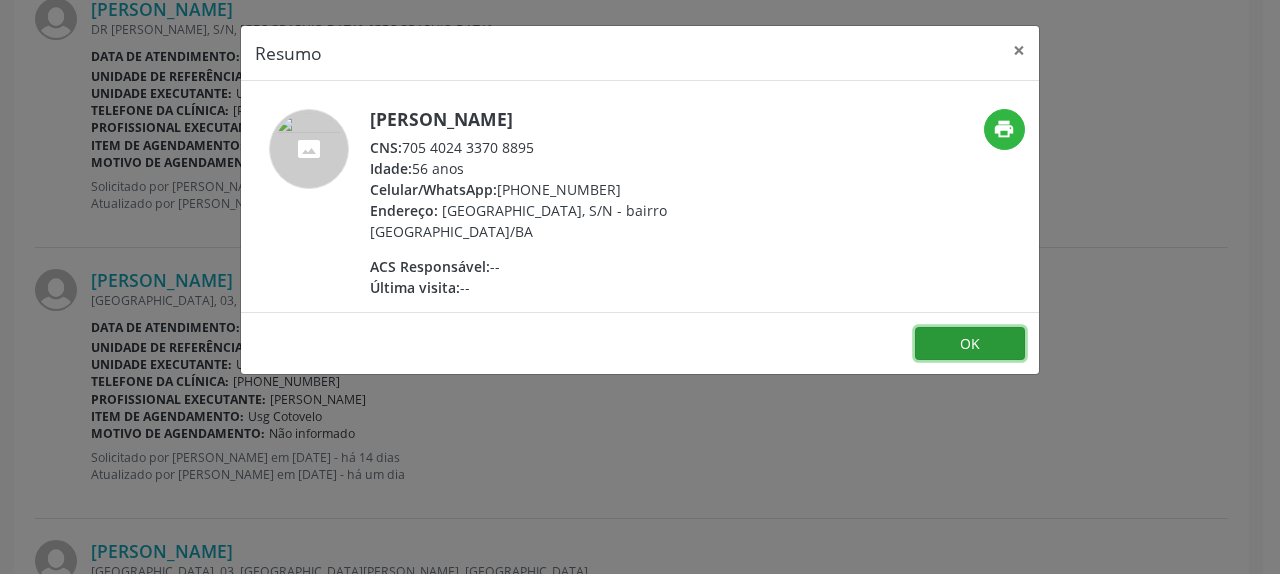 click on "OK" at bounding box center [970, 344] 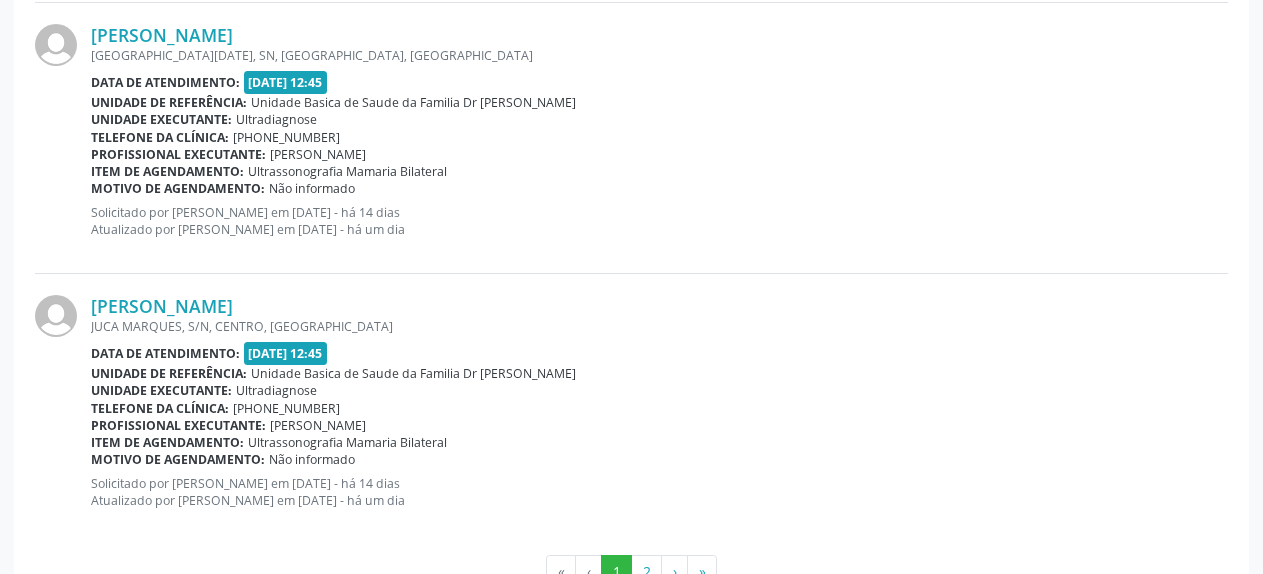 scroll, scrollTop: 4150, scrollLeft: 0, axis: vertical 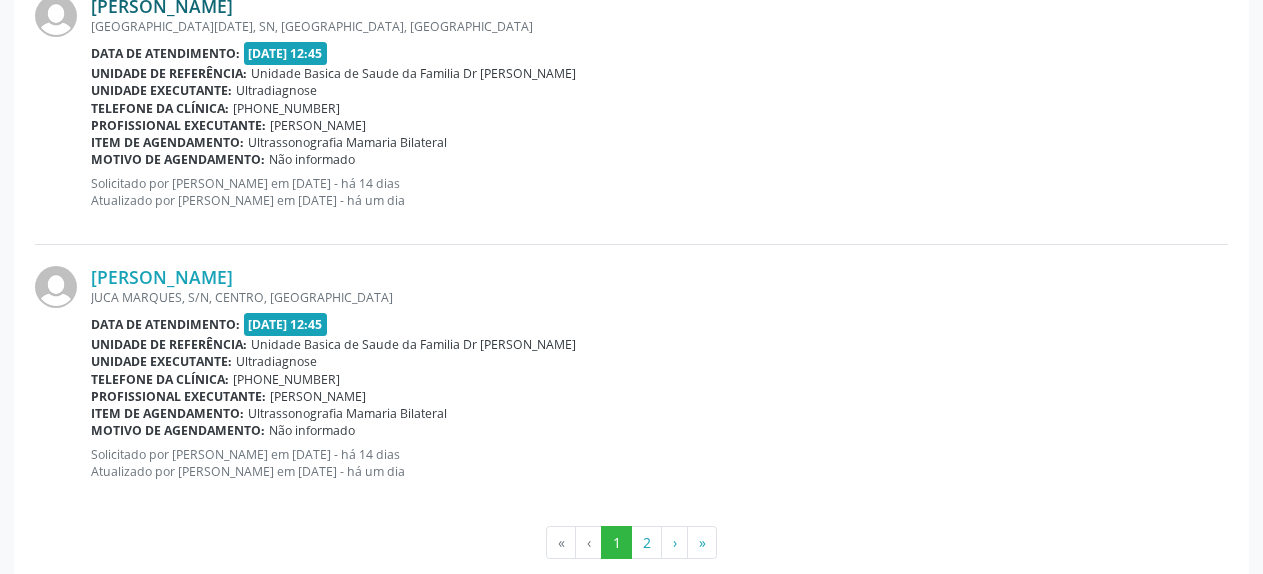click on "[PERSON_NAME]" at bounding box center [162, 6] 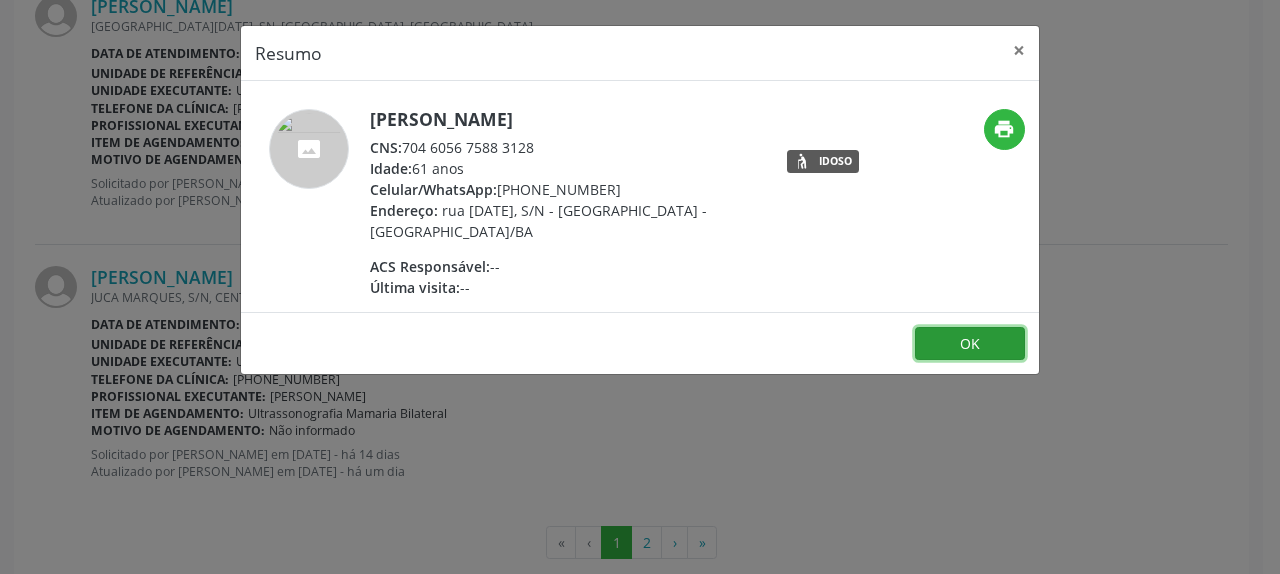 click on "OK" at bounding box center [970, 344] 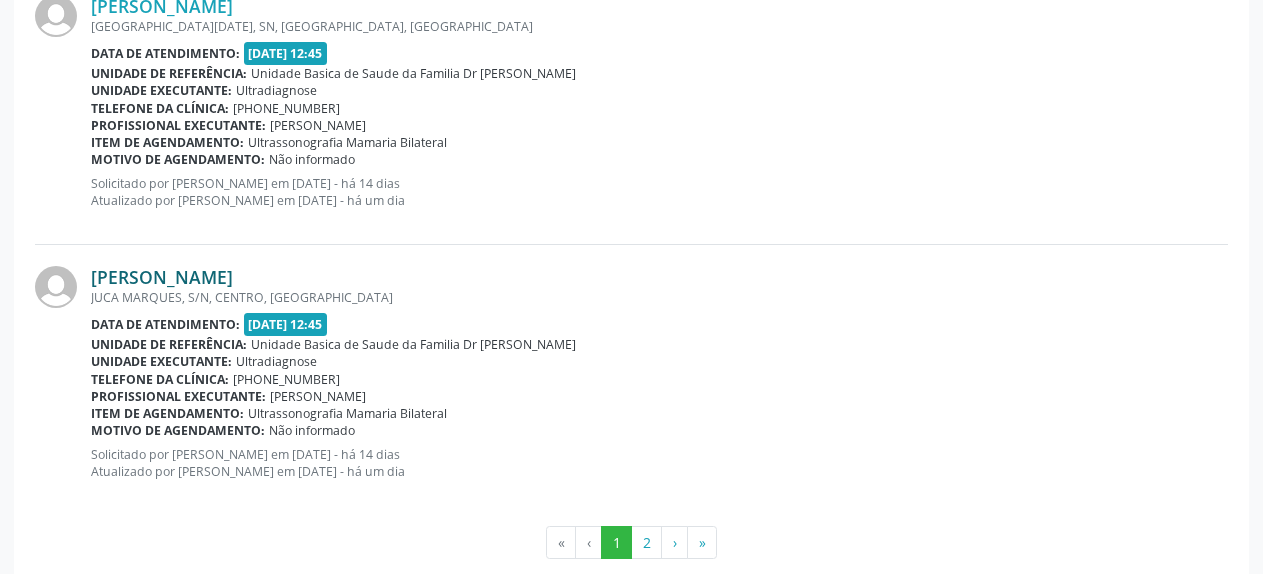 click on "[PERSON_NAME]" at bounding box center [162, 277] 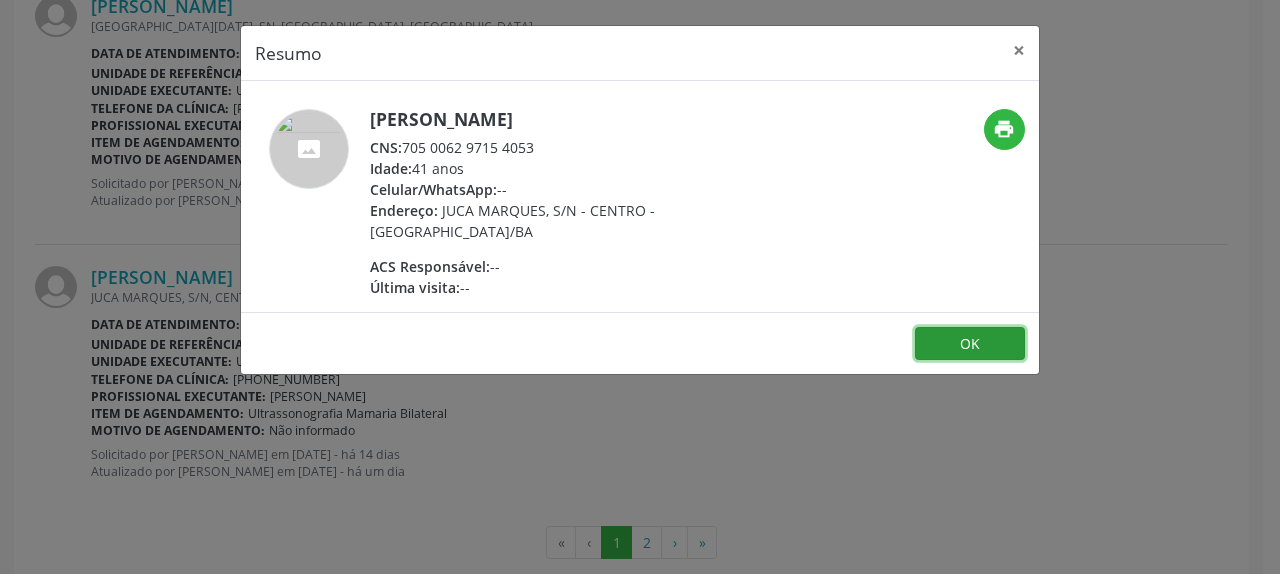 click on "OK" at bounding box center (970, 344) 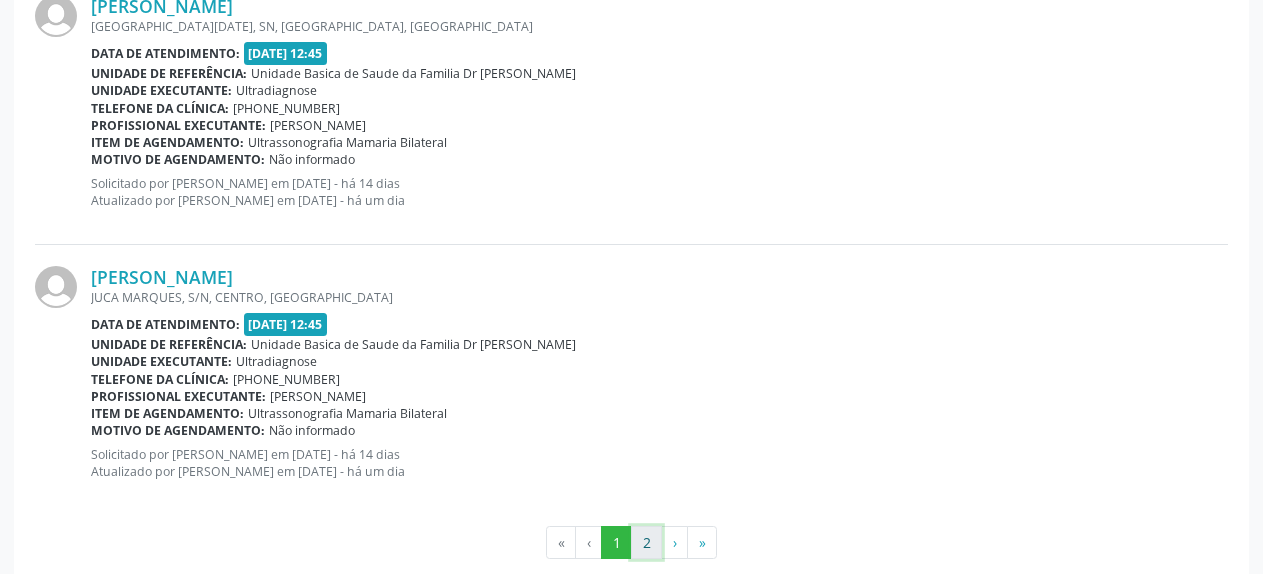 click on "2" at bounding box center [646, 543] 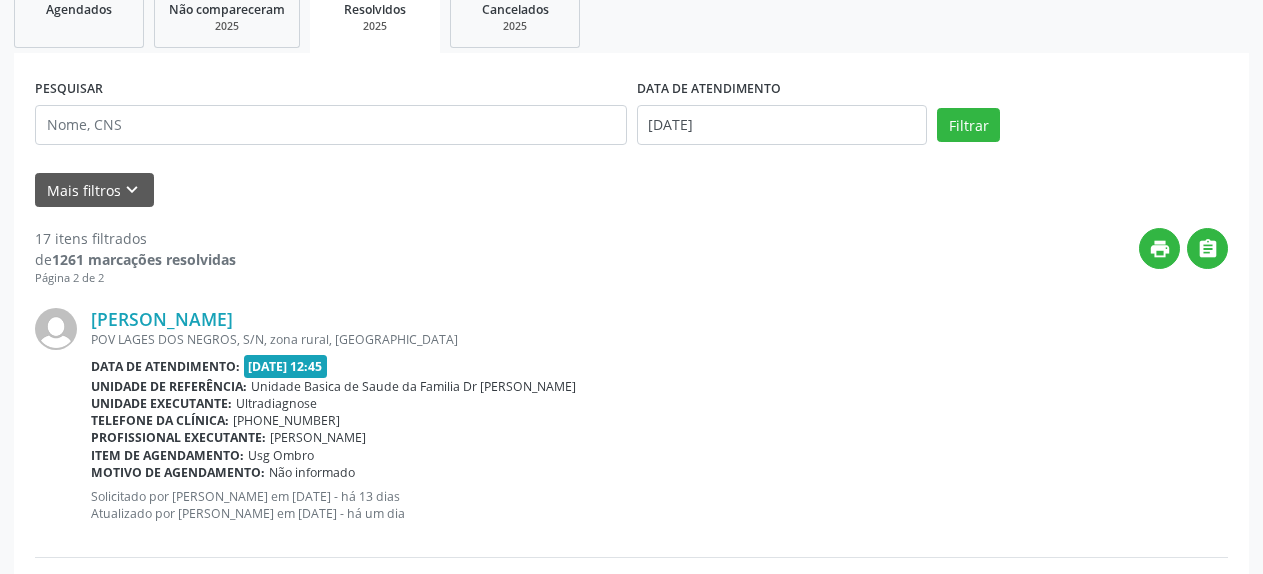 scroll, scrollTop: 415, scrollLeft: 0, axis: vertical 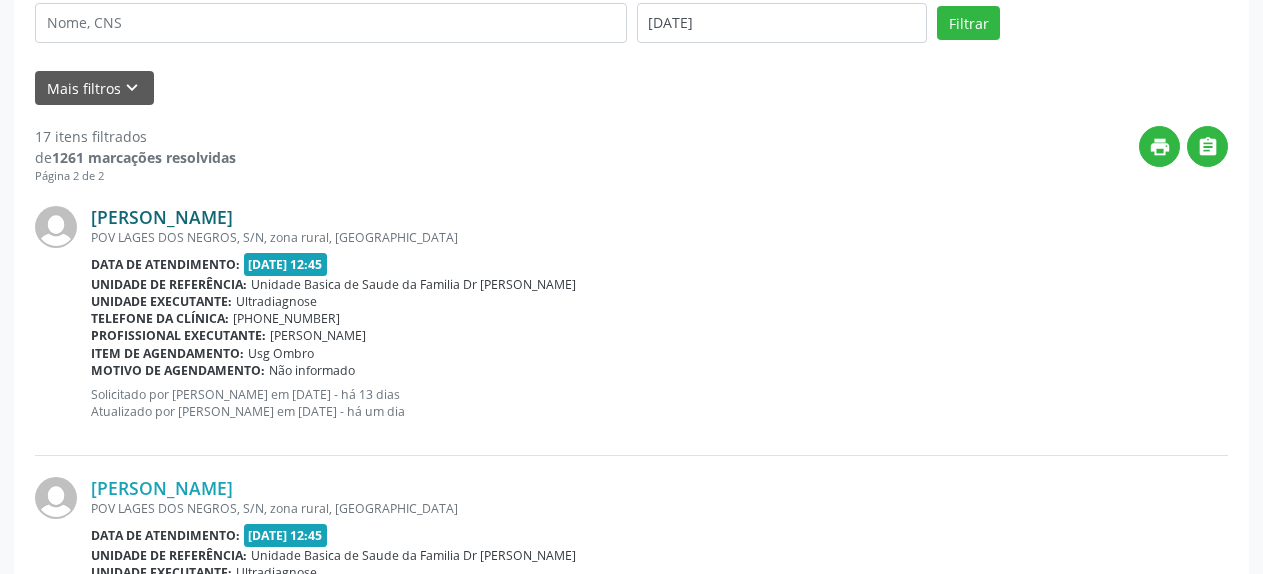 click on "[PERSON_NAME]" at bounding box center (162, 217) 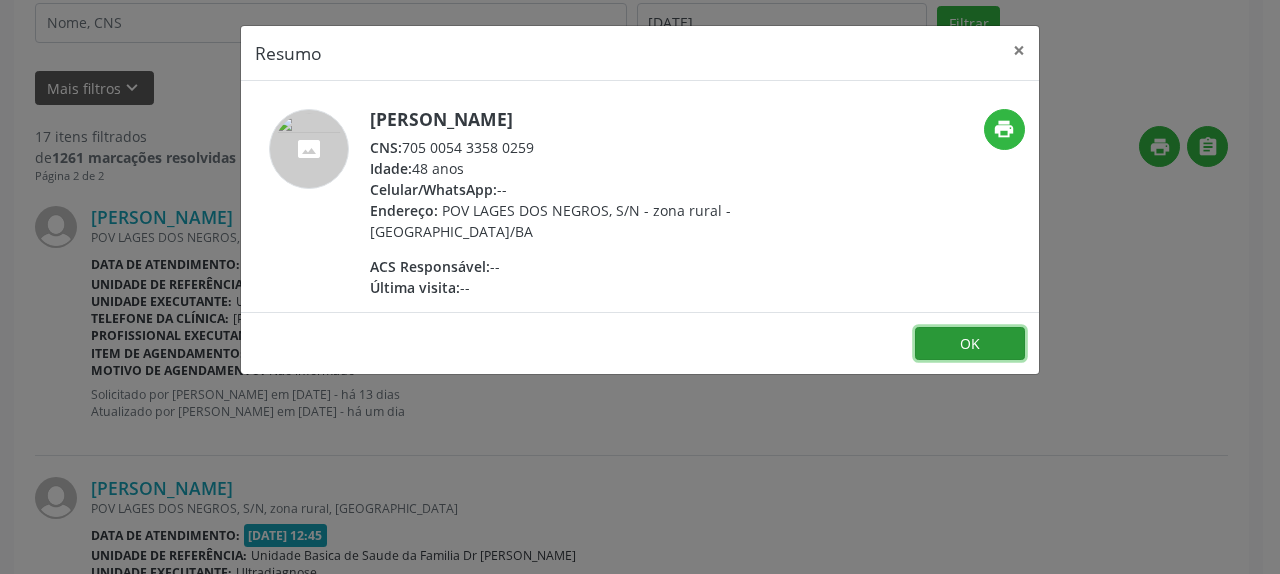 click on "OK" at bounding box center (970, 344) 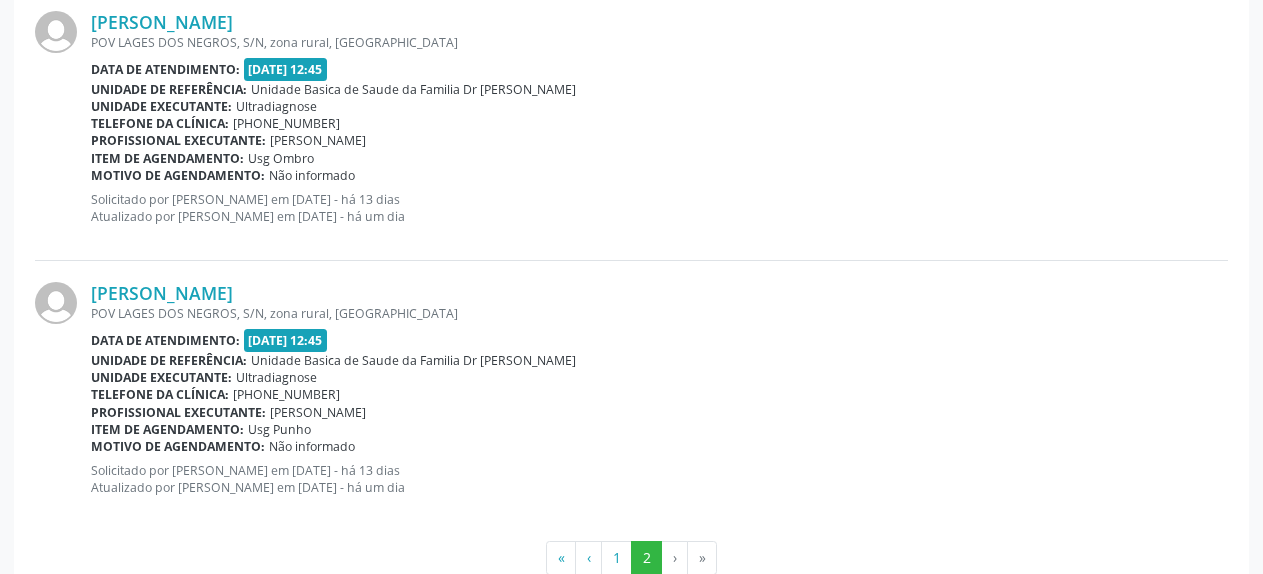 scroll, scrollTop: 619, scrollLeft: 0, axis: vertical 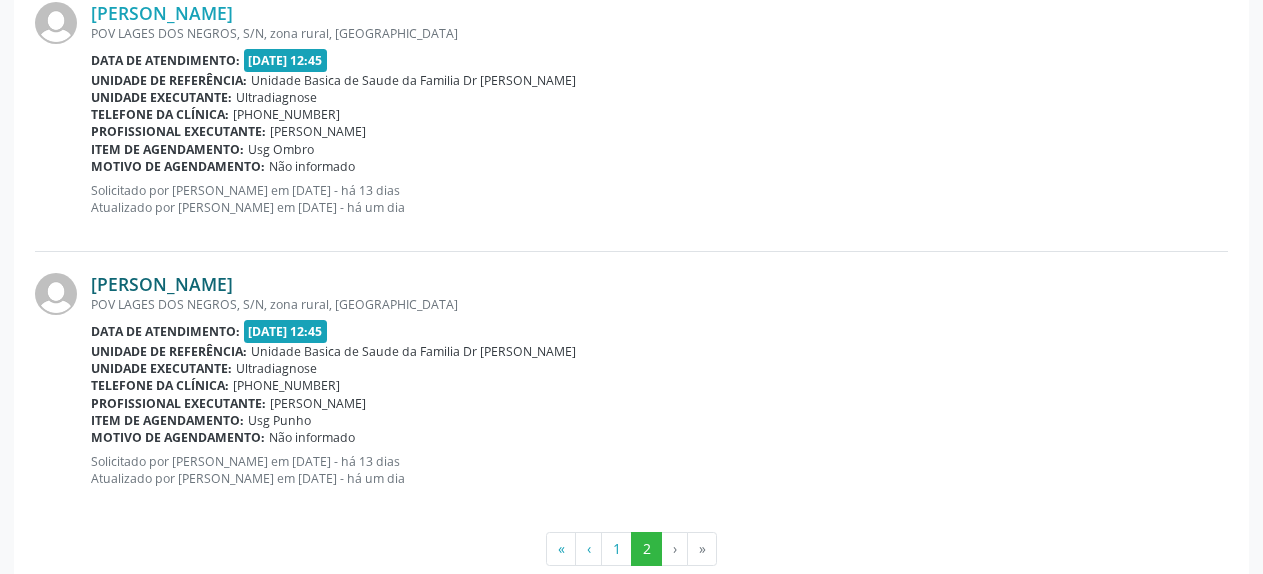 click on "[PERSON_NAME]" at bounding box center [162, 284] 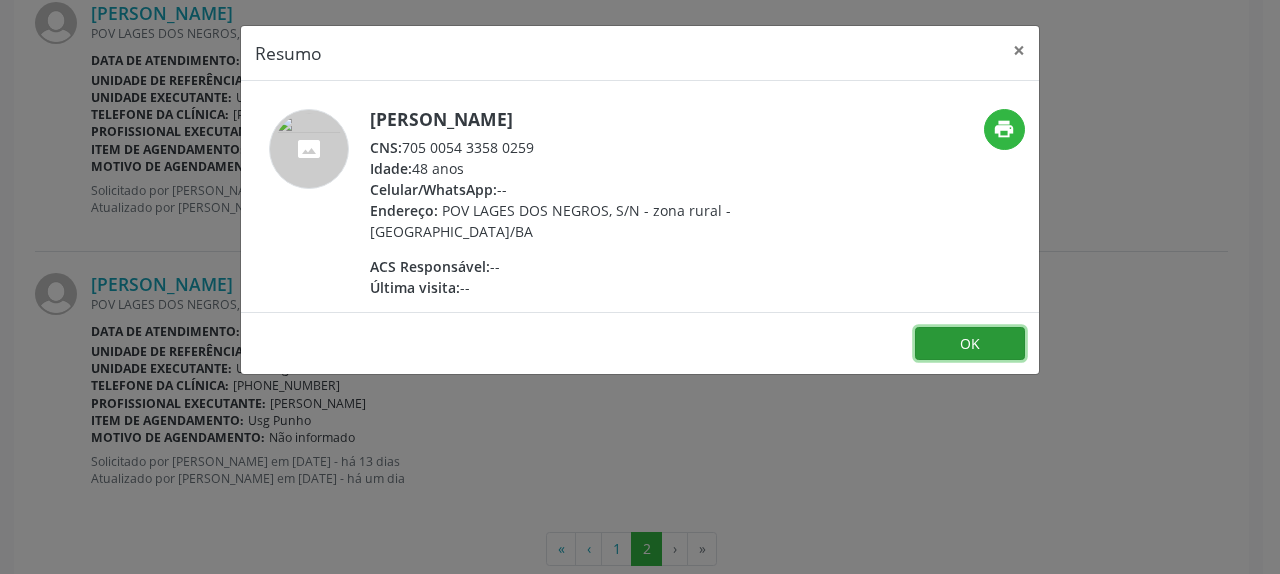 click on "OK" at bounding box center (970, 344) 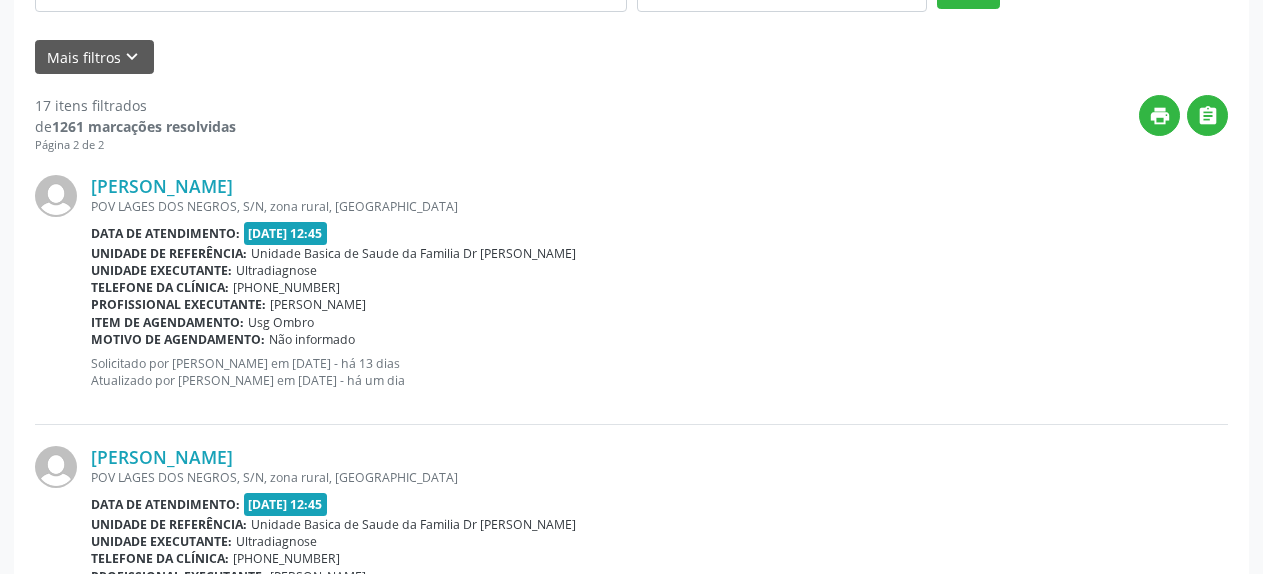 scroll, scrollTop: 313, scrollLeft: 0, axis: vertical 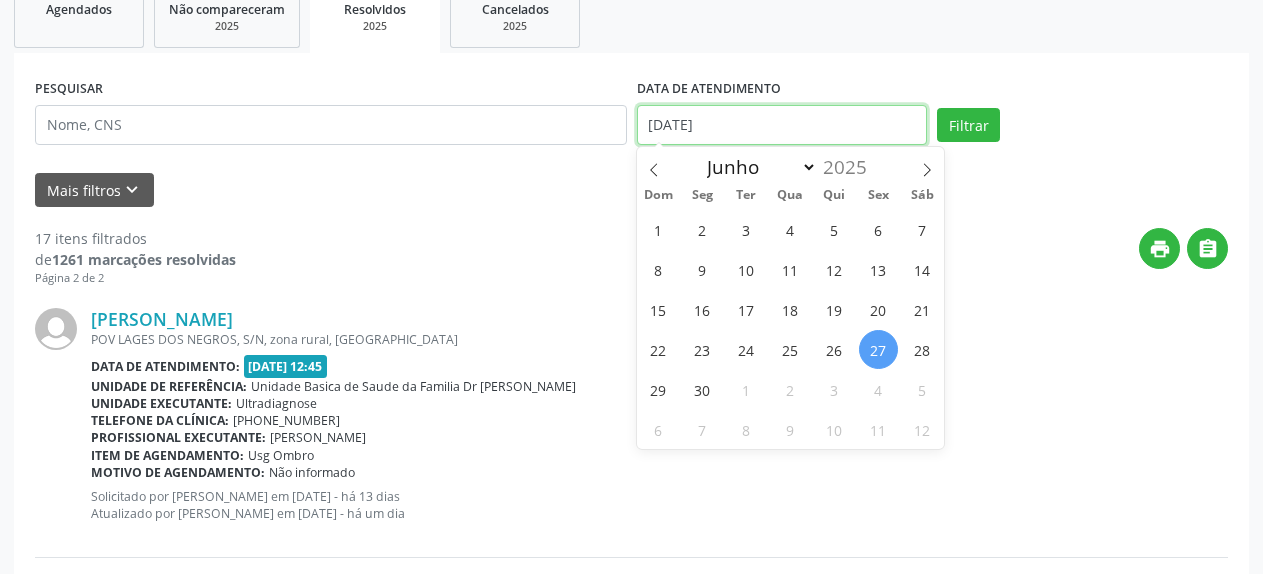 click on "[DATE]" at bounding box center [782, 125] 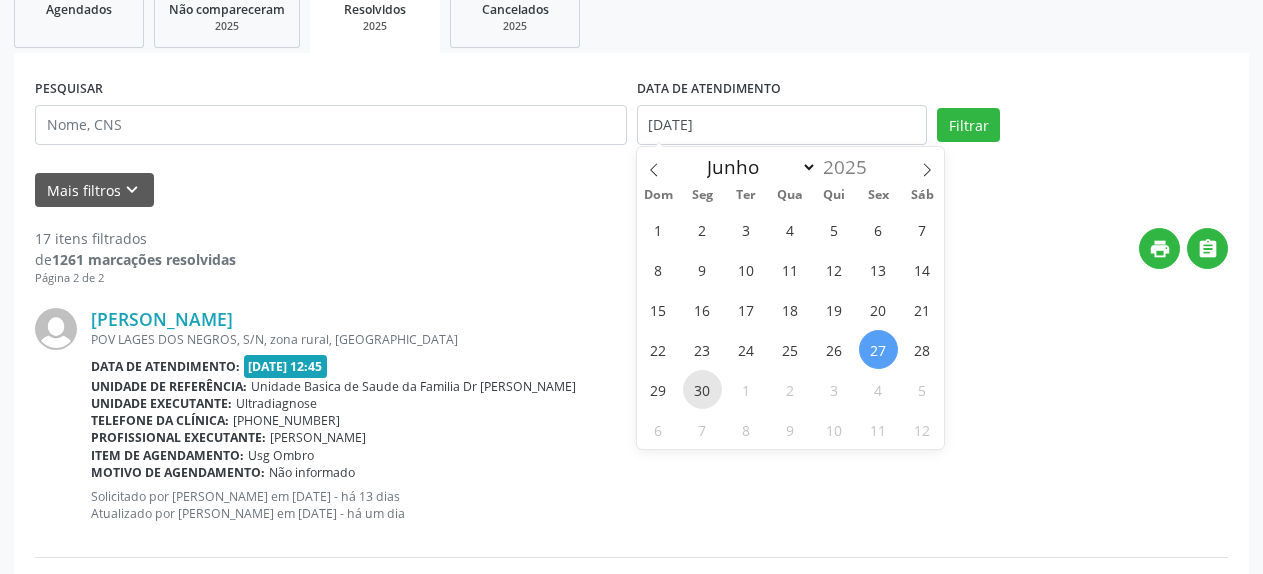 click on "30" at bounding box center [702, 389] 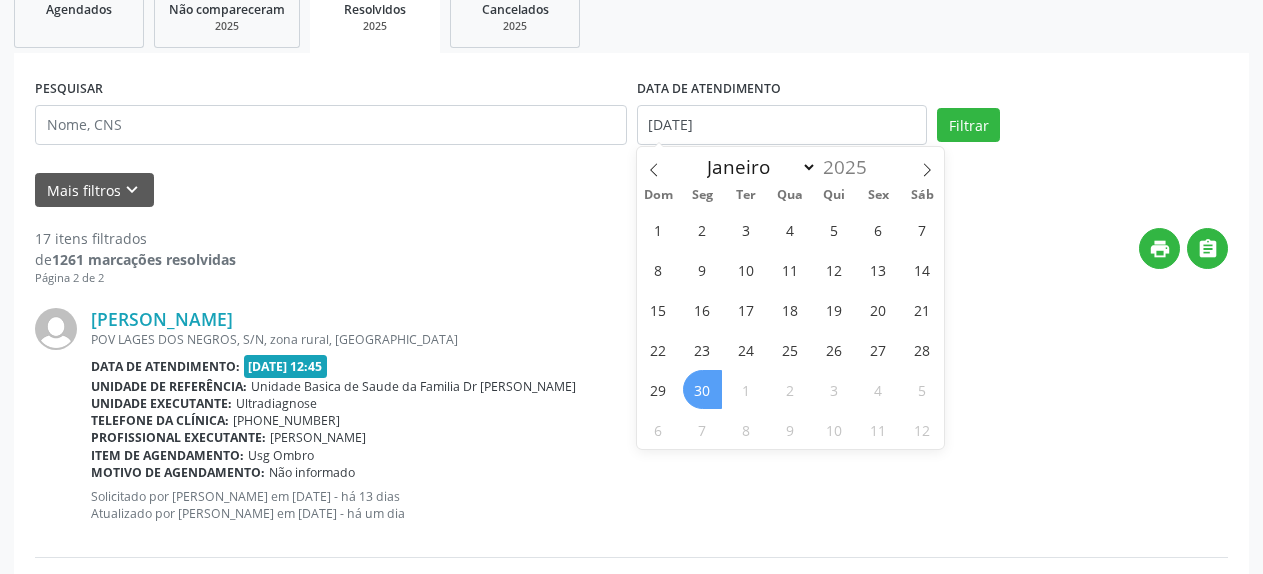 click on "30" at bounding box center (702, 389) 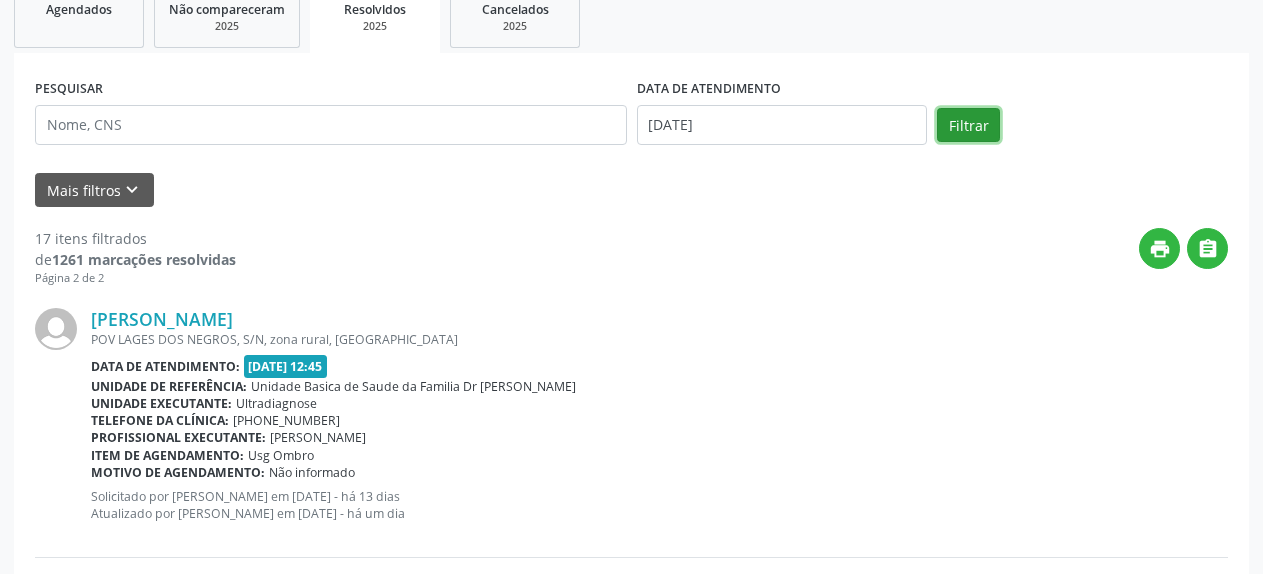 click on "Filtrar" at bounding box center [968, 125] 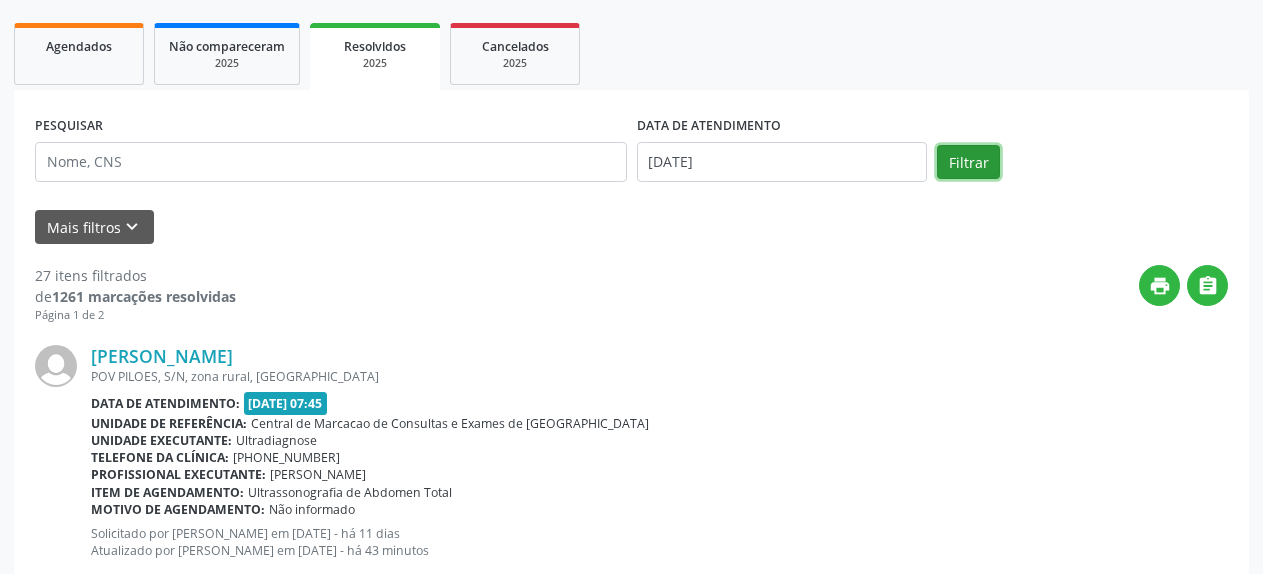 scroll, scrollTop: 415, scrollLeft: 0, axis: vertical 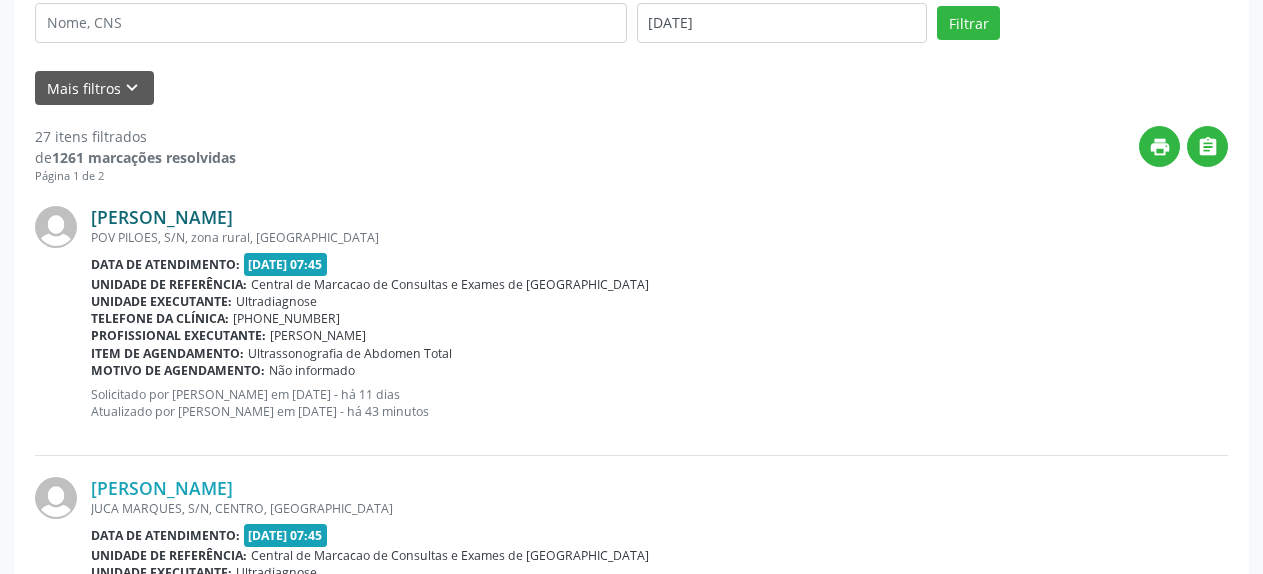 click on "[PERSON_NAME]" at bounding box center [162, 217] 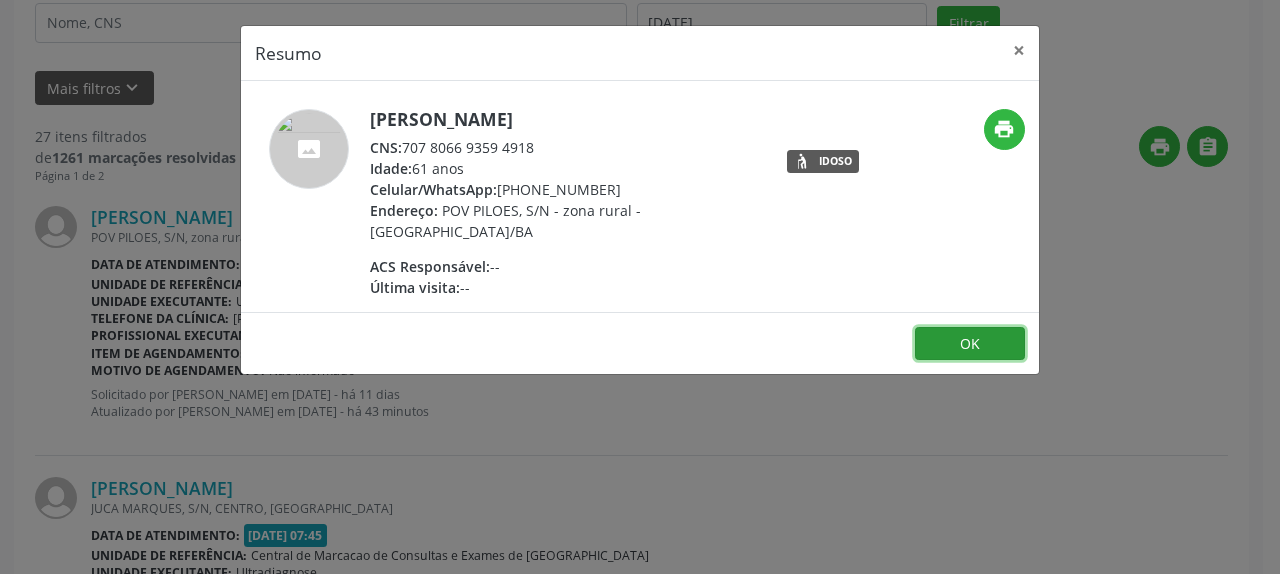 click on "OK" at bounding box center [970, 344] 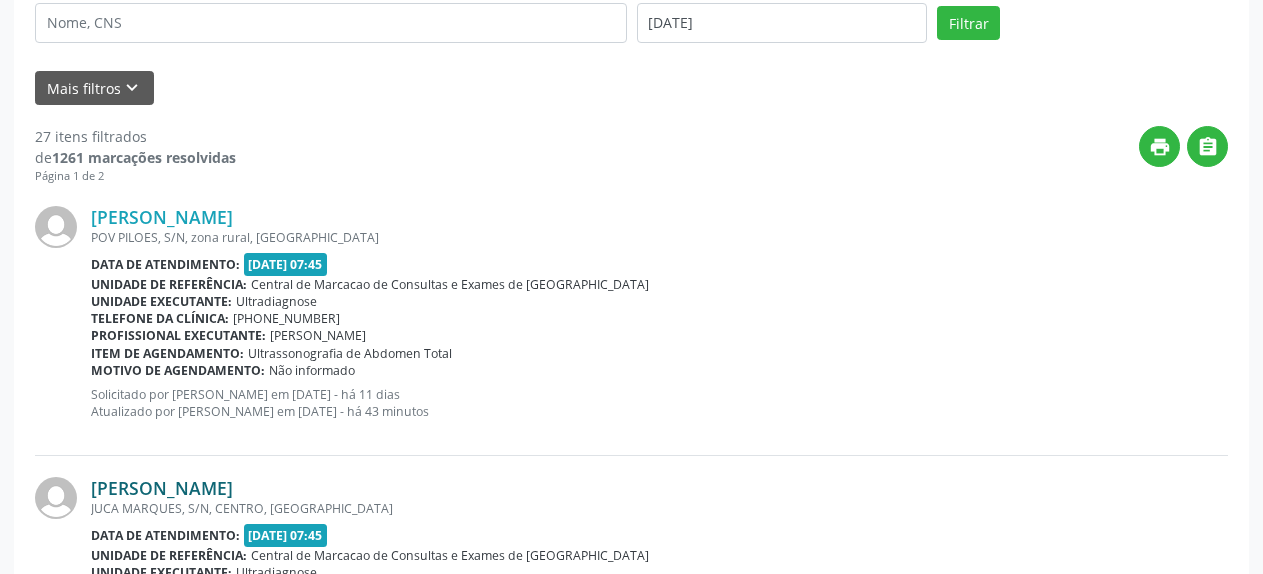 click on "[PERSON_NAME]" at bounding box center [162, 488] 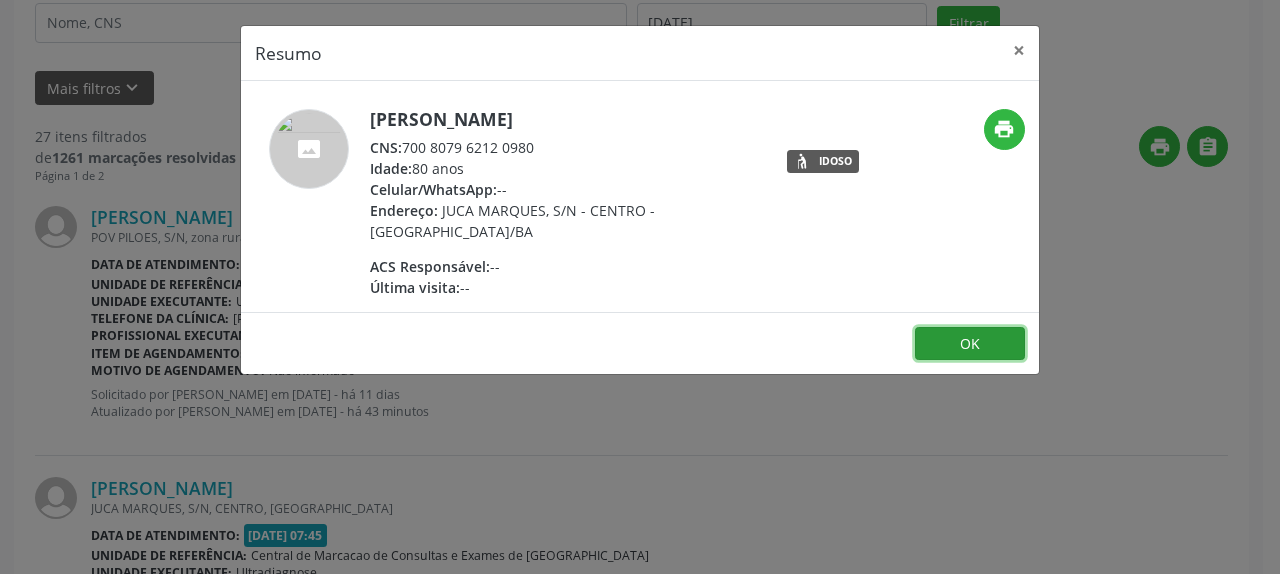 click on "OK" at bounding box center [970, 344] 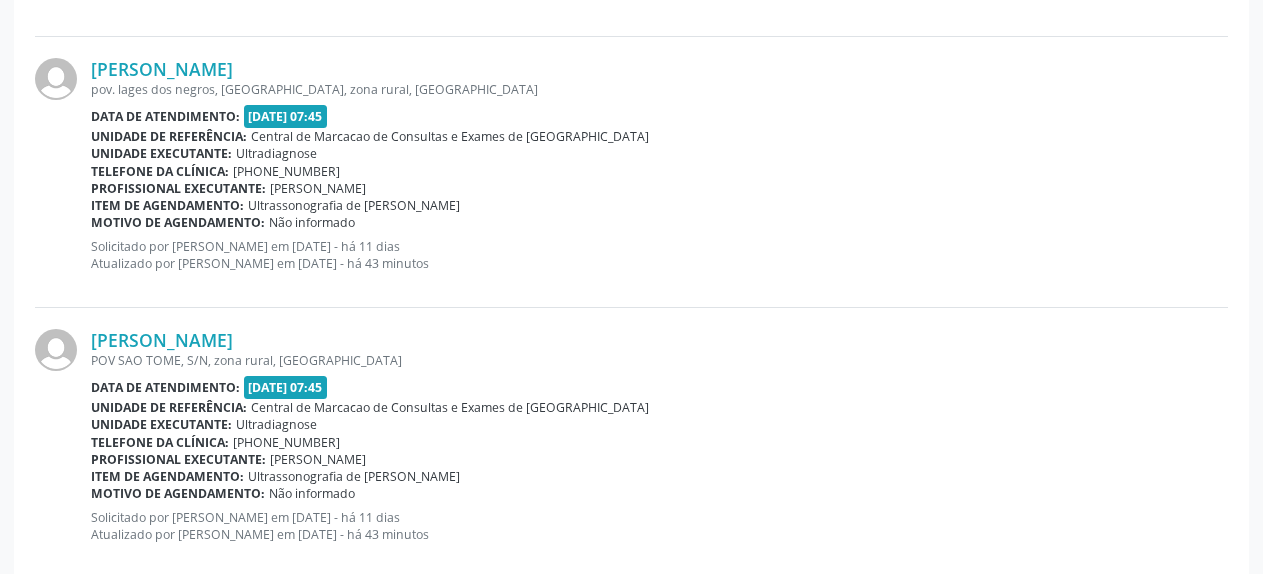 scroll, scrollTop: 1129, scrollLeft: 0, axis: vertical 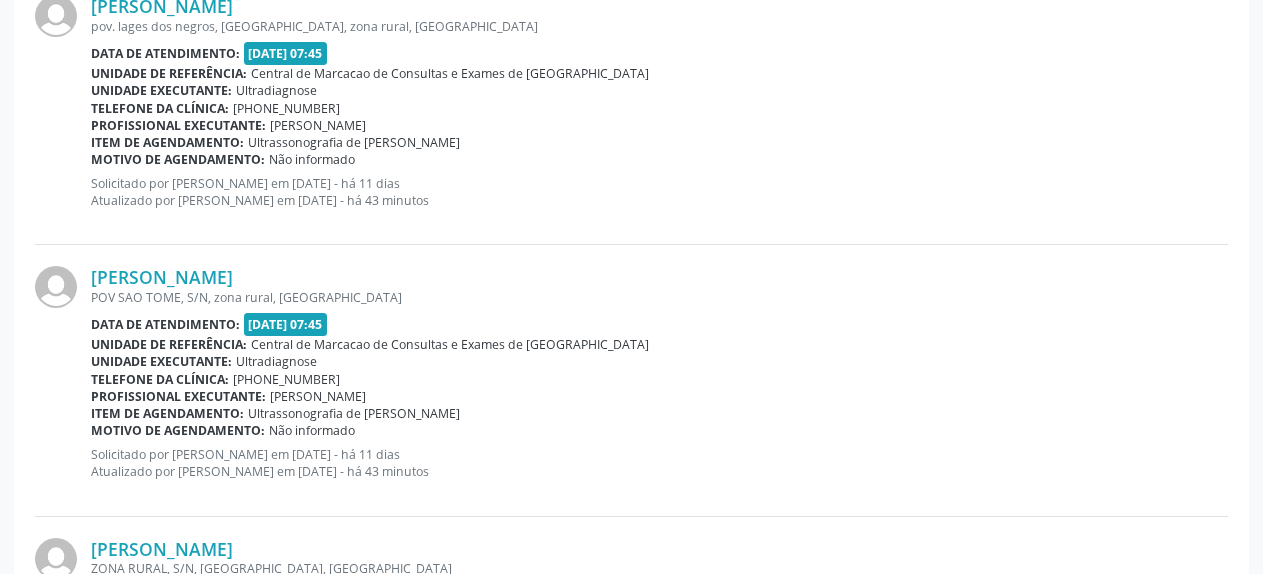click on "[PERSON_NAME]
[GEOGRAPHIC_DATA], S/N, zona rural, [GEOGRAPHIC_DATA]
Data de atendimento:
[DATE] 07:45
Unidade de referência:
Central de Marcacao de Consultas e Exames de [GEOGRAPHIC_DATA]
Unidade executante:
Ultradiagnose
Telefone da clínica:
[PHONE_NUMBER]
Profissional executante:
[PERSON_NAME]
Item de agendamento:
Ultrassonografia de [PERSON_NAME]
Motivo de agendamento:
Não informado
Solicitado por [PERSON_NAME] em [DATE] - há 11 dias
Atualizado por [PERSON_NAME] em [DATE] - há 43 minutos" at bounding box center (659, 380) 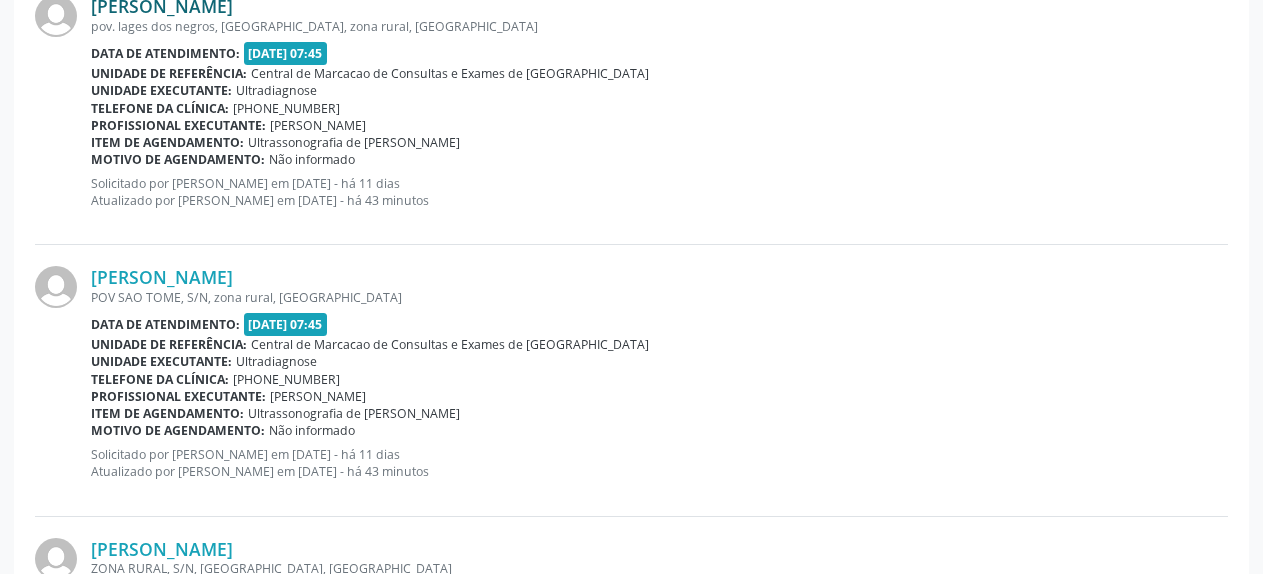 click on "[PERSON_NAME]" at bounding box center (162, 6) 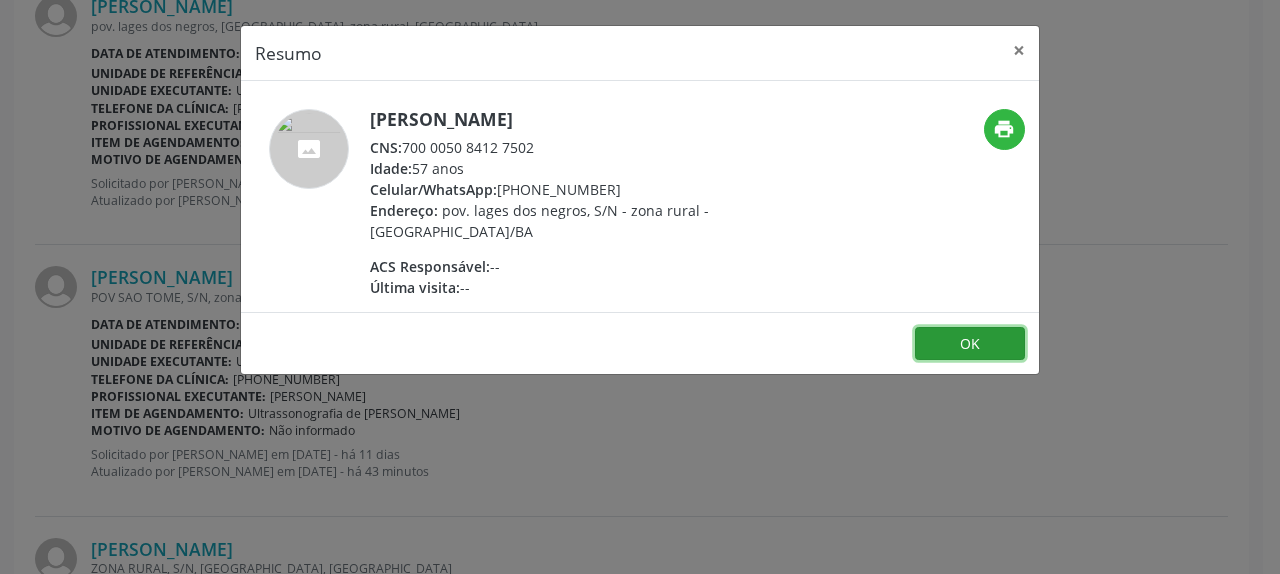 click on "OK" at bounding box center [970, 344] 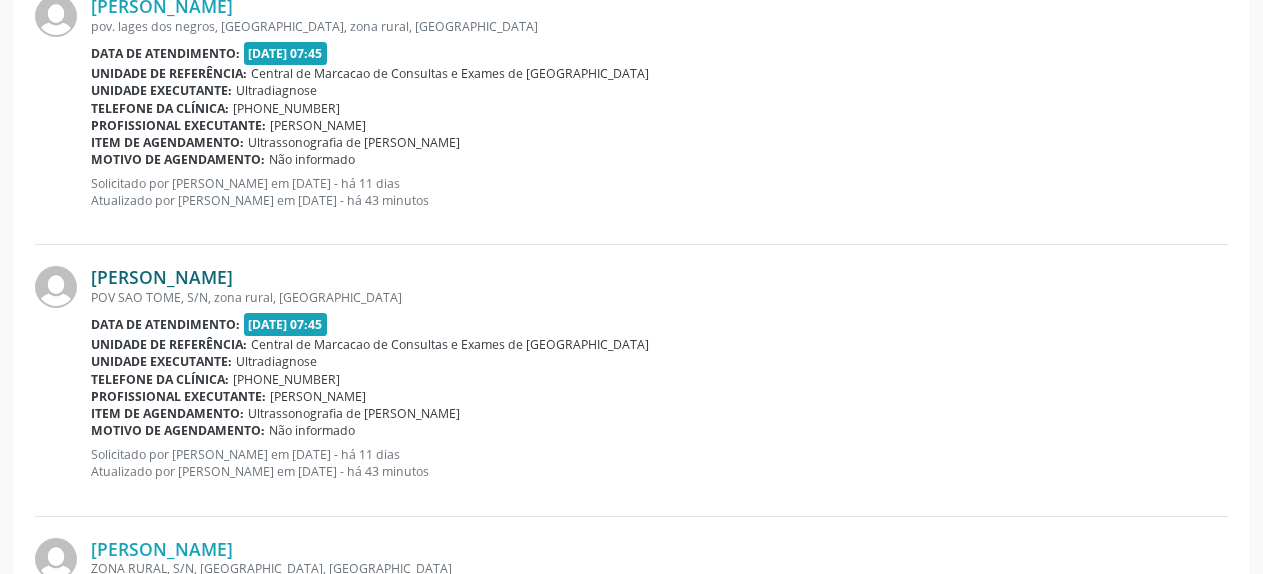 click on "[PERSON_NAME]" at bounding box center [162, 277] 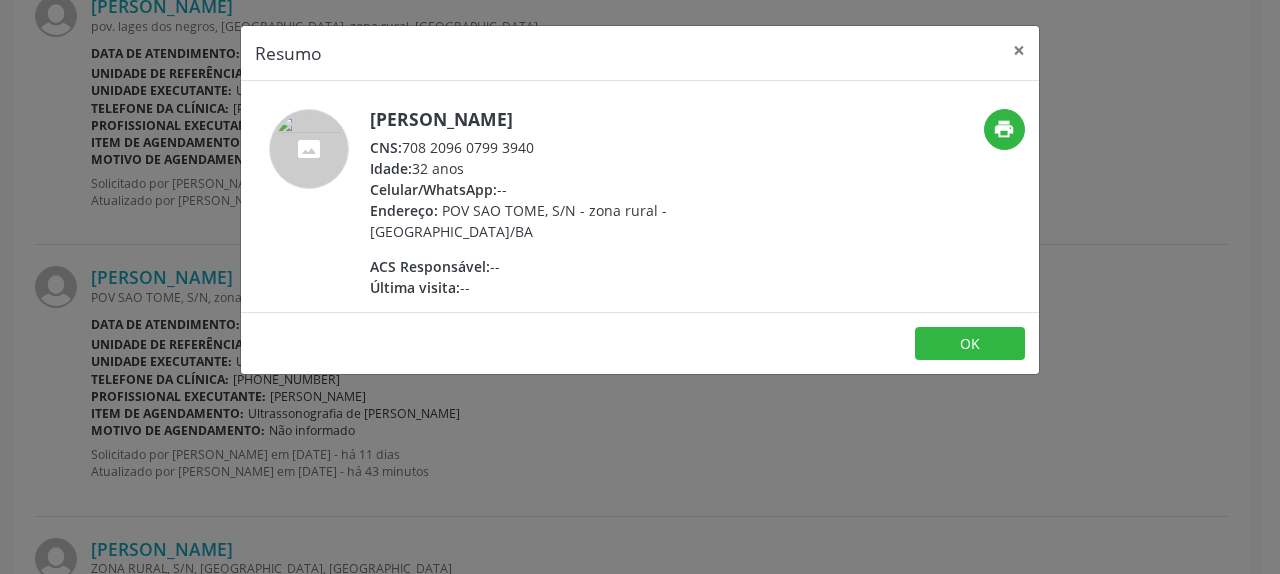 click on "OK" at bounding box center [640, 343] 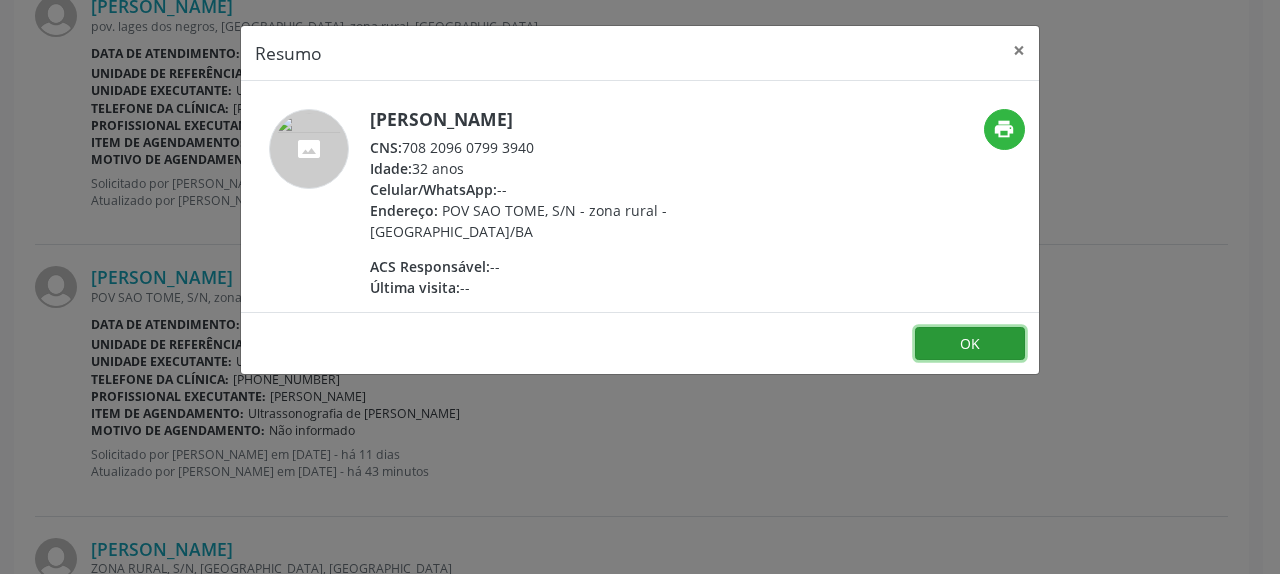 click on "OK" at bounding box center [970, 344] 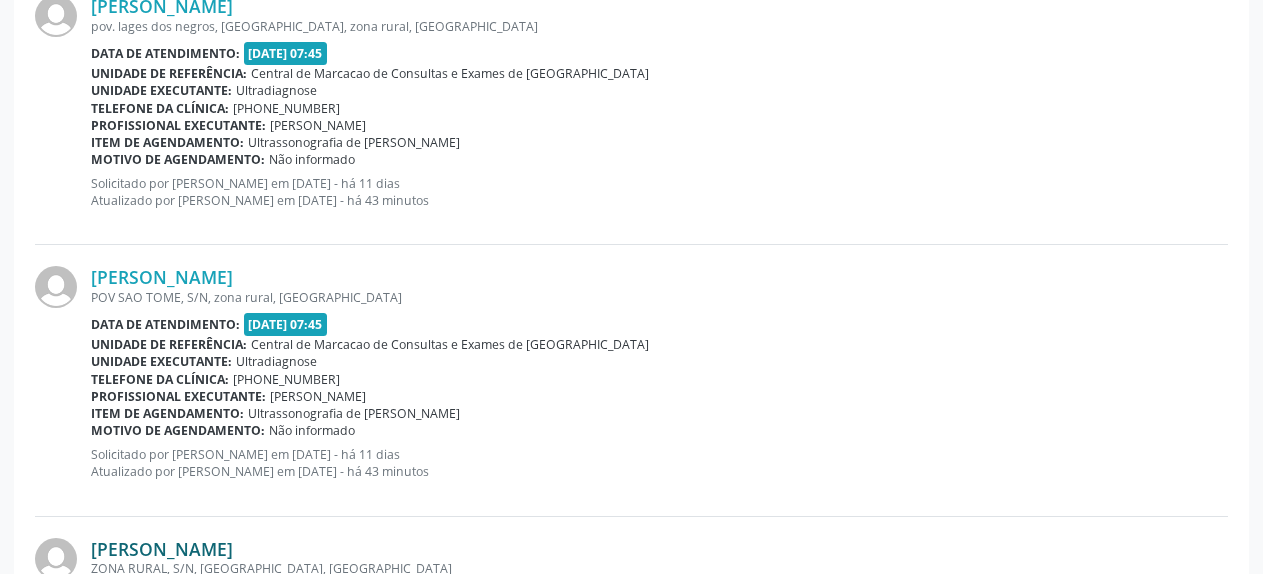 click on "[PERSON_NAME]" at bounding box center (162, 549) 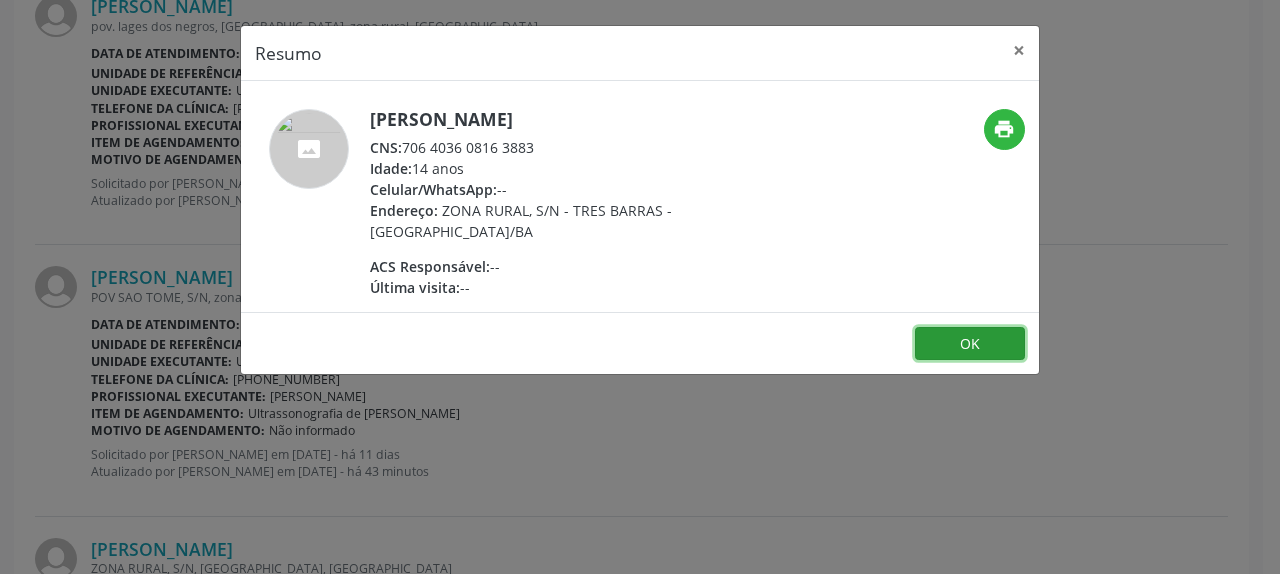 click on "OK" at bounding box center [970, 344] 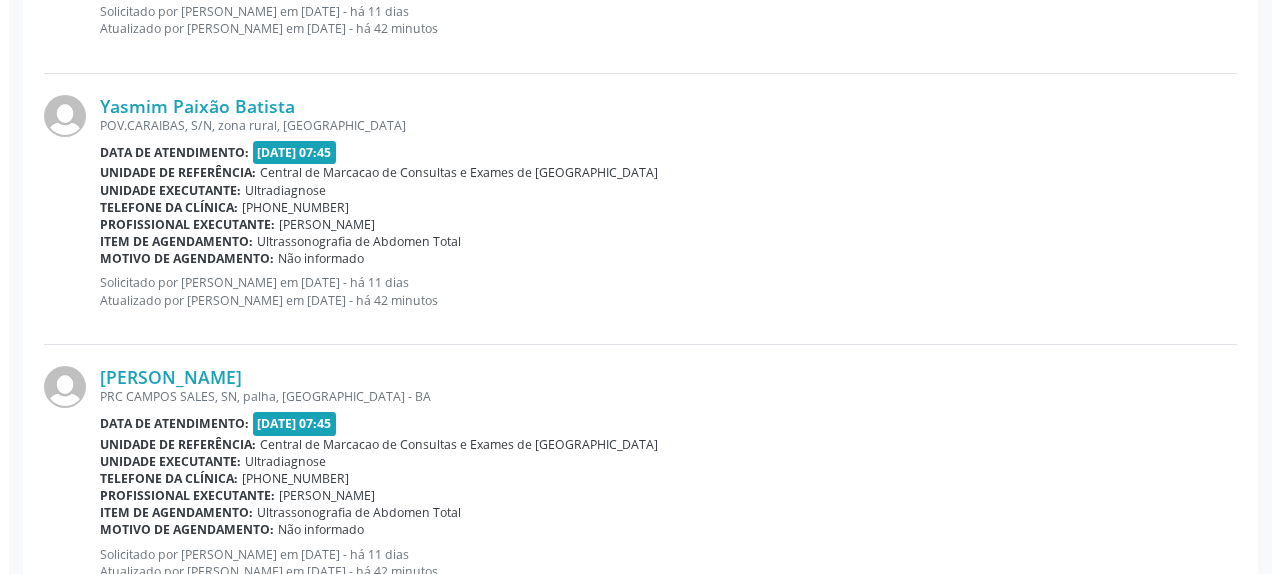 scroll, scrollTop: 1984, scrollLeft: 0, axis: vertical 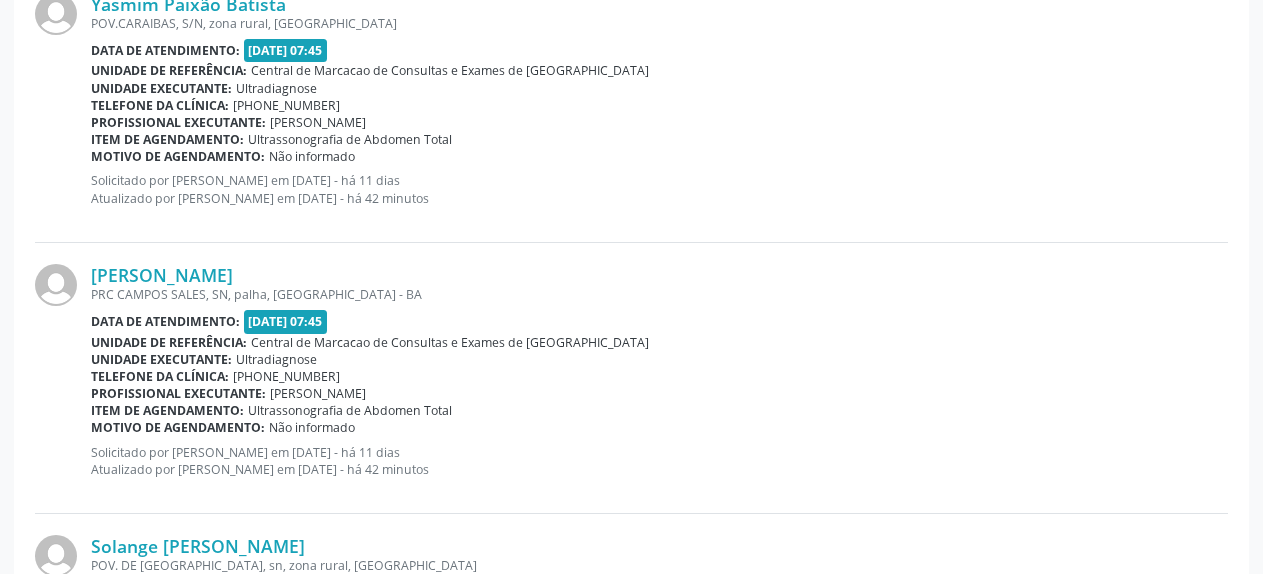 click on "[PERSON_NAME]
PRC CAMPOS SALES, [GEOGRAPHIC_DATA], palha, [GEOGRAPHIC_DATA] - BA
Data de atendimento:
[DATE] 07:45
Unidade de referência:
Central de Marcacao de Consultas e Exames de [GEOGRAPHIC_DATA]
Unidade executante:
Ultradiagnose
Telefone da clínica:
[PHONE_NUMBER]
Profissional executante:
[PERSON_NAME]
Item de agendamento:
Ultrassonografia de Abdomen Total
Motivo de agendamento:
Não informado
Solicitado por [PERSON_NAME] em [DATE] - há 11 dias
Atualizado por [PERSON_NAME] em [DATE] - há 42 minutos" at bounding box center [659, 378] 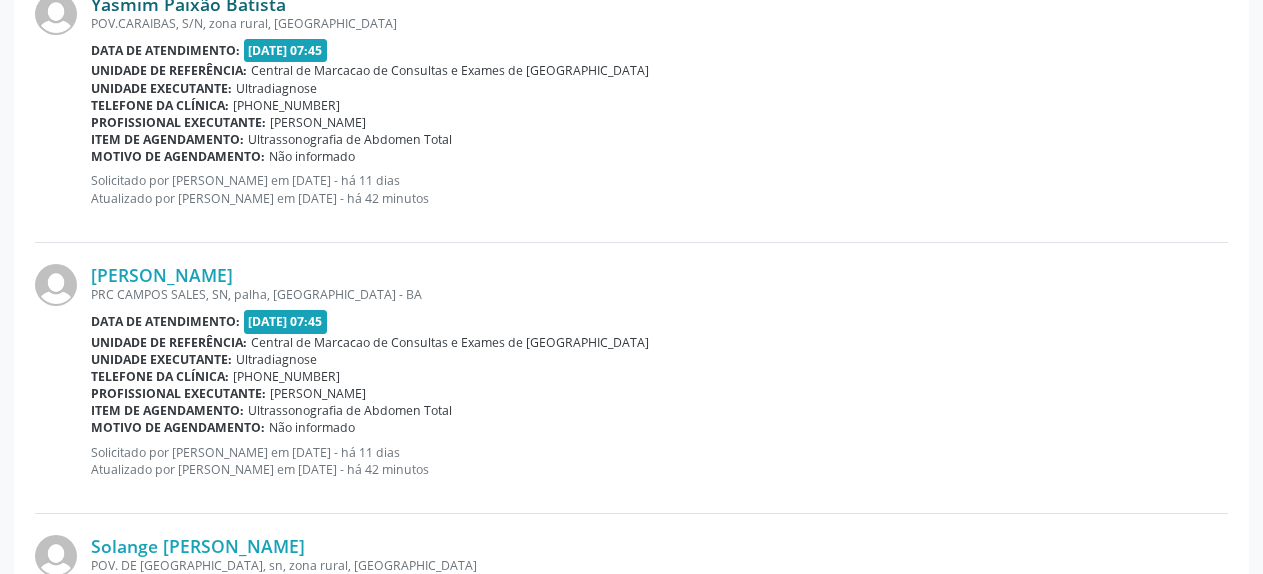click on "Yasmim Paixão Batista" at bounding box center (188, 4) 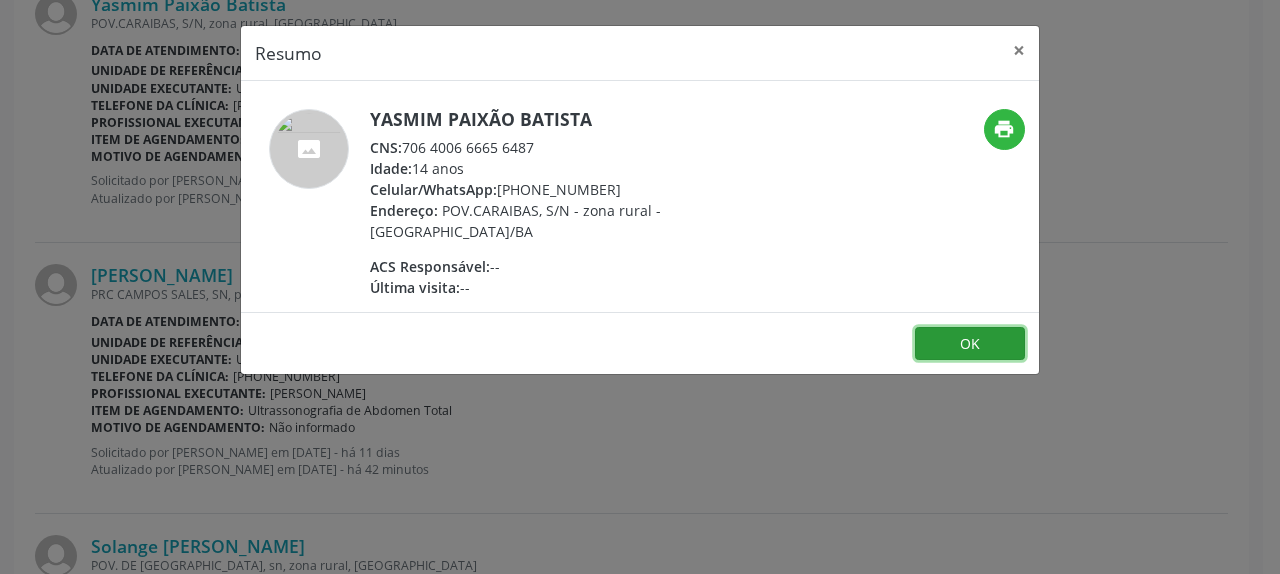 click on "OK" at bounding box center [970, 344] 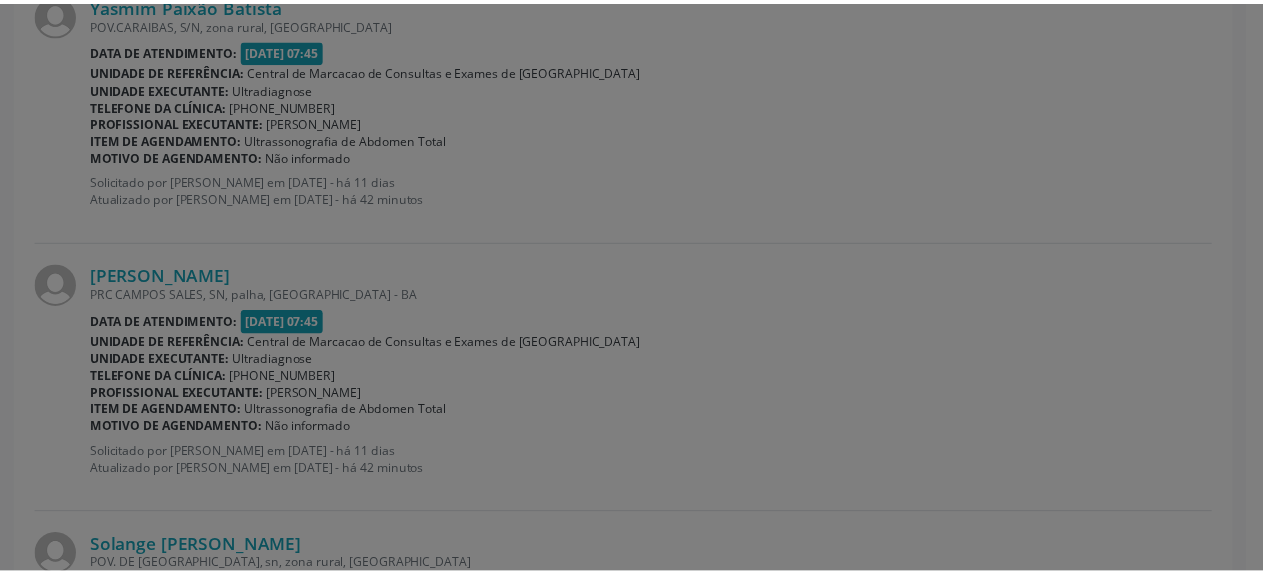 scroll, scrollTop: 1976, scrollLeft: 0, axis: vertical 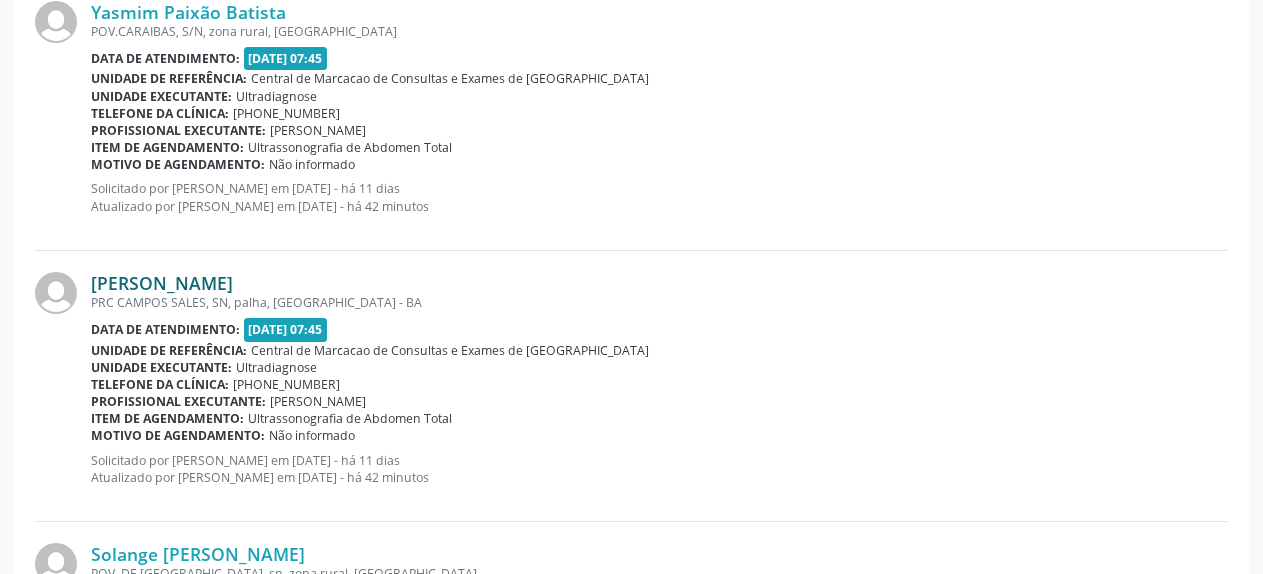 click on "[PERSON_NAME]" at bounding box center [162, 283] 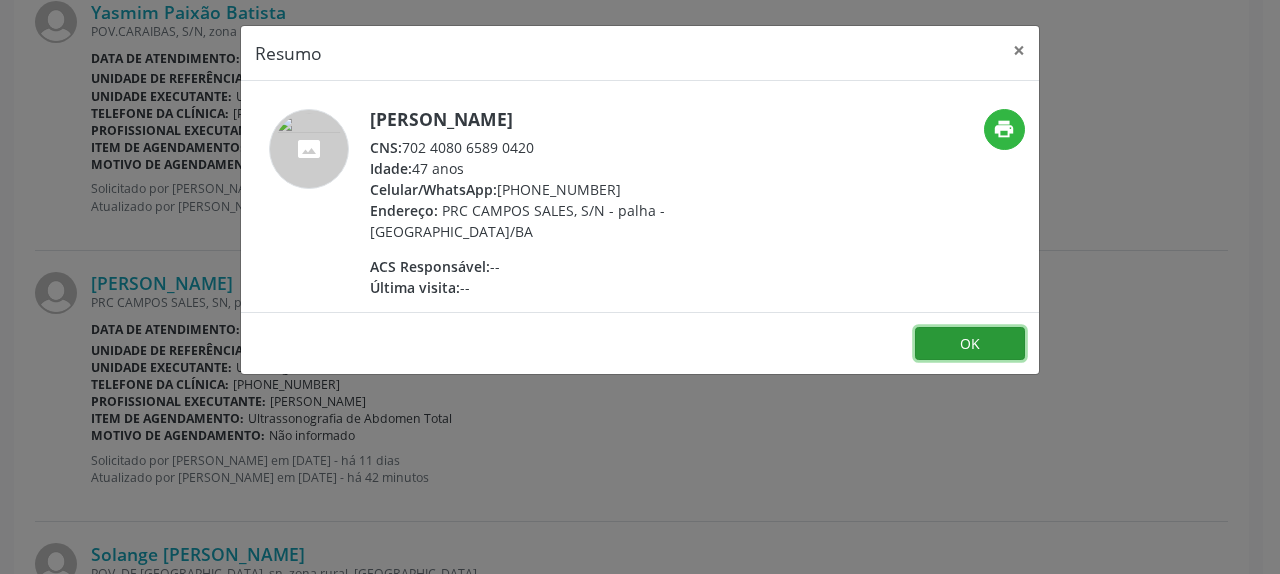 click on "OK" at bounding box center (970, 344) 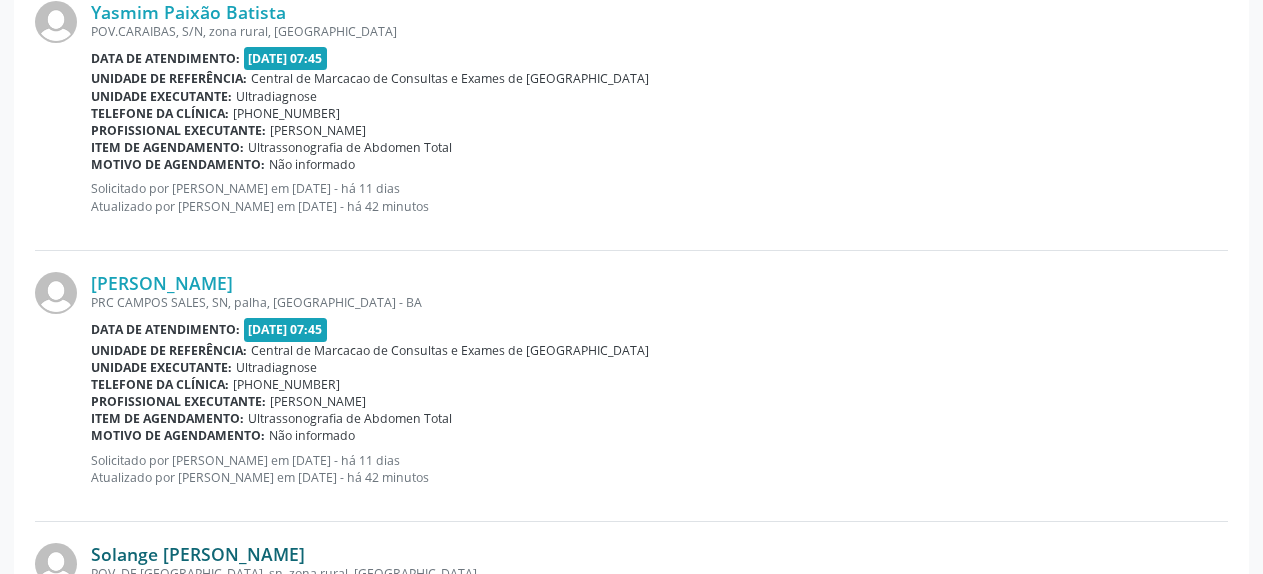 click on "Solange [PERSON_NAME]" at bounding box center [198, 554] 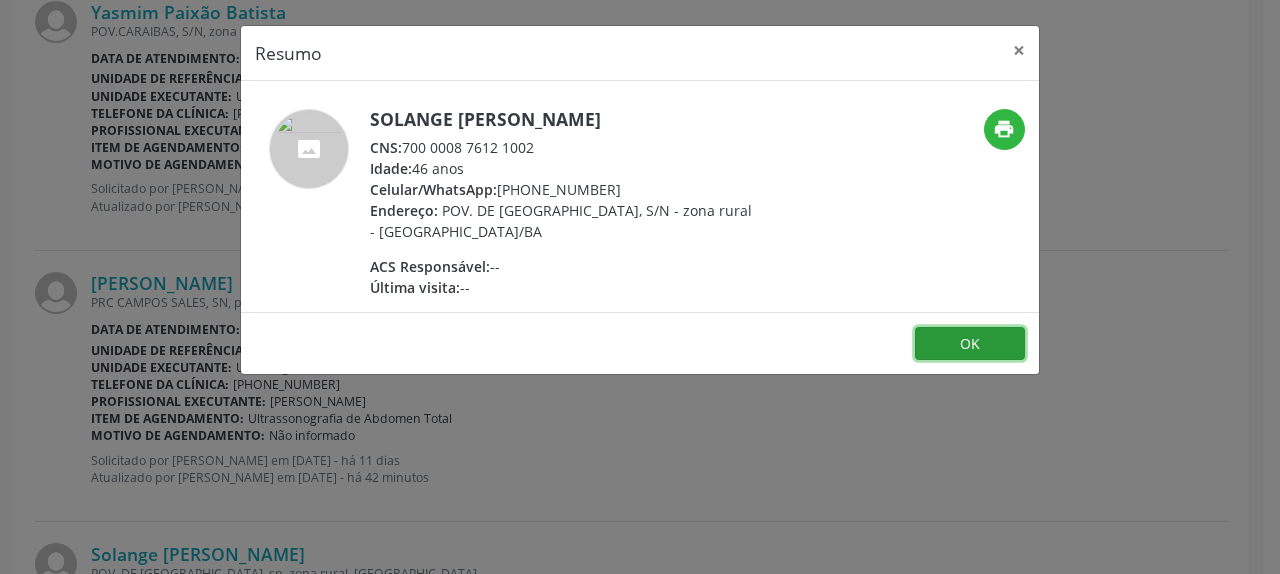 click on "OK" at bounding box center (970, 344) 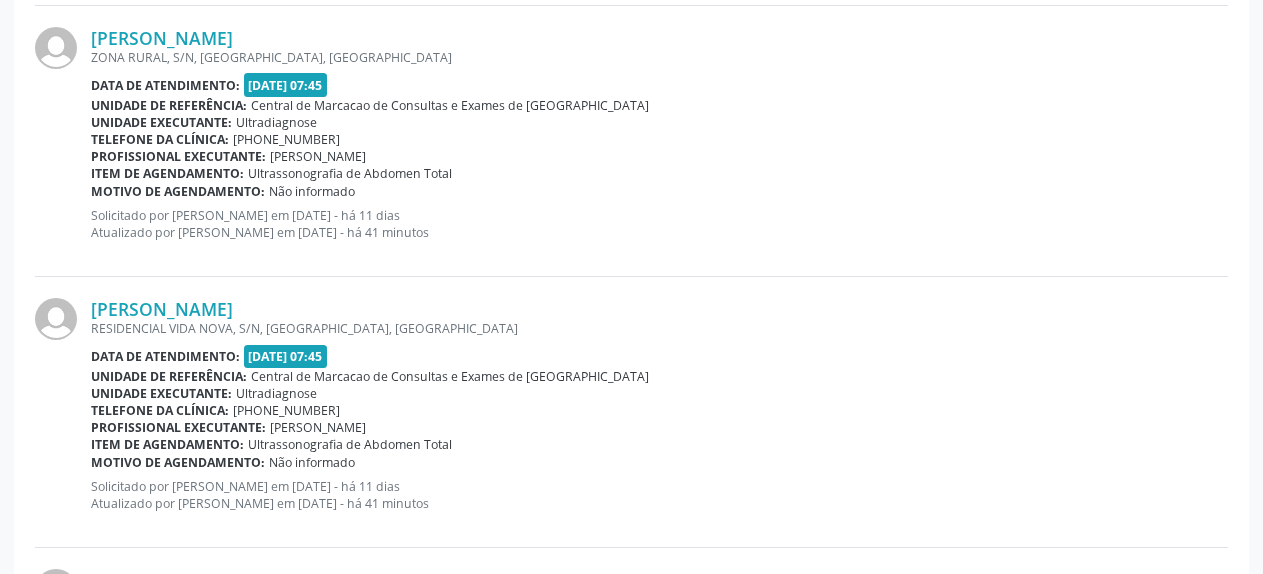 scroll, scrollTop: 2792, scrollLeft: 0, axis: vertical 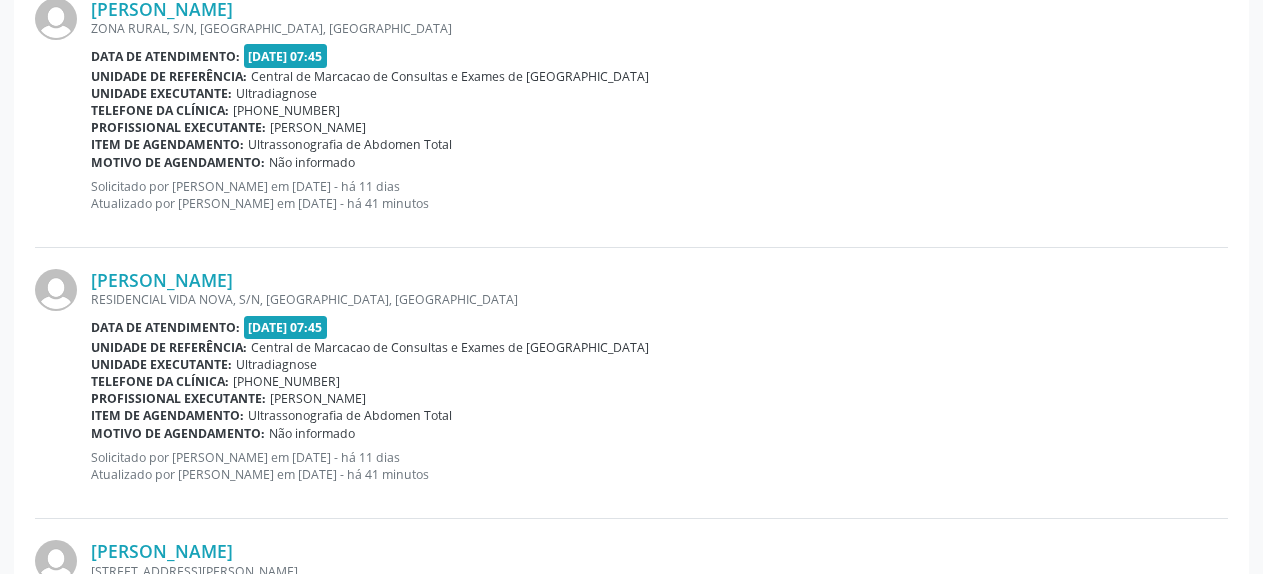 click on "Unidade de referência:
Central de Marcacao de Consultas e Exames de [GEOGRAPHIC_DATA]" at bounding box center (659, 347) 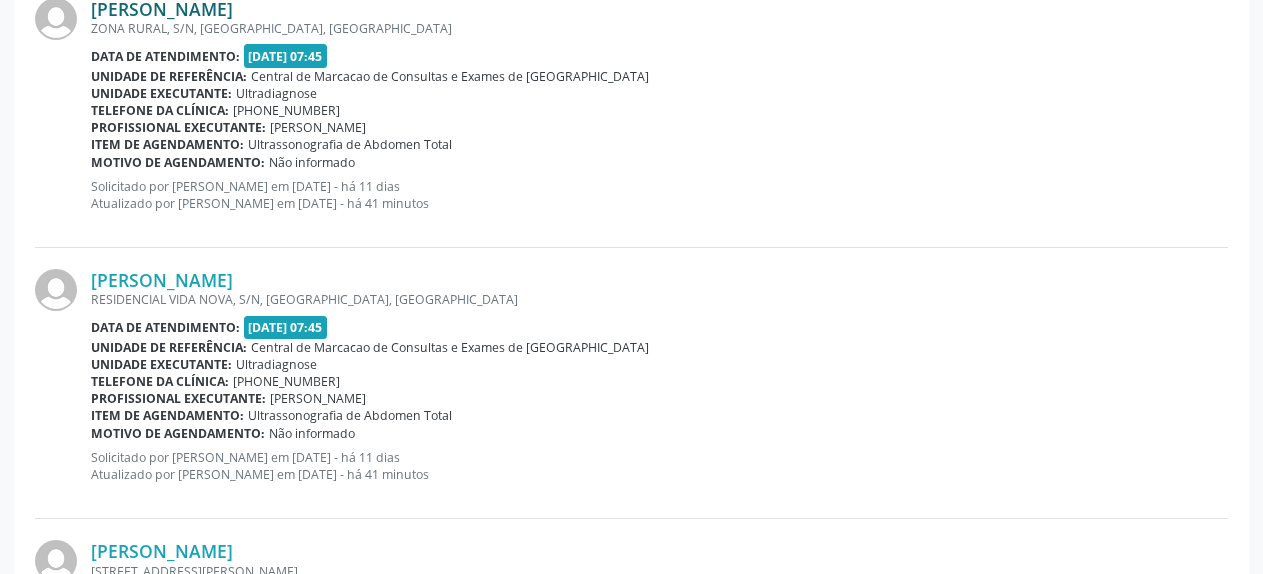 click on "[PERSON_NAME]" at bounding box center [162, 9] 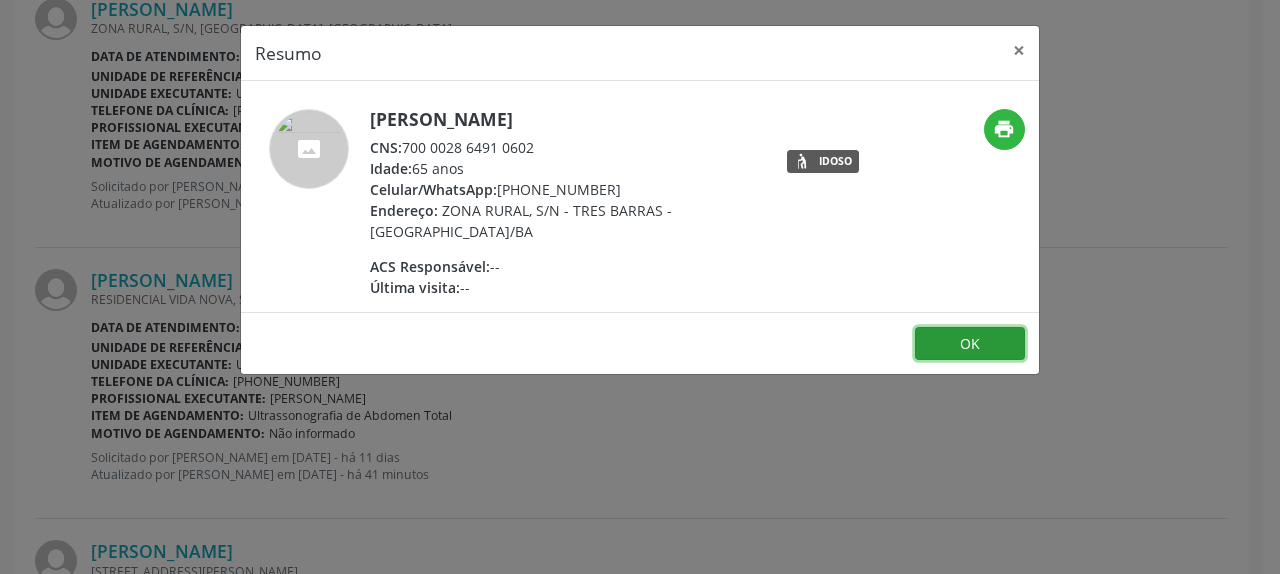 click on "OK" at bounding box center [970, 344] 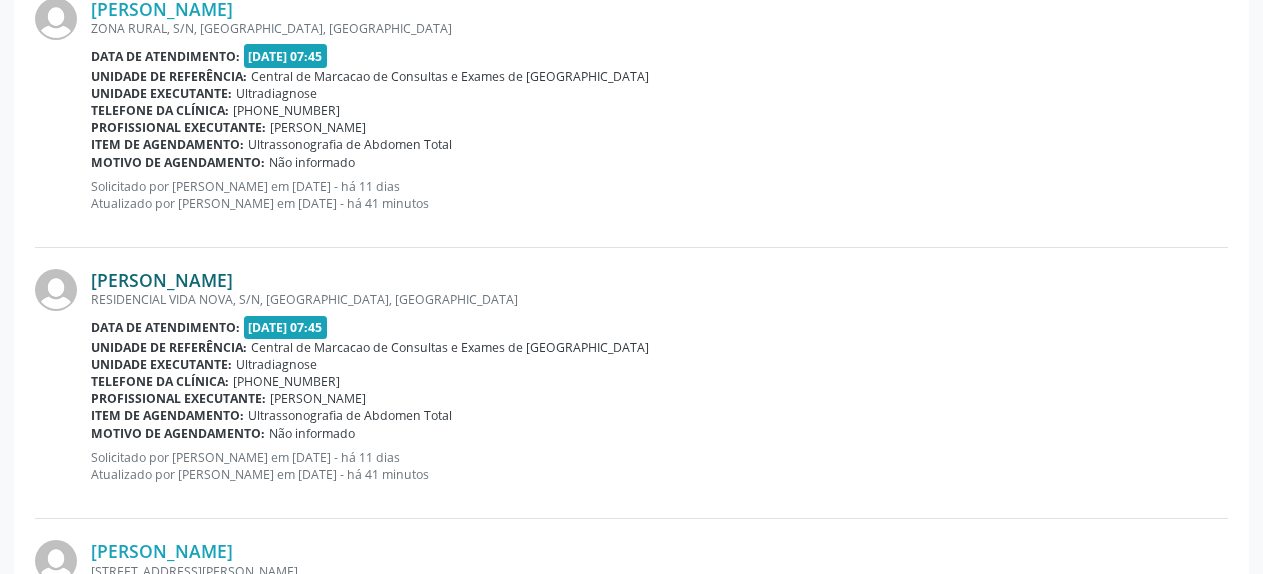 click on "[PERSON_NAME]" at bounding box center [162, 280] 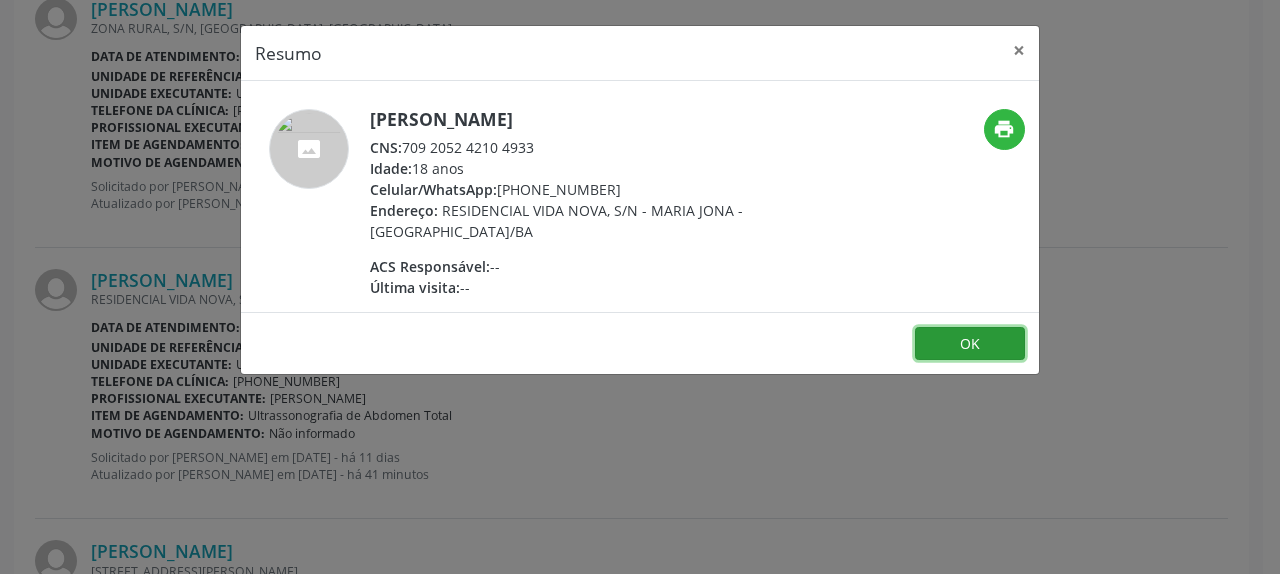 click on "OK" at bounding box center (970, 344) 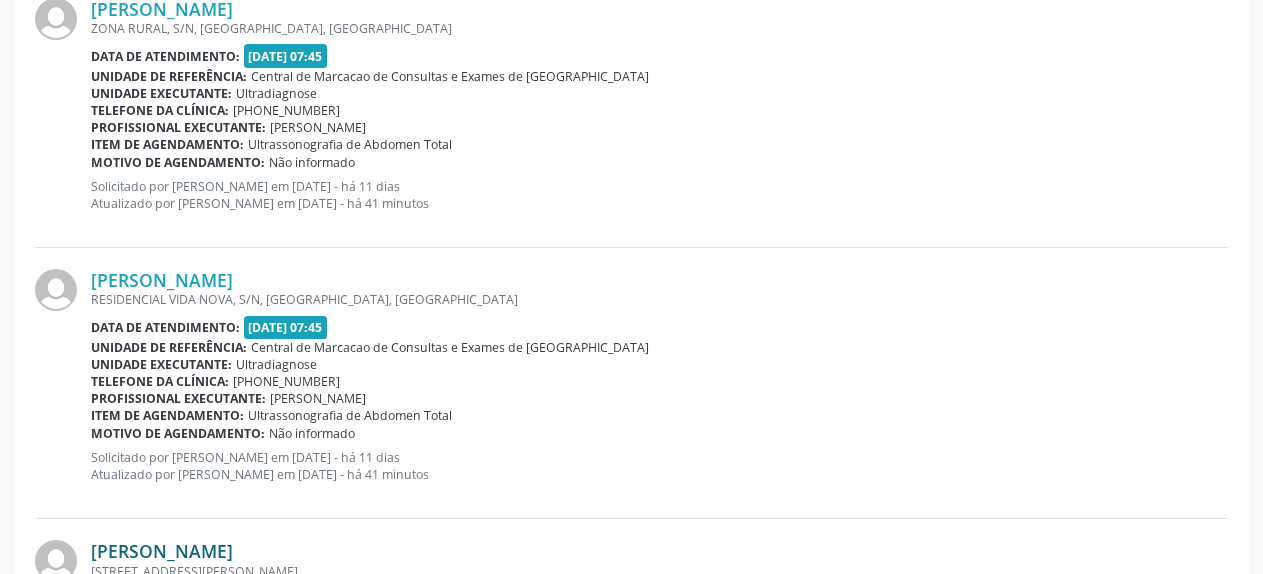 click on "[PERSON_NAME]" at bounding box center (162, 551) 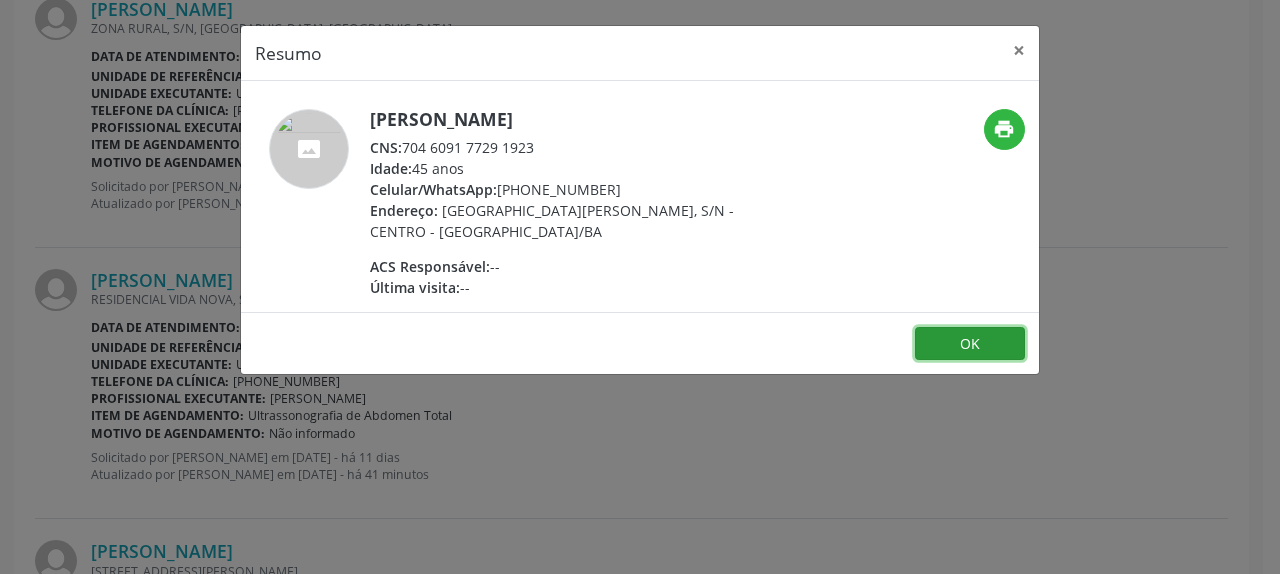 click on "OK" at bounding box center (970, 344) 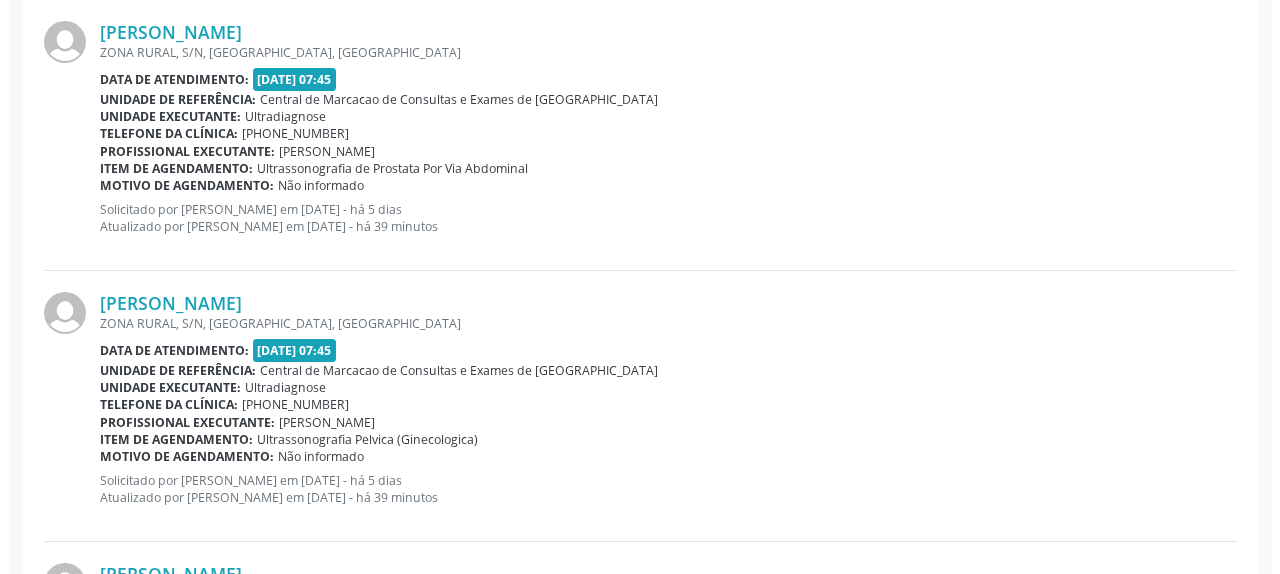 scroll, scrollTop: 3608, scrollLeft: 0, axis: vertical 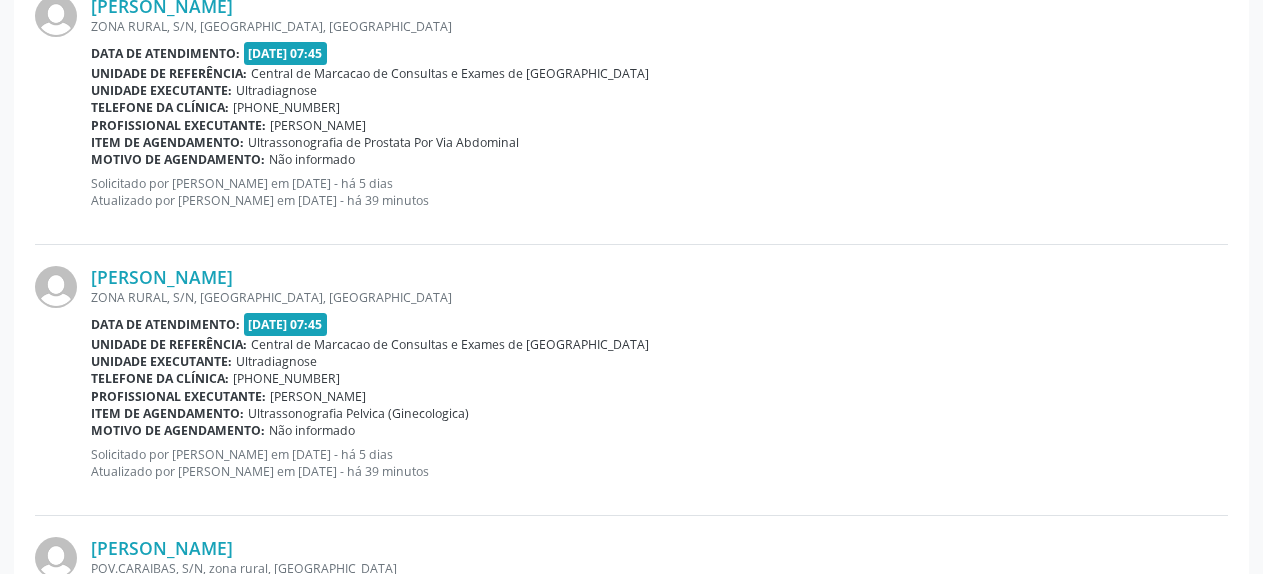 click on "Profissional executante:
[PERSON_NAME]" at bounding box center (659, 396) 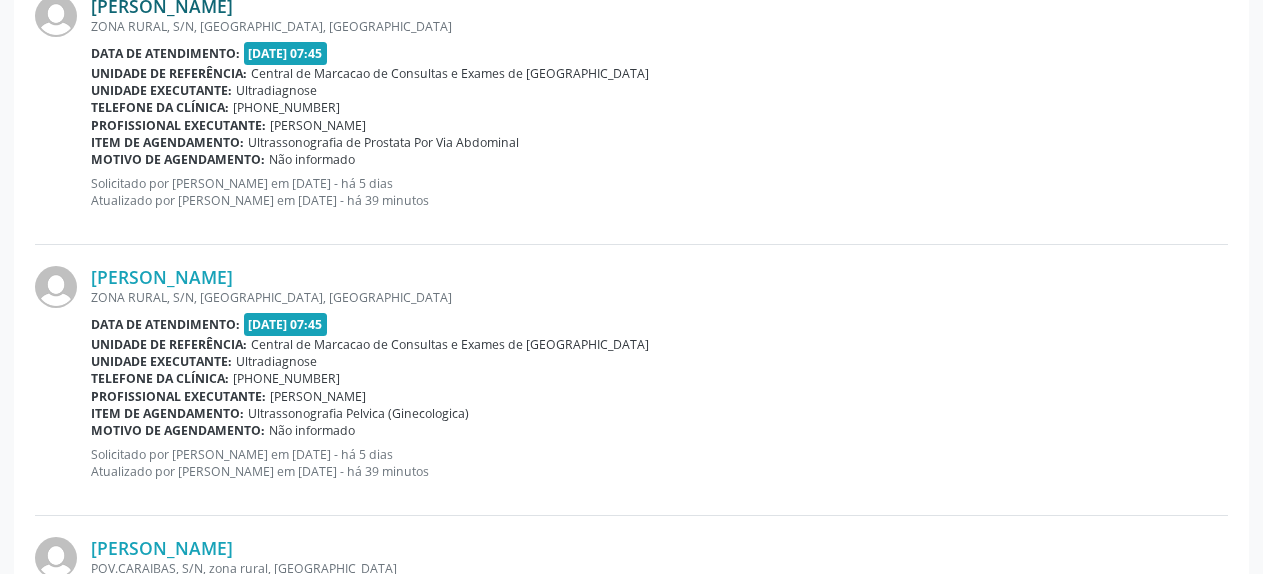 click on "[PERSON_NAME]" at bounding box center (162, 6) 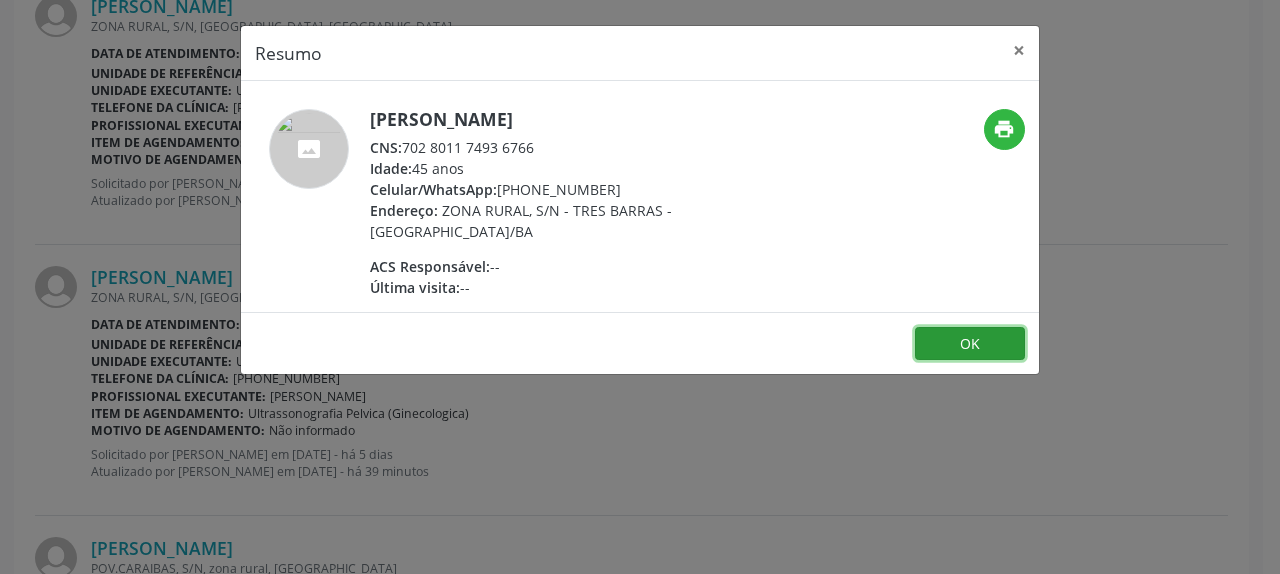 click on "OK" at bounding box center (970, 344) 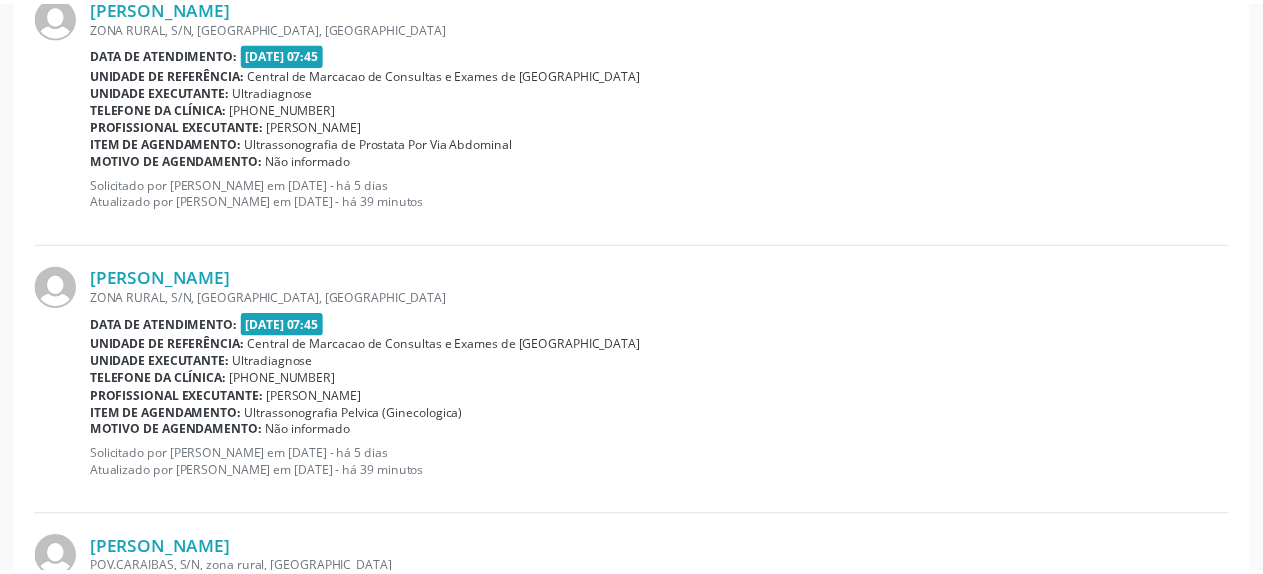scroll, scrollTop: 3603, scrollLeft: 0, axis: vertical 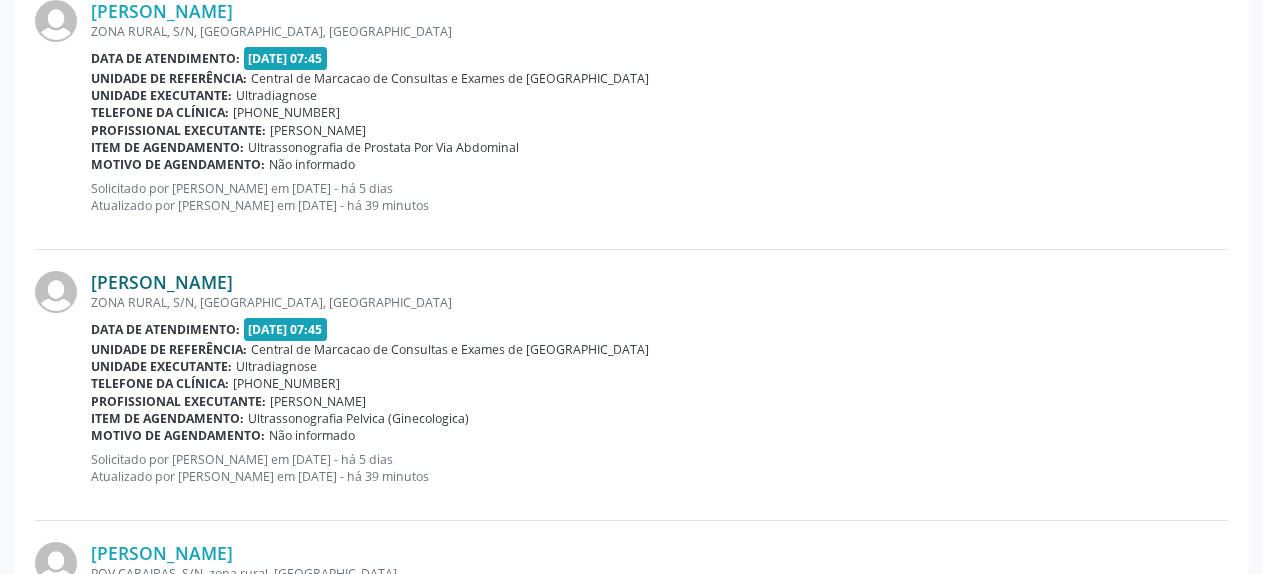 click on "[PERSON_NAME]" at bounding box center (162, 282) 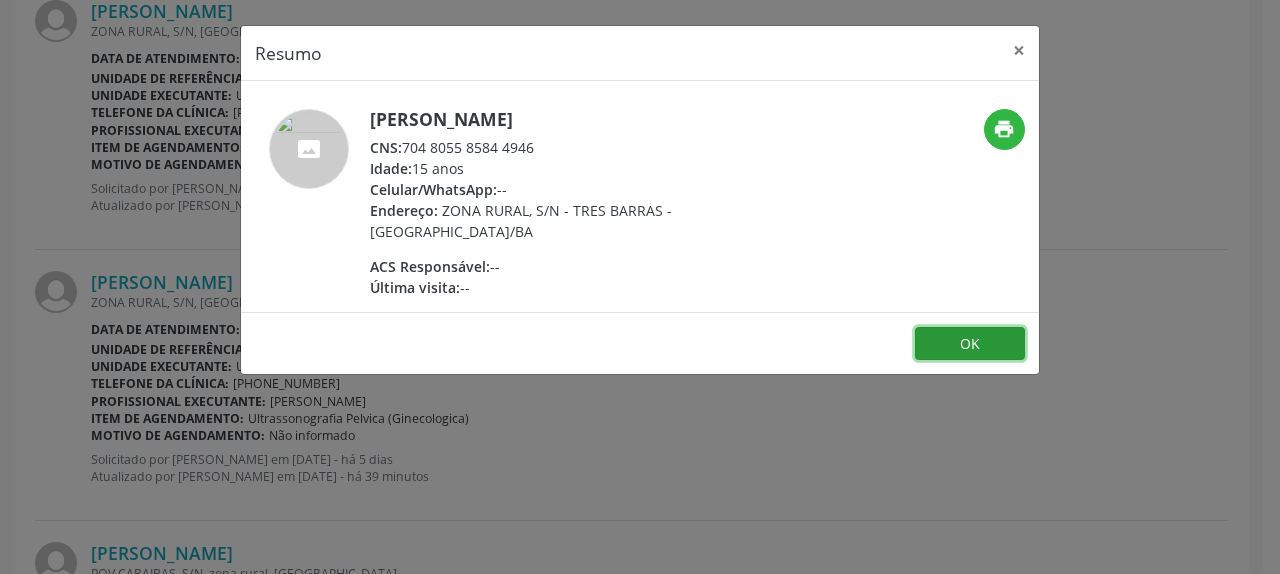 click on "OK" at bounding box center [970, 344] 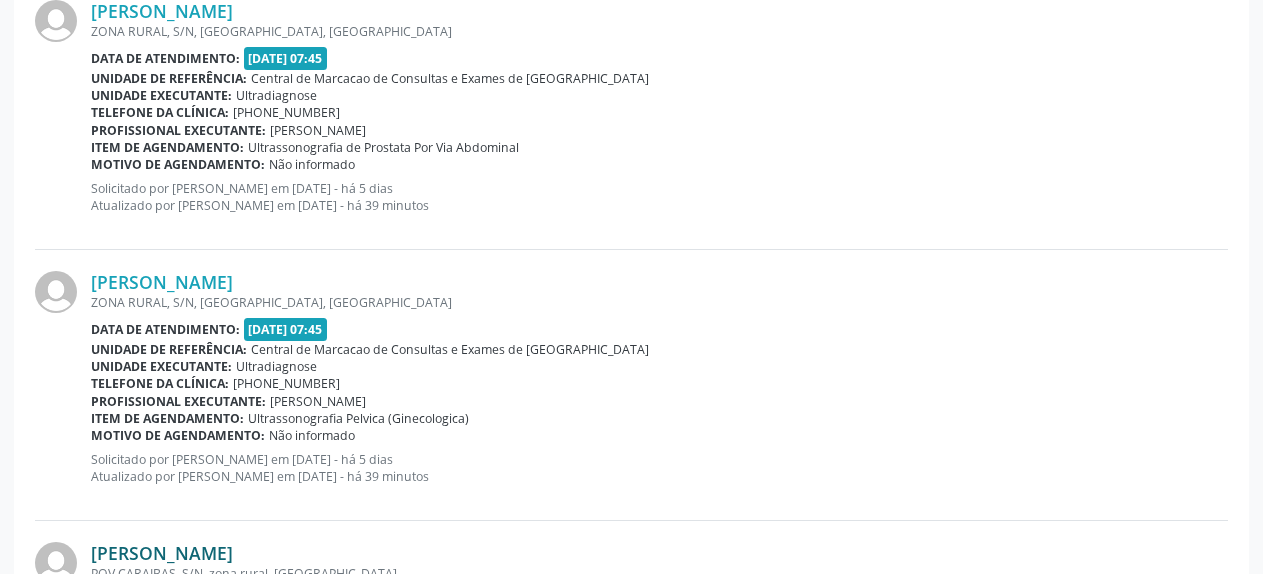 click on "[PERSON_NAME]" at bounding box center (162, 553) 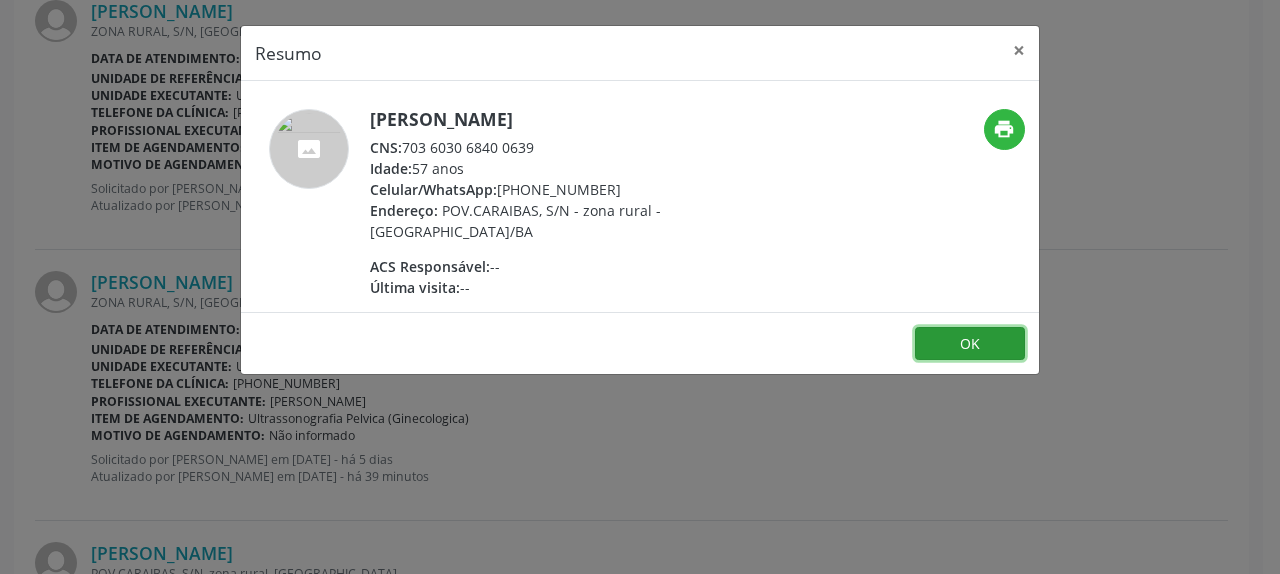 click on "OK" at bounding box center [970, 344] 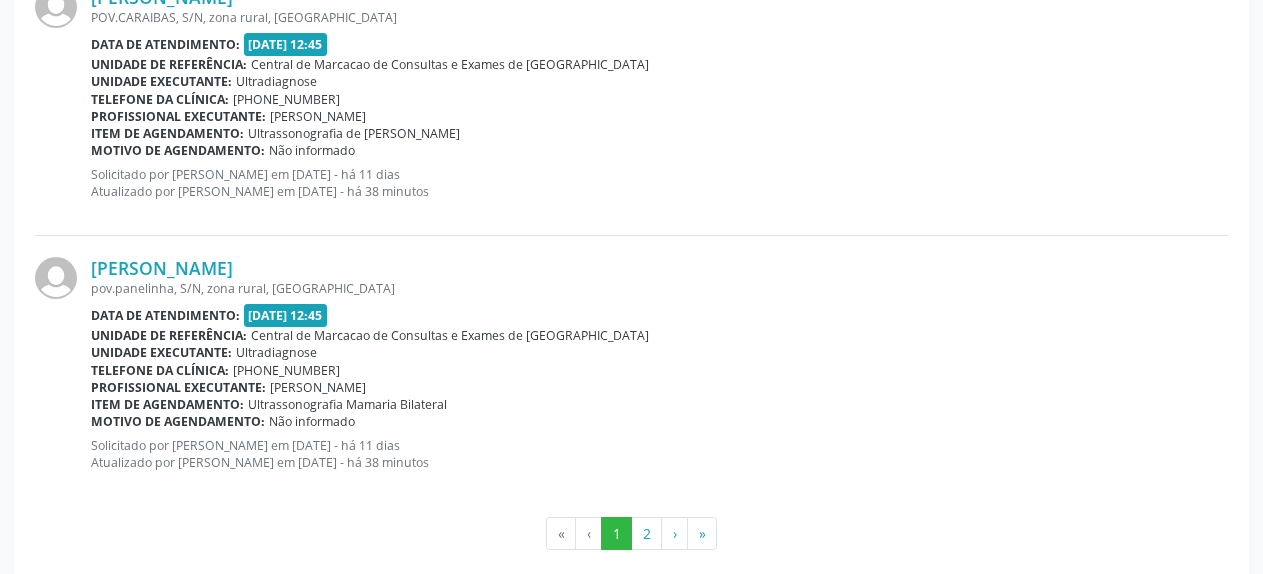 scroll, scrollTop: 4183, scrollLeft: 0, axis: vertical 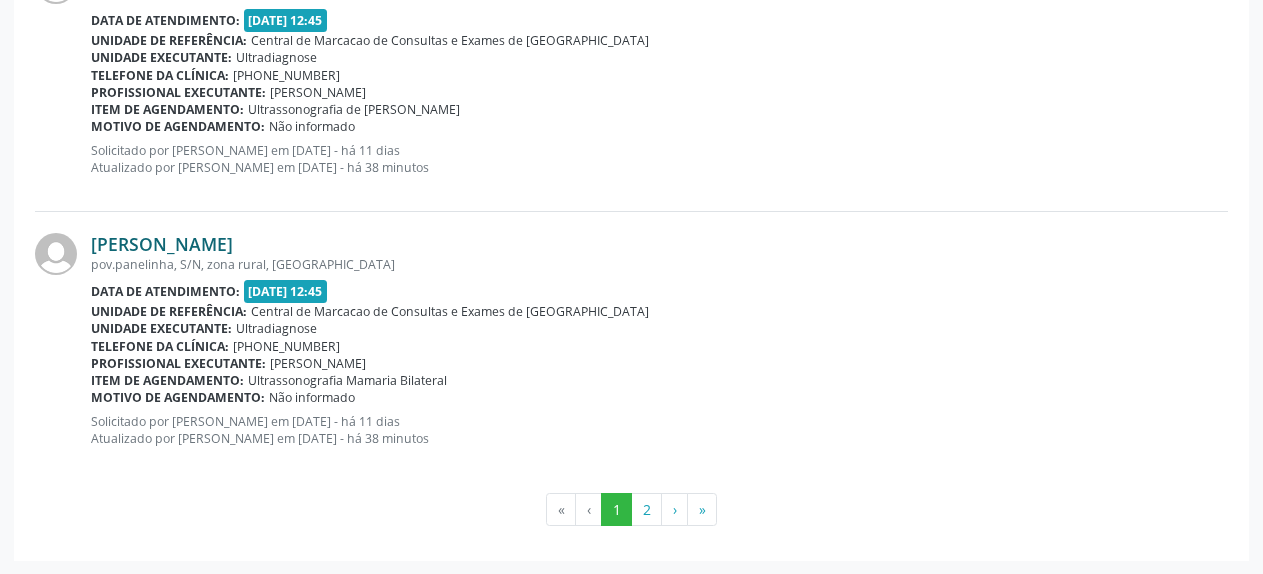 click on "[PERSON_NAME]" at bounding box center [162, 244] 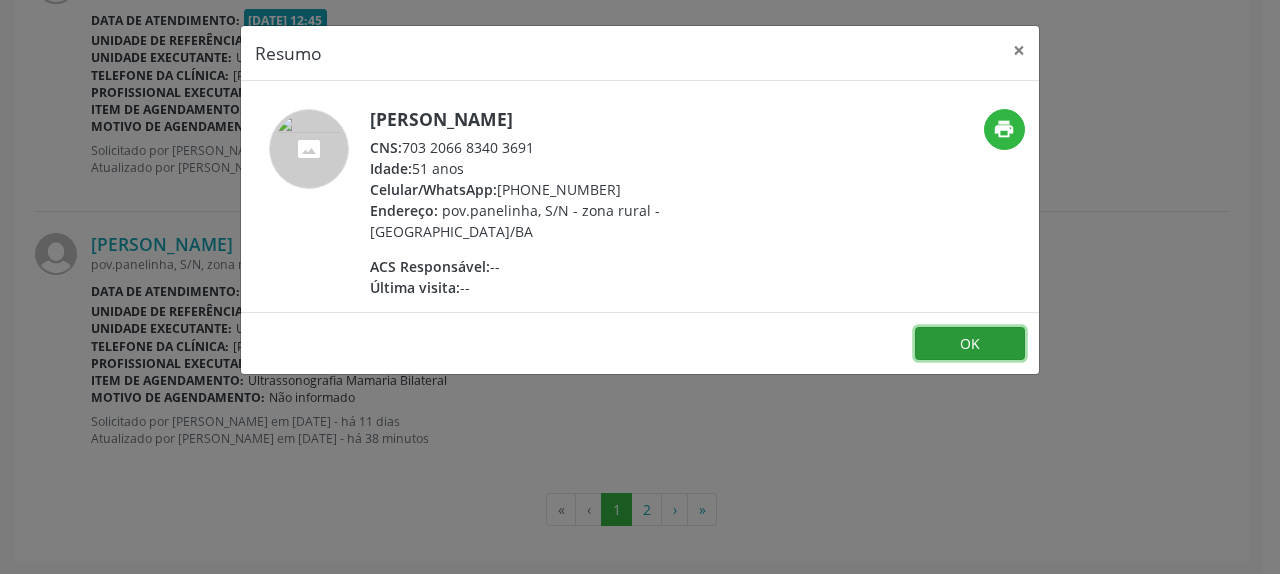 click on "OK" at bounding box center (970, 344) 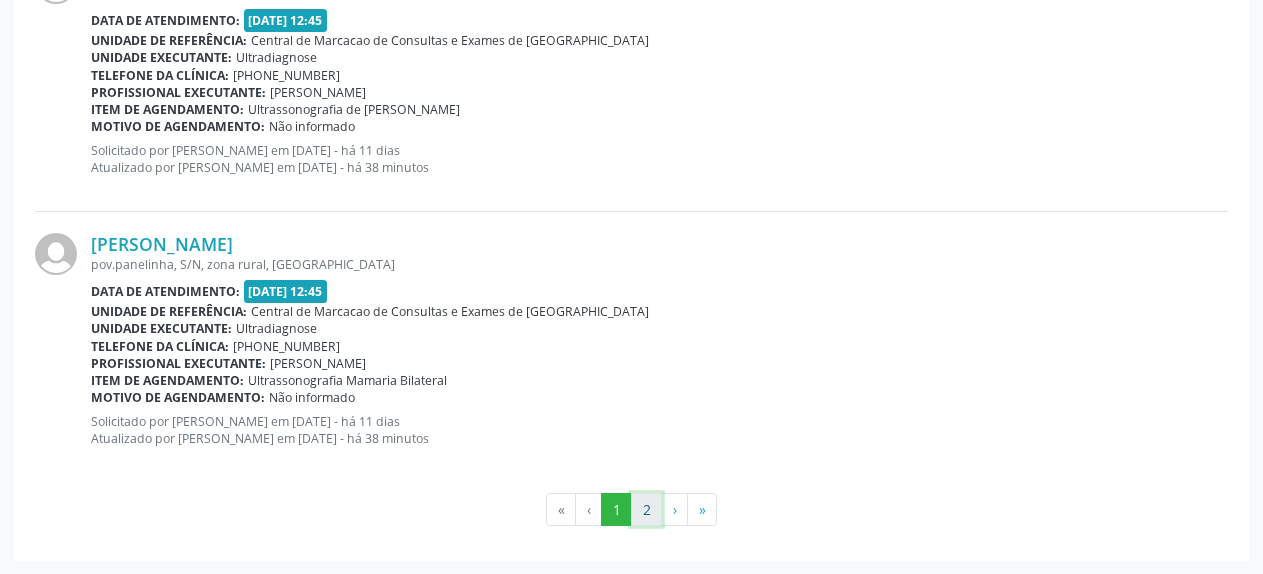 click on "2" at bounding box center (646, 510) 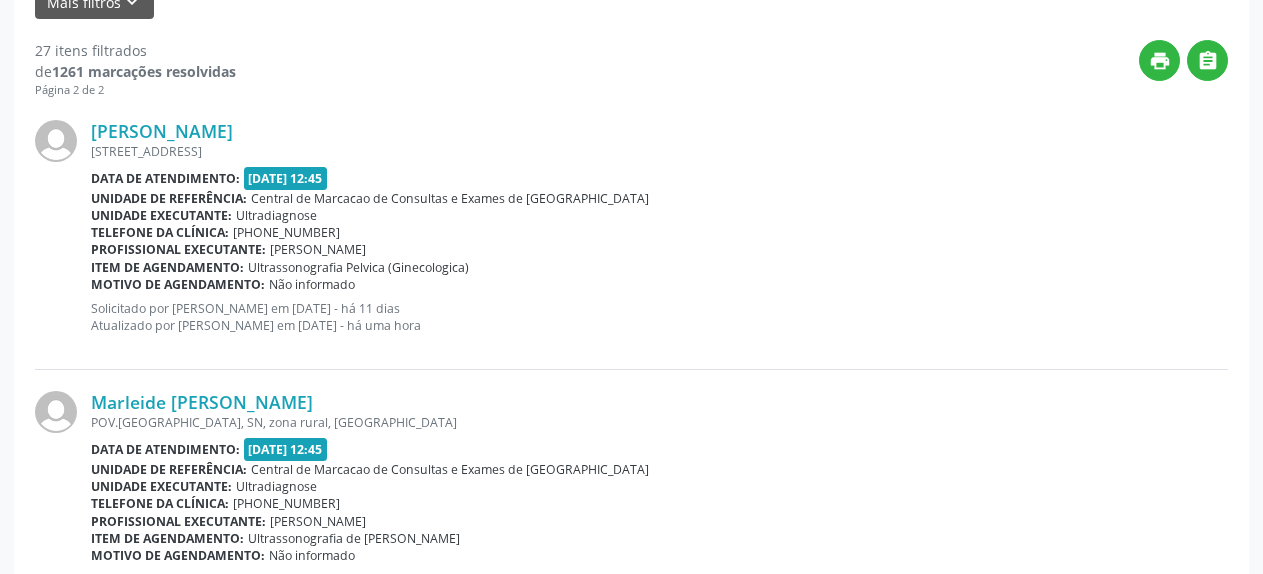 scroll, scrollTop: 517, scrollLeft: 0, axis: vertical 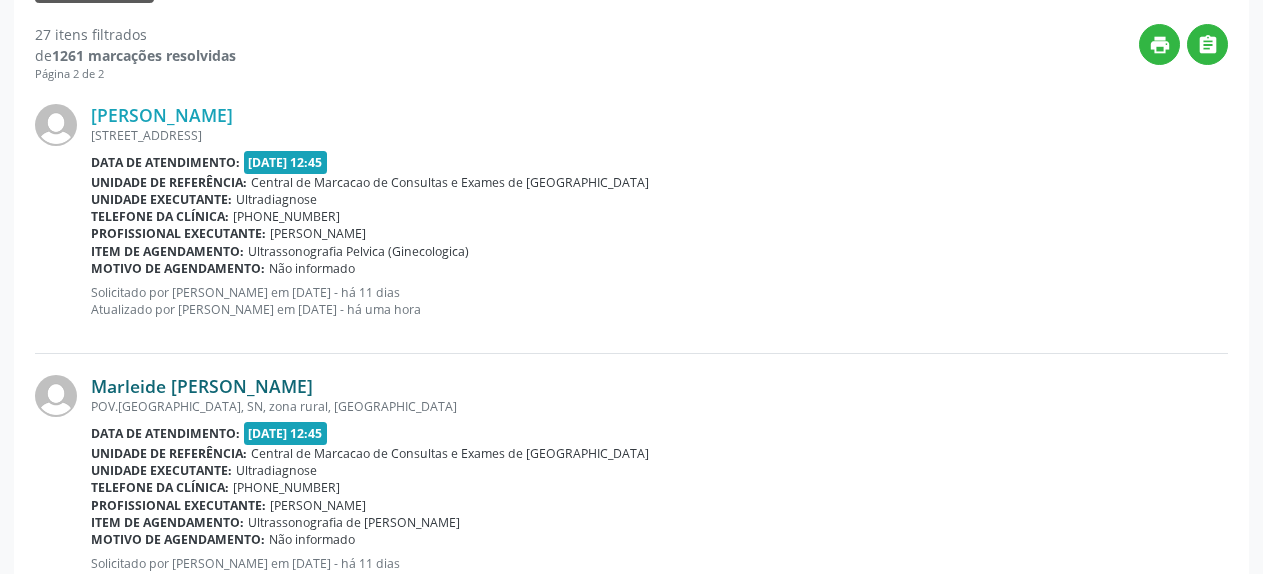 click on "Marleide [PERSON_NAME]" at bounding box center [202, 386] 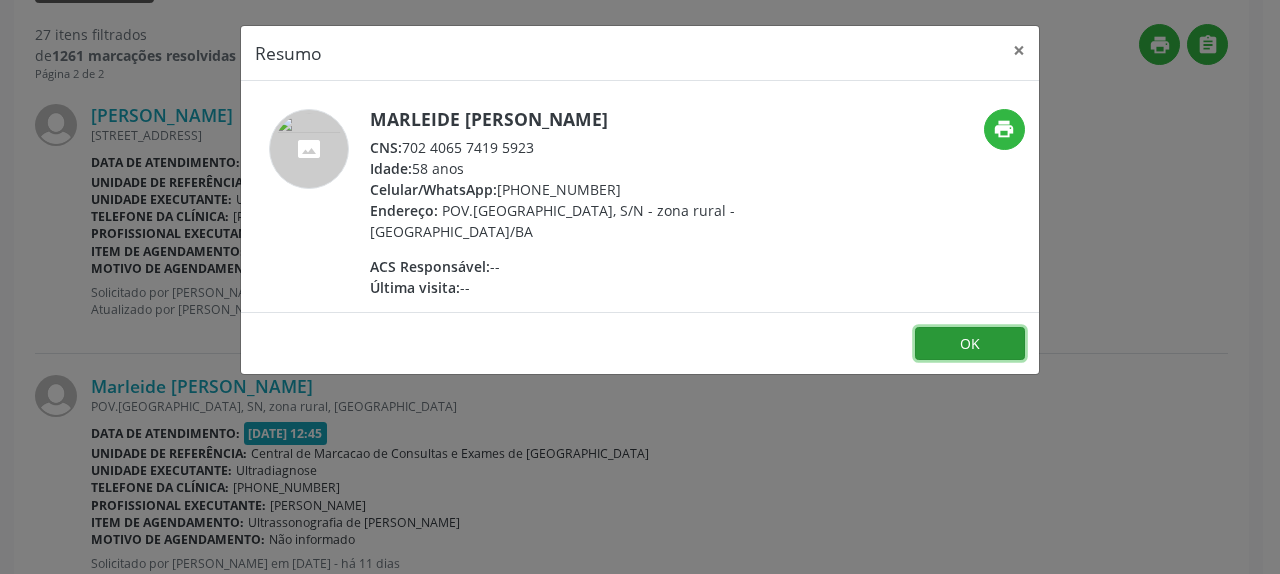 click on "OK" at bounding box center (970, 344) 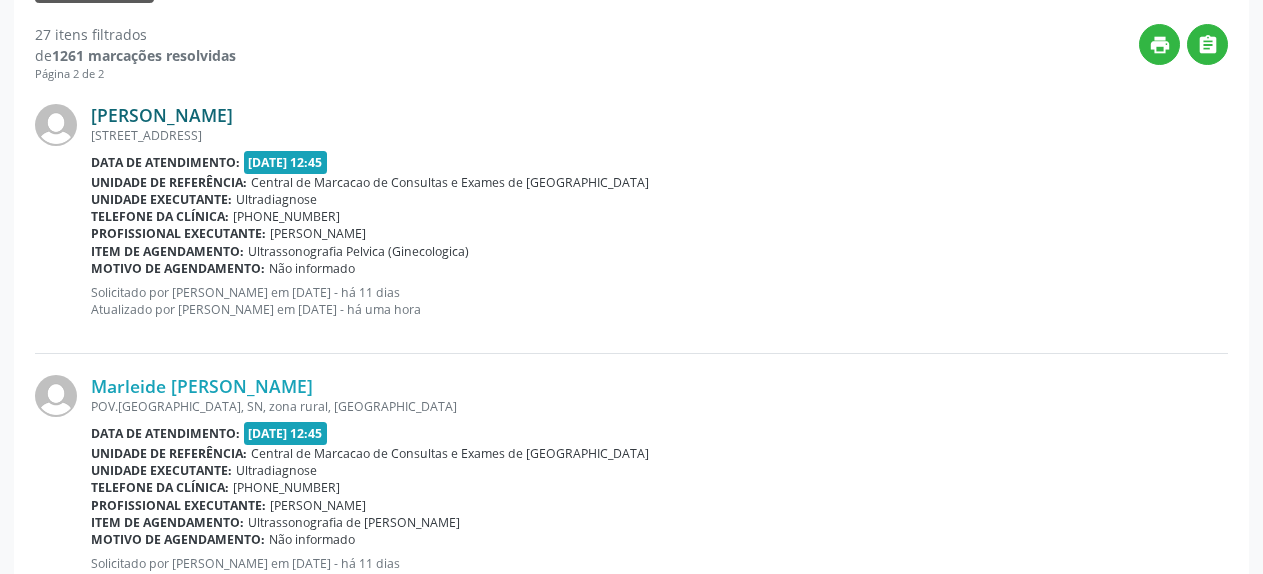 click on "[PERSON_NAME]" at bounding box center (162, 115) 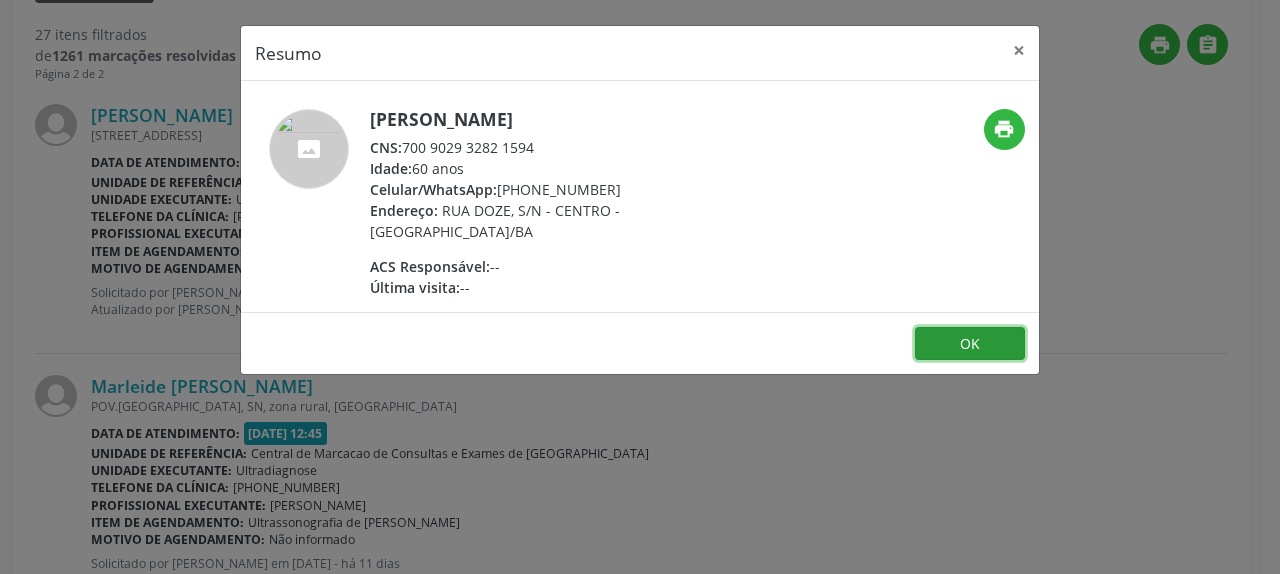 click on "OK" at bounding box center [970, 344] 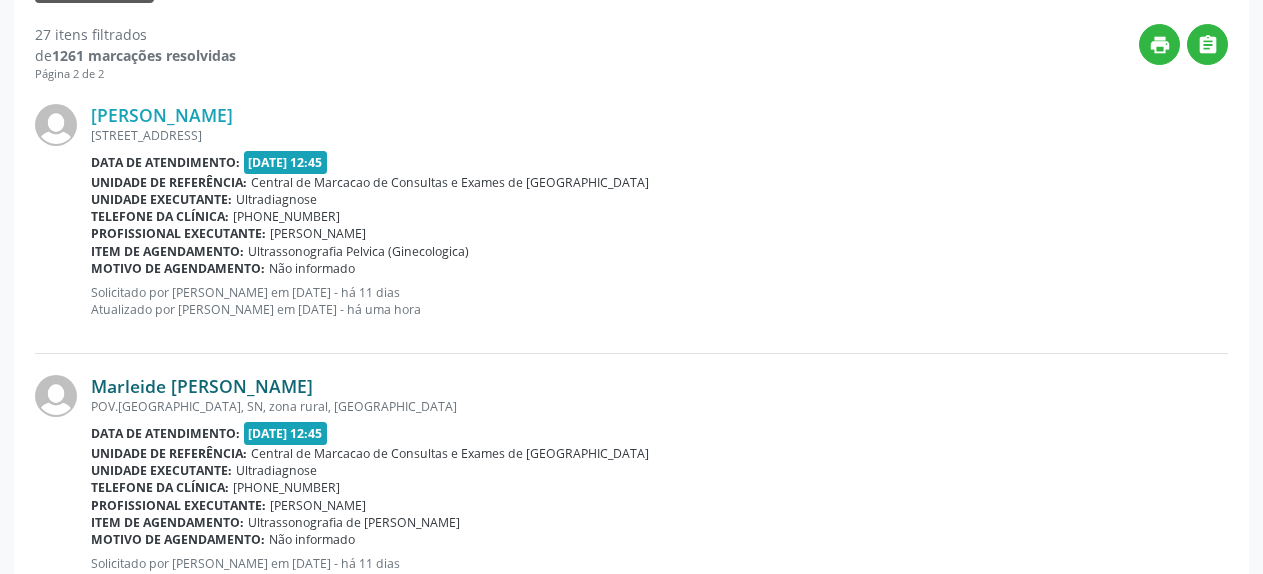 click on "Marleide [PERSON_NAME]" at bounding box center [202, 386] 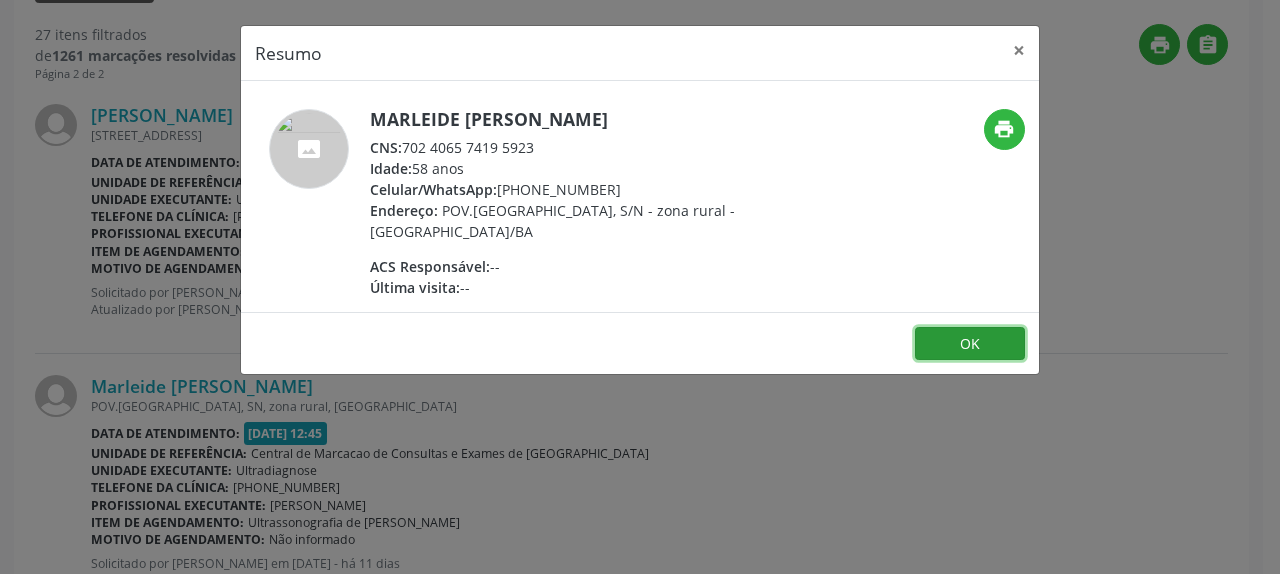 click on "OK" at bounding box center (970, 344) 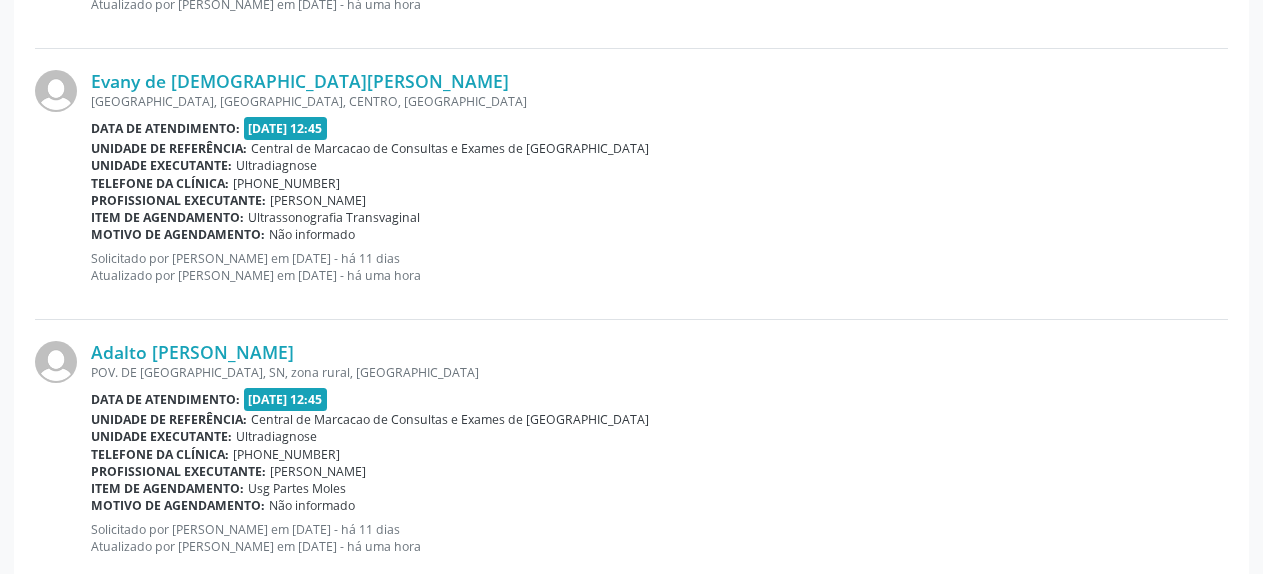 scroll, scrollTop: 1129, scrollLeft: 0, axis: vertical 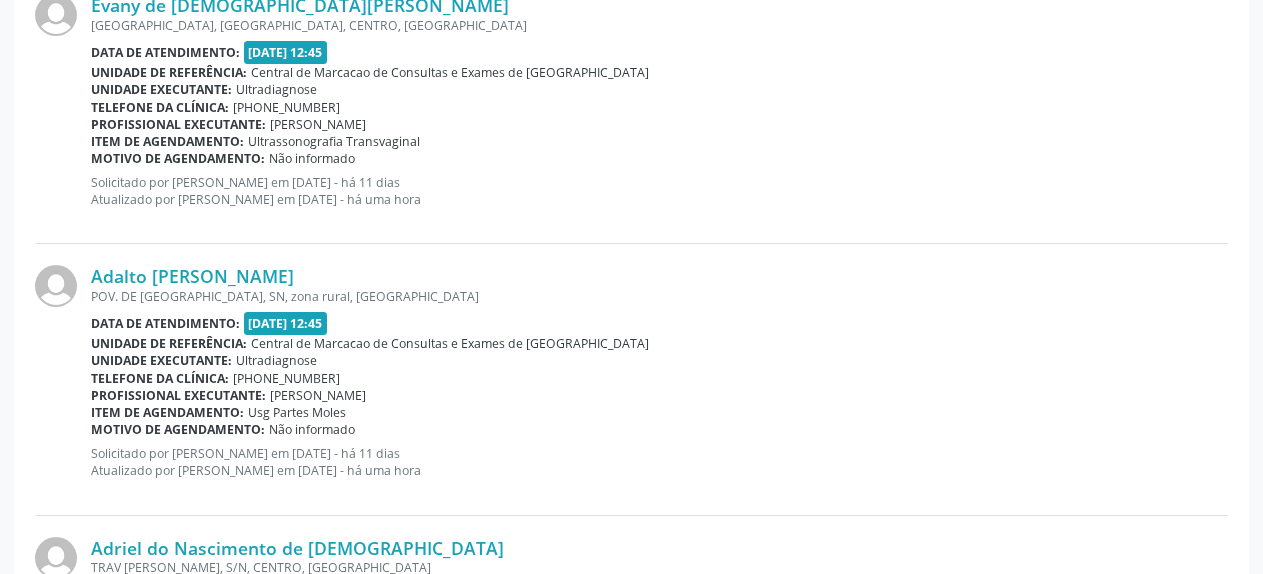 click on "Telefone da clínica:
[PHONE_NUMBER]" at bounding box center [659, 378] 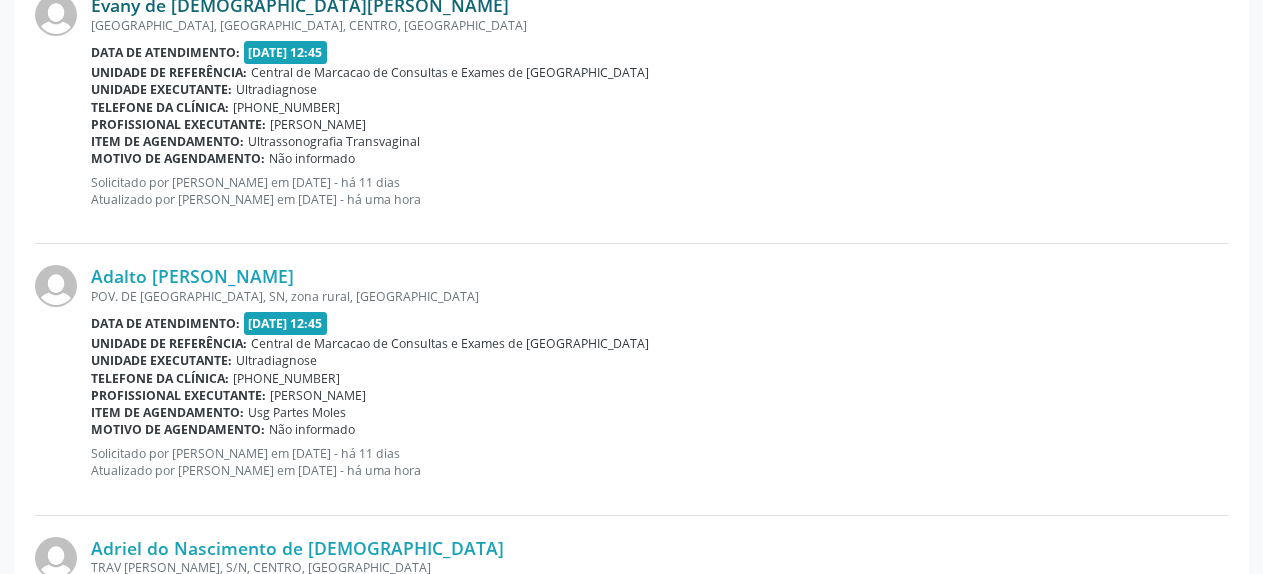 click on "Evany de [DEMOGRAPHIC_DATA][PERSON_NAME]" at bounding box center (300, 5) 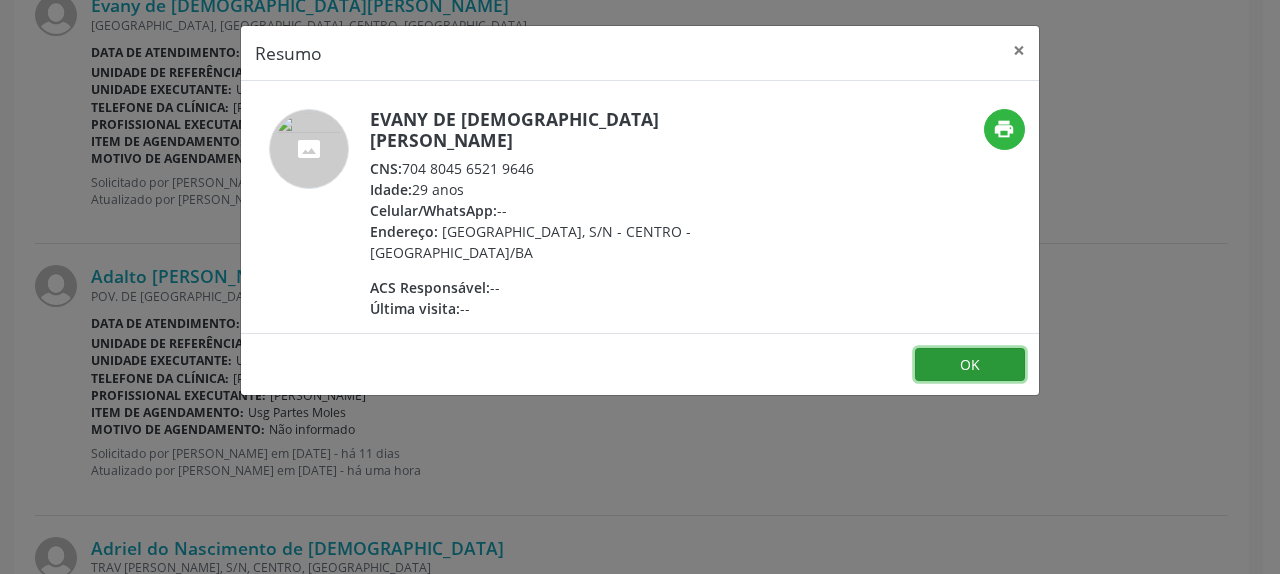 click on "OK" at bounding box center (970, 365) 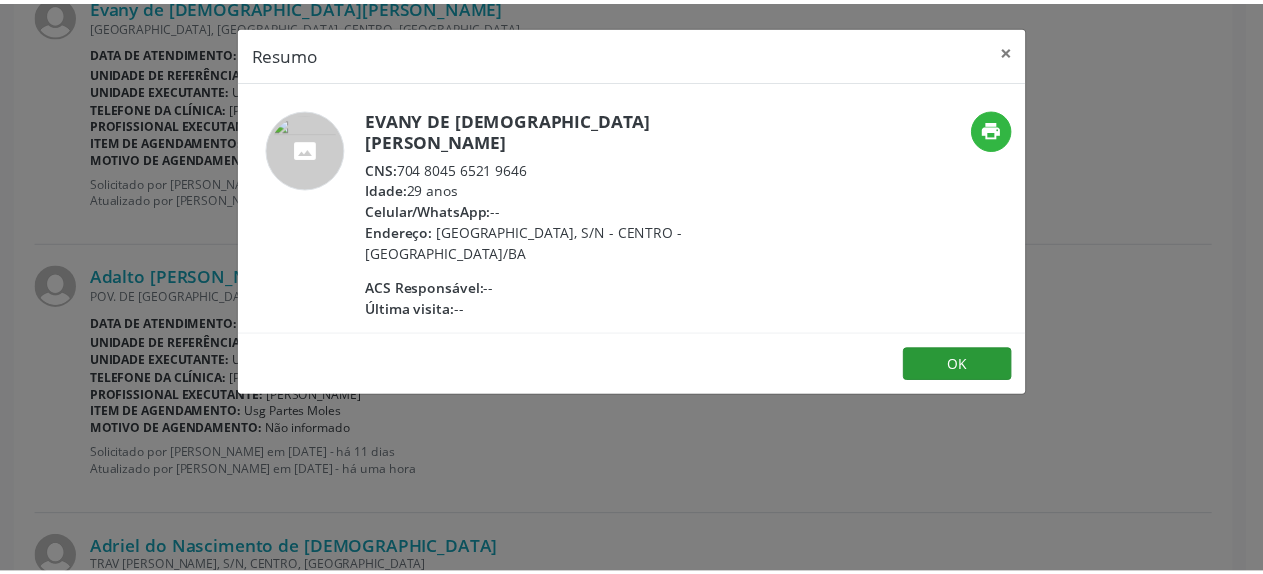scroll, scrollTop: 1163, scrollLeft: 0, axis: vertical 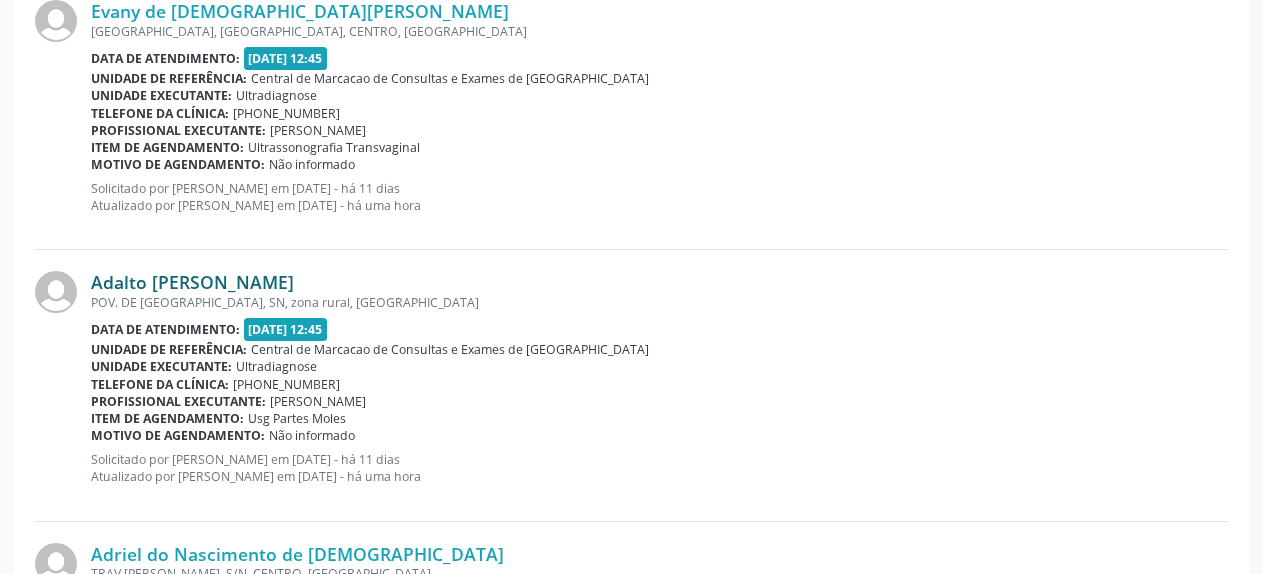 click on "Adalto [PERSON_NAME]" at bounding box center (192, 282) 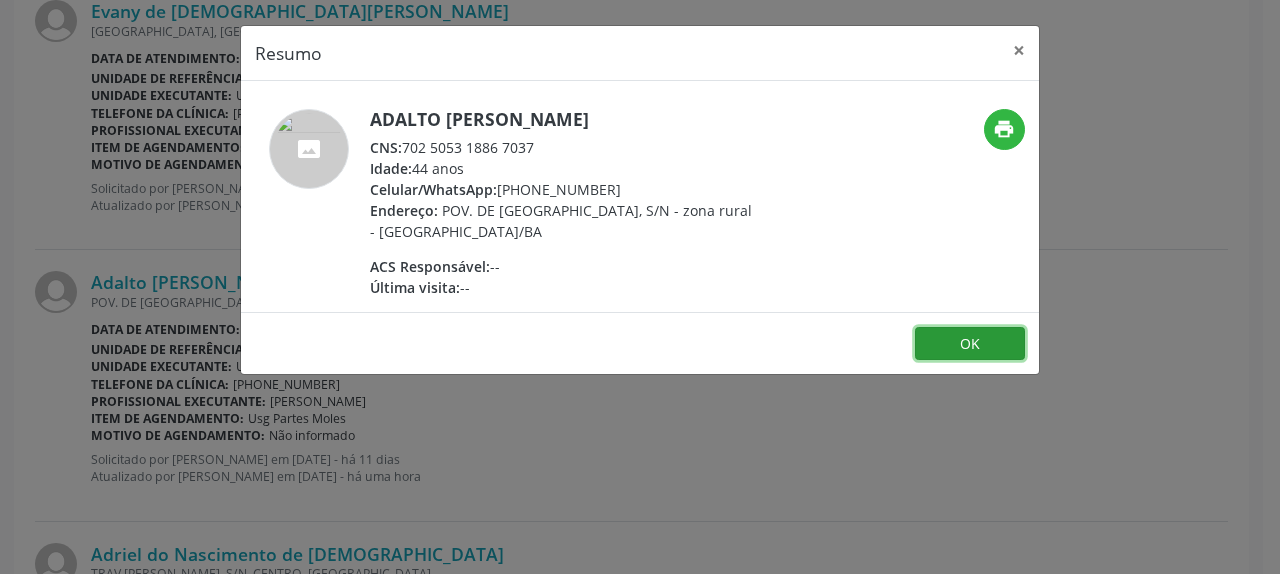 click on "OK" at bounding box center (970, 344) 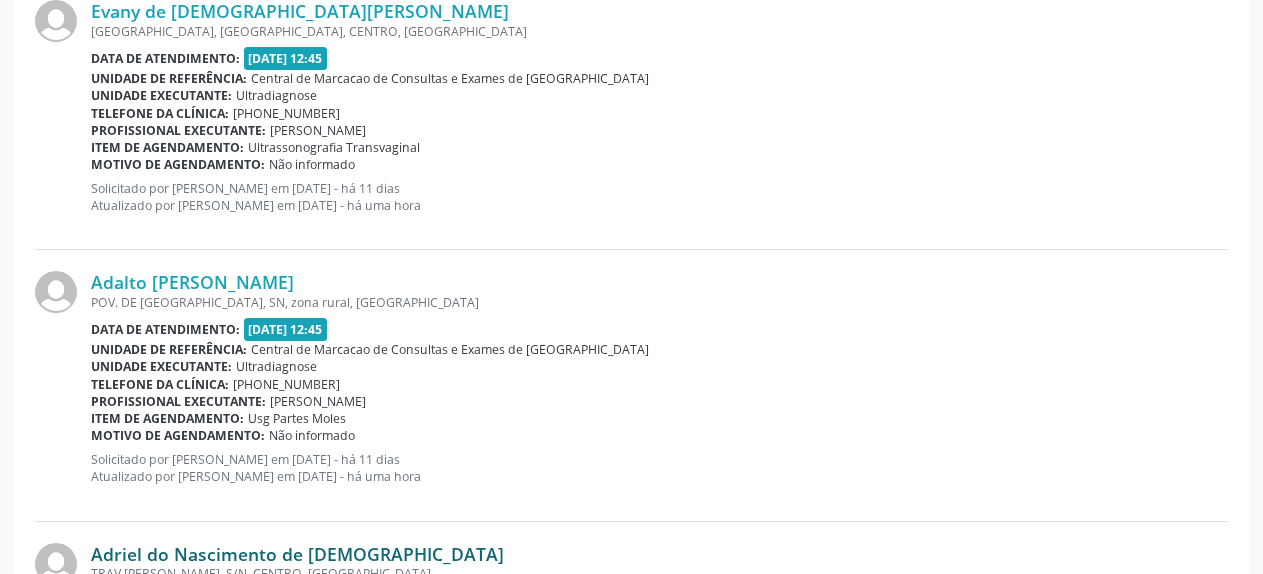 click on "Adriel do Nascimento de [DEMOGRAPHIC_DATA]" at bounding box center (297, 554) 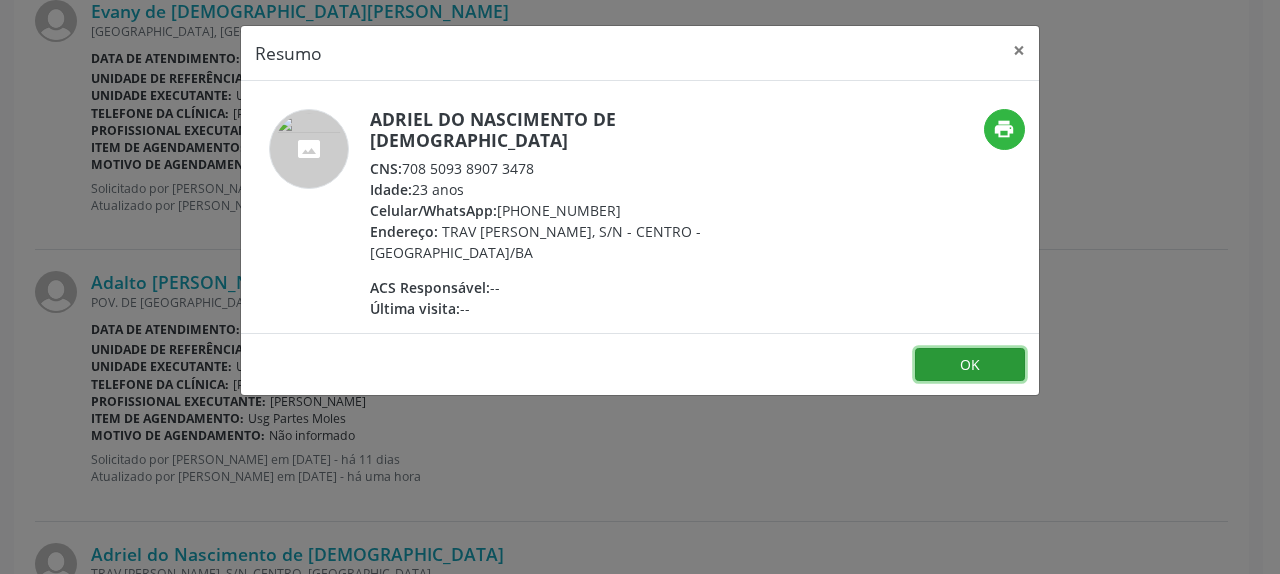 click on "OK" at bounding box center (970, 365) 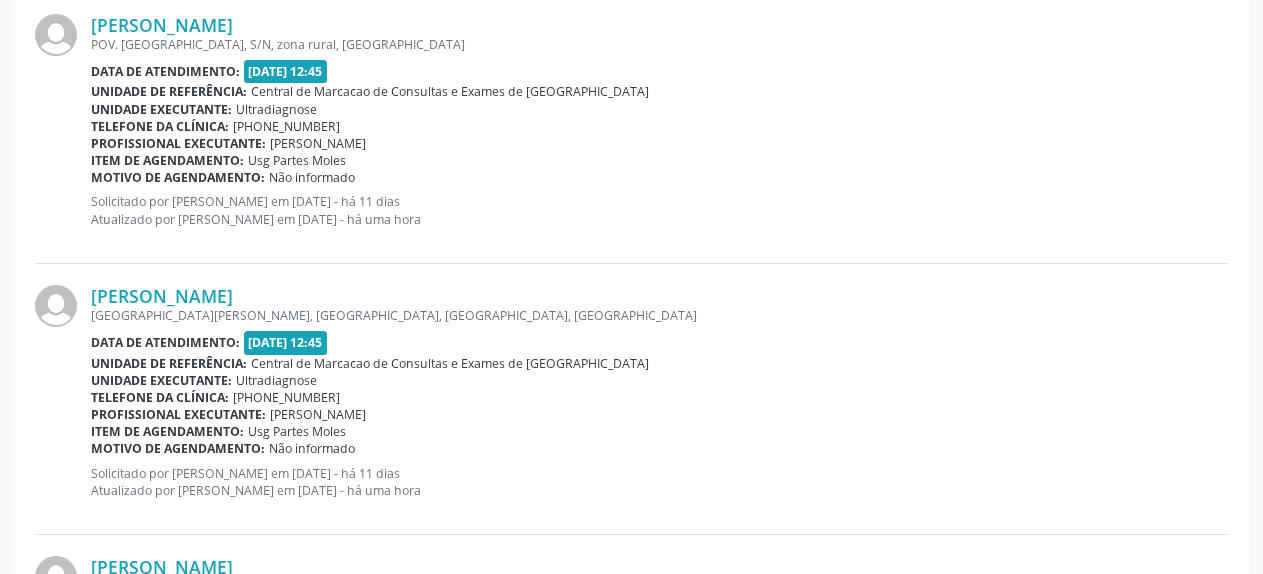scroll, scrollTop: 1979, scrollLeft: 0, axis: vertical 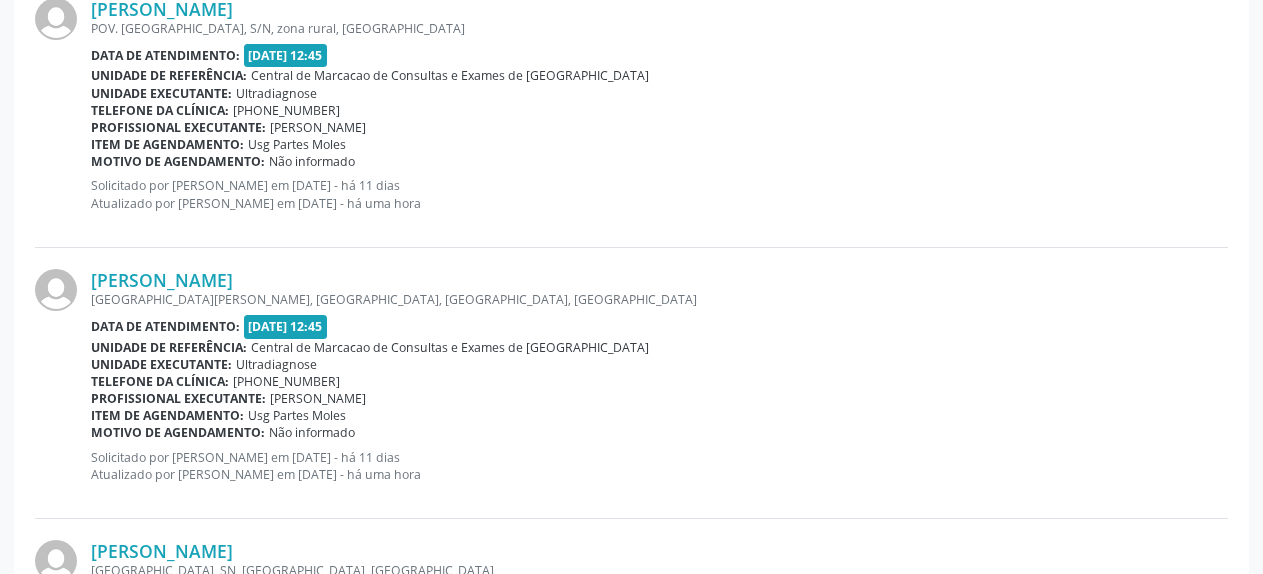 click on "Data de atendimento:
[DATE] 12:45" at bounding box center [659, 326] 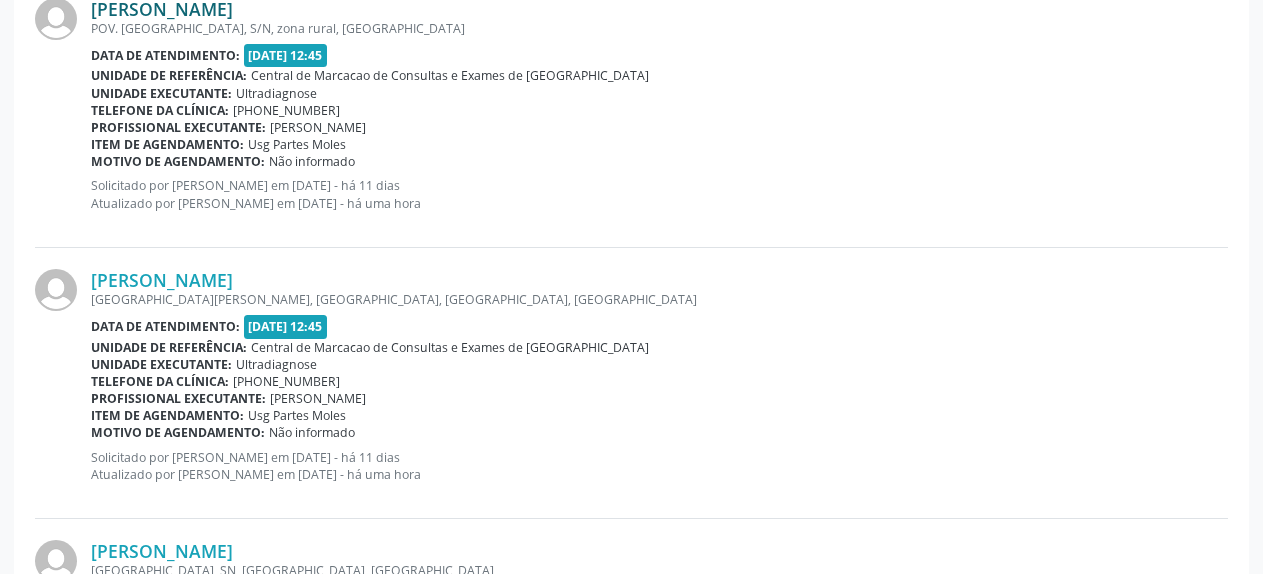 click on "[PERSON_NAME]" at bounding box center [162, 9] 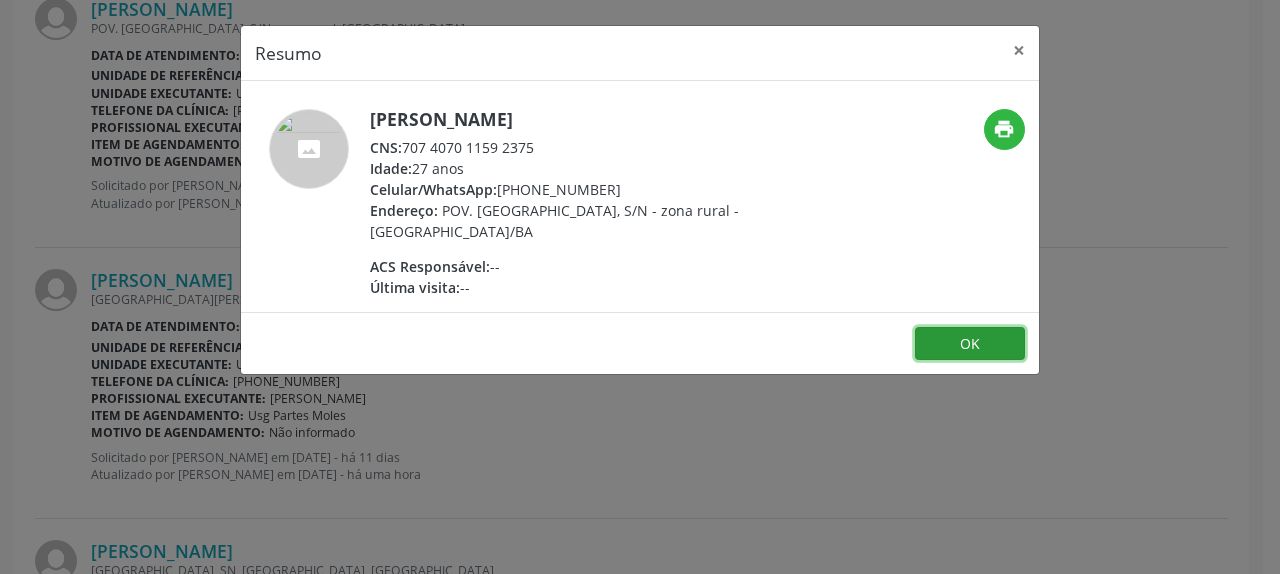 click on "OK" at bounding box center (970, 344) 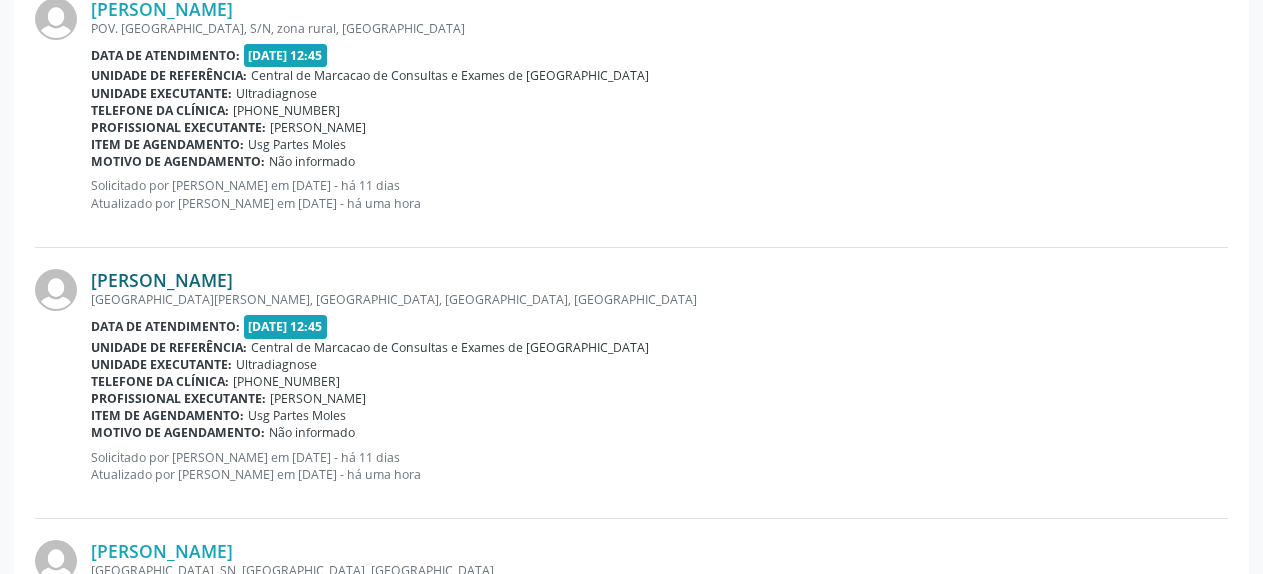 click on "[PERSON_NAME]" at bounding box center [162, 280] 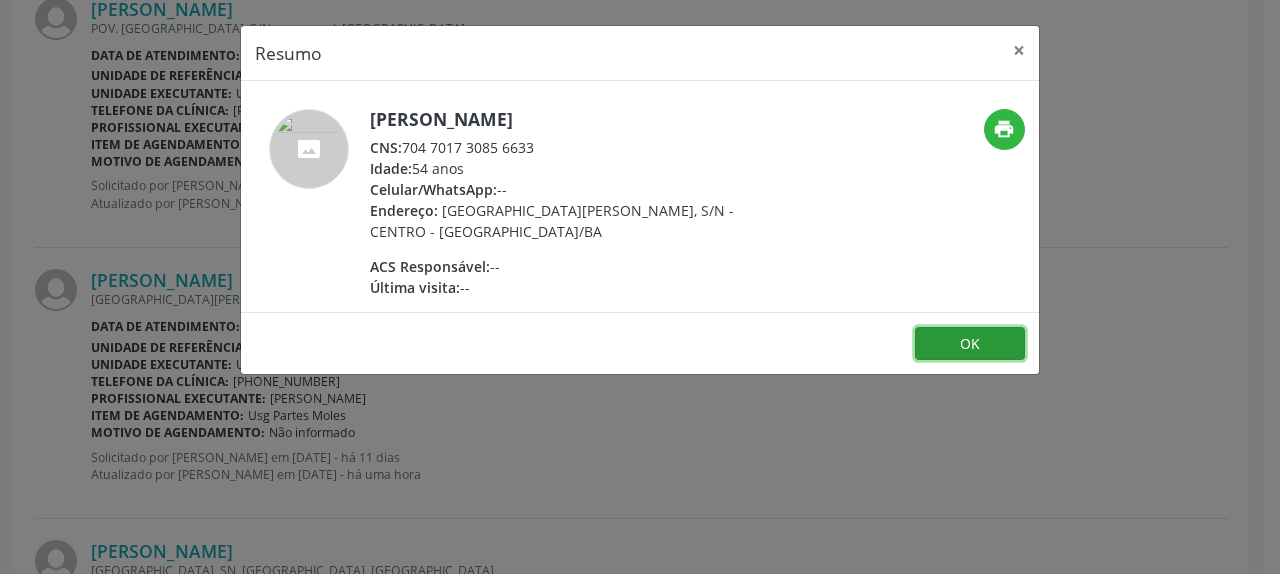 click on "OK" at bounding box center (970, 344) 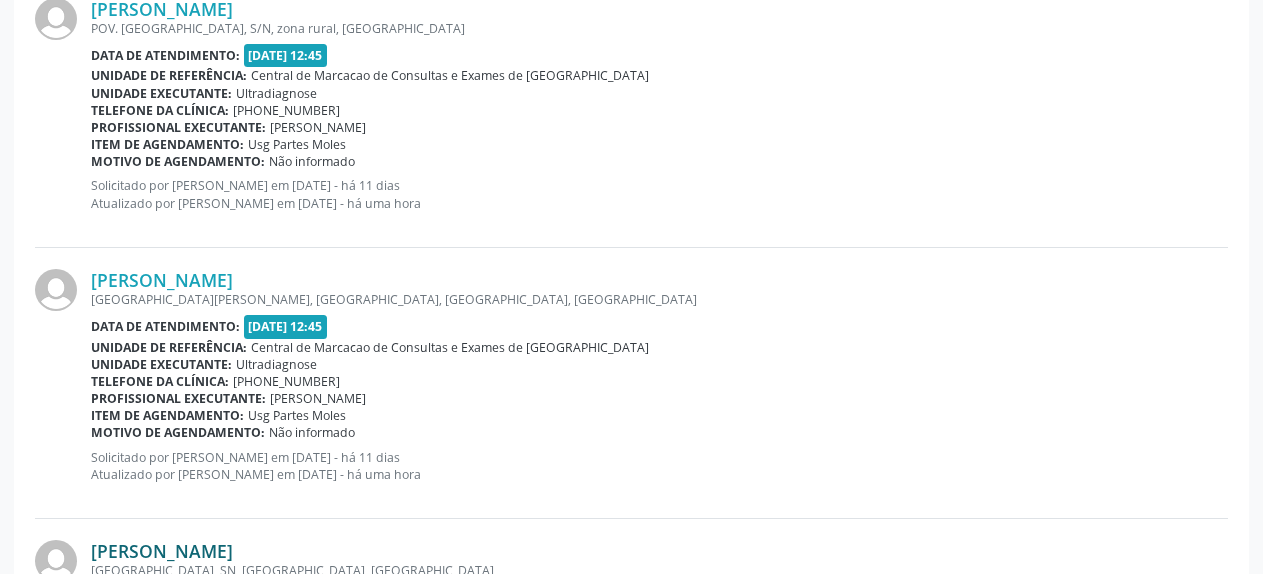 click on "[PERSON_NAME]" at bounding box center [162, 551] 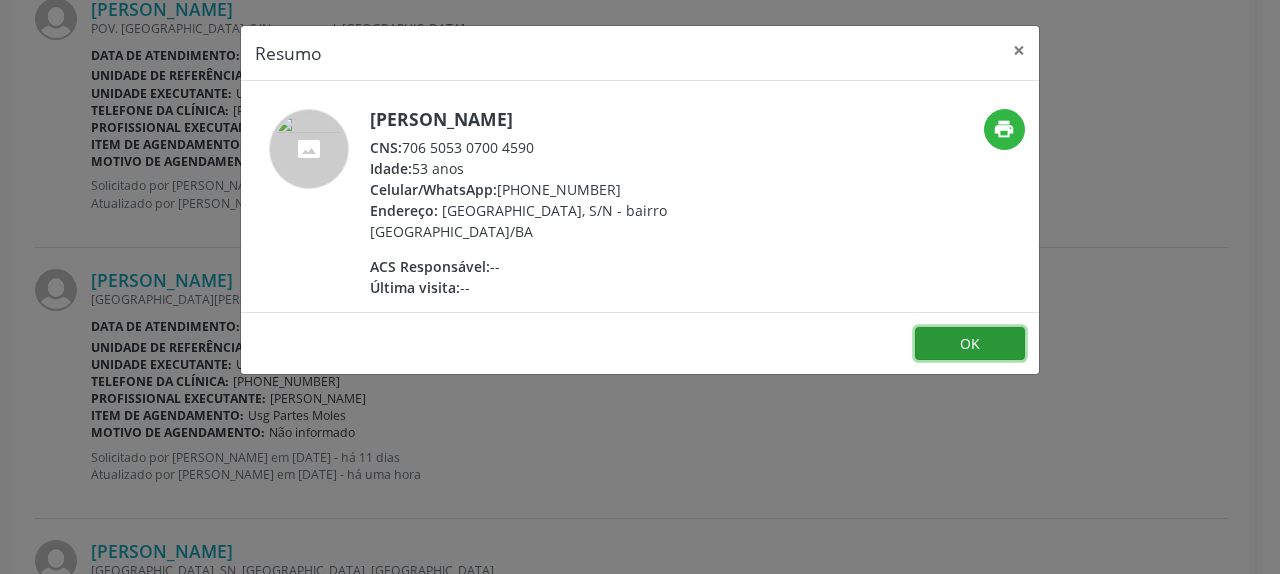 click on "OK" at bounding box center [970, 344] 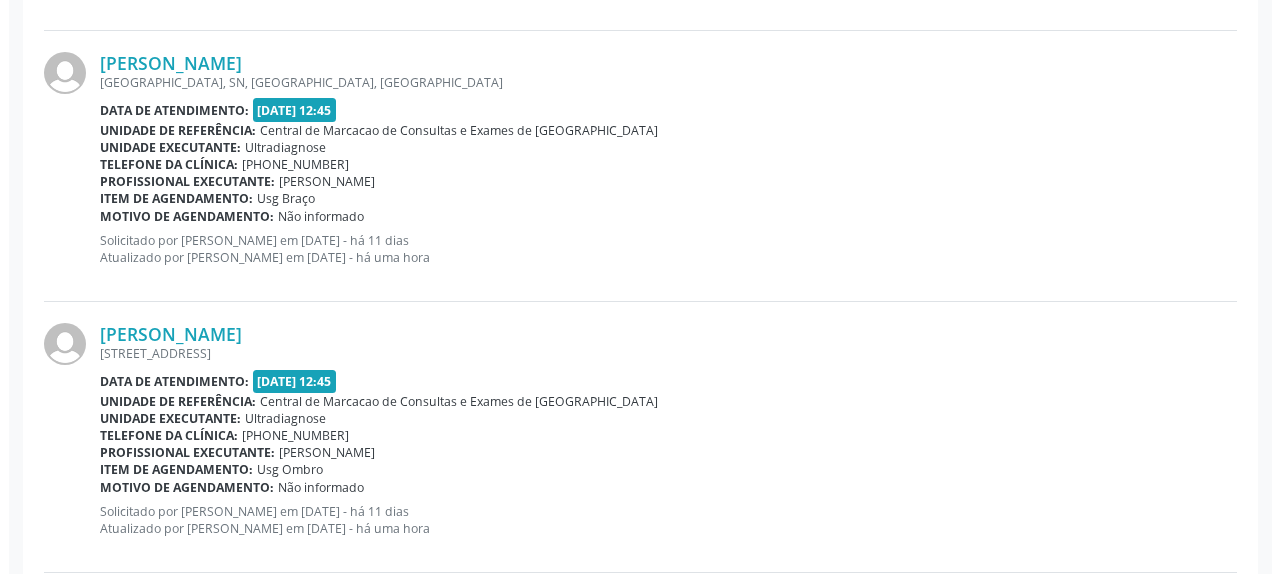 scroll, scrollTop: 2795, scrollLeft: 0, axis: vertical 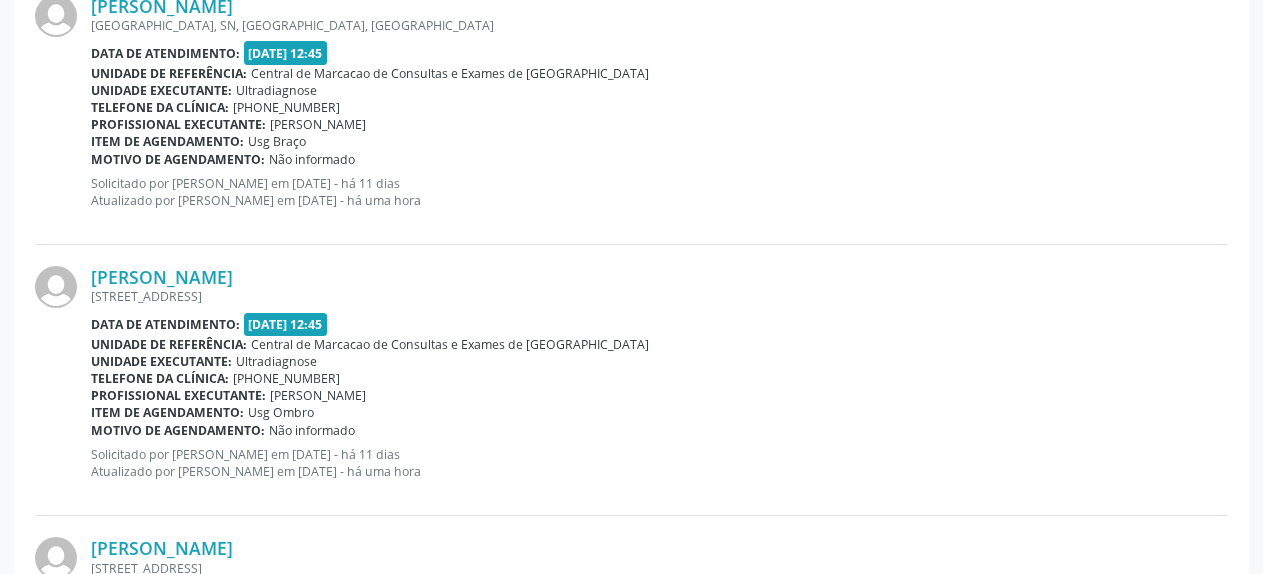 click on "[PERSON_NAME]
[STREET_ADDRESS]
Data de atendimento:
[DATE] 12:45
Unidade de referência:
Central de Marcacao de Consultas e Exames de [GEOGRAPHIC_DATA]
Unidade executante:
Ultradiagnose
Telefone da clínica:
[PHONE_NUMBER]
Profissional executante:
[PERSON_NAME]
Item de agendamento:
Usg Ombro
Motivo de agendamento:
Não informado
Solicitado por [PERSON_NAME] em [DATE] - há 11 dias
Atualizado por [PERSON_NAME] em [DATE] - há uma hora" at bounding box center (659, 380) 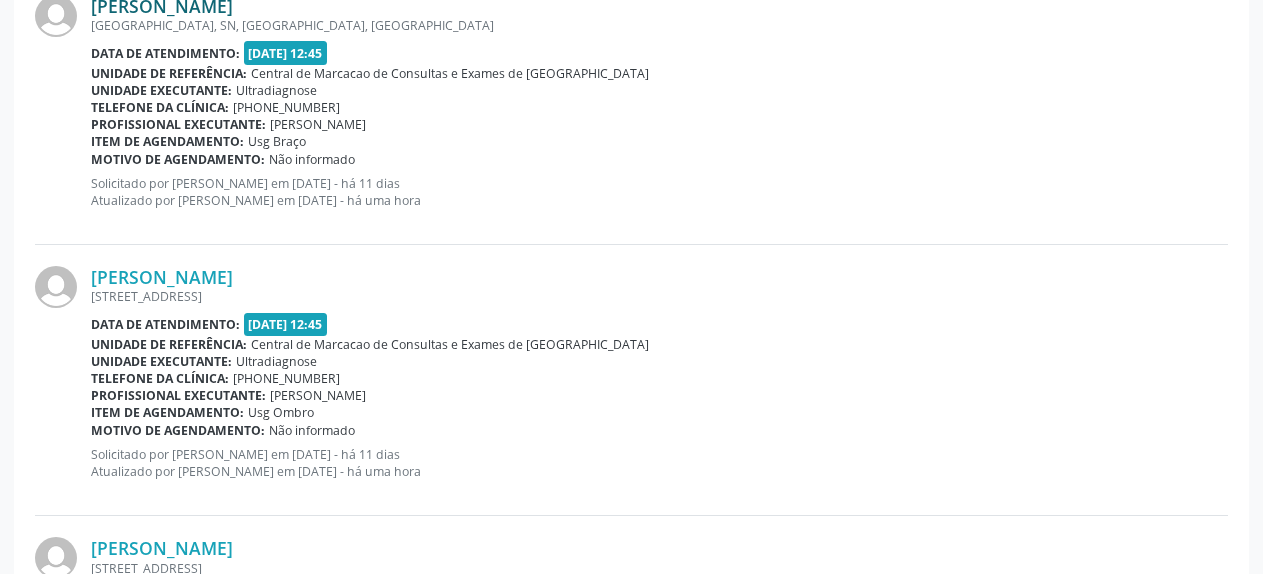 click on "[PERSON_NAME]" at bounding box center (162, 6) 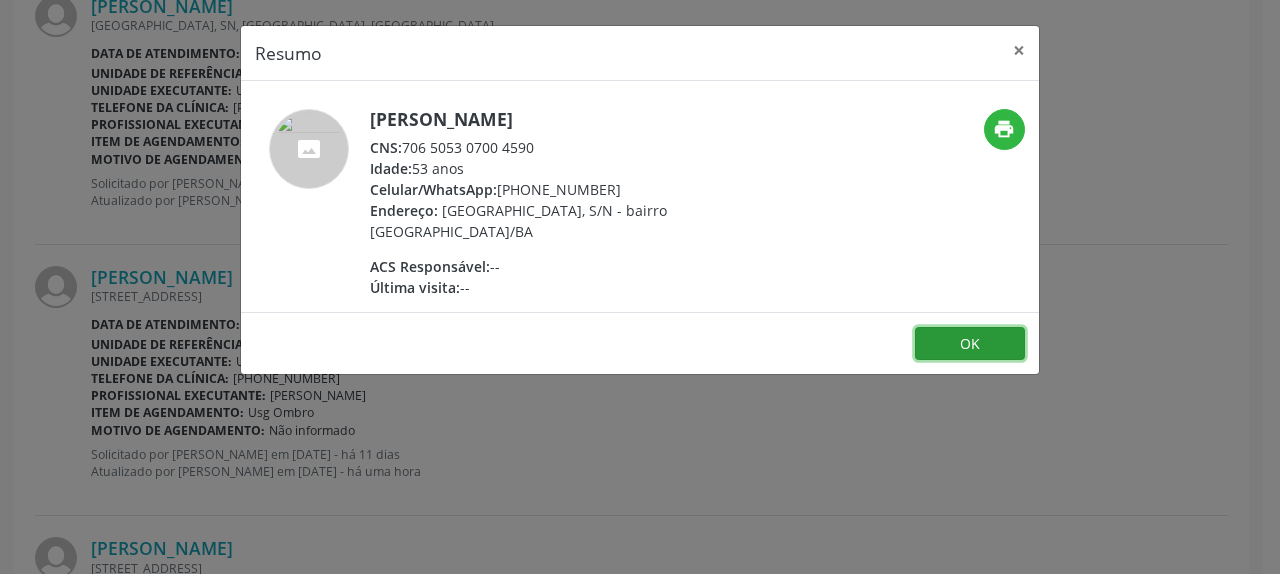 click on "OK" at bounding box center (970, 344) 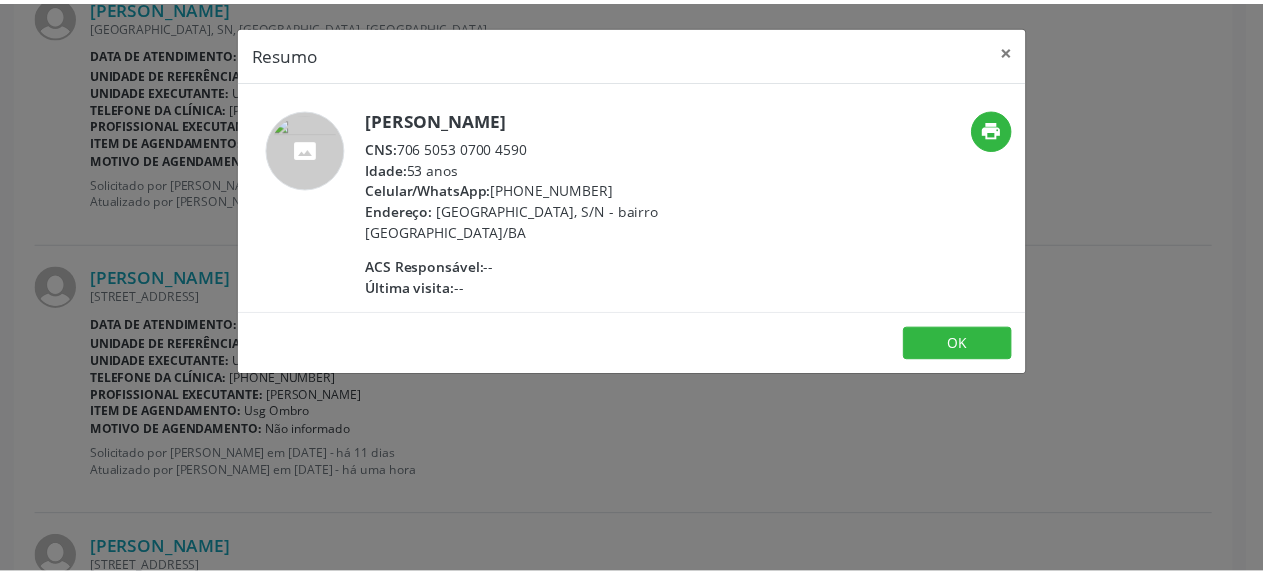scroll, scrollTop: 2789, scrollLeft: 0, axis: vertical 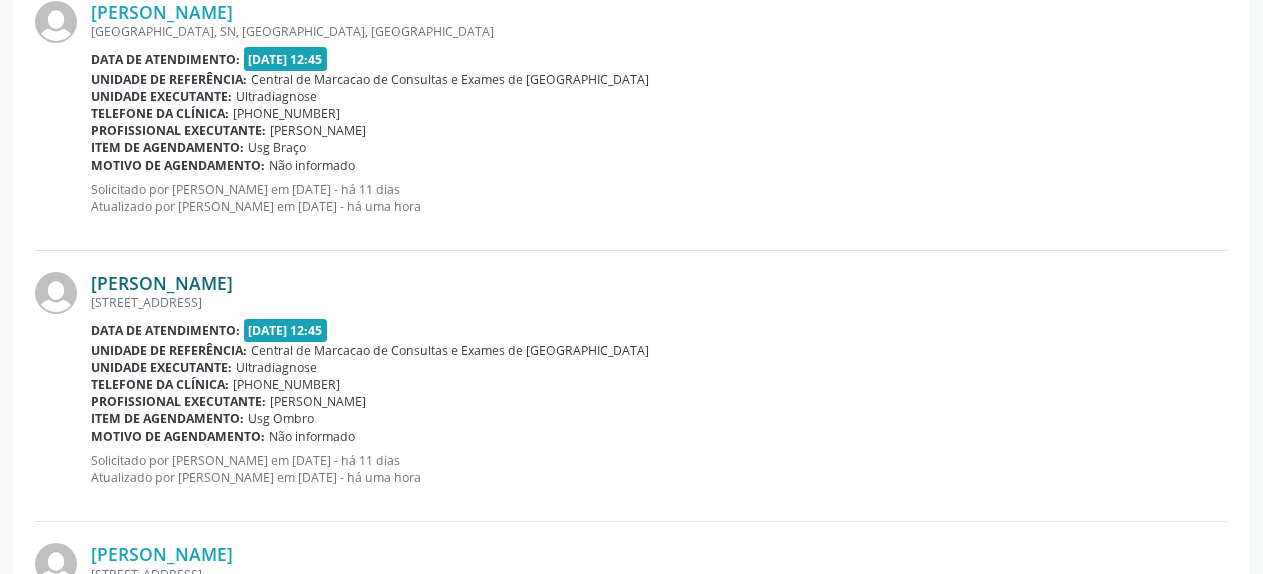 click on "[PERSON_NAME]" at bounding box center (162, 283) 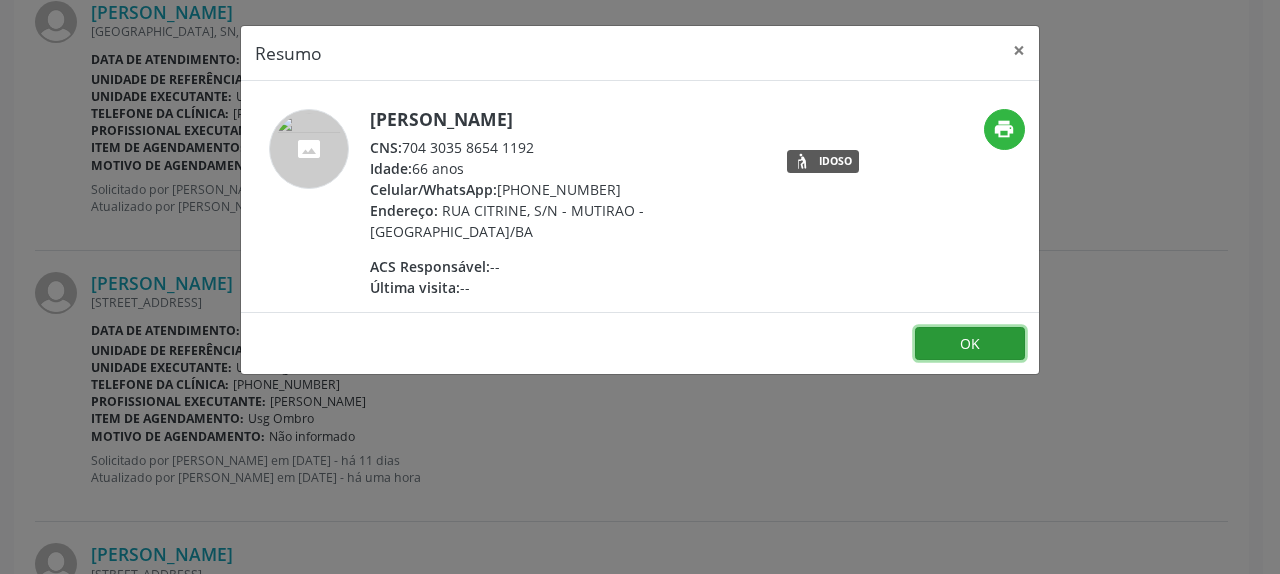 click on "OK" at bounding box center [970, 344] 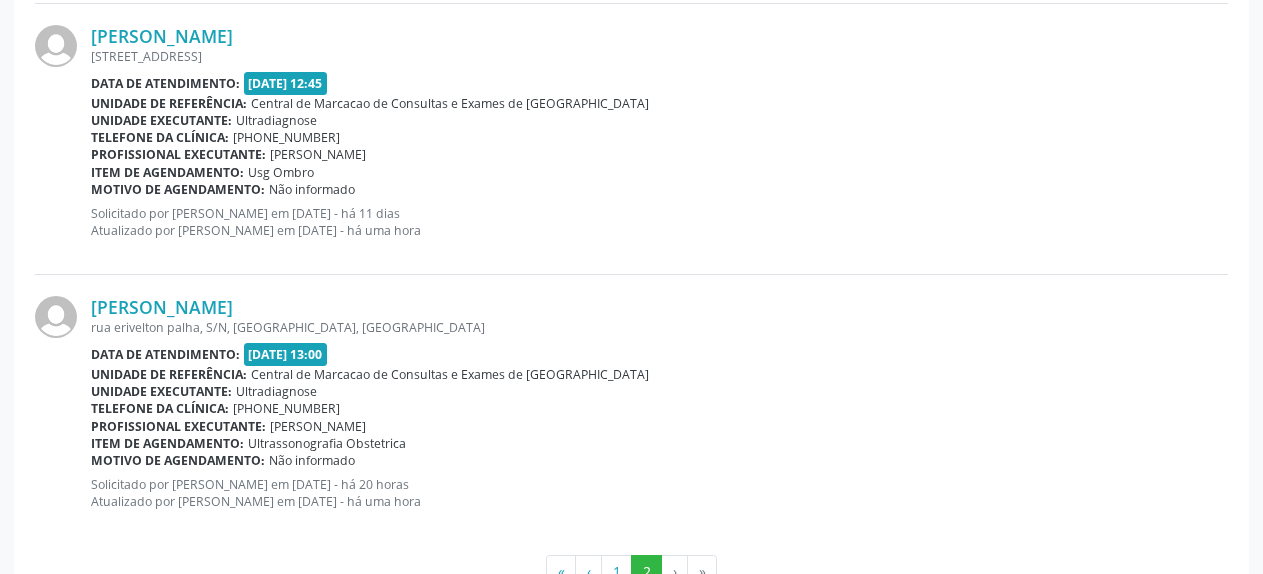 scroll, scrollTop: 3370, scrollLeft: 0, axis: vertical 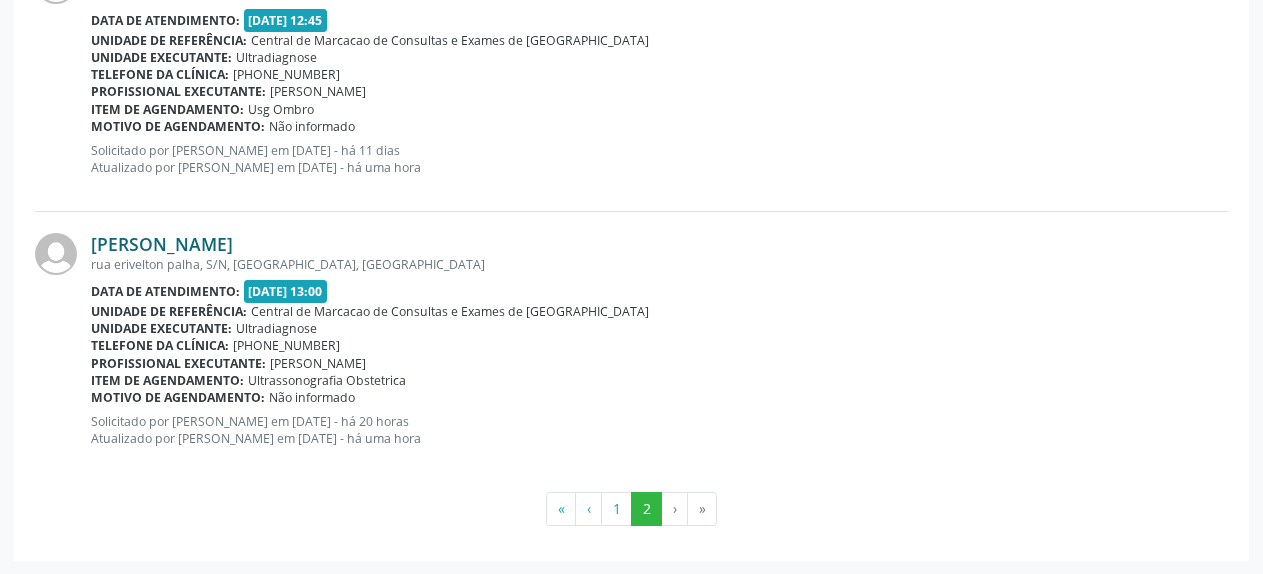 click on "[PERSON_NAME]" at bounding box center [162, 244] 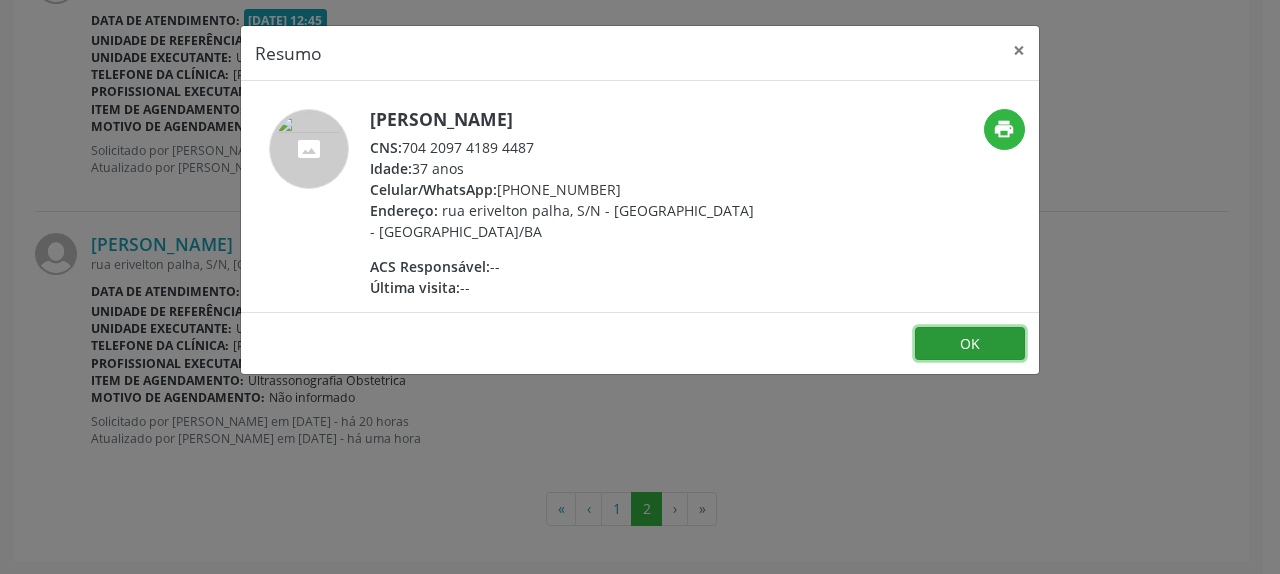 click on "OK" at bounding box center (970, 344) 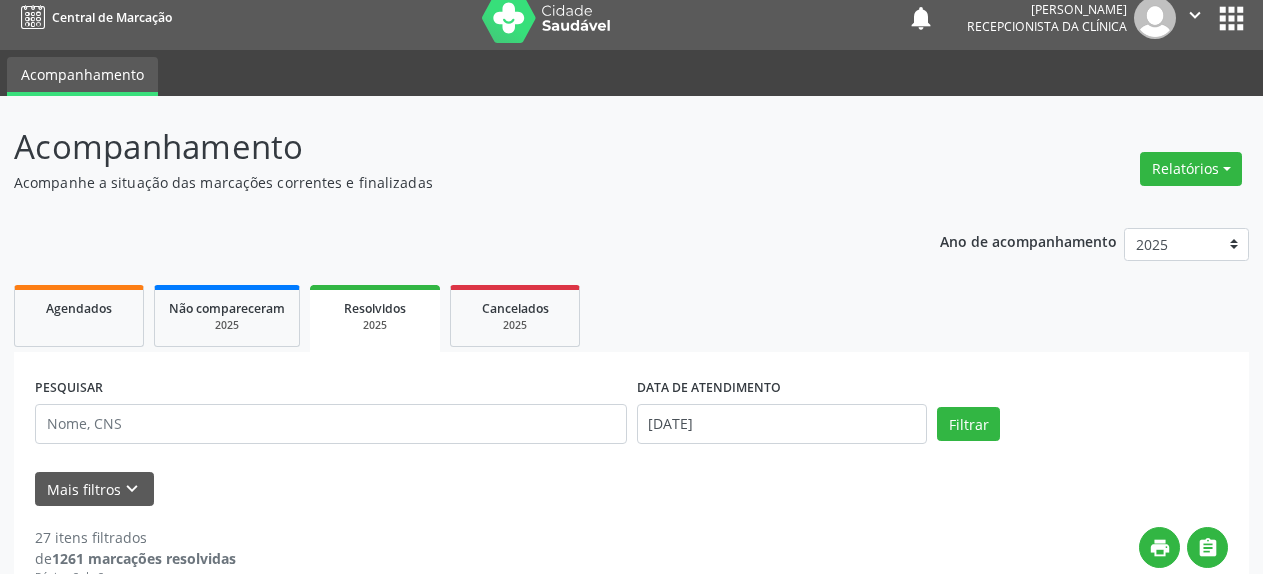 scroll, scrollTop: 0, scrollLeft: 0, axis: both 